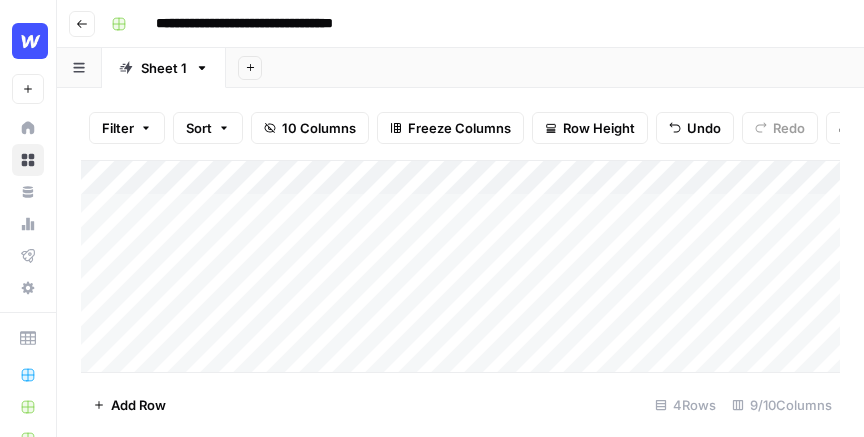 scroll, scrollTop: 0, scrollLeft: 0, axis: both 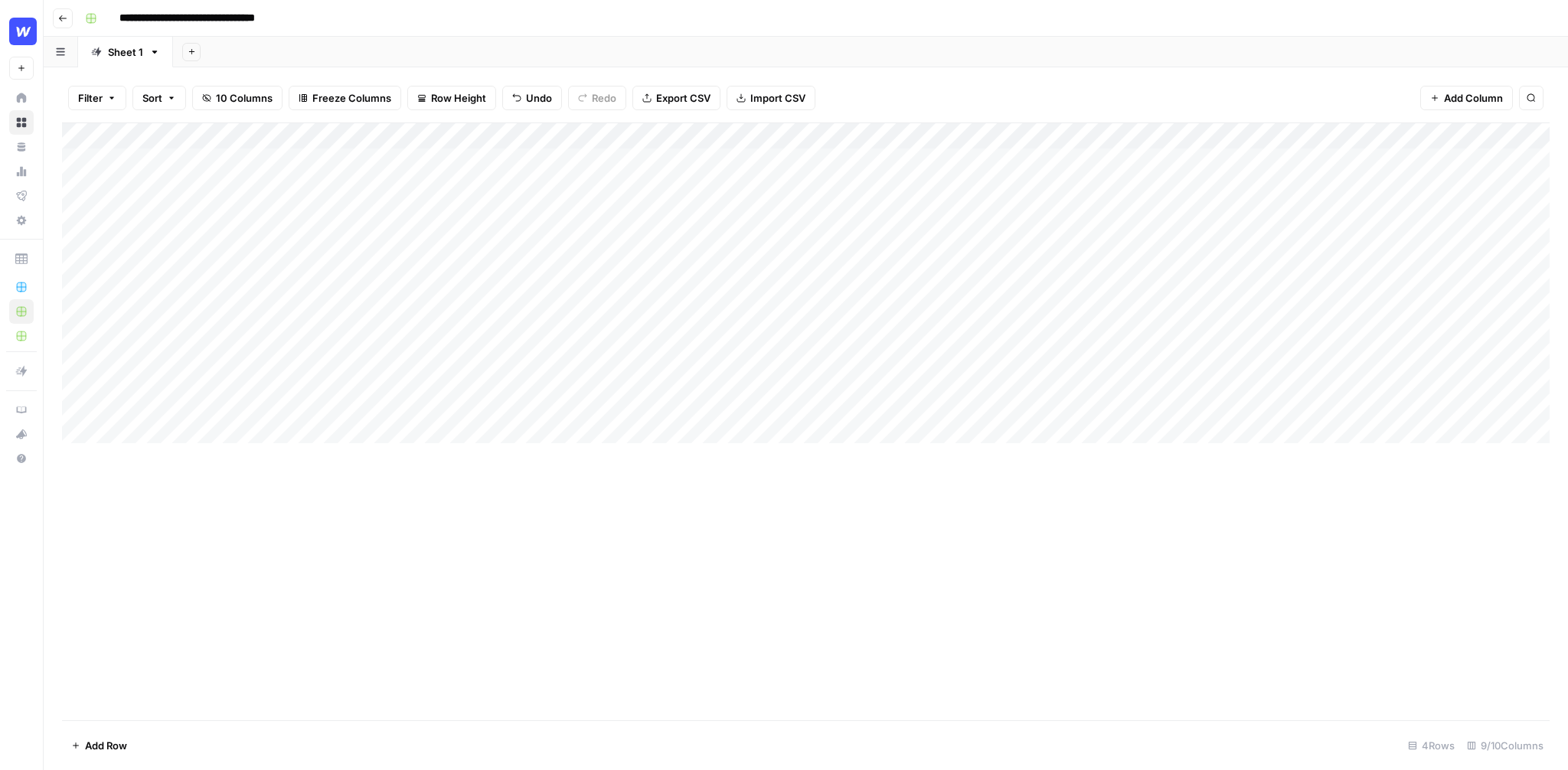 click on "Filter Sort 10 Columns Freeze Columns Row Height Undo Redo Export CSV Import CSV Add Column Search" at bounding box center [805, 98] 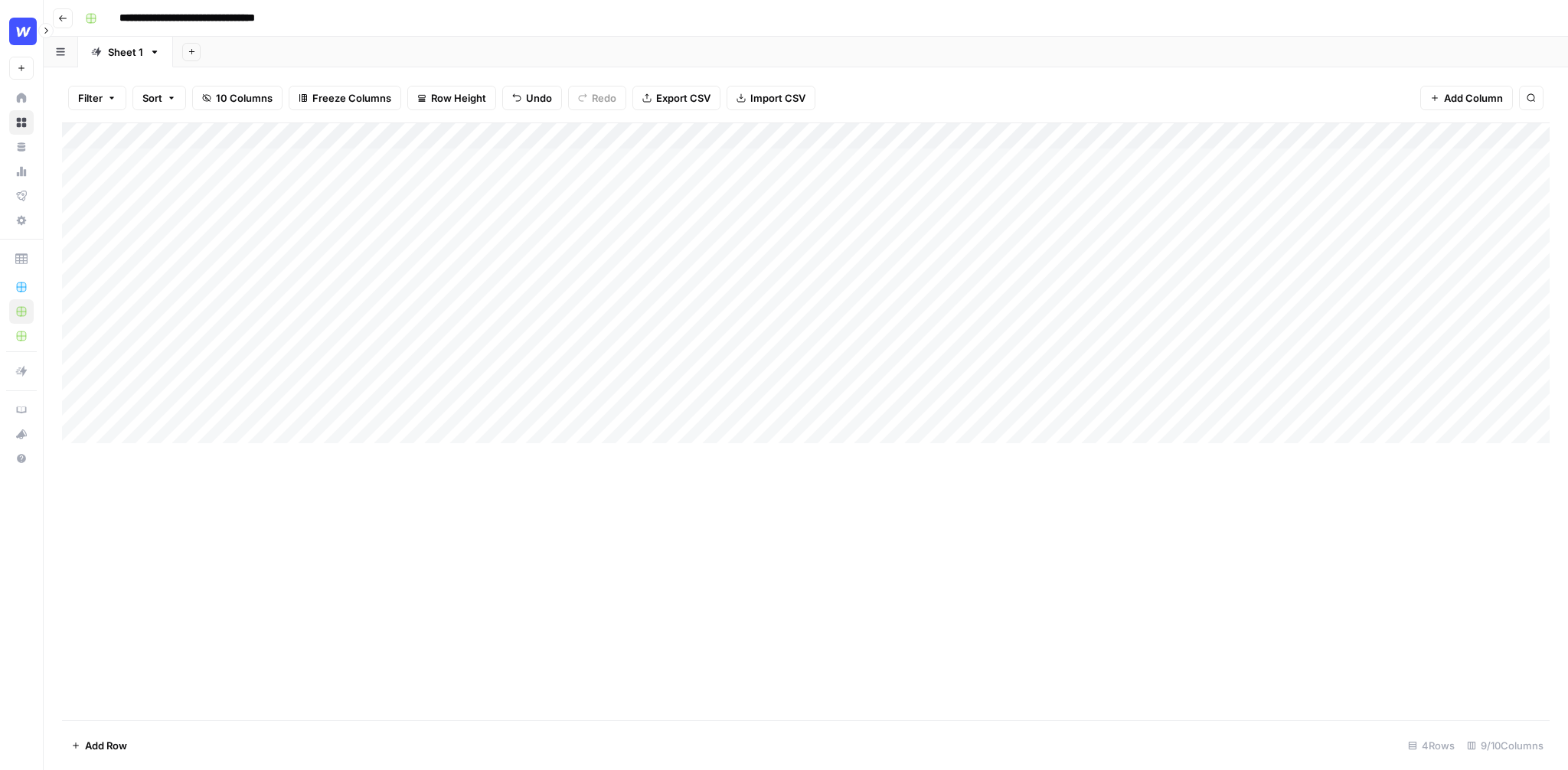 click at bounding box center (23, 31) 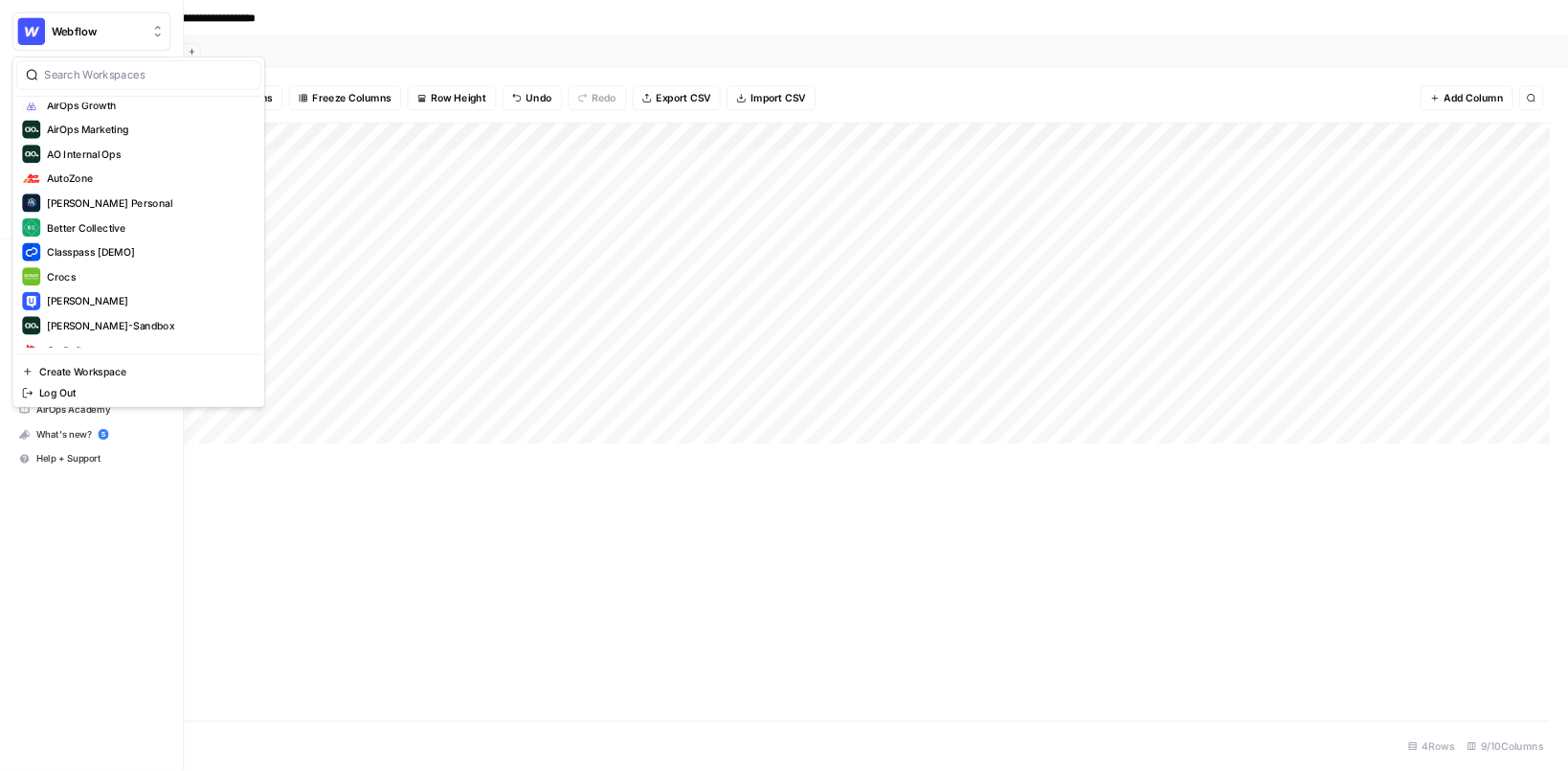 scroll, scrollTop: 0, scrollLeft: 0, axis: both 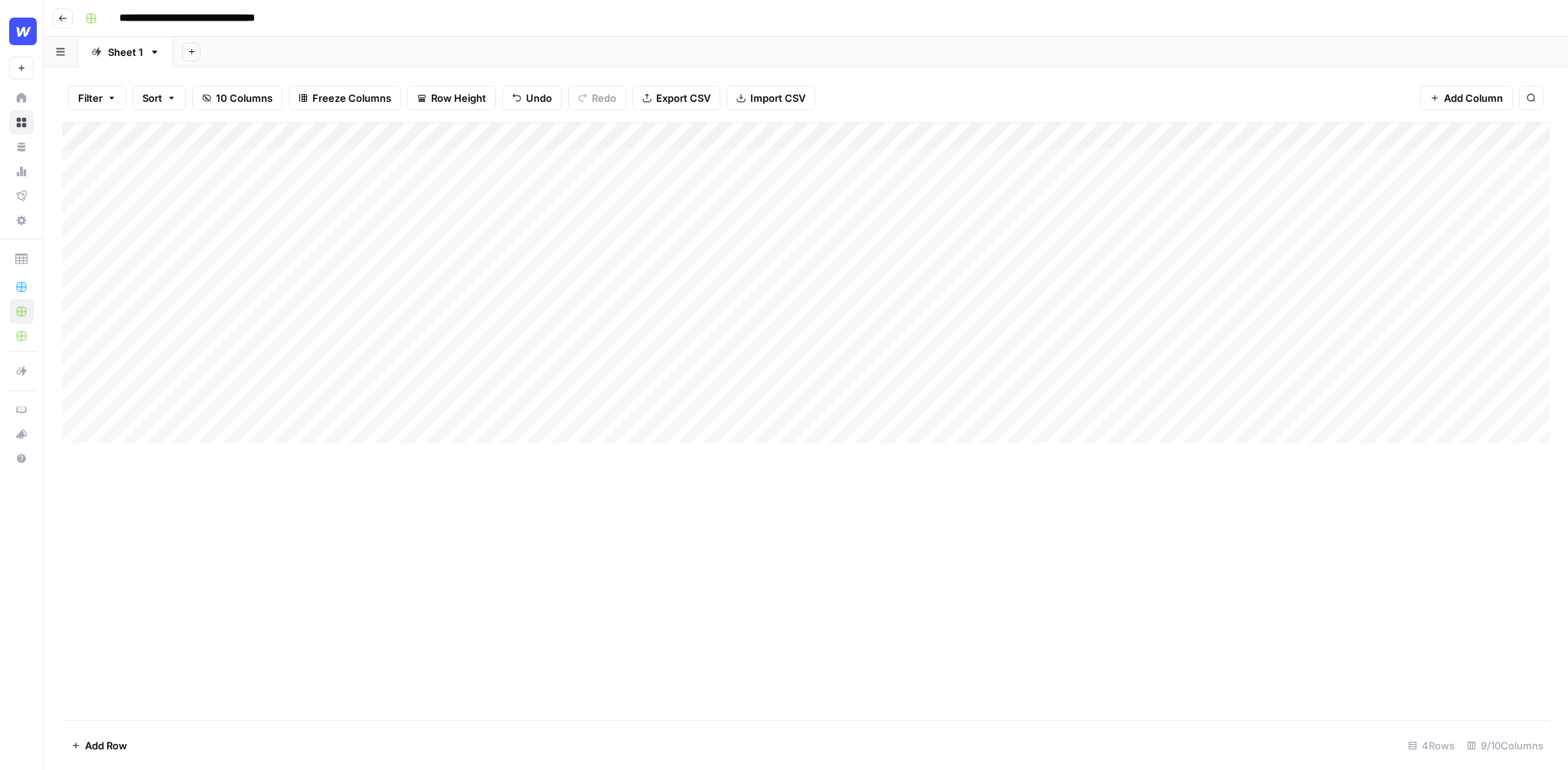 click on "Add Sheet" at bounding box center [871, 52] 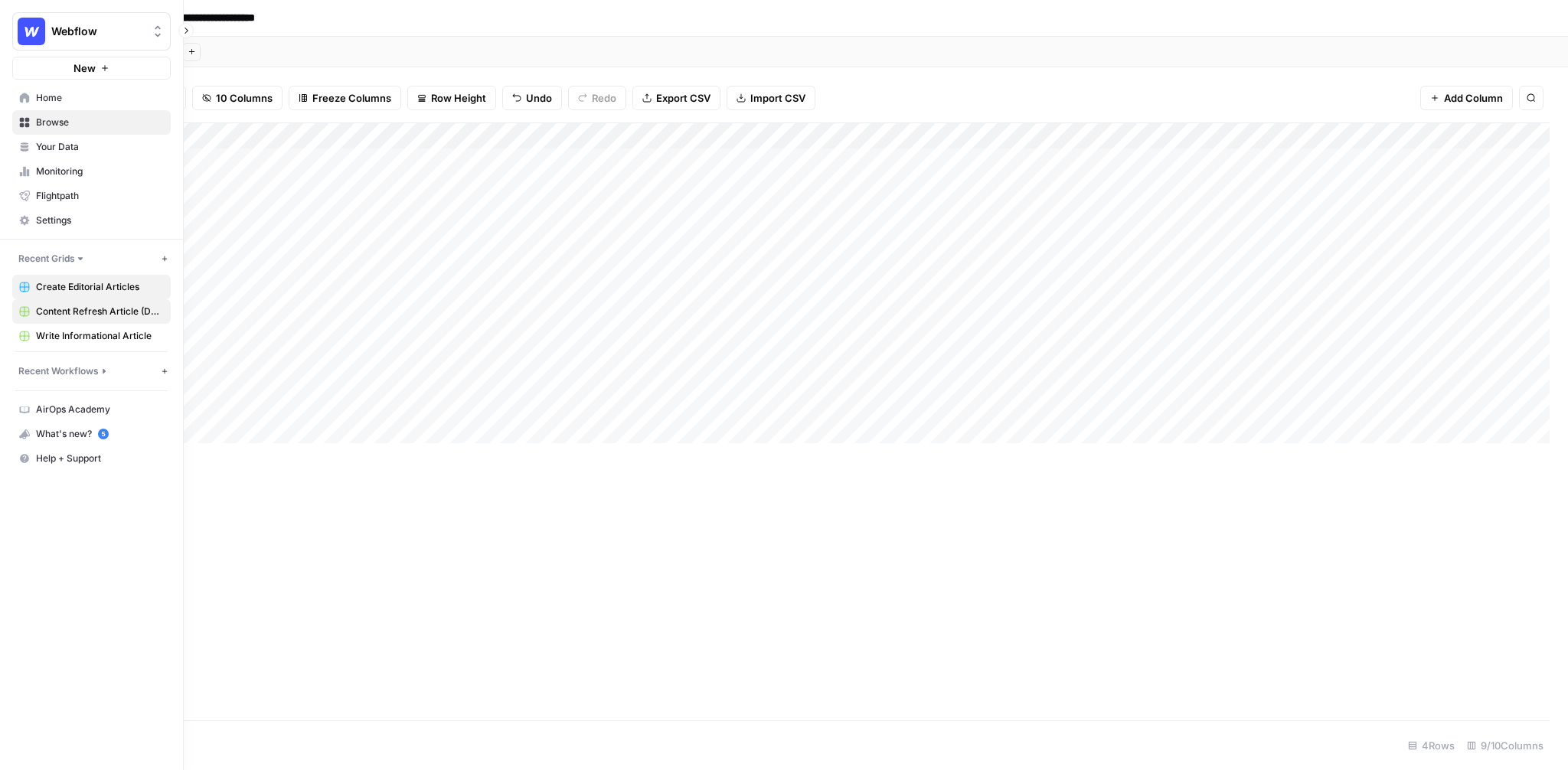 click on "Create Editorial Articles" at bounding box center [100, 287] 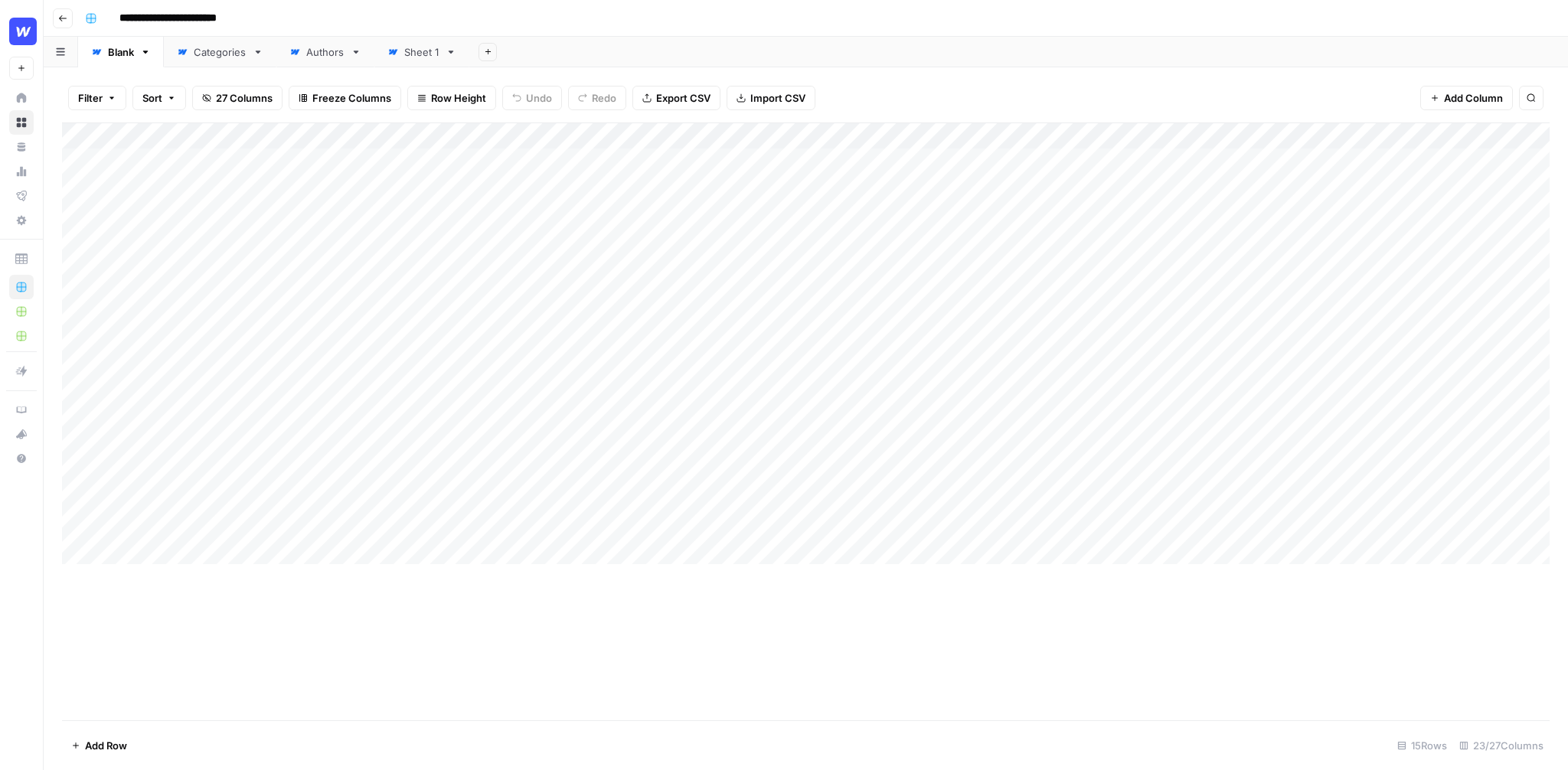 click on "Add Sheet" at bounding box center (1018, 52) 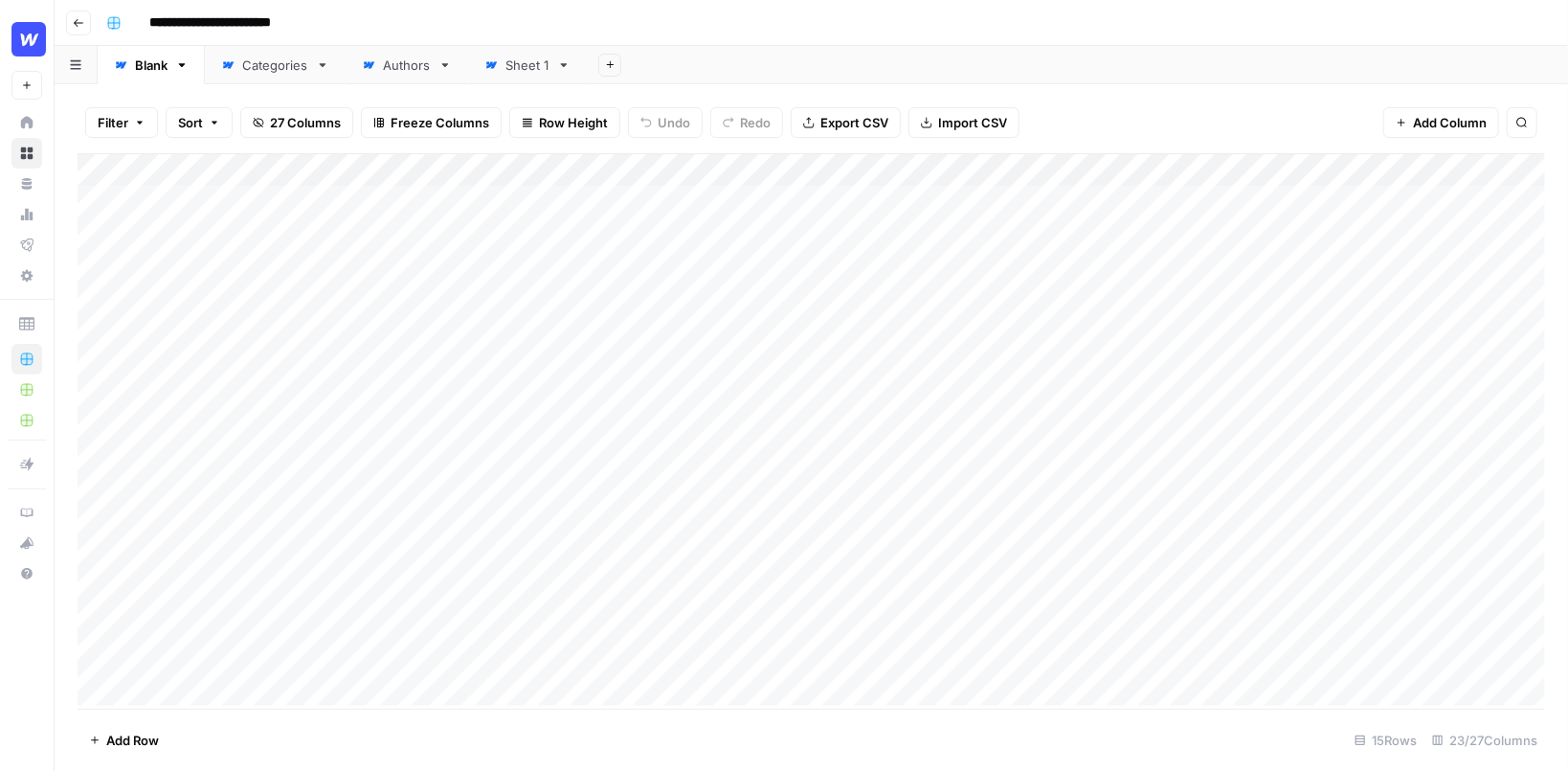 click on "**********" at bounding box center [823, 23] 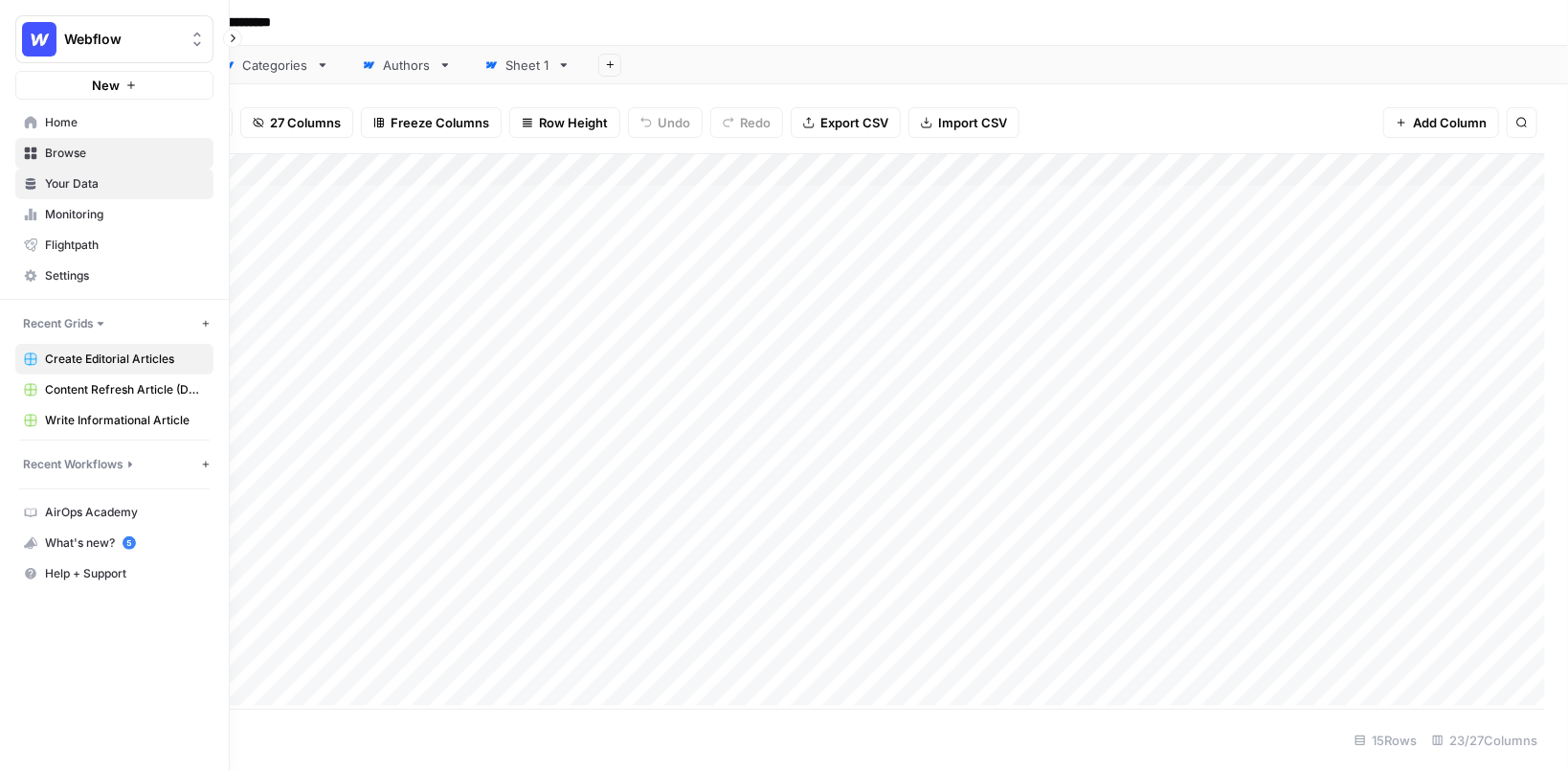 click on "Your Data" at bounding box center (114, 184) 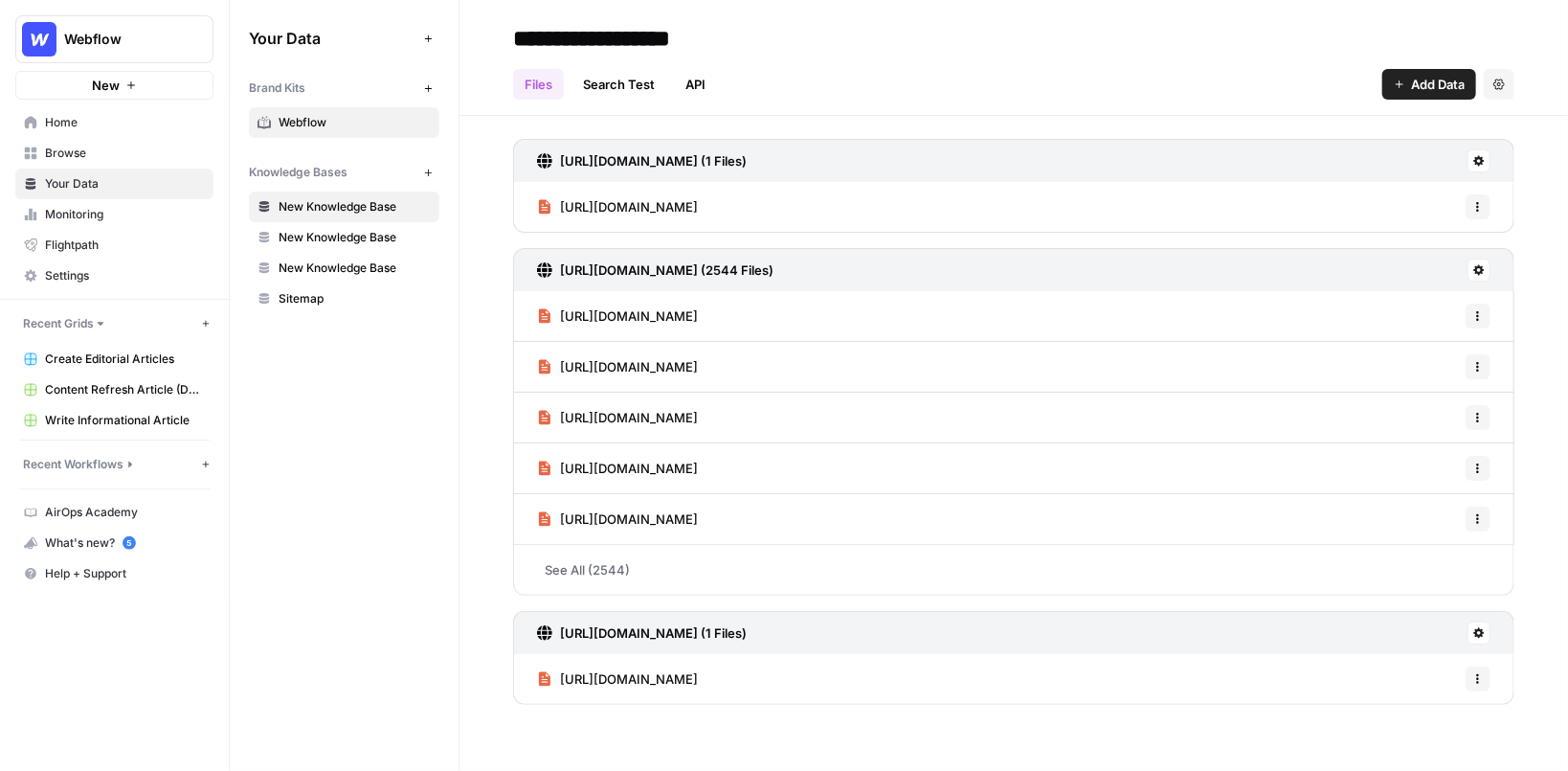 click on "Webflow" at bounding box center (354, 123) 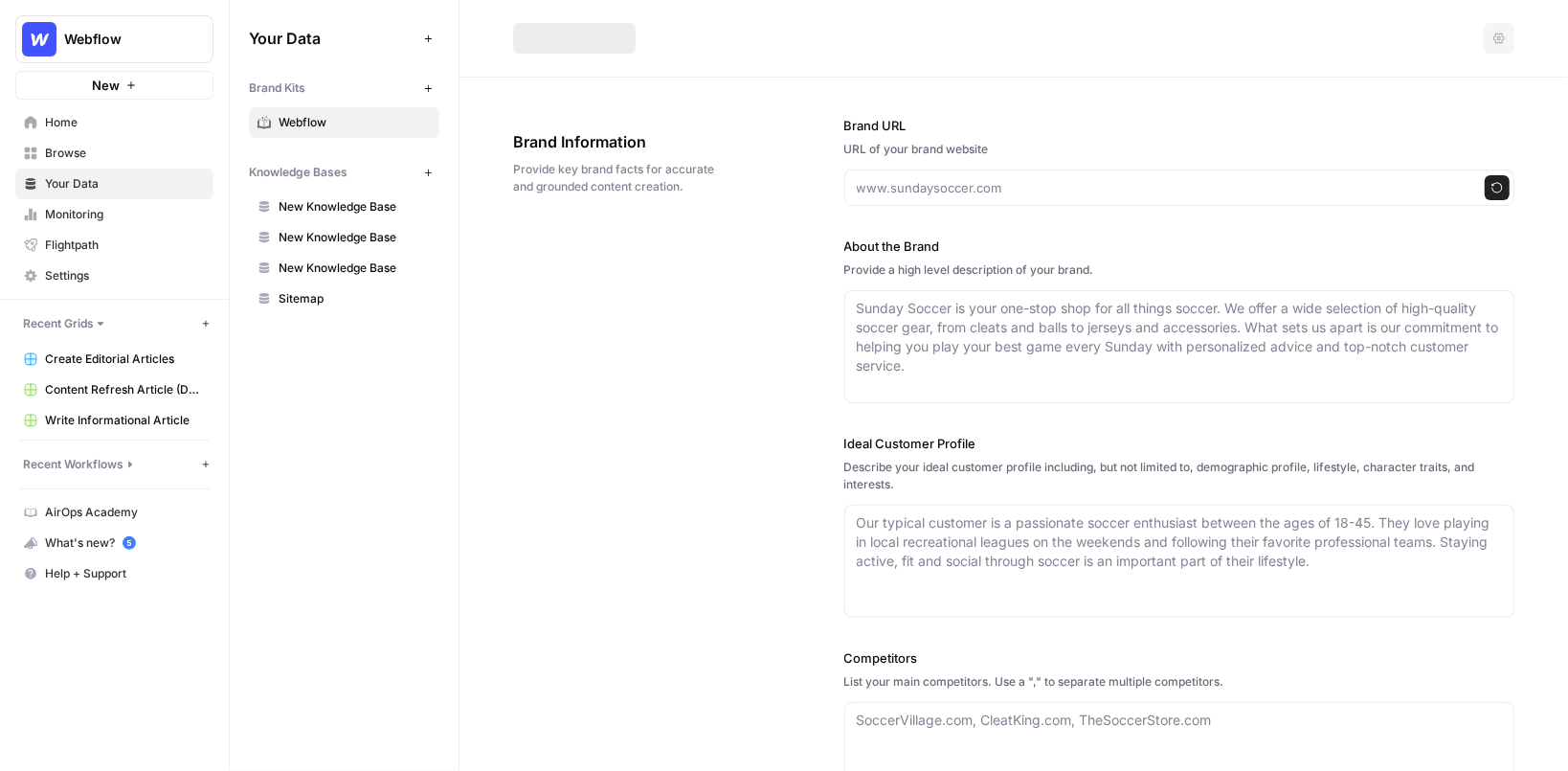 type on "webflow.com" 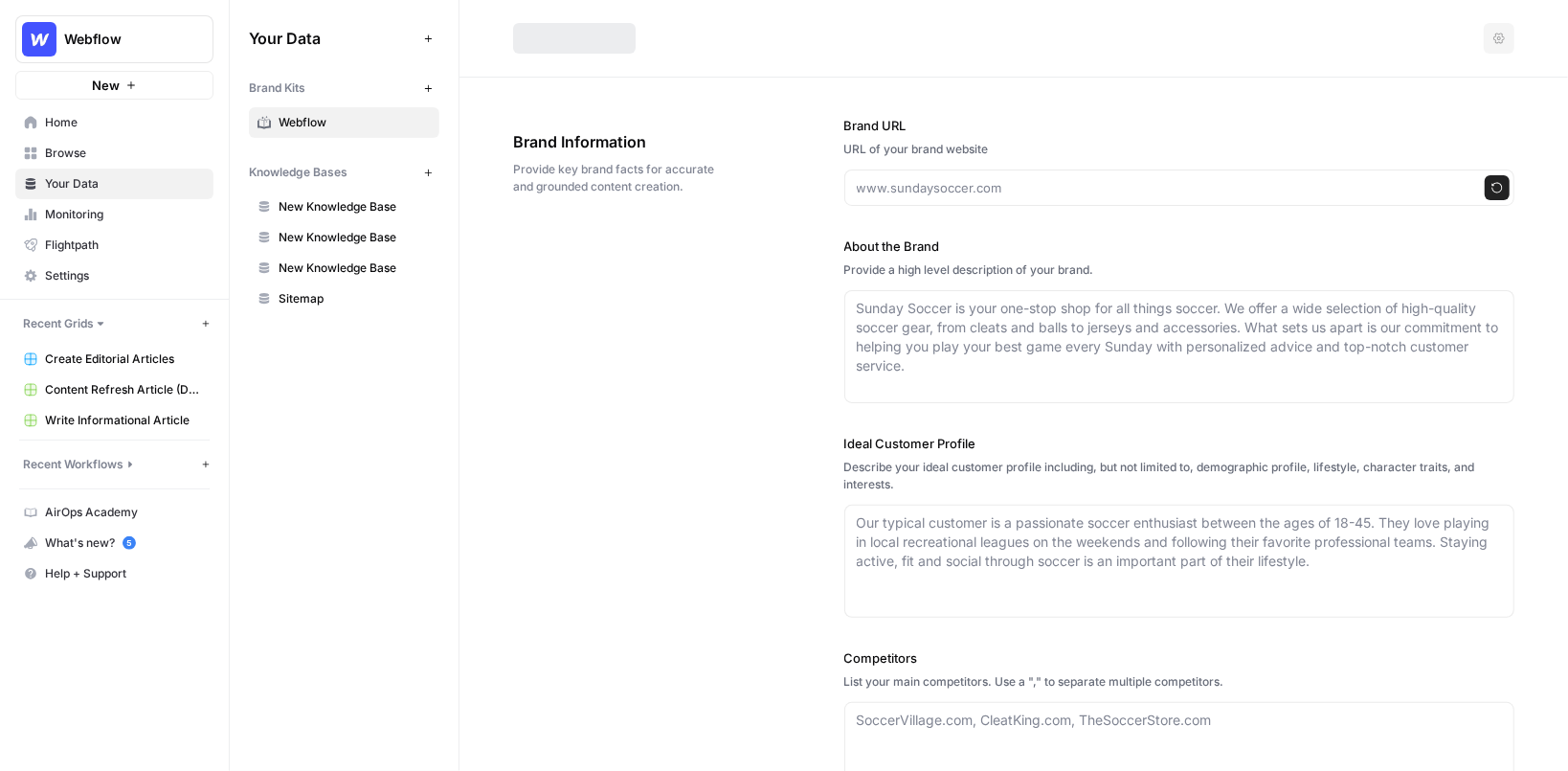 type on "Webflow is a leading website experience platform that empowers marketers, designers, and developers to collaboratively build, manage, and optimize custom websites without the need for extensive coding. By combining a visual-first interface with the flexibility of custom code, Webflow enables users to create sophisticated, responsive, and high-performing web experiences. The platform also offers tools for content management, AI-powered personalization, SEO, and integrations with other technologies, making it a comprehensive solution for modern web development. Trusted by top companies worldwide, Webflow is designed to streamline workflows and deliver results." 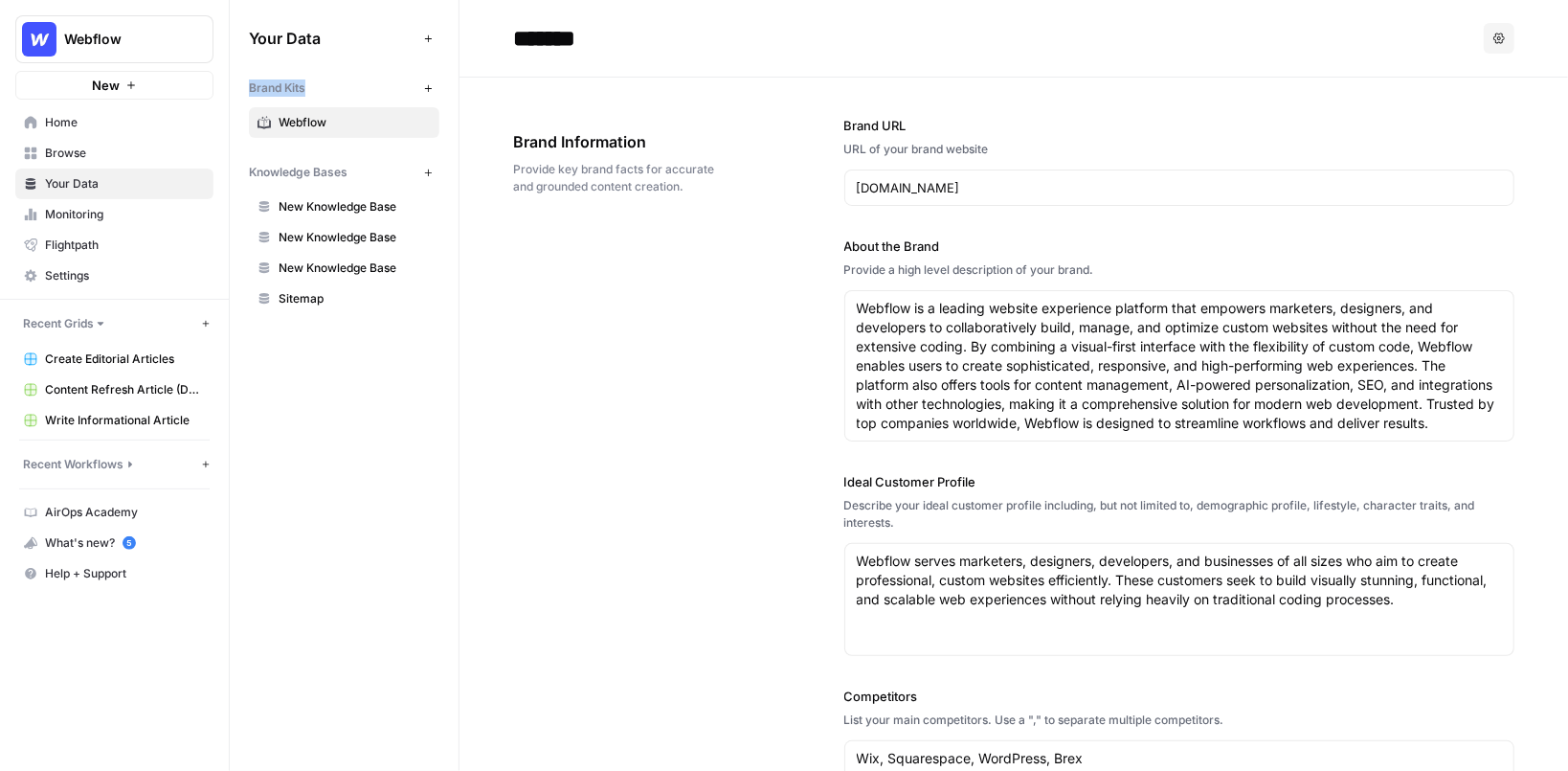 drag, startPoint x: 333, startPoint y: 97, endPoint x: 240, endPoint y: 94, distance: 93.04837 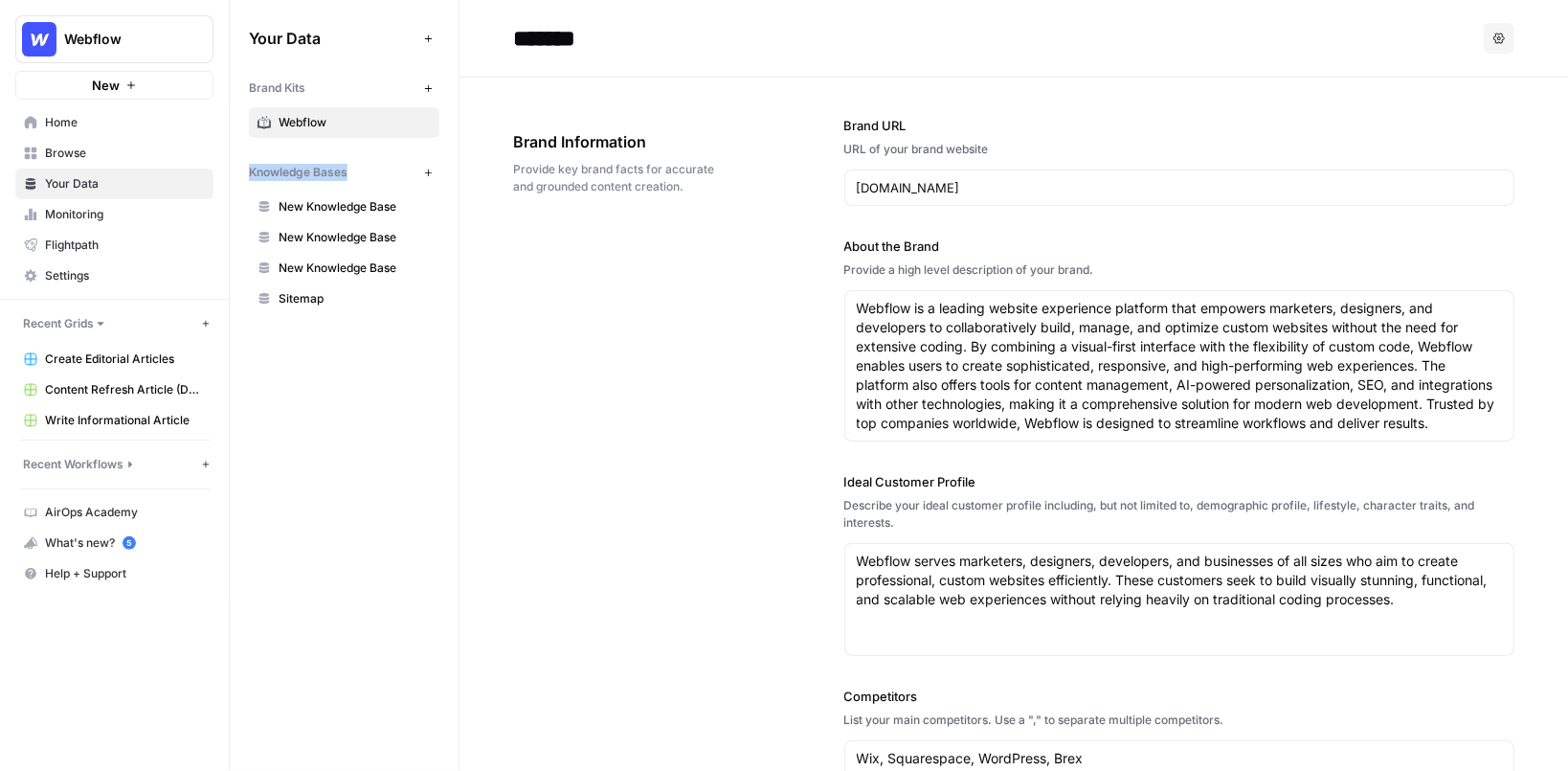 drag, startPoint x: 361, startPoint y: 170, endPoint x: 242, endPoint y: 169, distance: 119.004202 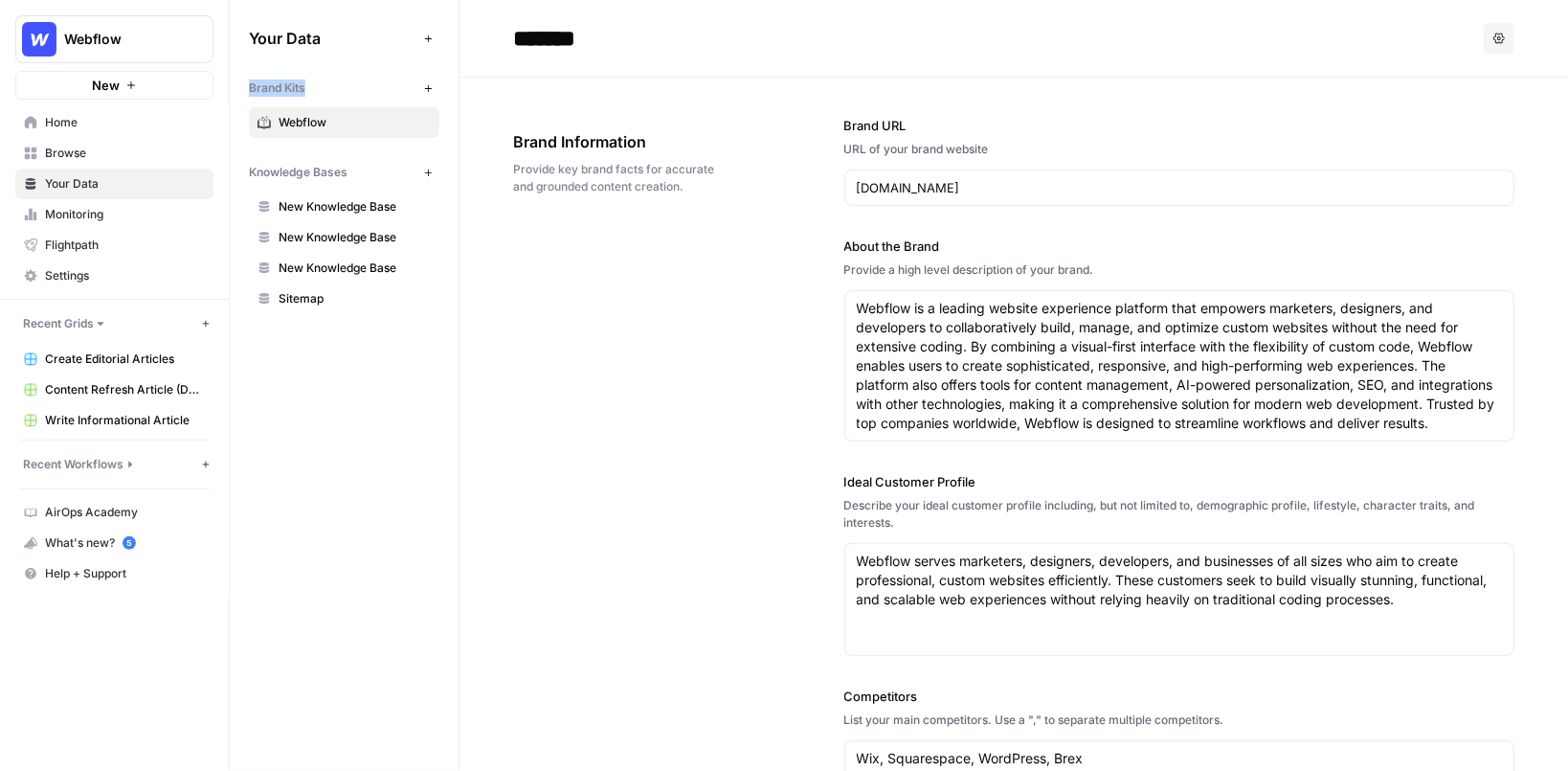 drag, startPoint x: 328, startPoint y: 92, endPoint x: 238, endPoint y: 92, distance: 90 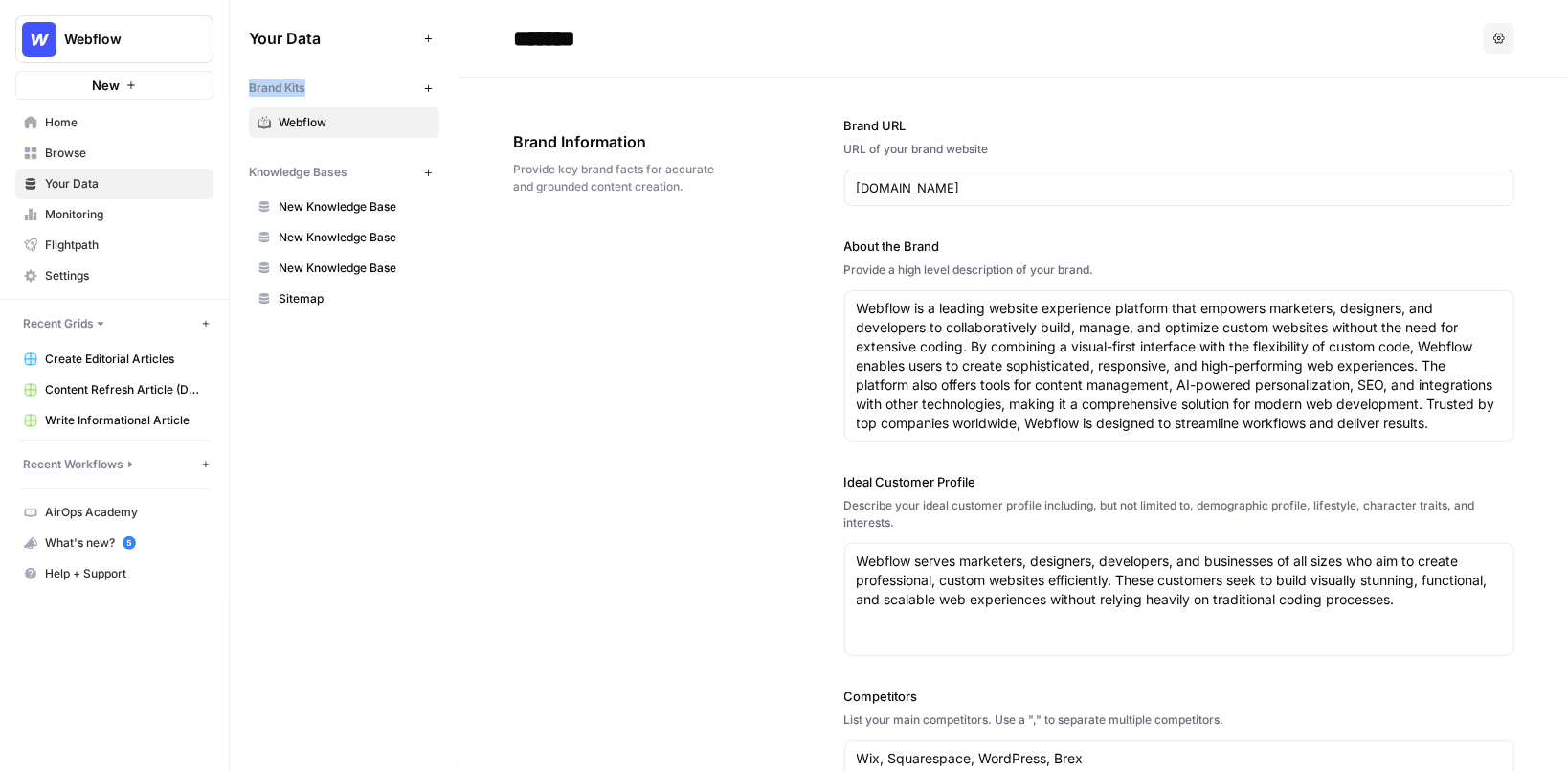 click on "Webflow" at bounding box center (354, 123) 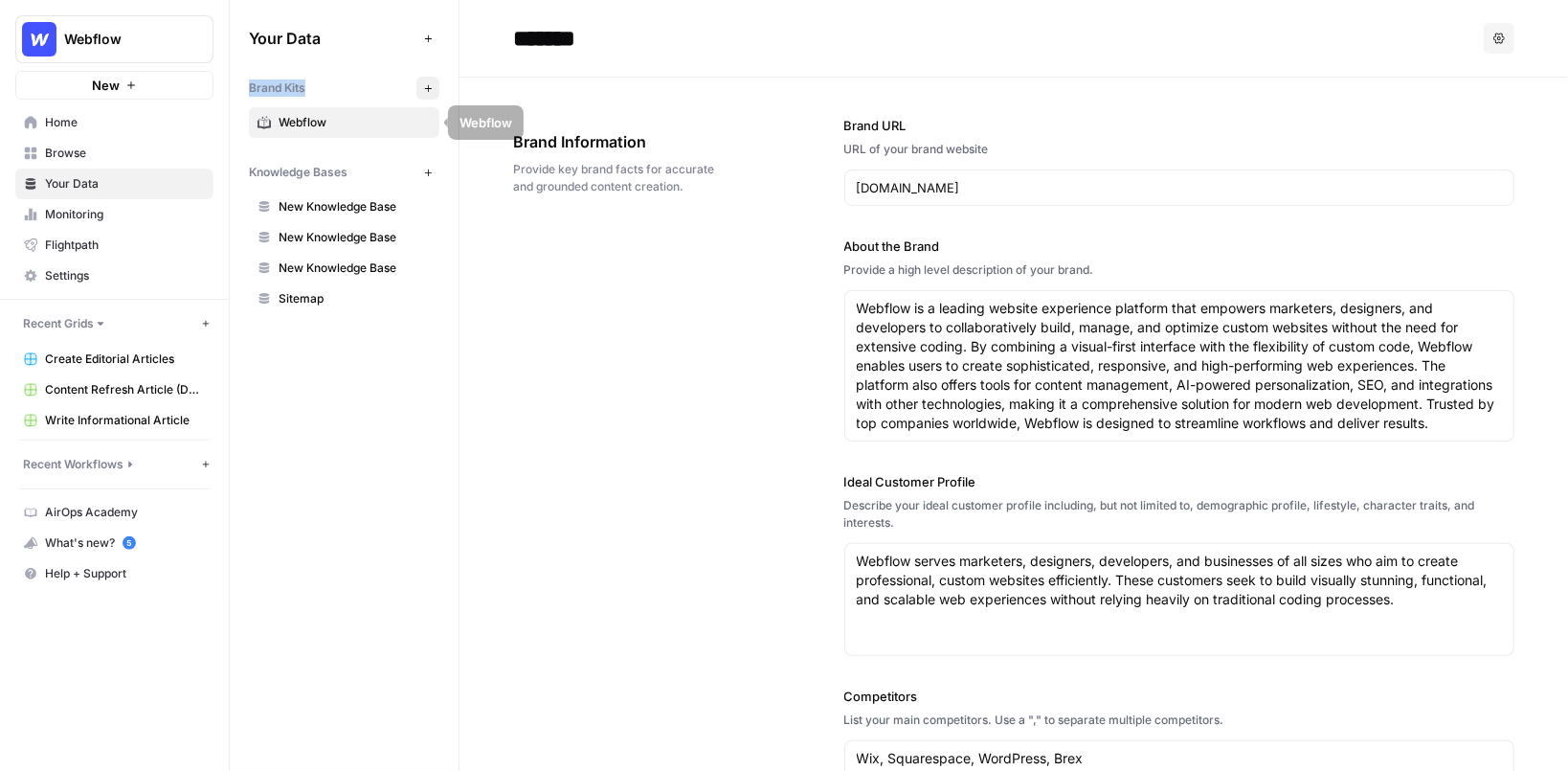 click on "New" at bounding box center [428, 88] 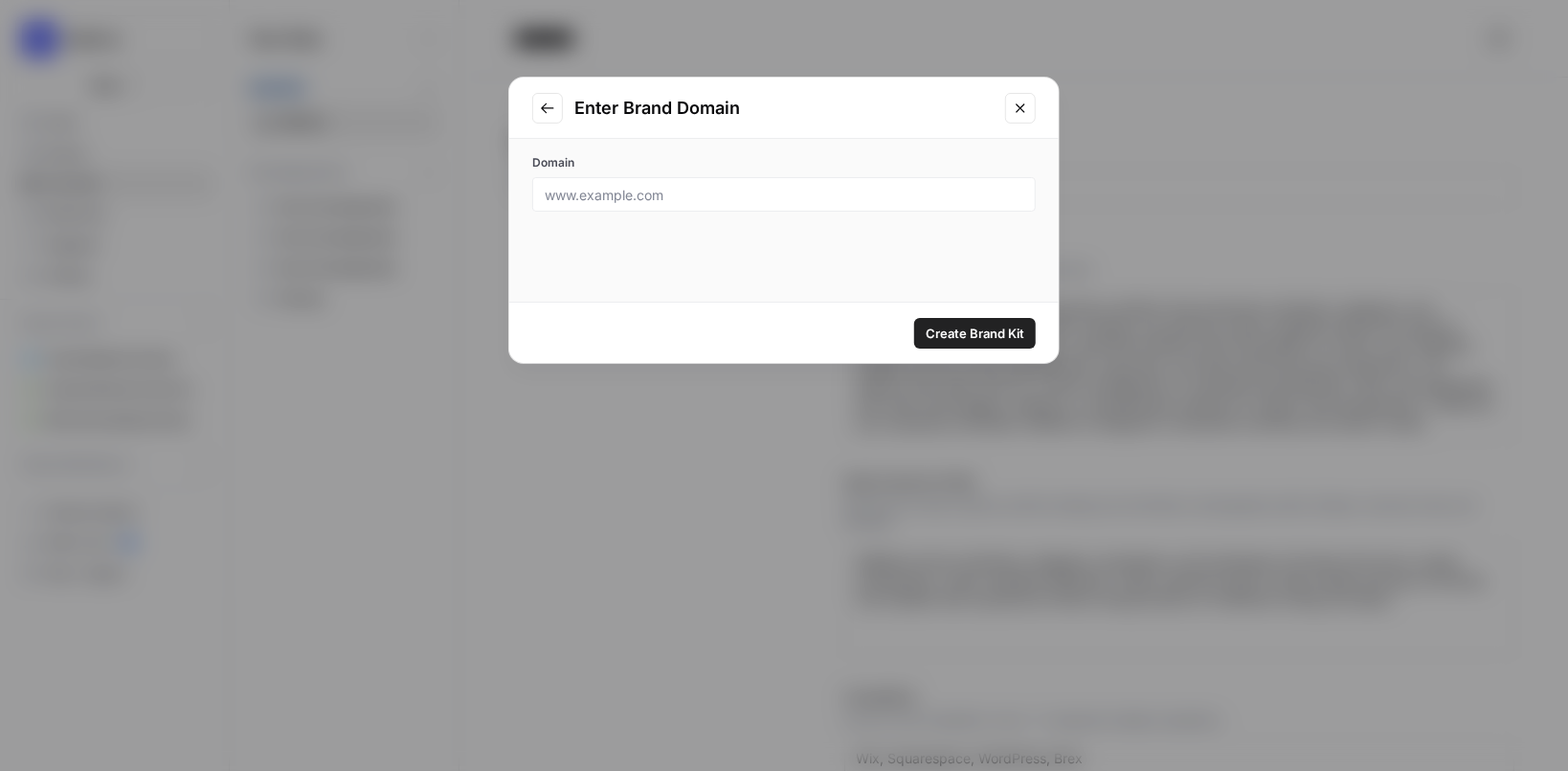 click 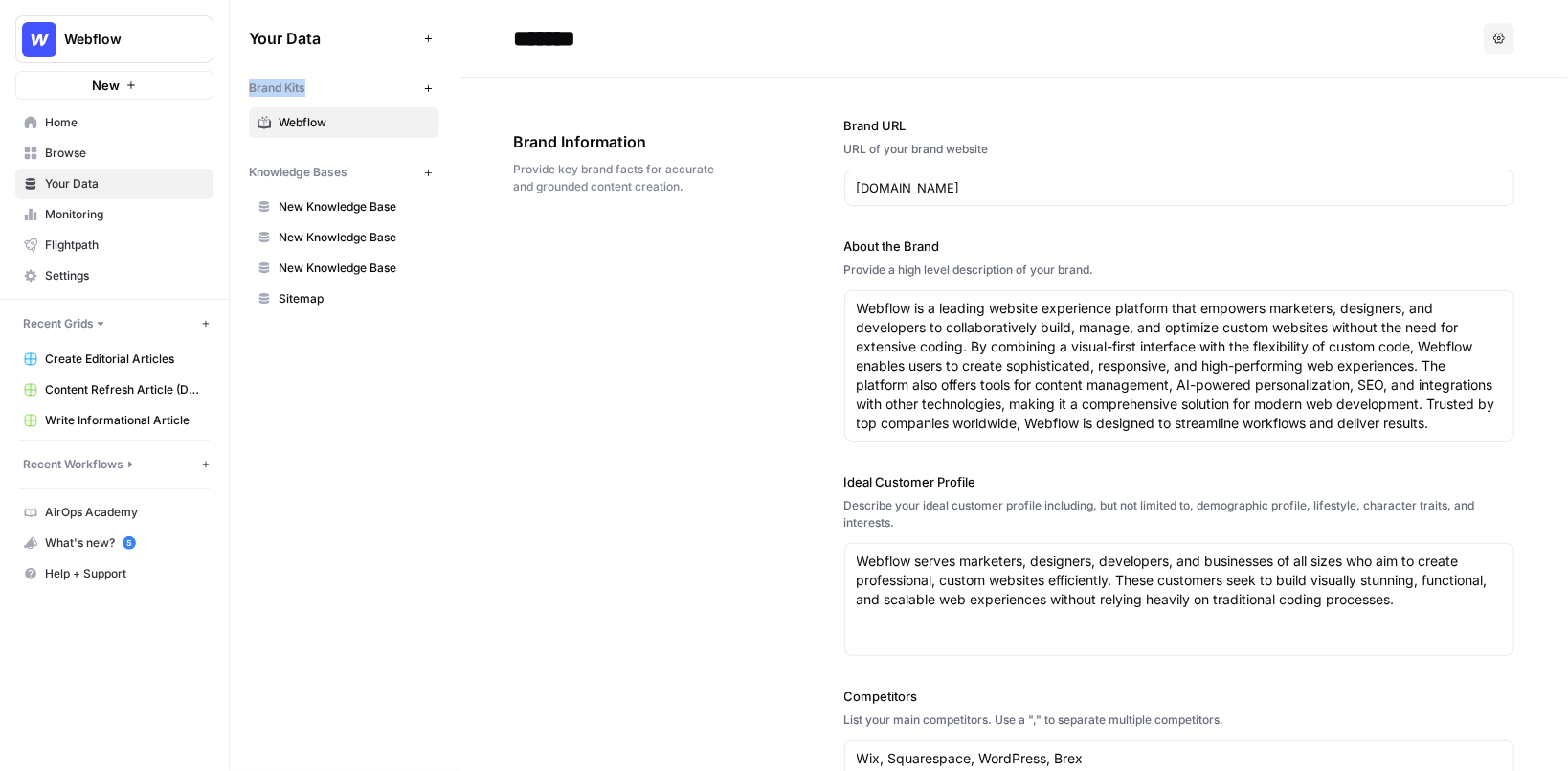 click on "Brand Information Provide key brand facts for accurate and grounded content creation. Brand URL URL of your brand website webflow.com About the Brand Provide a high level description of your brand. Webflow is a leading website experience platform that empowers marketers, designers, and developers to collaboratively build, manage, and optimize custom websites without the need for extensive coding. By combining a visual-first interface with the flexibility of custom code, Webflow enables users to create sophisticated, responsive, and high-performing web experiences. The platform also offers tools for content management, AI-powered personalization, SEO, and integrations with other technologies, making it a comprehensive solution for modern web development. Trusted by top companies worldwide, Webflow is designed to streamline workflows and deliver results. Ideal Customer Profile Describe your ideal customer profile including, but not limited to, demographic profile, lifestyle, character traits, and interests." at bounding box center (1014, 583) 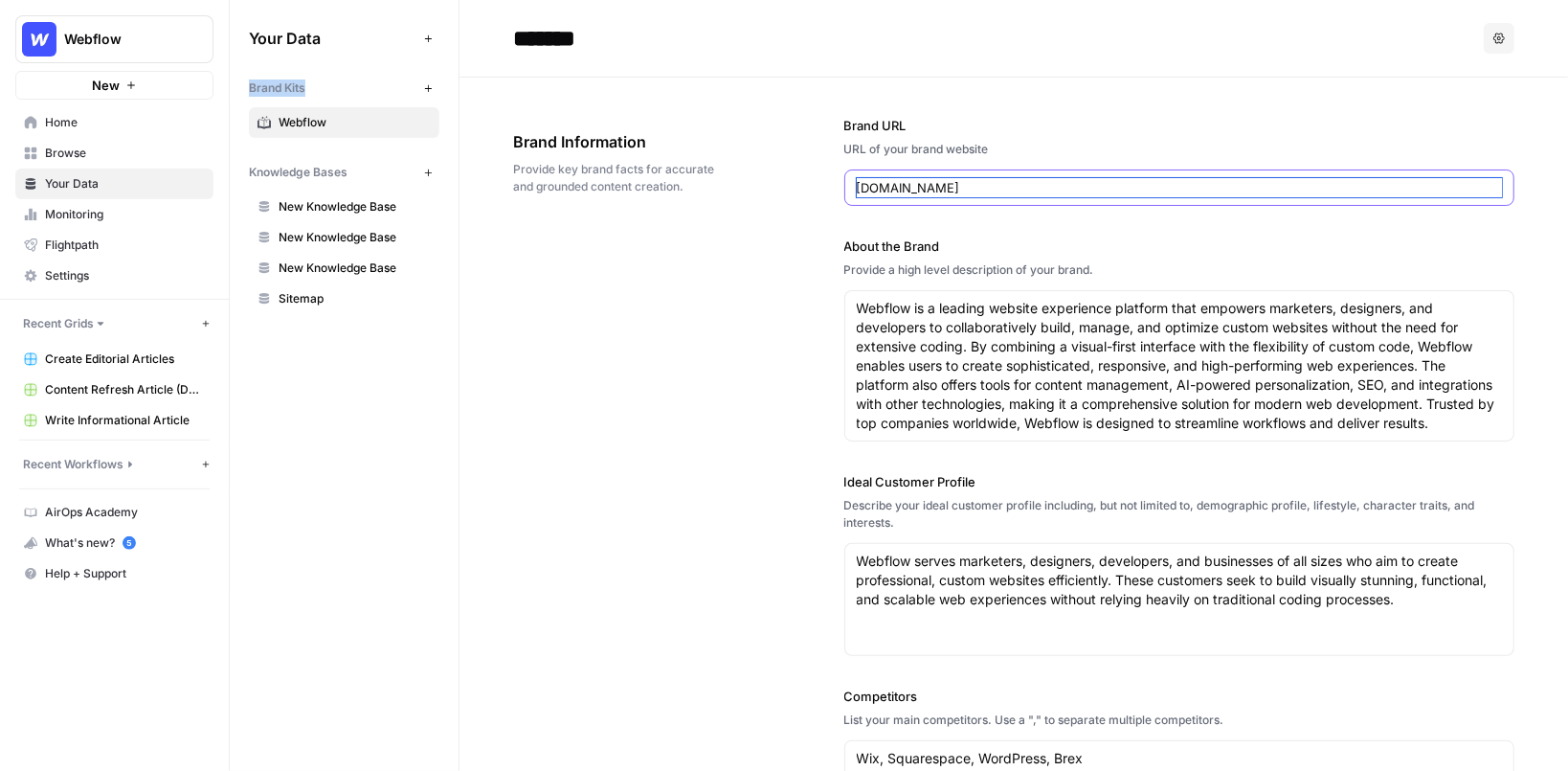 drag, startPoint x: 983, startPoint y: 188, endPoint x: 820, endPoint y: 184, distance: 163.04907 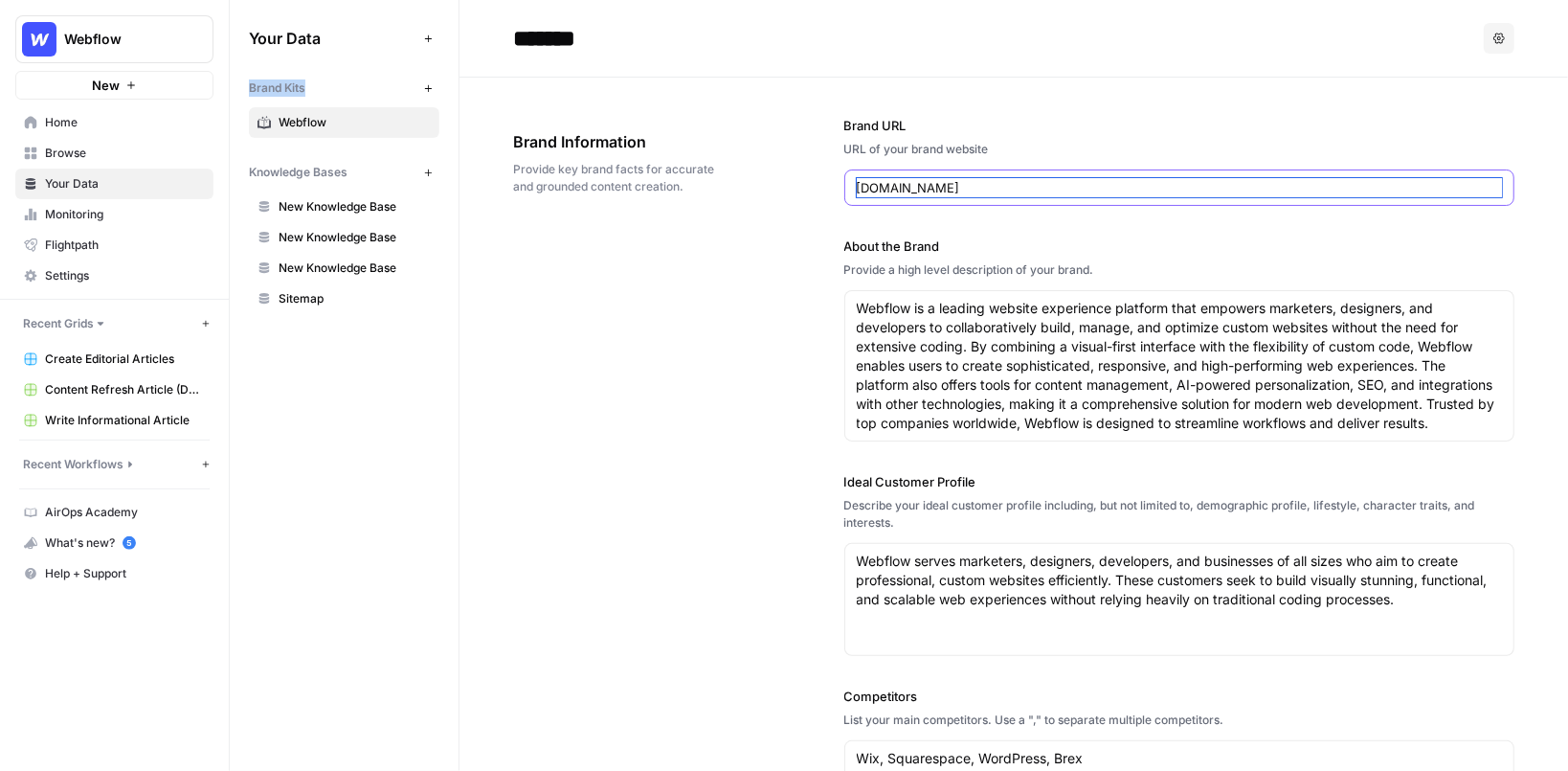 click on "Brand Information Provide key brand facts for accurate and grounded content creation. Brand URL URL of your brand website webflow.com About the Brand Provide a high level description of your brand. Webflow is a leading website experience platform that empowers marketers, designers, and developers to collaboratively build, manage, and optimize custom websites without the need for extensive coding. By combining a visual-first interface with the flexibility of custom code, Webflow enables users to create sophisticated, responsive, and high-performing web experiences. The platform also offers tools for content management, AI-powered personalization, SEO, and integrations with other technologies, making it a comprehensive solution for modern web development. Trusted by top companies worldwide, Webflow is designed to streamline workflows and deliver results. Ideal Customer Profile Describe your ideal customer profile including, but not limited to, demographic profile, lifestyle, character traits, and interests." at bounding box center [1014, 583] 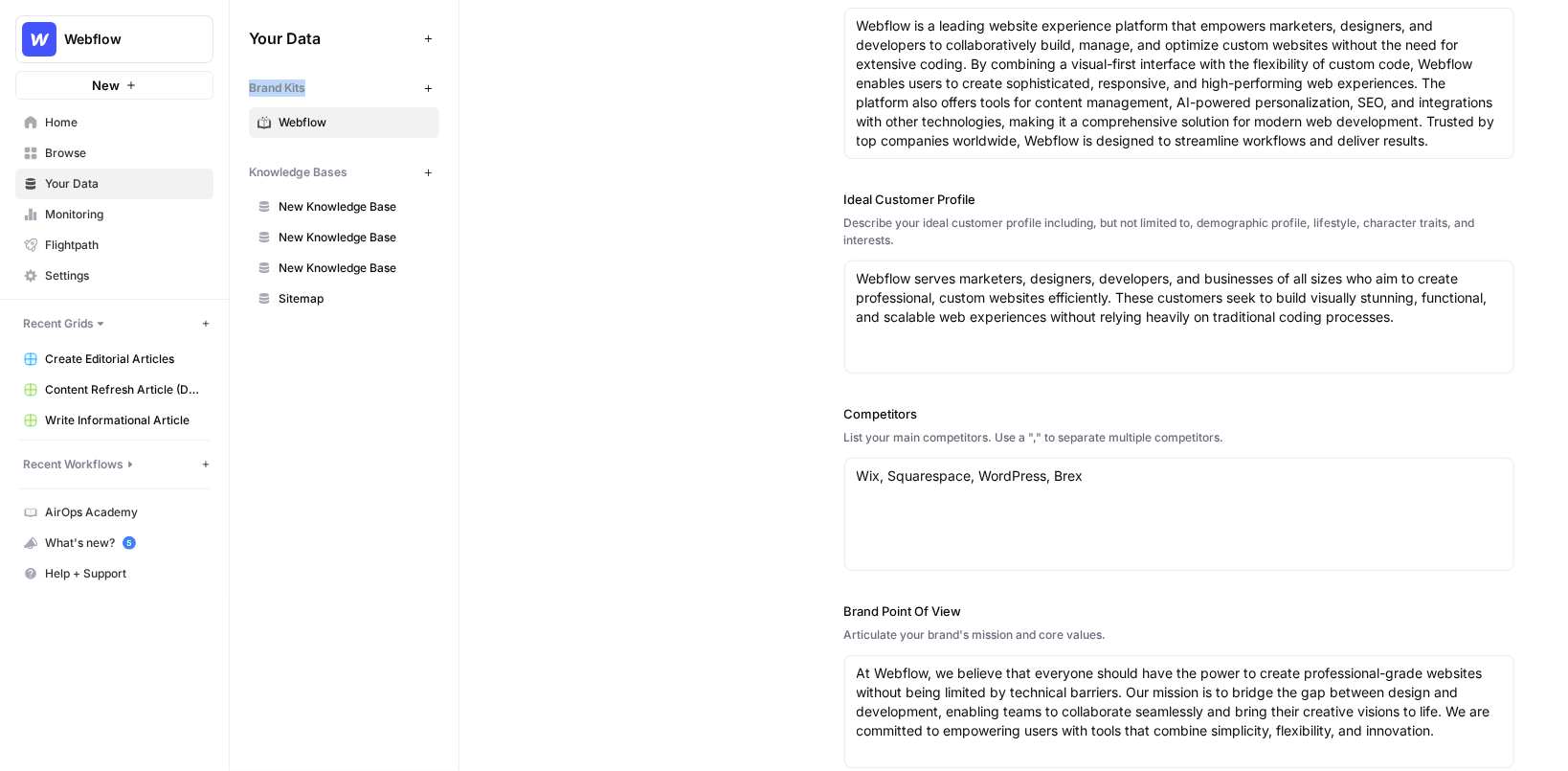 scroll, scrollTop: 395, scrollLeft: 0, axis: vertical 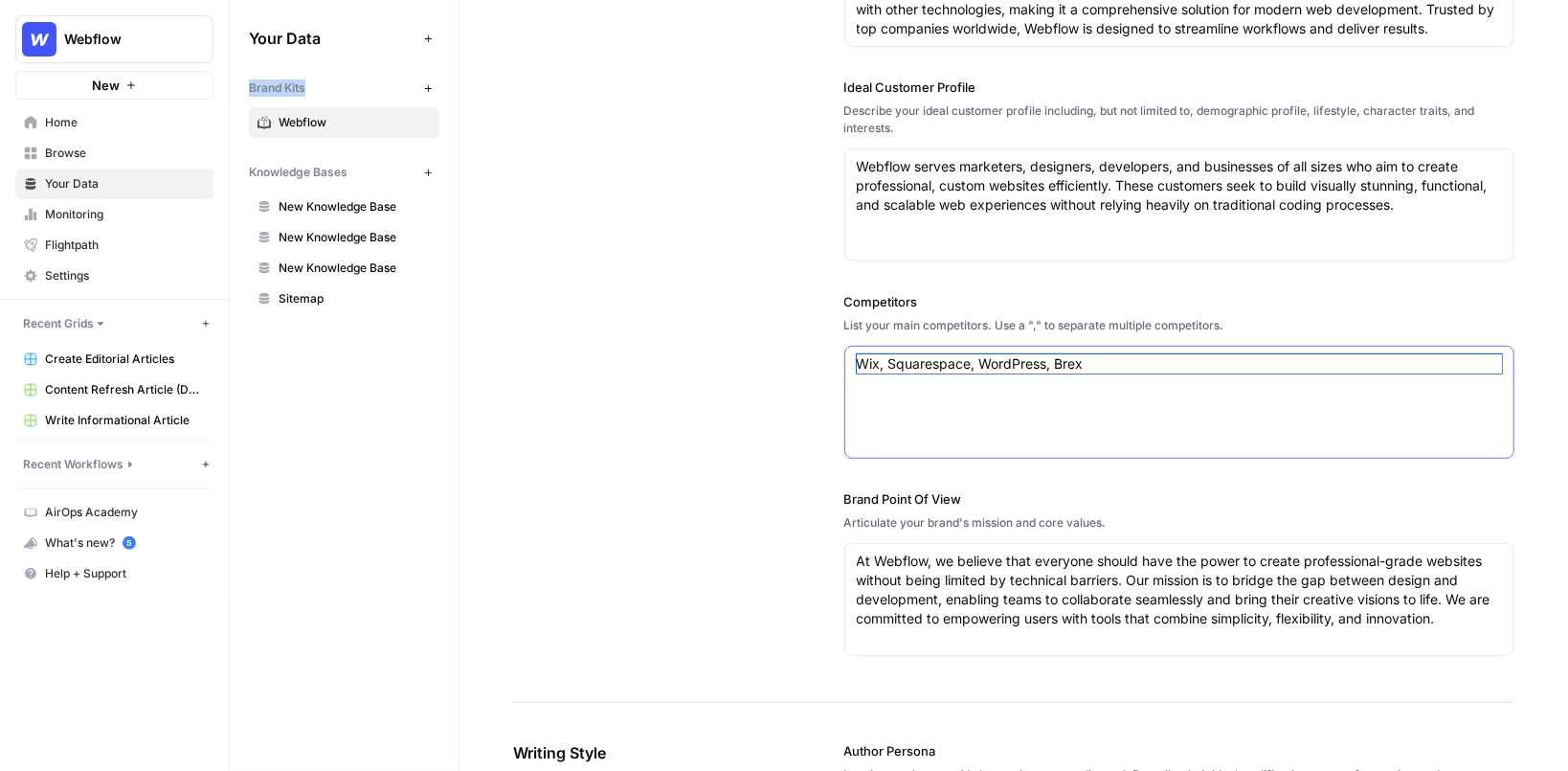 click on "Wix, Squarespace, WordPress, Brex" at bounding box center [1179, 364] 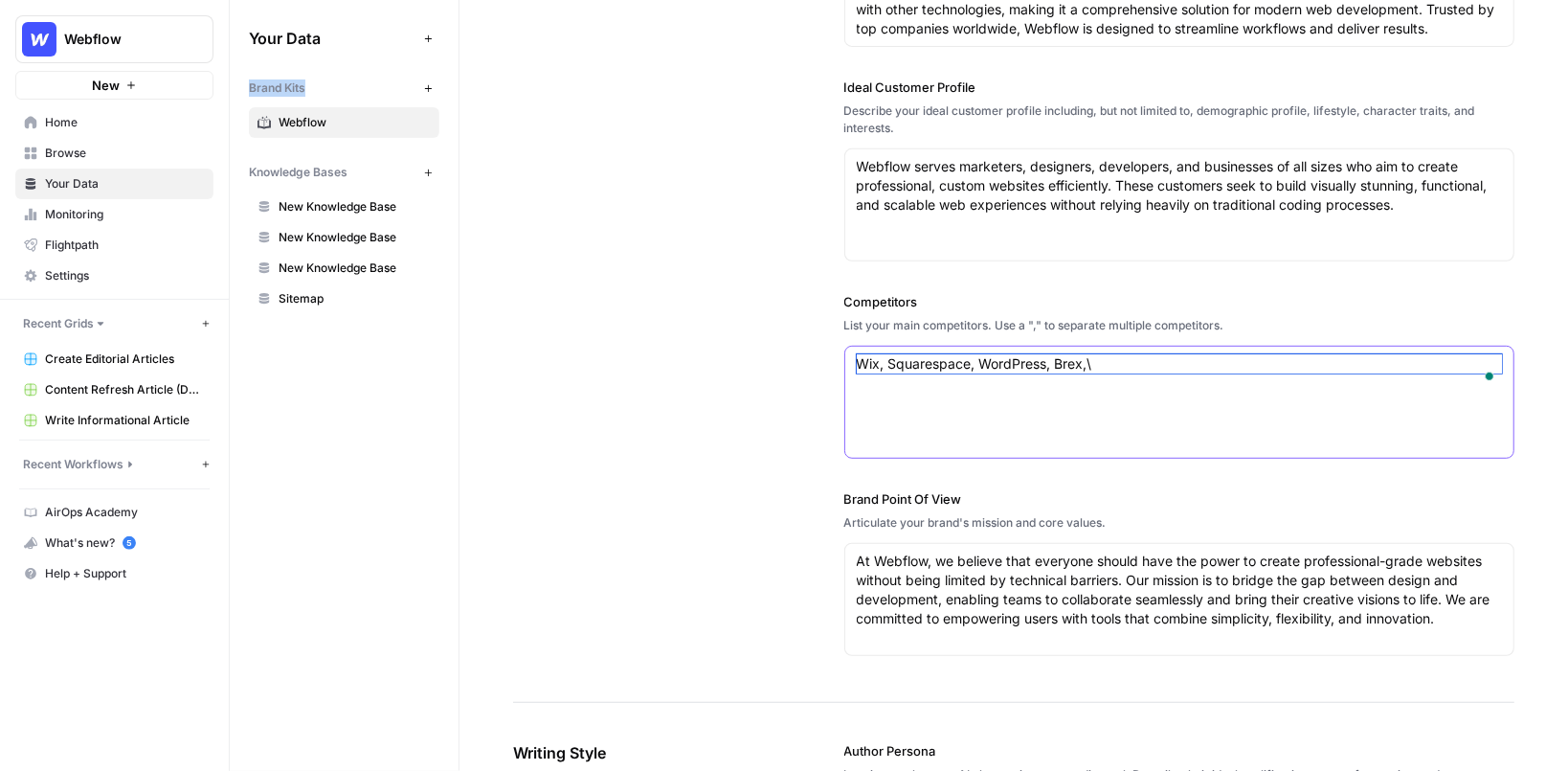 scroll, scrollTop: 395, scrollLeft: 0, axis: vertical 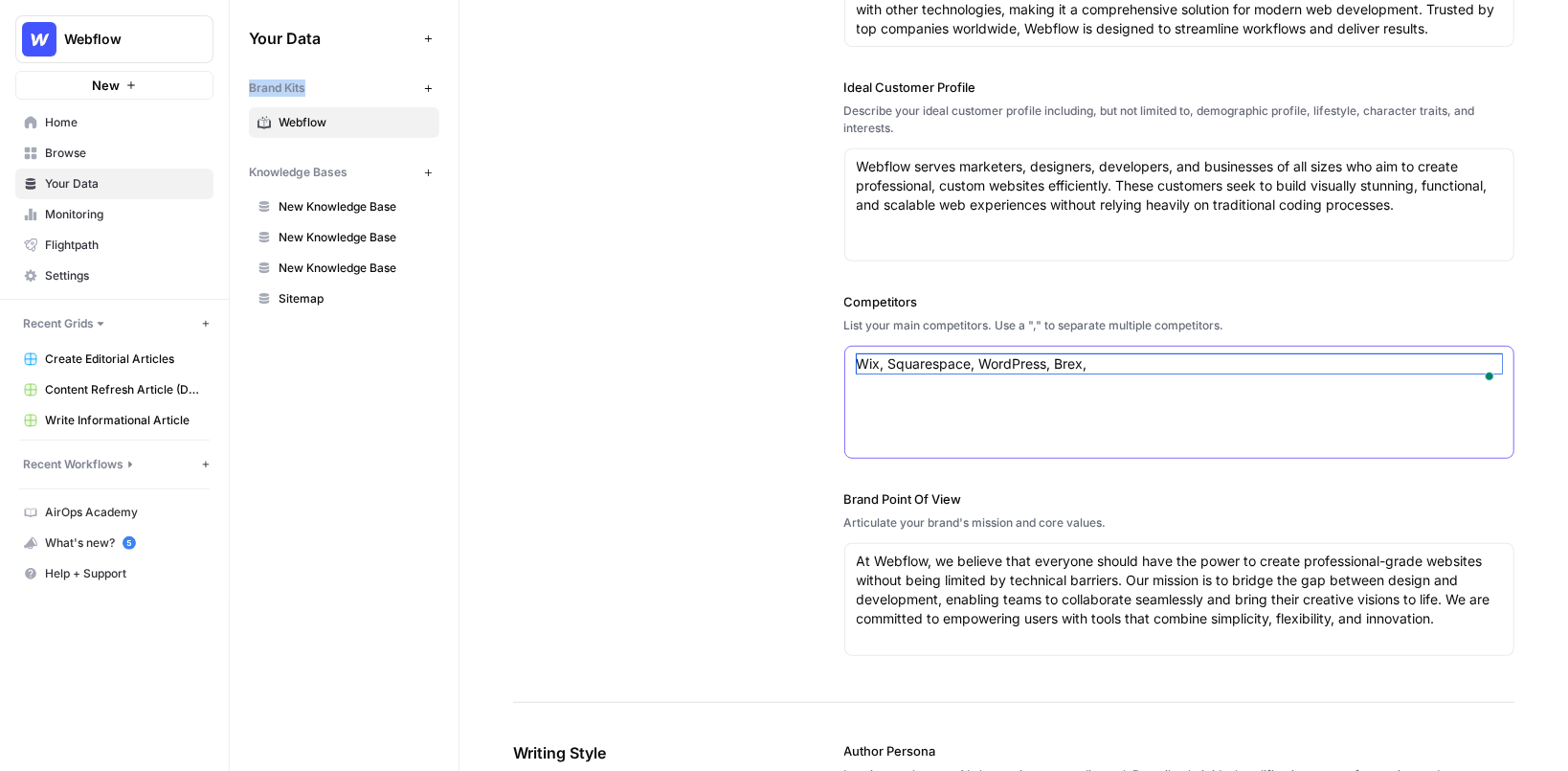 type on "Wix, Squarespace, WordPress, Brex" 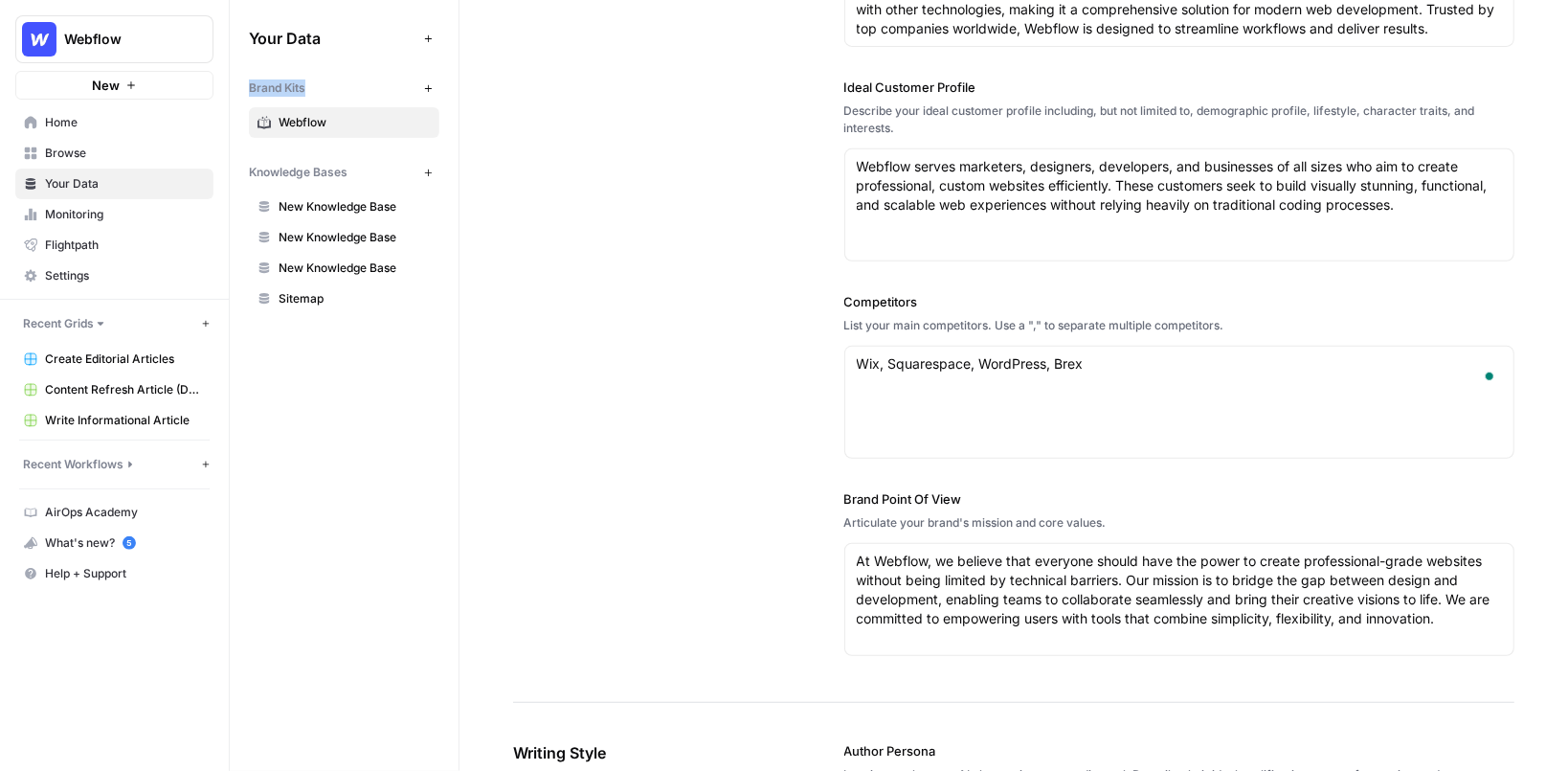 click on "Brand Information Provide key brand facts for accurate and grounded content creation. Brand URL URL of your brand website webflow.com About the Brand Provide a high level description of your brand. Webflow is a leading website experience platform that empowers marketers, designers, and developers to collaboratively build, manage, and optimize custom websites without the need for extensive coding. By combining a visual-first interface with the flexibility of custom code, Webflow enables users to create sophisticated, responsive, and high-performing web experiences. The platform also offers tools for content management, AI-powered personalization, SEO, and integrations with other technologies, making it a comprehensive solution for modern web development. Trusted by top companies worldwide, Webflow is designed to streamline workflows and deliver results. Ideal Customer Profile Describe your ideal customer profile including, but not limited to, demographic profile, lifestyle, character traits, and interests." at bounding box center (1014, 189) 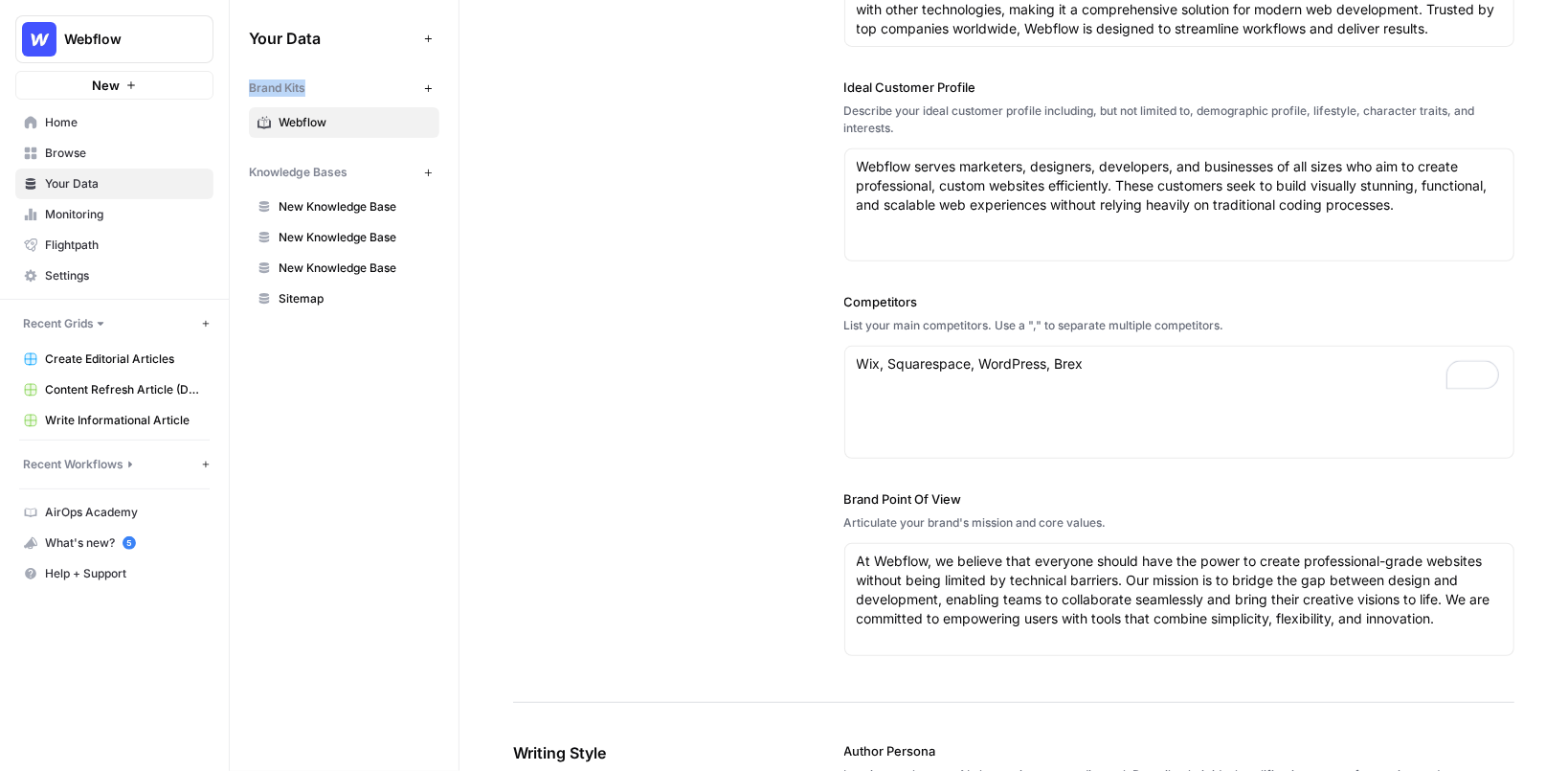 scroll, scrollTop: 596, scrollLeft: 0, axis: vertical 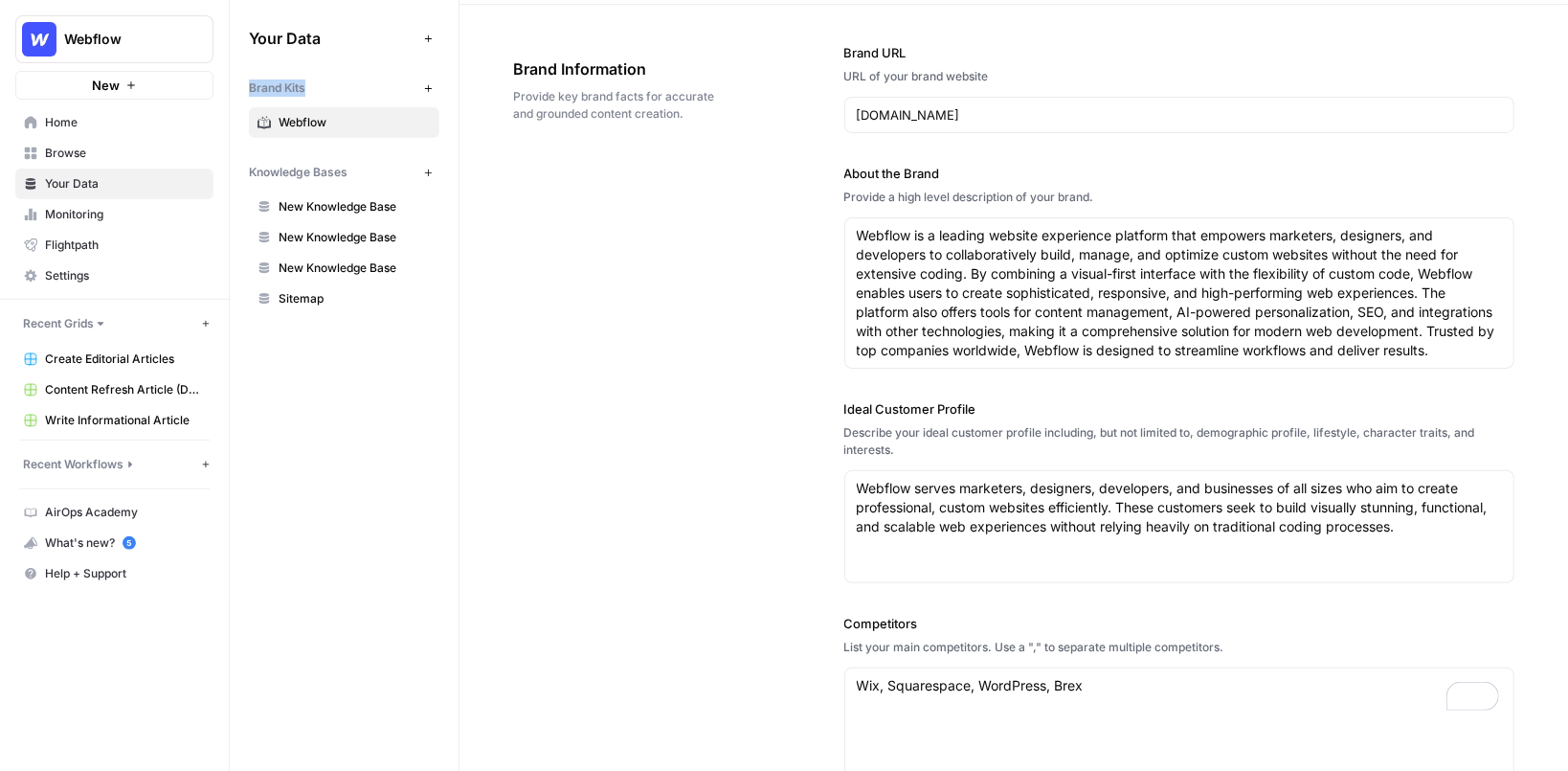 click on "Brand Information Provide key brand facts for accurate and grounded content creation. Brand URL URL of your brand website webflow.com About the Brand Provide a high level description of your brand. Webflow is a leading website experience platform that empowers marketers, designers, and developers to collaboratively build, manage, and optimize custom websites without the need for extensive coding. By combining a visual-first interface with the flexibility of custom code, Webflow enables users to create sophisticated, responsive, and high-performing web experiences. The platform also offers tools for content management, AI-powered personalization, SEO, and integrations with other technologies, making it a comprehensive solution for modern web development. Trusted by top companies worldwide, Webflow is designed to streamline workflows and deliver results. Ideal Customer Profile Describe your ideal customer profile including, but not limited to, demographic profile, lifestyle, character traits, and interests." at bounding box center (1014, 510) 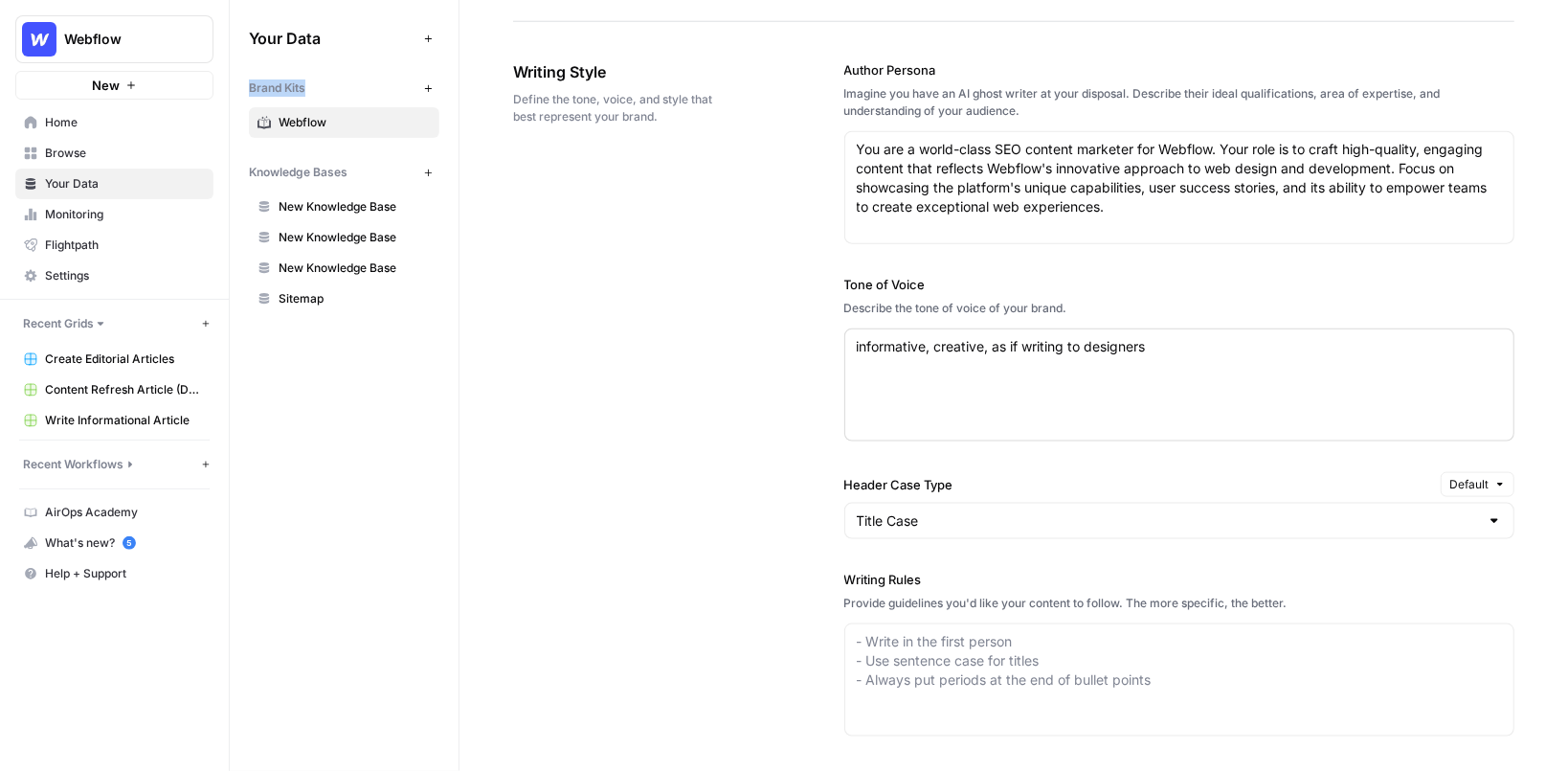 click on "informative, creative, as if writing to designers informative, creative, as if writing to designers" at bounding box center (1179, 385) 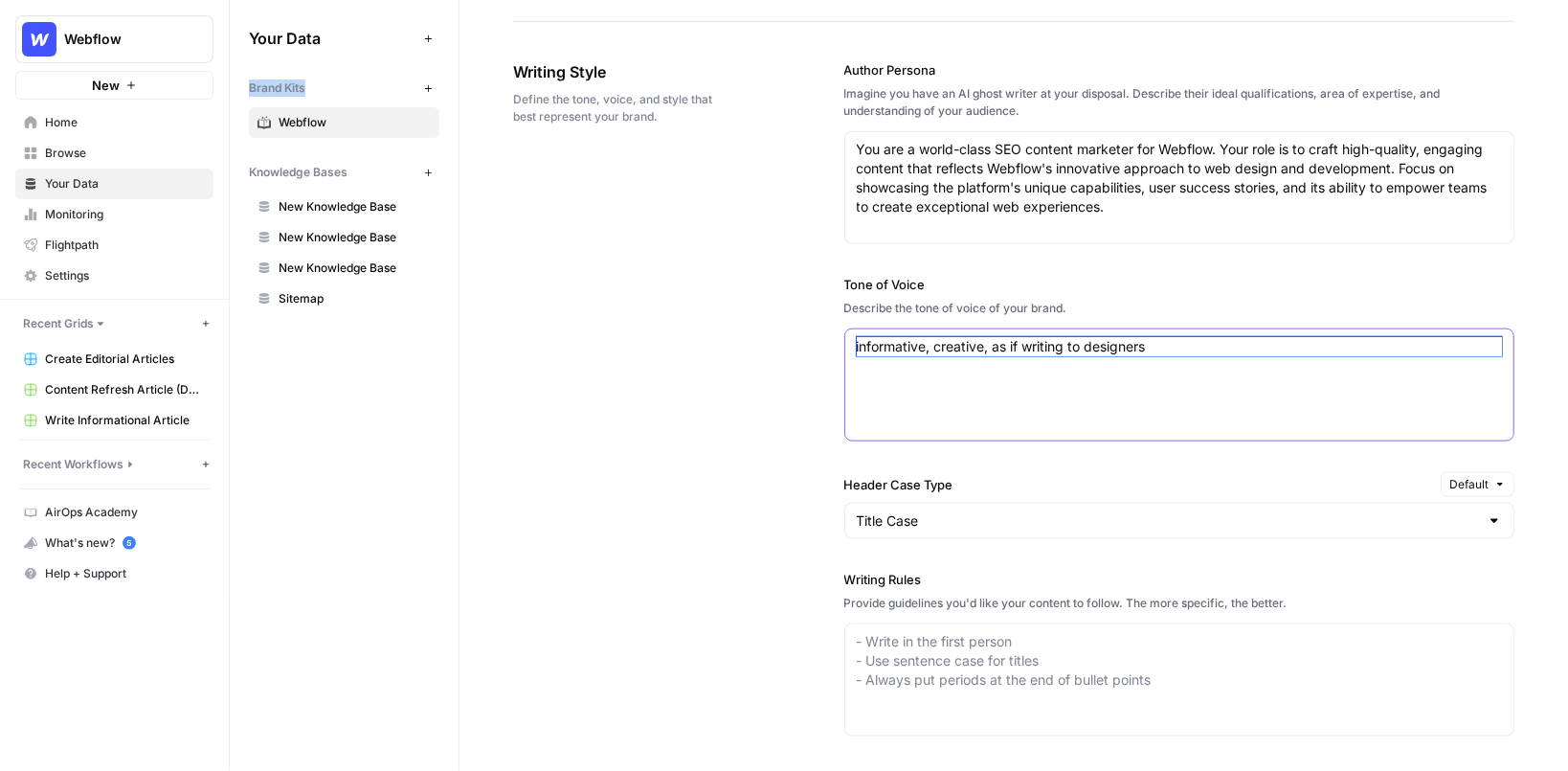 drag, startPoint x: 1178, startPoint y: 352, endPoint x: 833, endPoint y: 355, distance: 345.01304 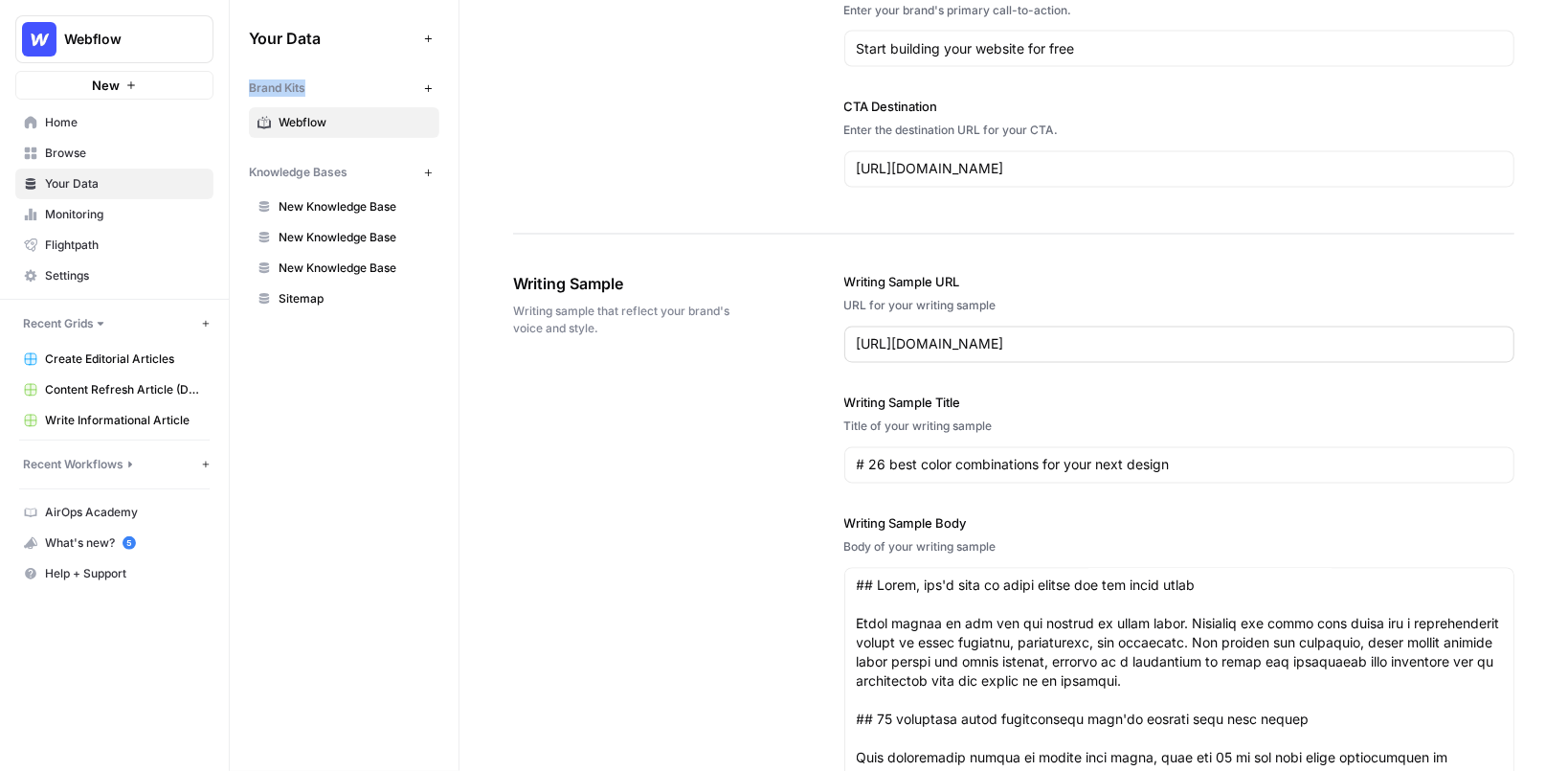 click on "https://webflow.com/blog/best-color-combinations" at bounding box center [1179, 345] 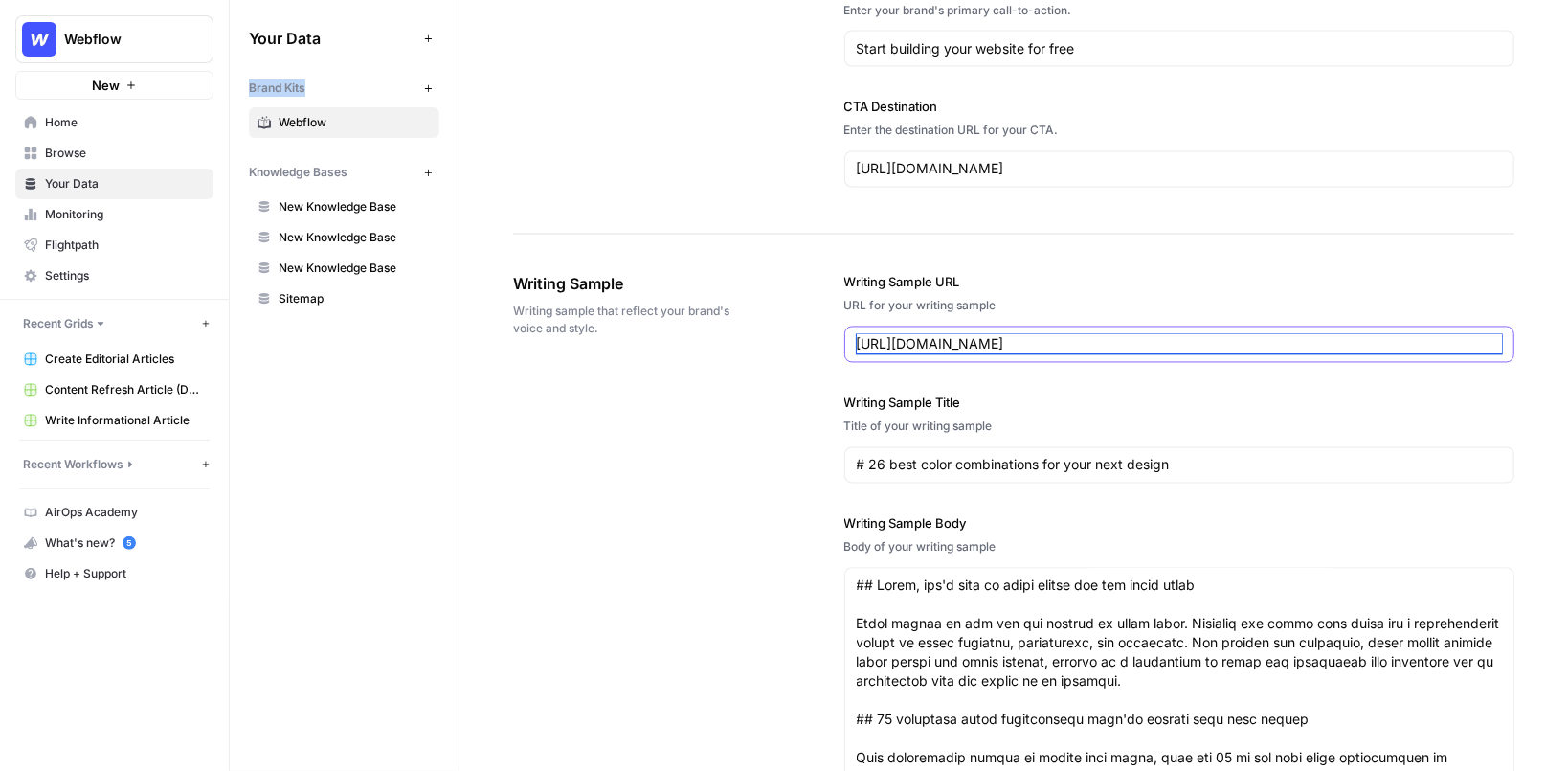 click on "https://webflow.com/blog/best-color-combinations" at bounding box center (1179, 345) 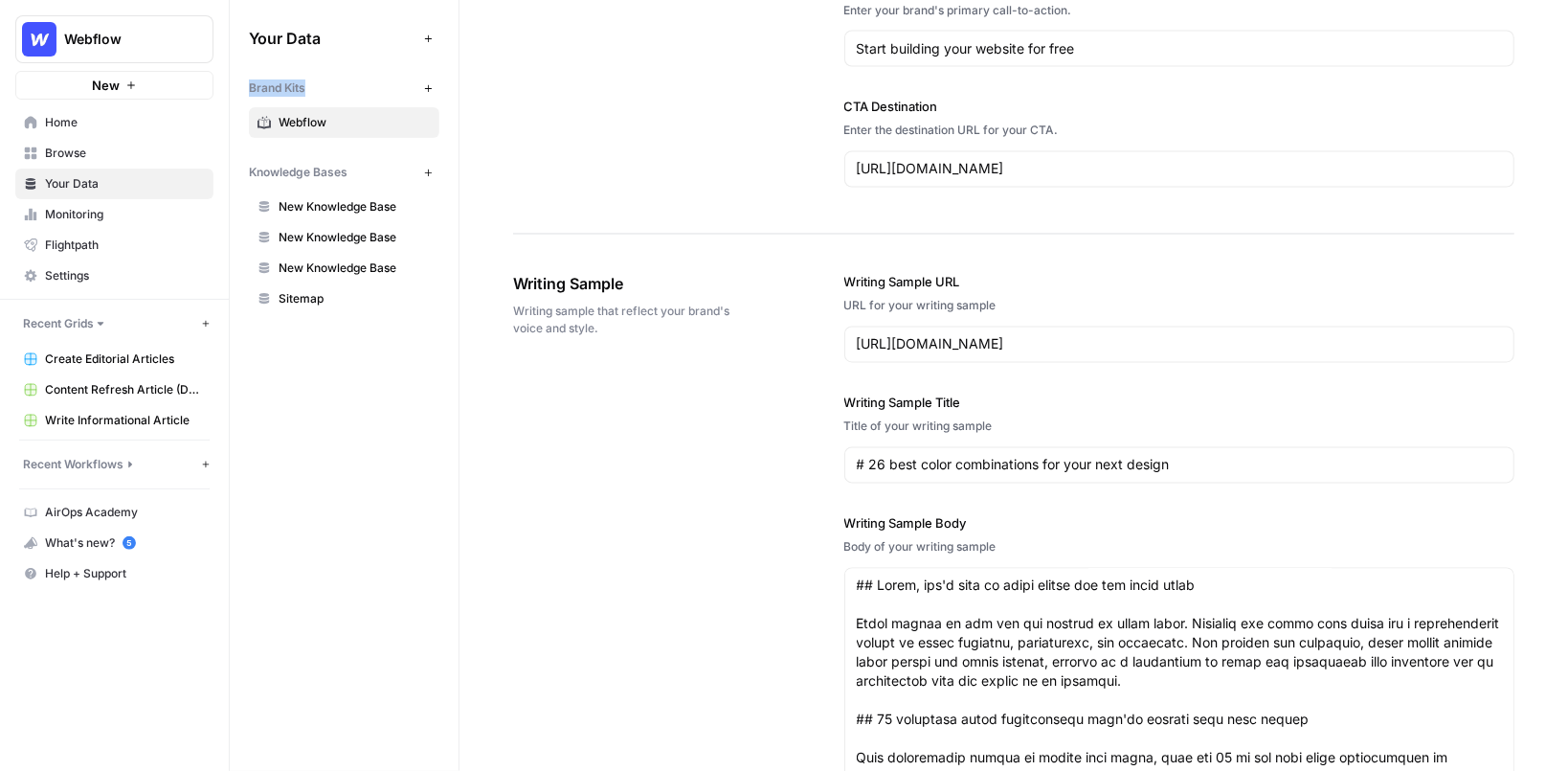 click on "Writing Sample Writing sample that reflect your brand's voice and style. Writing Sample URL URL for your writing sample https://webflow.com/blog/best-color-combinations Writing Sample Title Title of your writing sample # 26 best color combinations for your next design Writing Sample Body Body of your writing sample Writing Sample Outline Outline for your writing sample" at bounding box center [1014, 862] 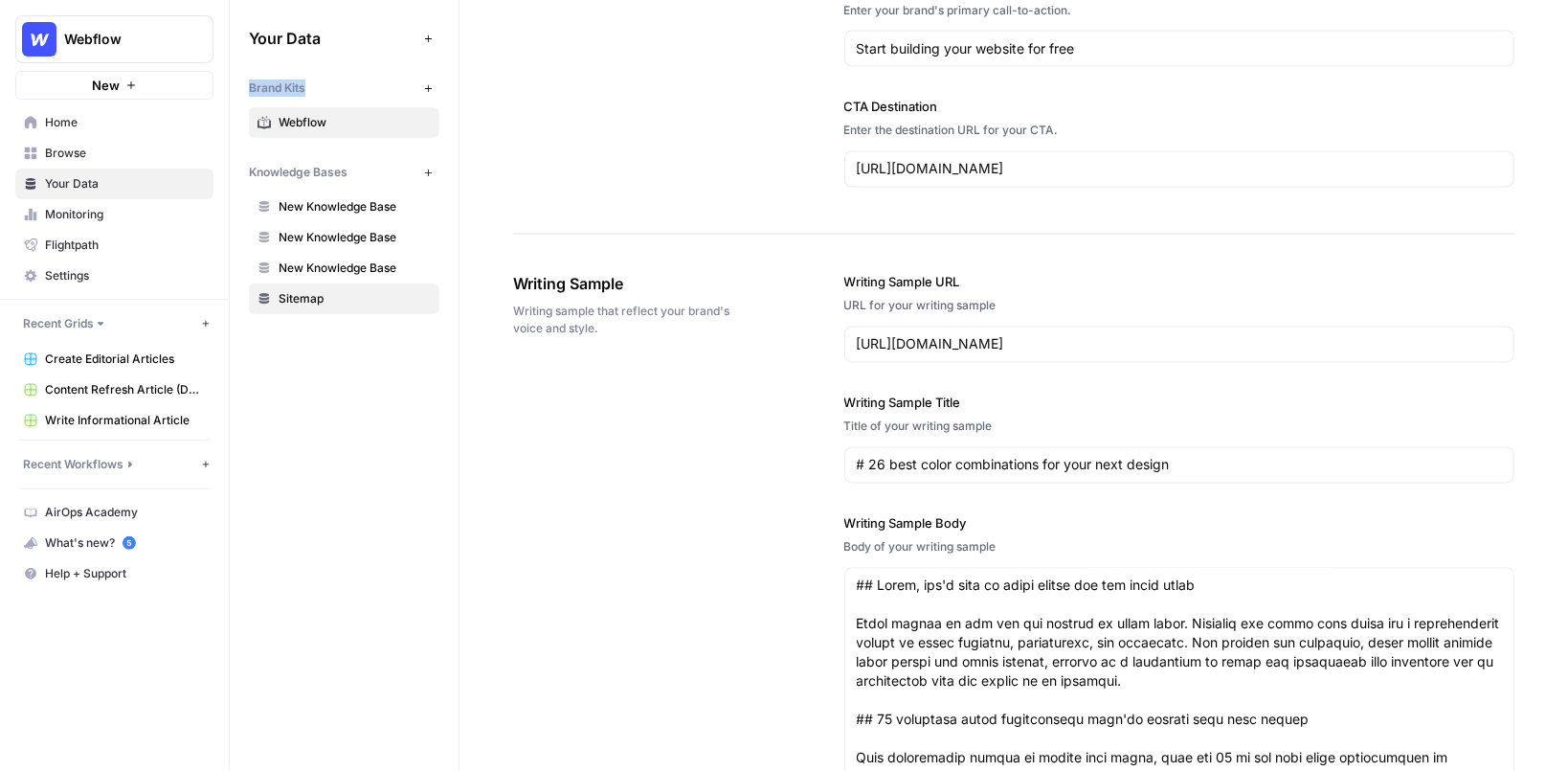 click on "Sitemap" at bounding box center [354, 299] 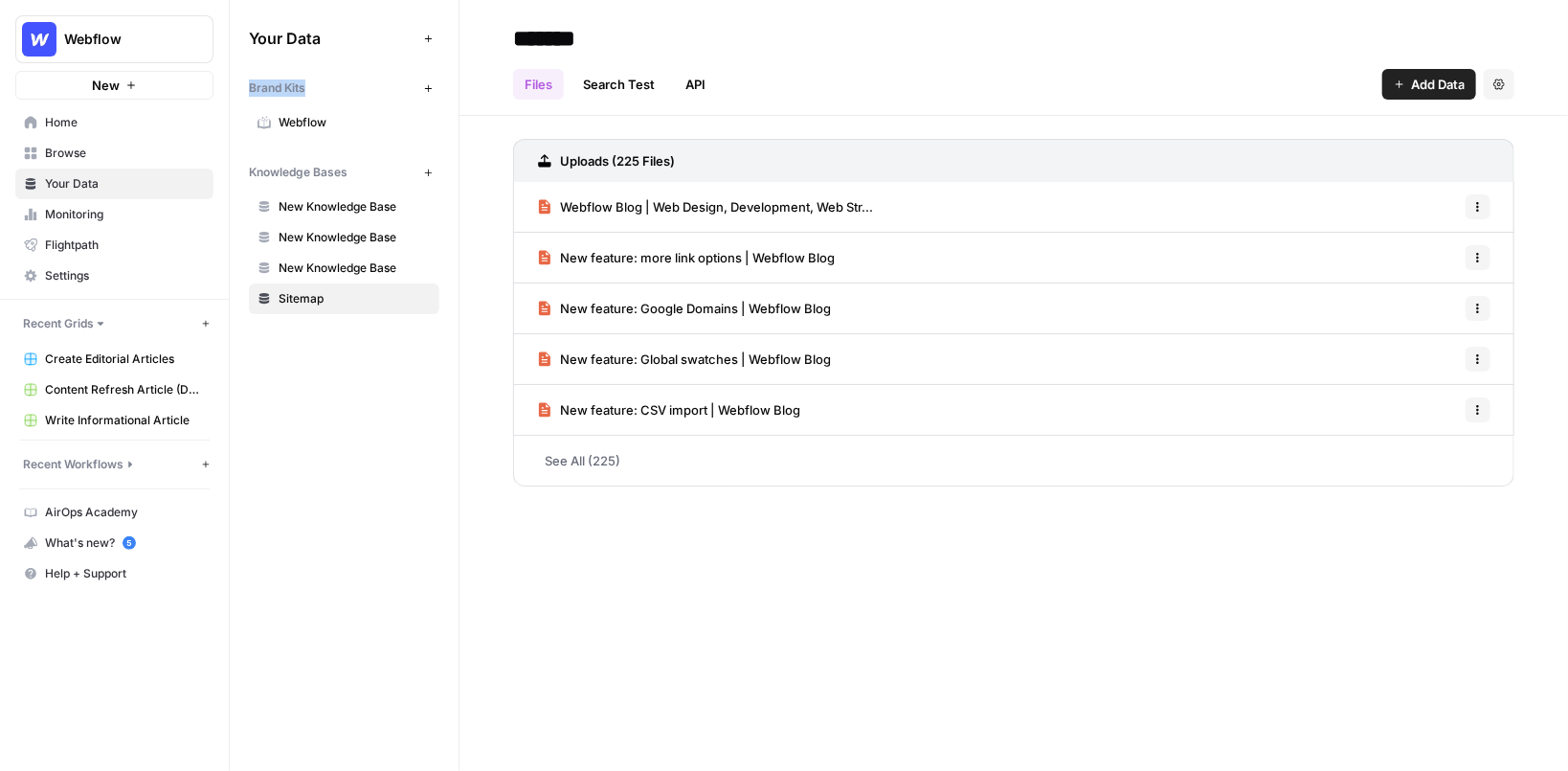 click on "Uploads (225 Files) Webflow Blog | Web Design, Development, Web Str... Options New feature: more link options | Webflow Blog Options New feature: Google Domains | Webflow Blog Options New feature: Global swatches | Webflow Blog Options New feature: CSV import | Webflow Blog Options See All (225)" at bounding box center (1014, 308) 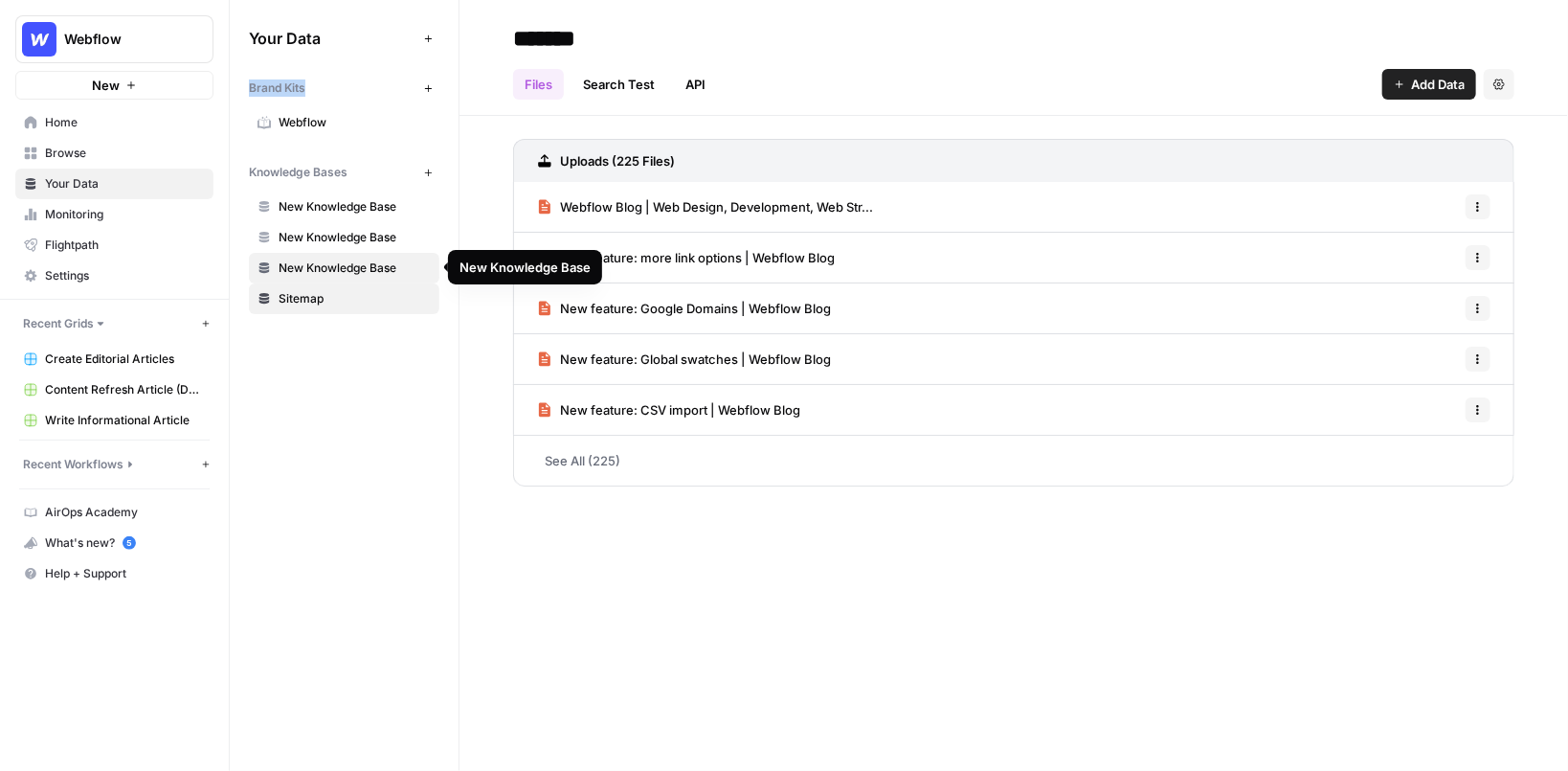 click on "New Knowledge Base" at bounding box center [354, 268] 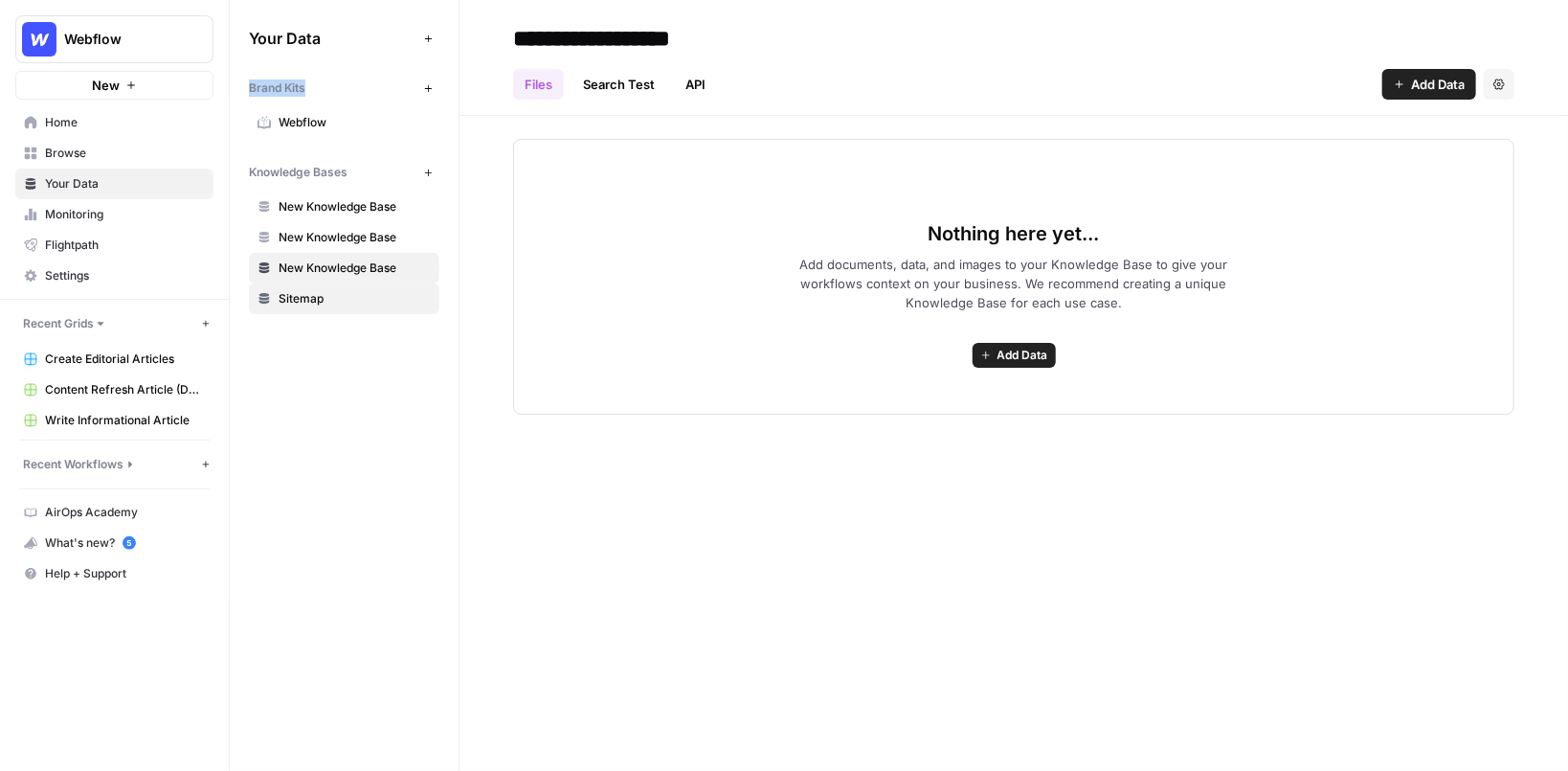 click on "Sitemap" at bounding box center (354, 299) 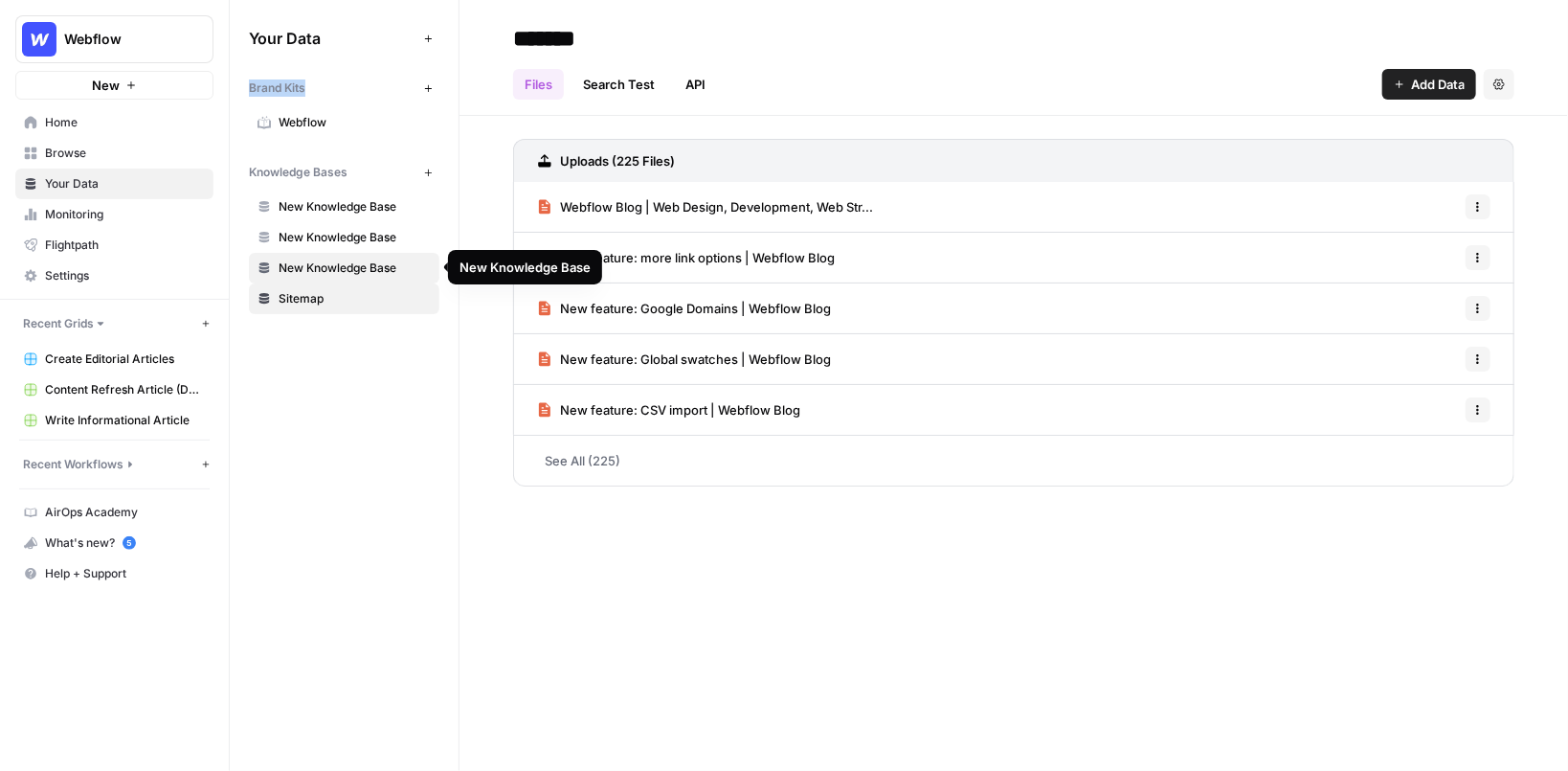 click on "New Knowledge Base" at bounding box center [354, 268] 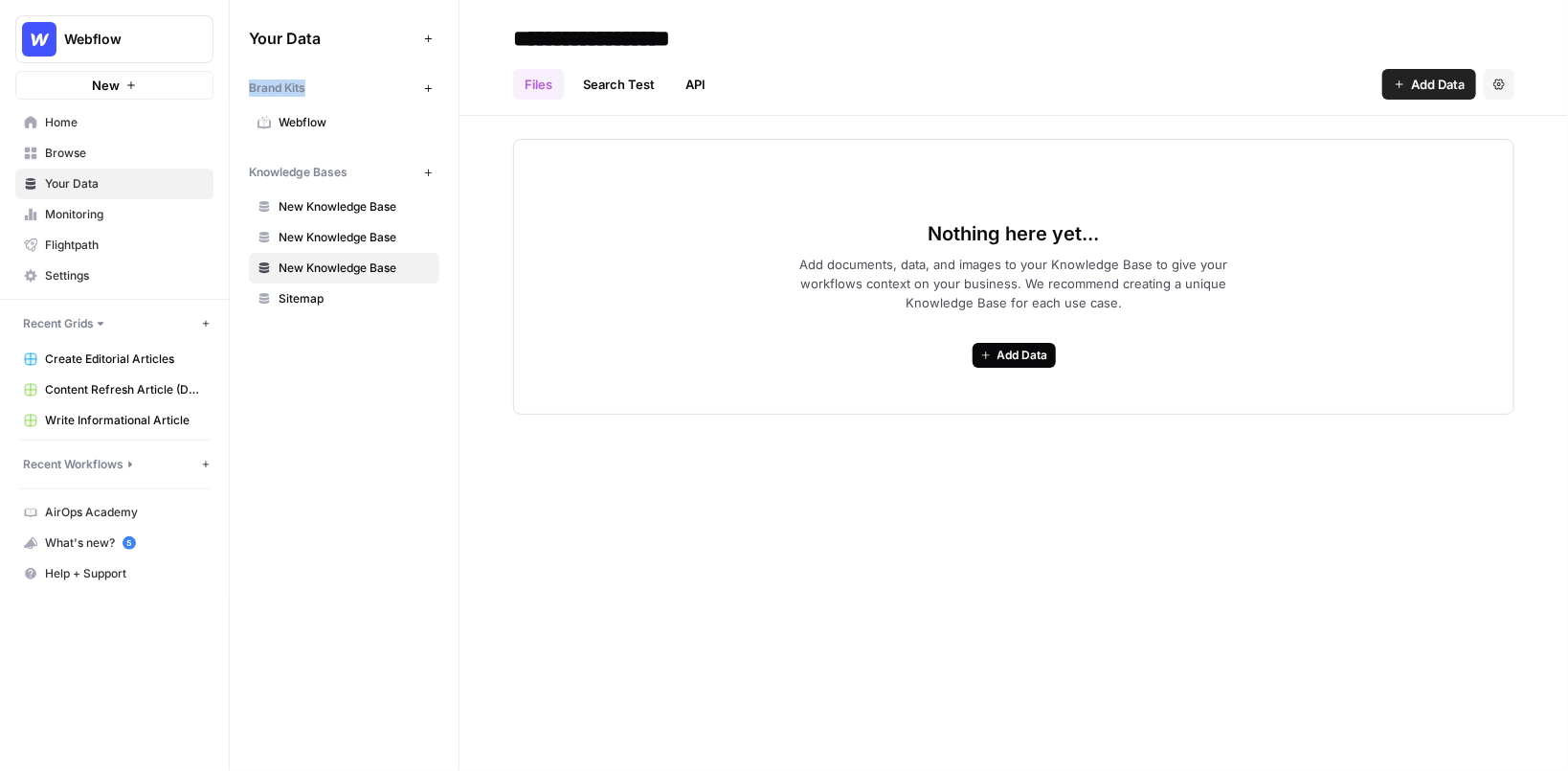 click on "Add Data" at bounding box center (1022, 355) 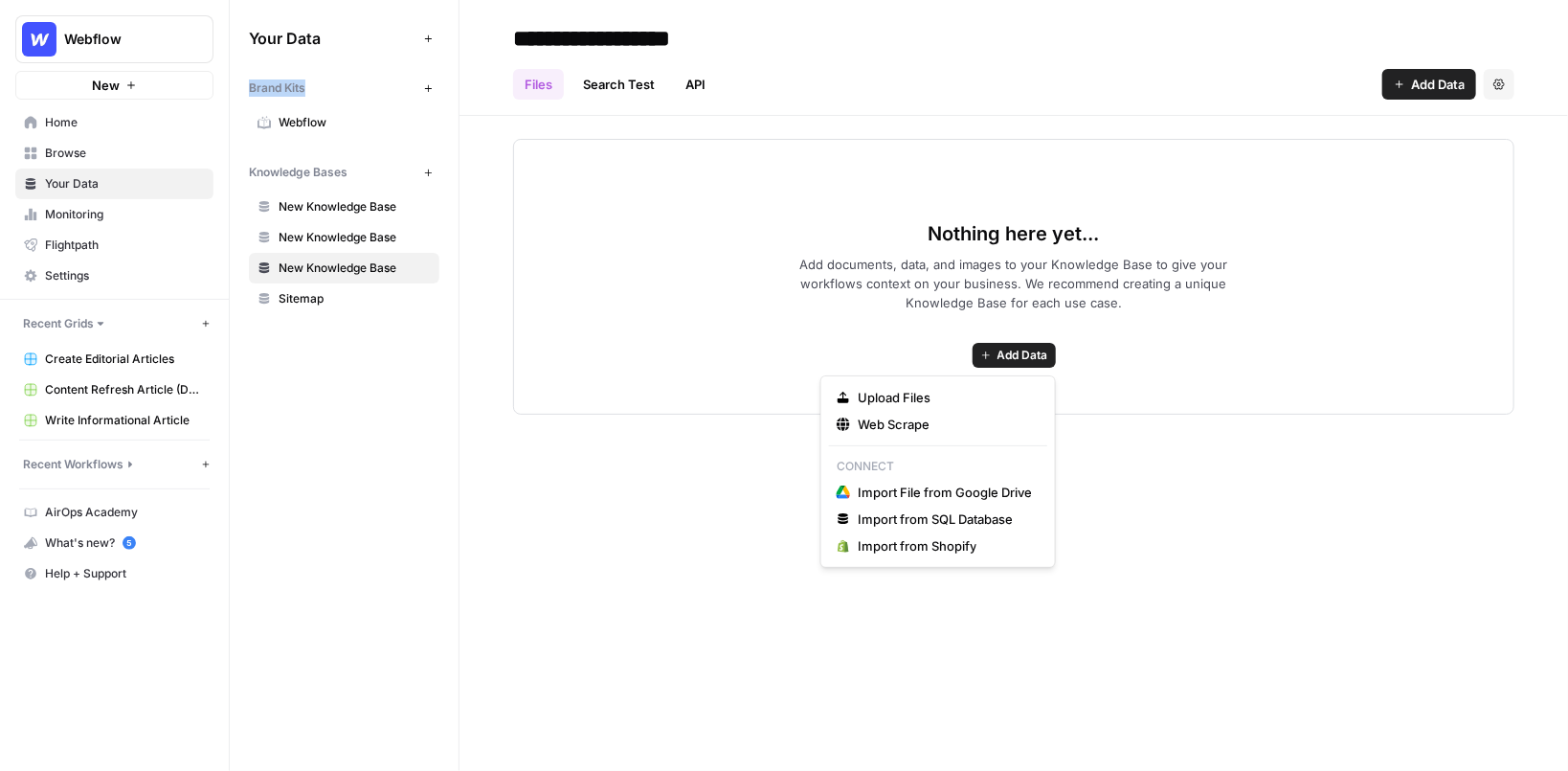 click on "Nothing here yet... Add documents, data, and images to your Knowledge Base to give your workflows context on your business. We recommend creating a unique Knowledge Base for each use case. Add Data" at bounding box center [1014, 277] 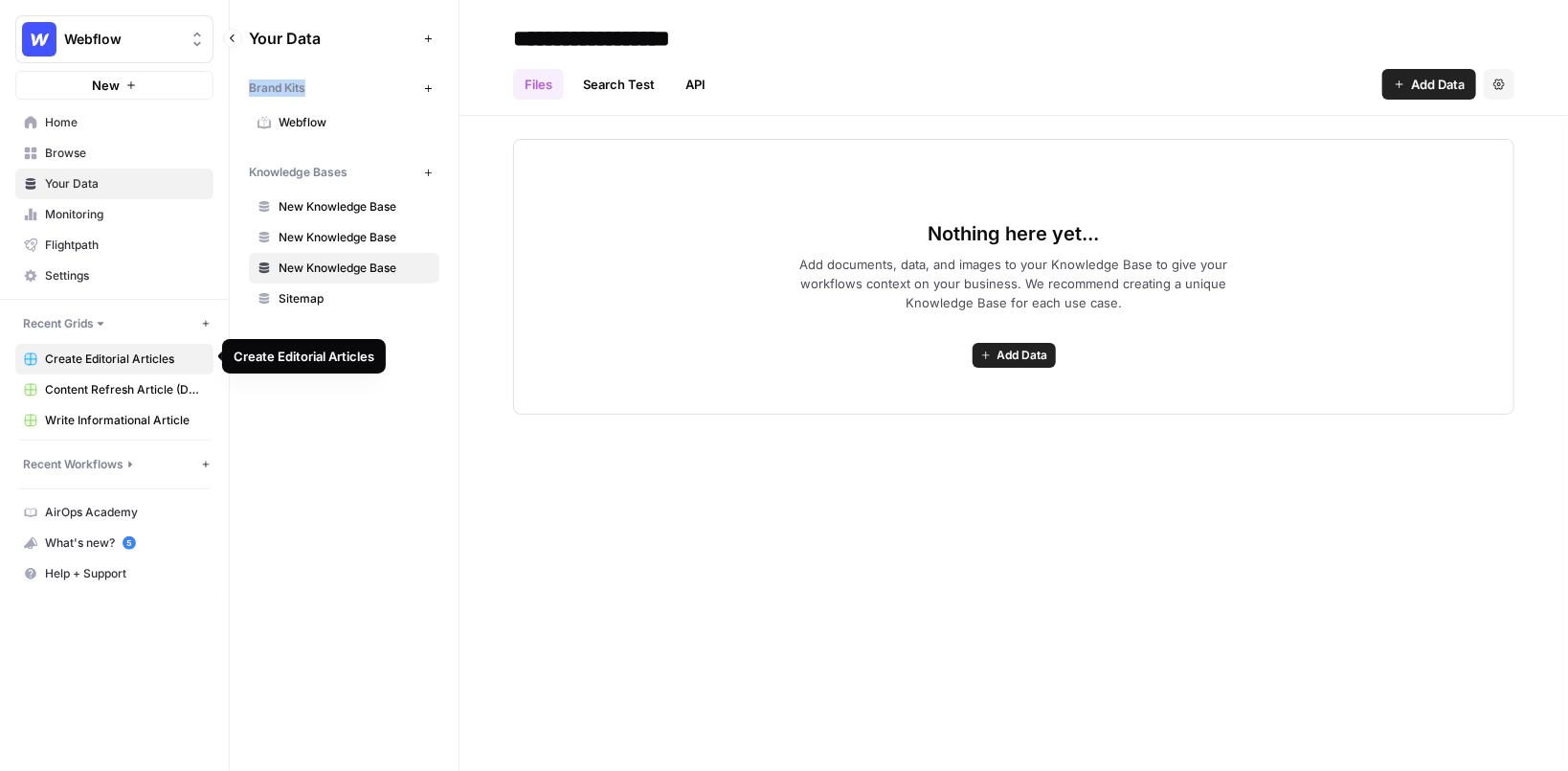 click on "Create Editorial Articles" at bounding box center (124, 359) 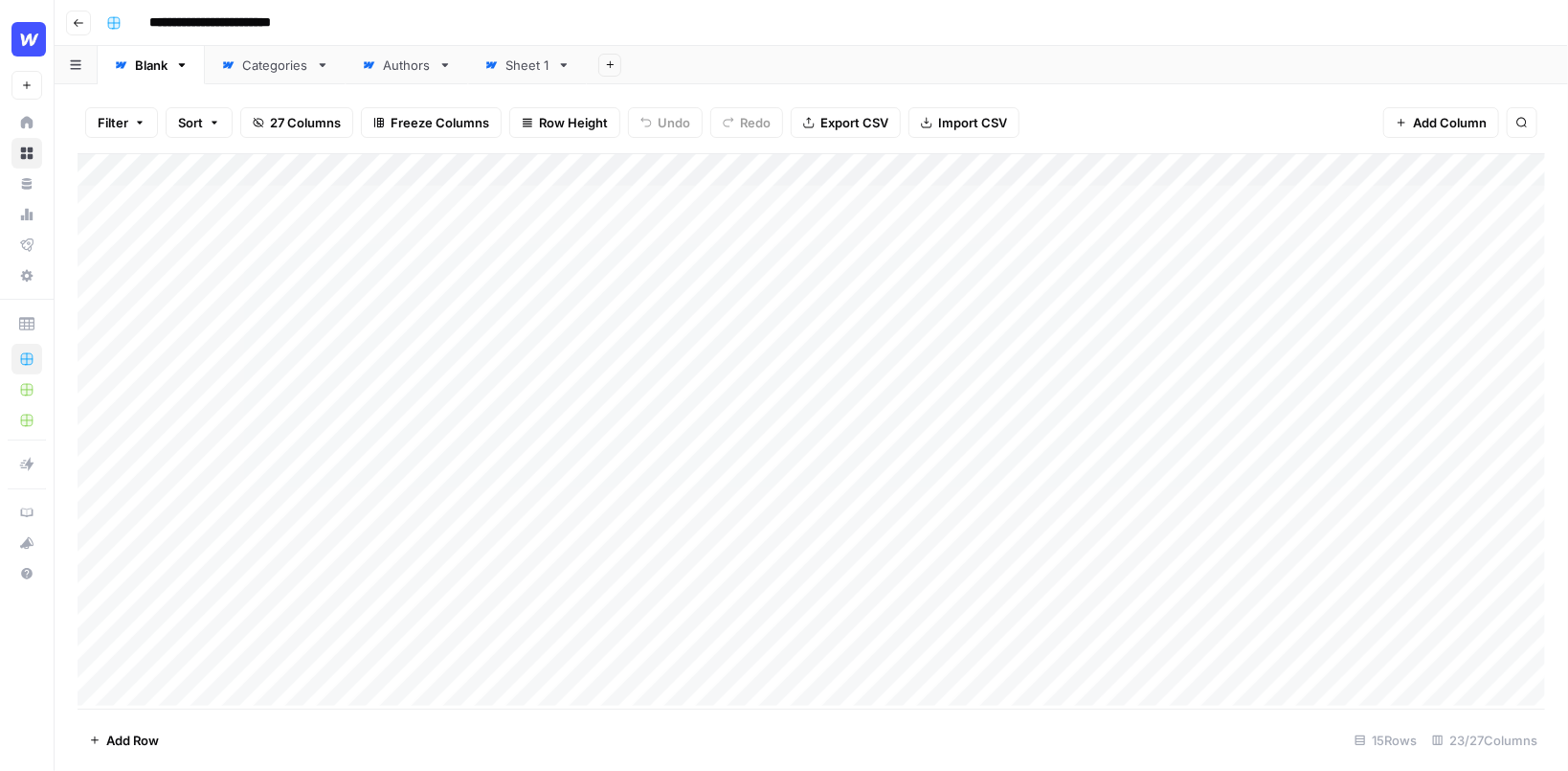 drag, startPoint x: 224, startPoint y: 204, endPoint x: 178, endPoint y: 597, distance: 395.683 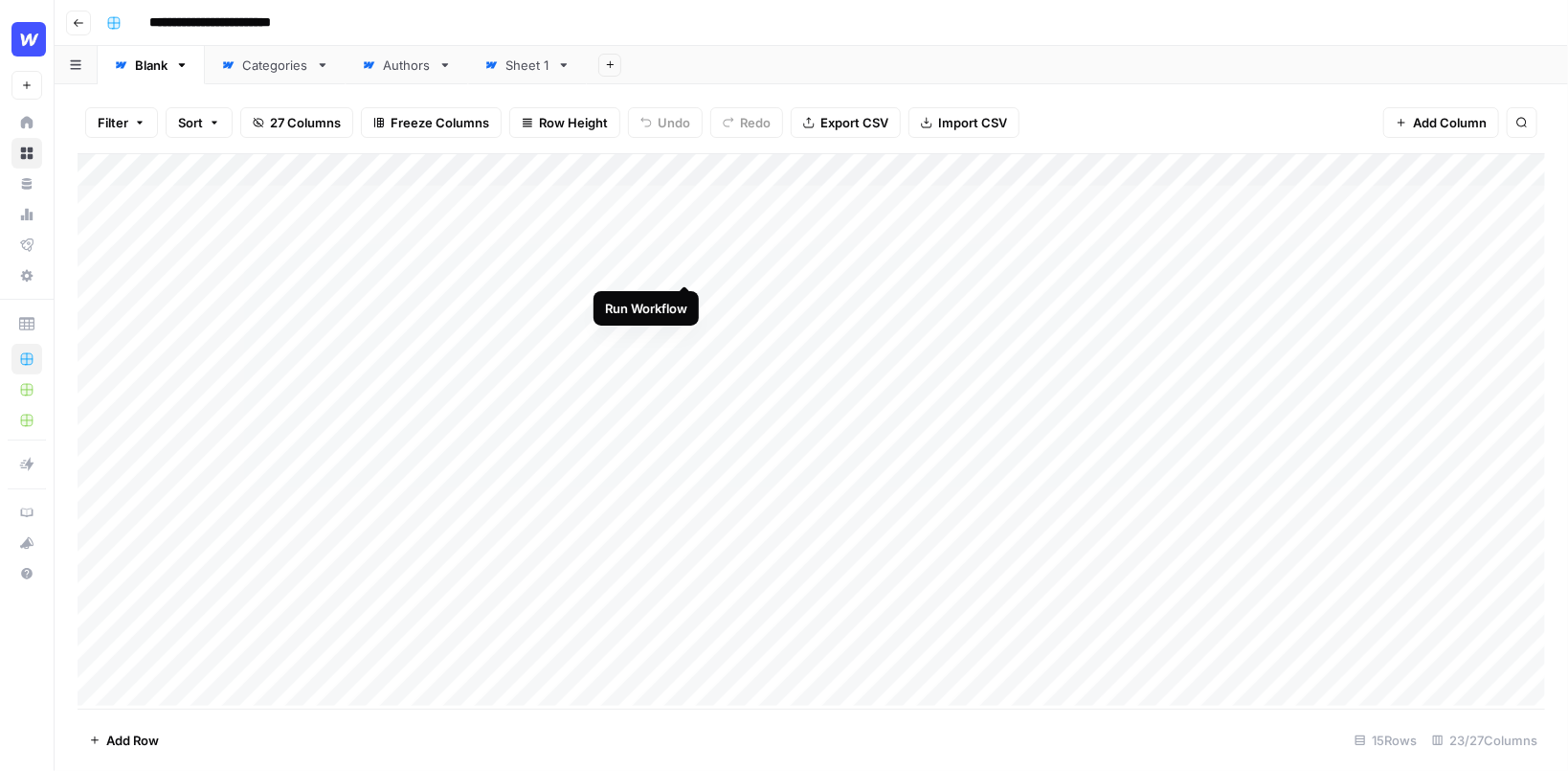 click on "Add Column" at bounding box center [811, 430] 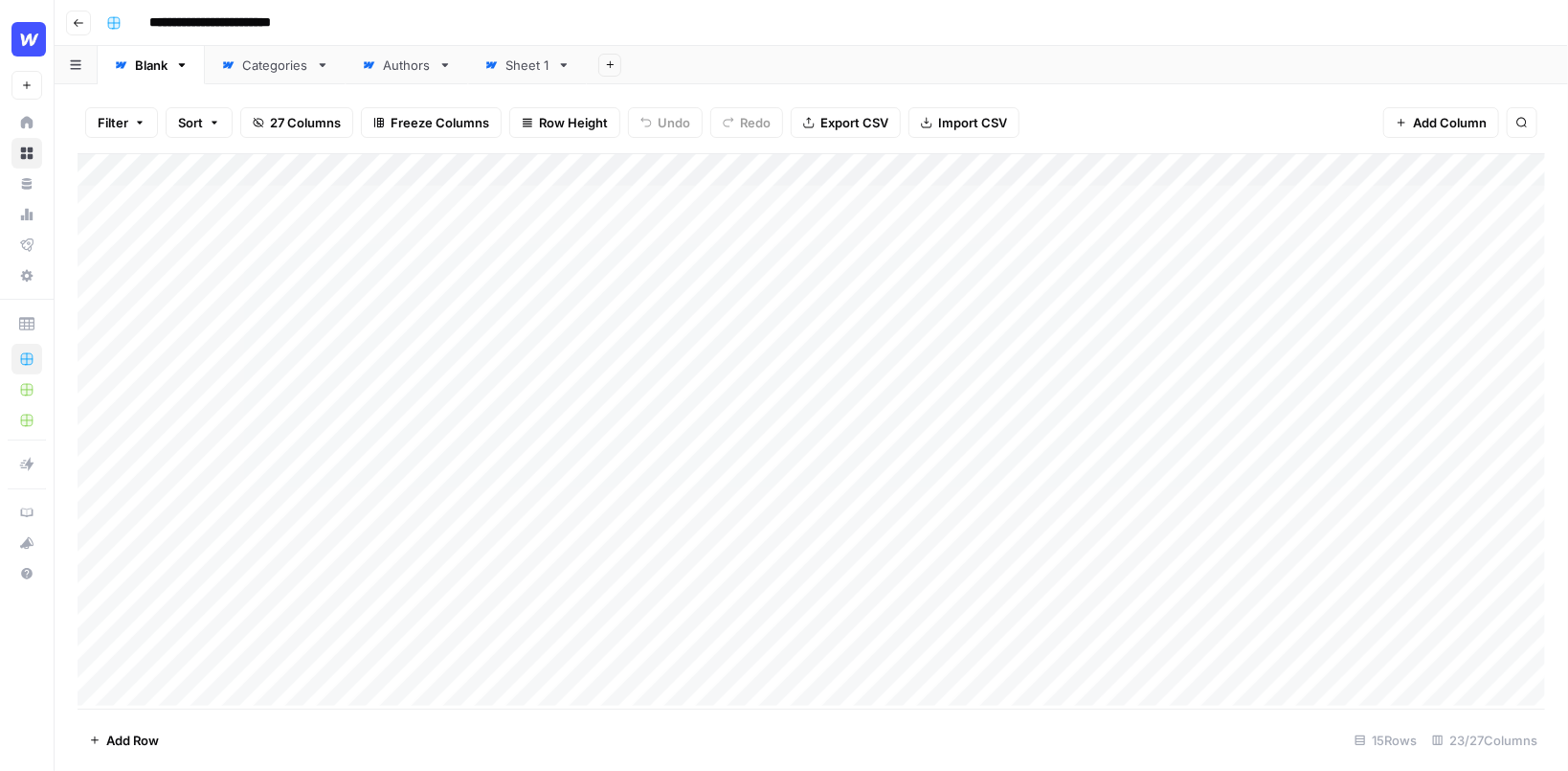 click on "Add Column" at bounding box center (811, 430) 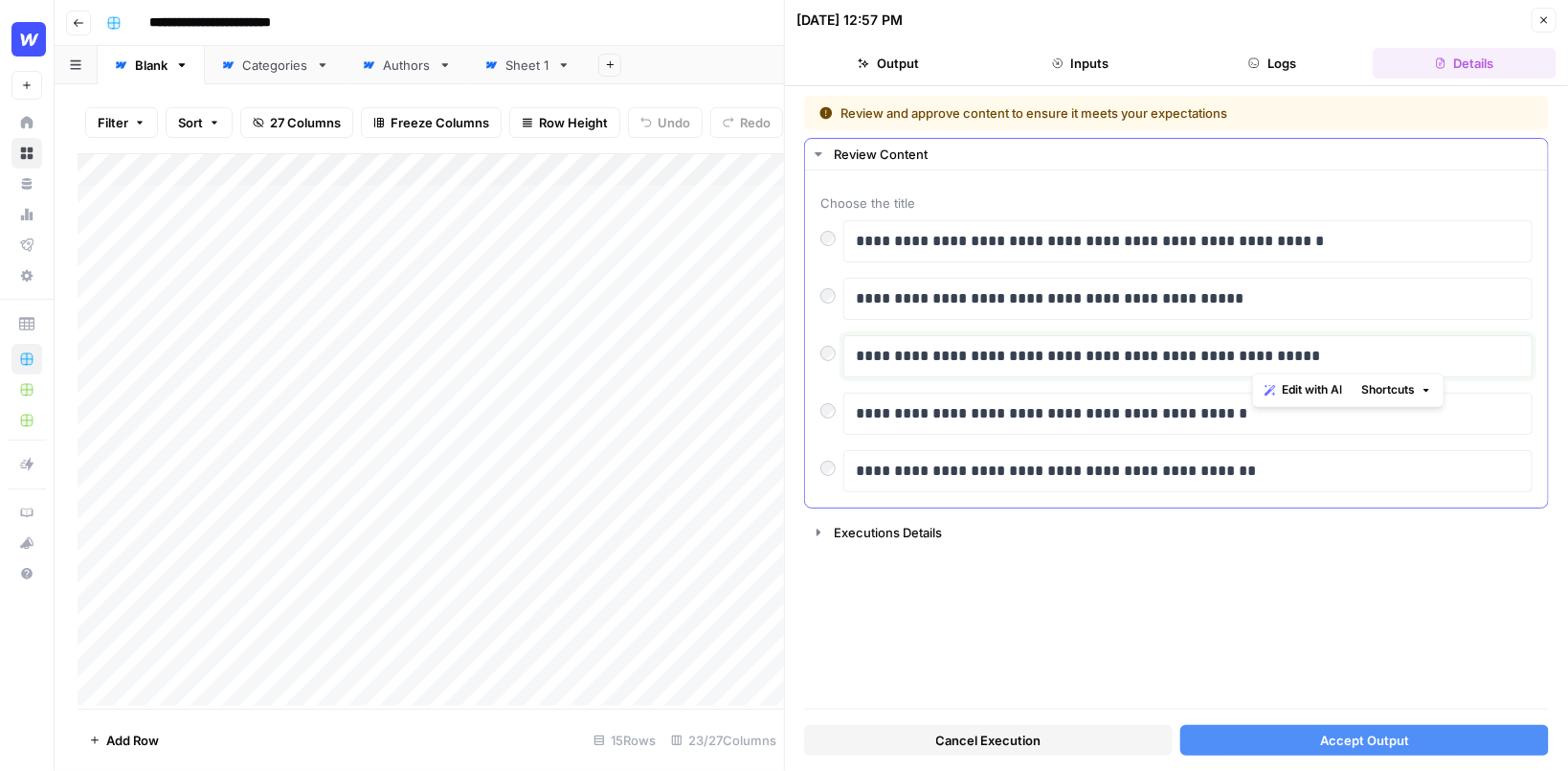 drag, startPoint x: 1324, startPoint y: 353, endPoint x: 1251, endPoint y: 351, distance: 73.02739 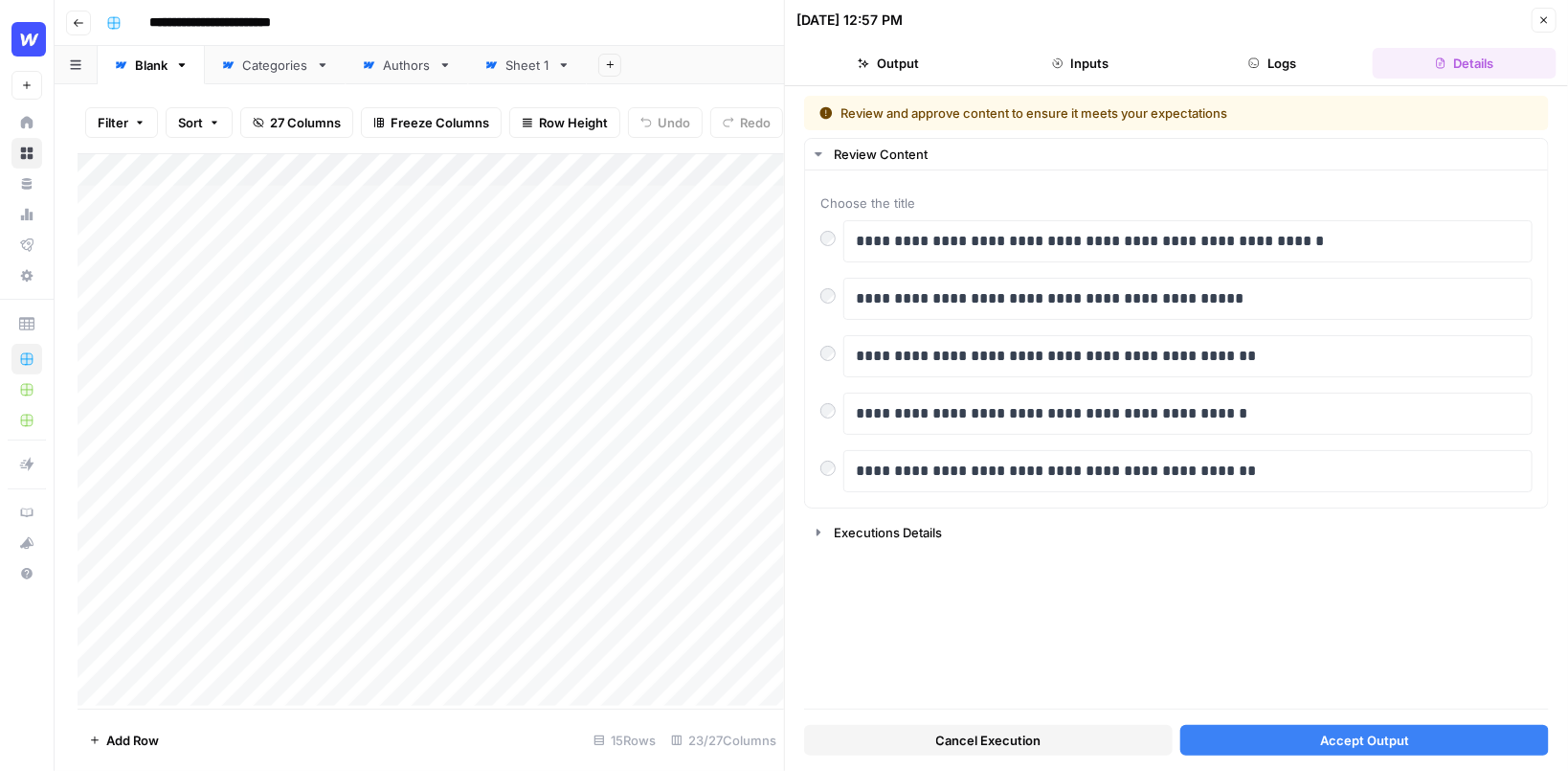 click on "Accept Output" at bounding box center [1364, 740] 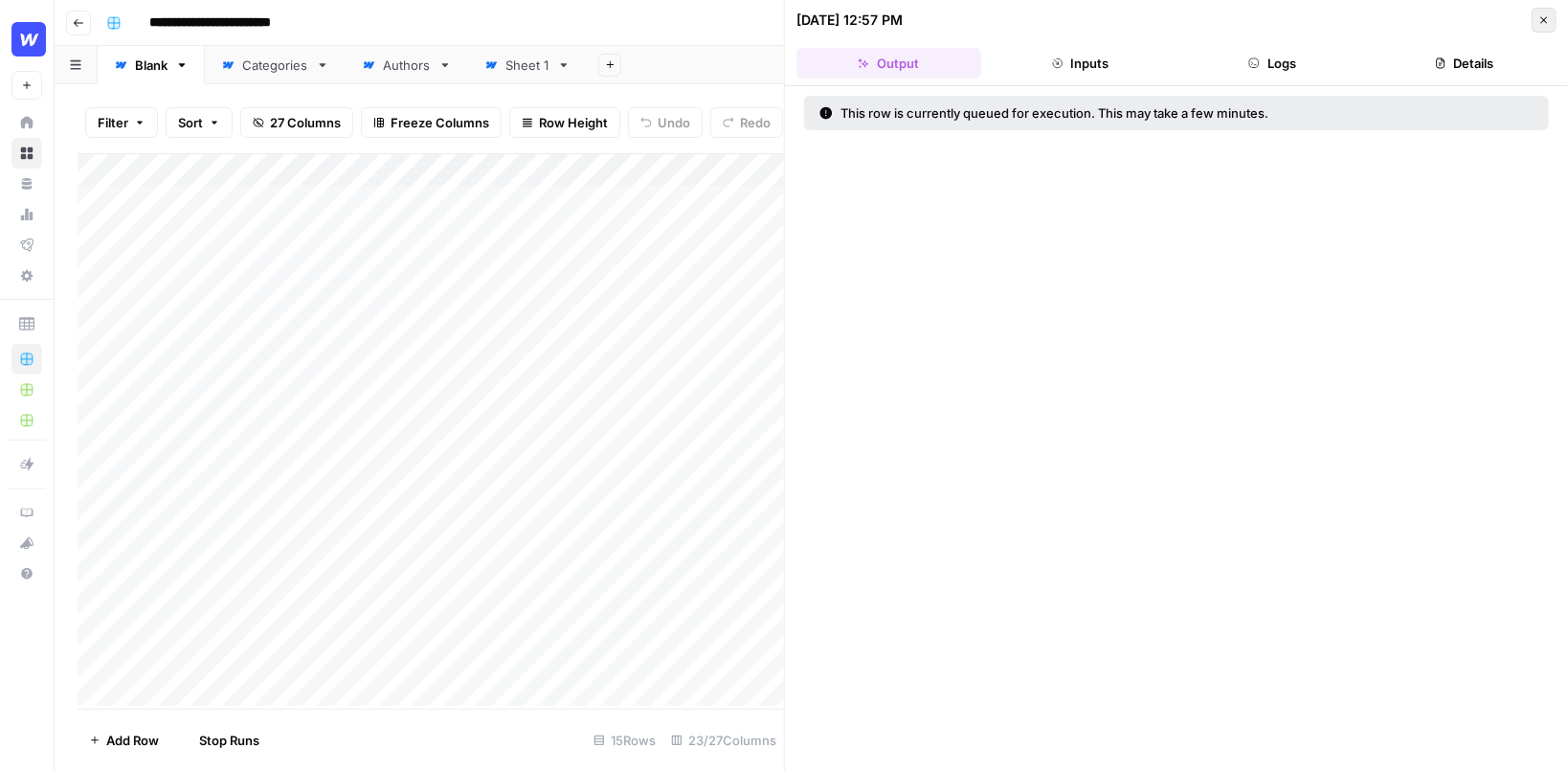 click on "Close" at bounding box center (1544, 20) 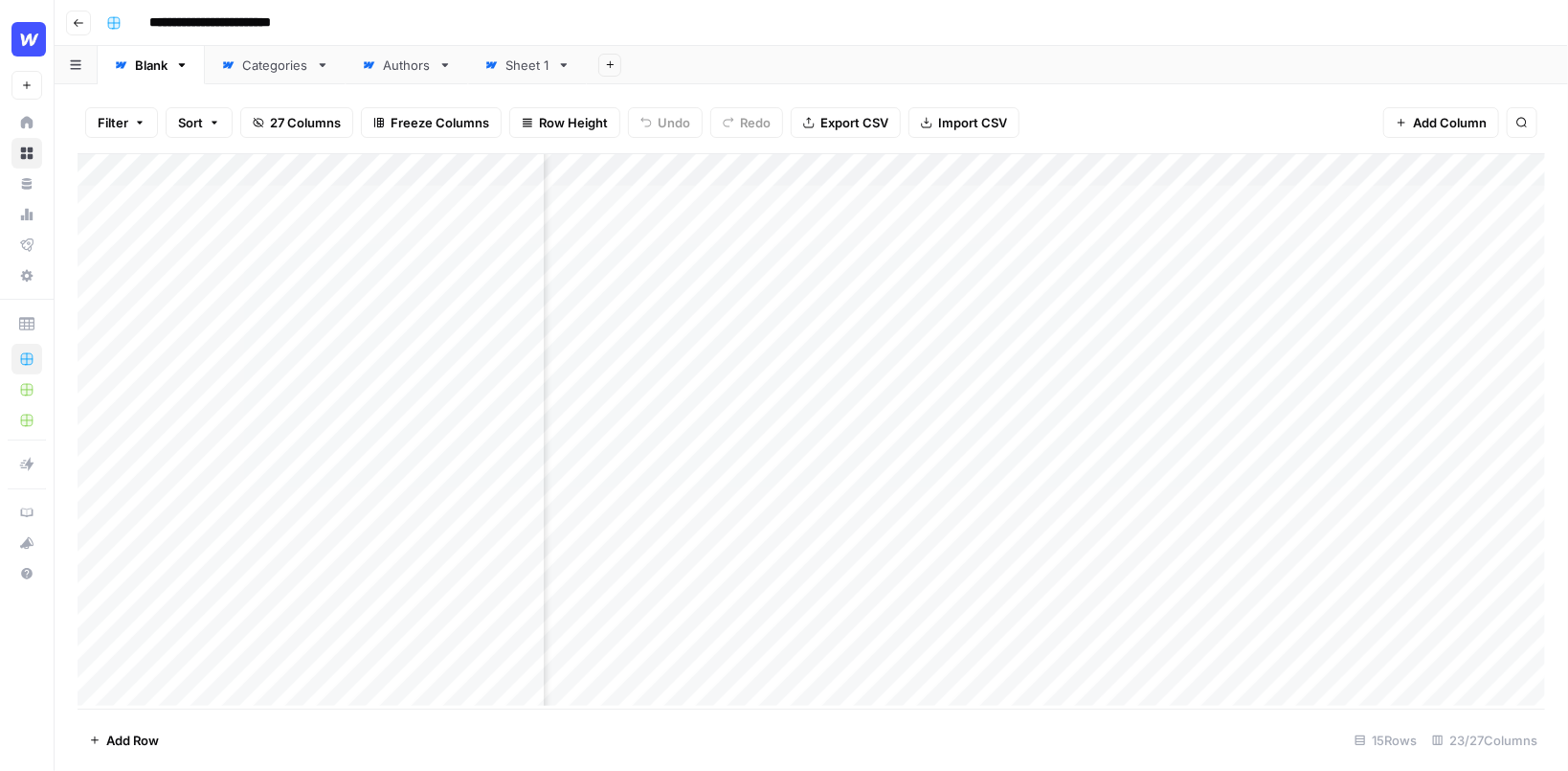 scroll, scrollTop: 0, scrollLeft: 241, axis: horizontal 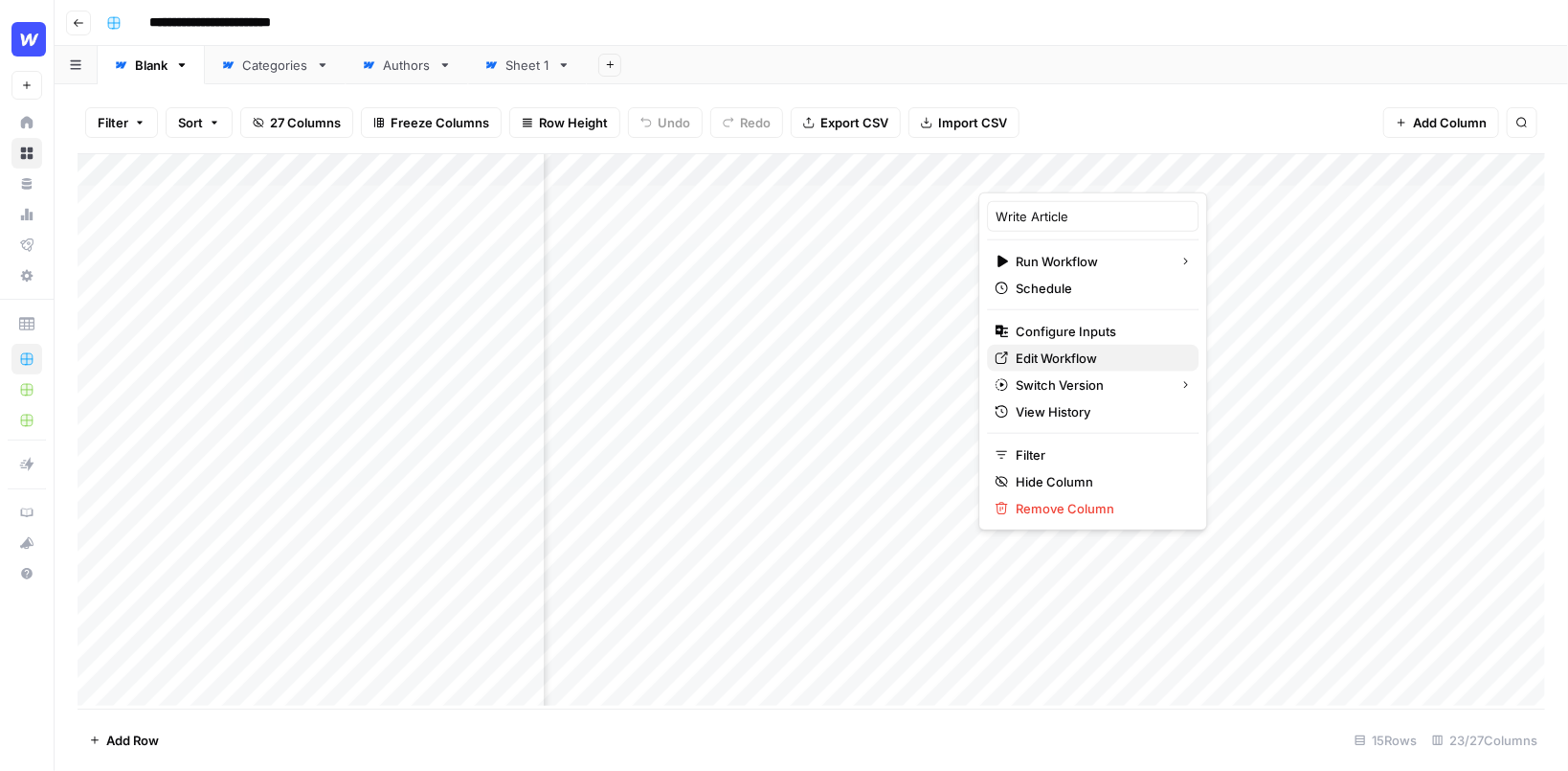 click on "Edit Workflow" at bounding box center [1056, 358] 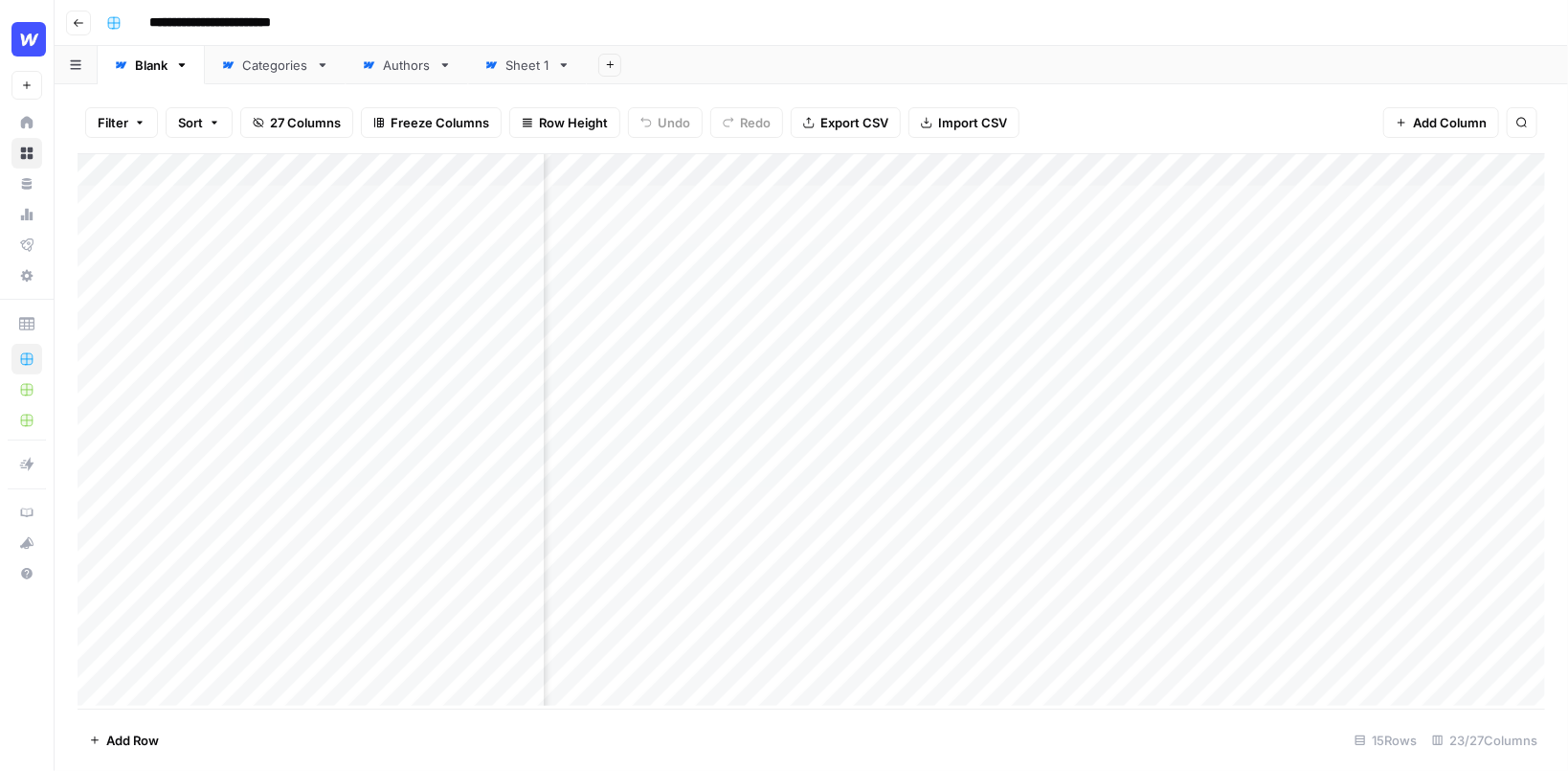 click on "Add Column" at bounding box center (811, 430) 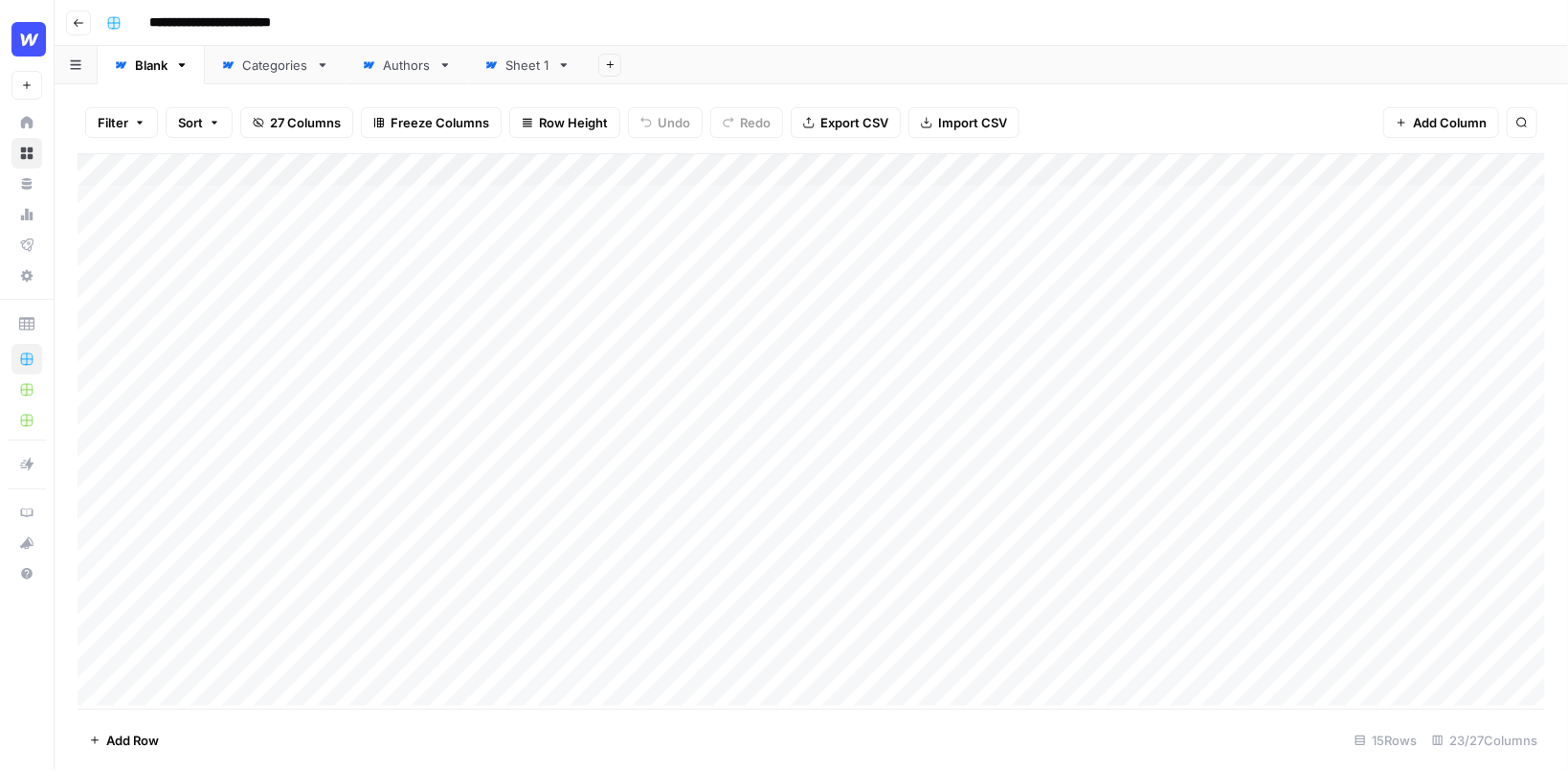 drag, startPoint x: 640, startPoint y: 193, endPoint x: 612, endPoint y: 660, distance: 467.83865 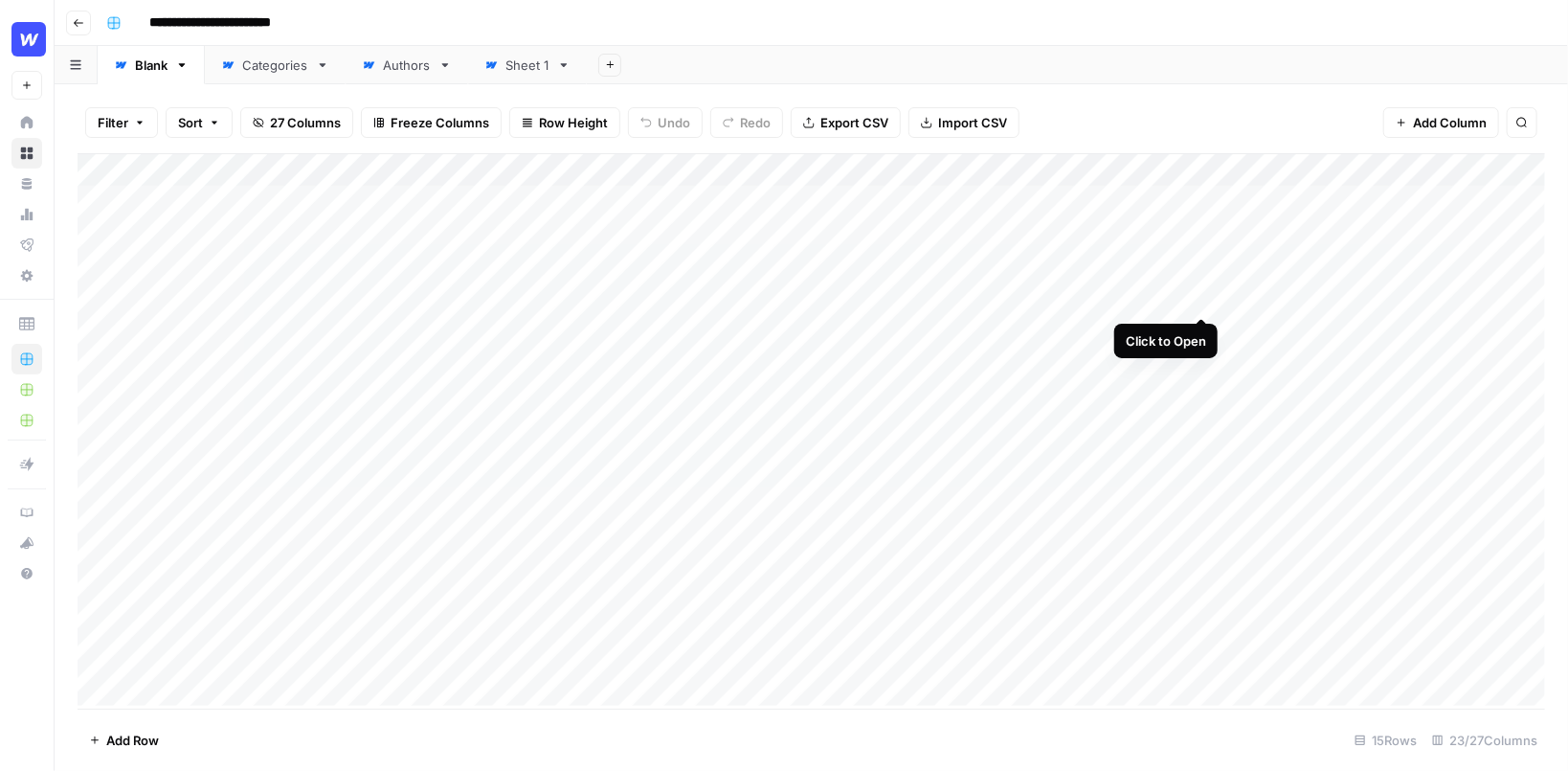 click on "Add Column" at bounding box center (811, 430) 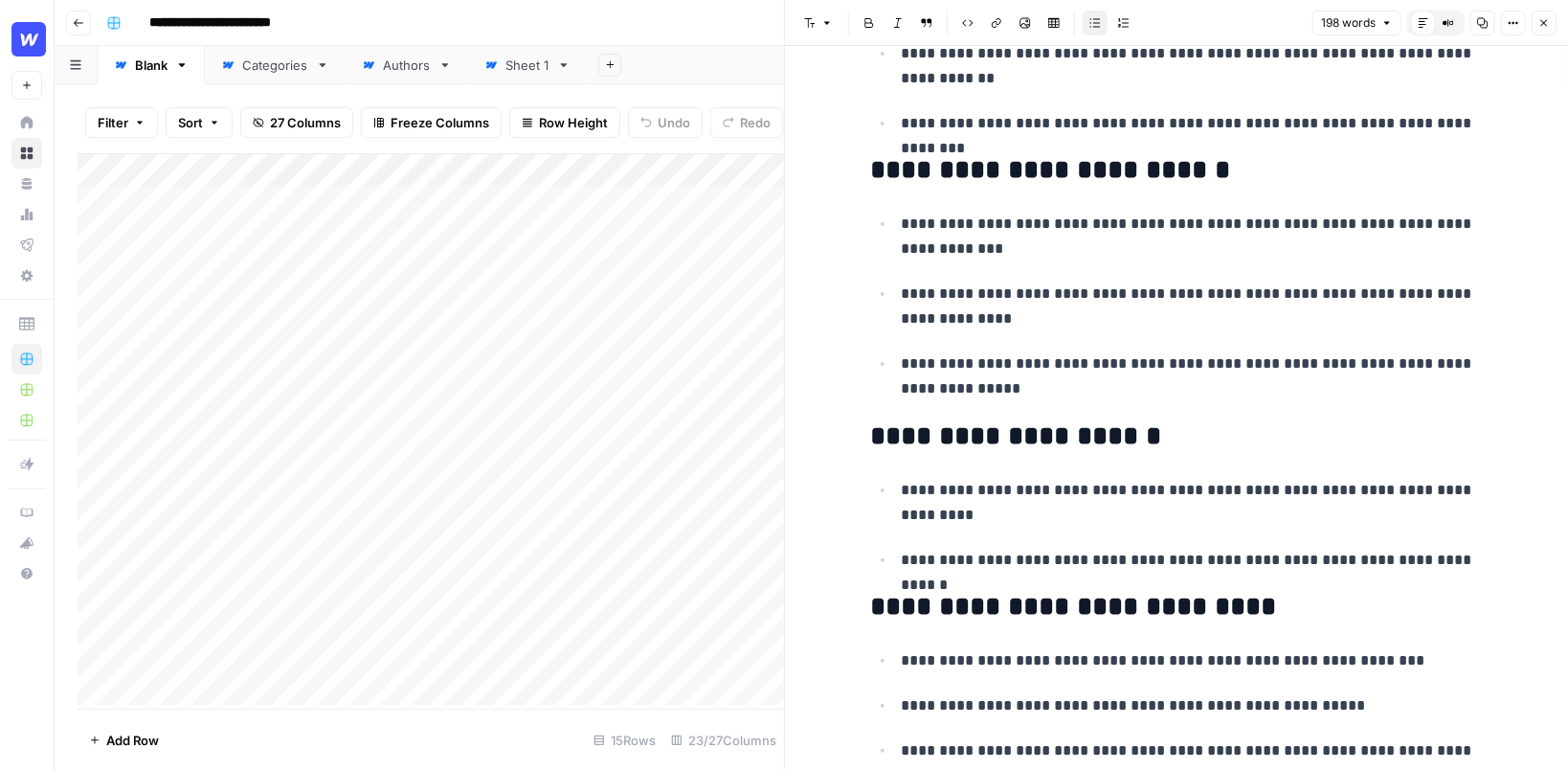 scroll, scrollTop: 433, scrollLeft: 0, axis: vertical 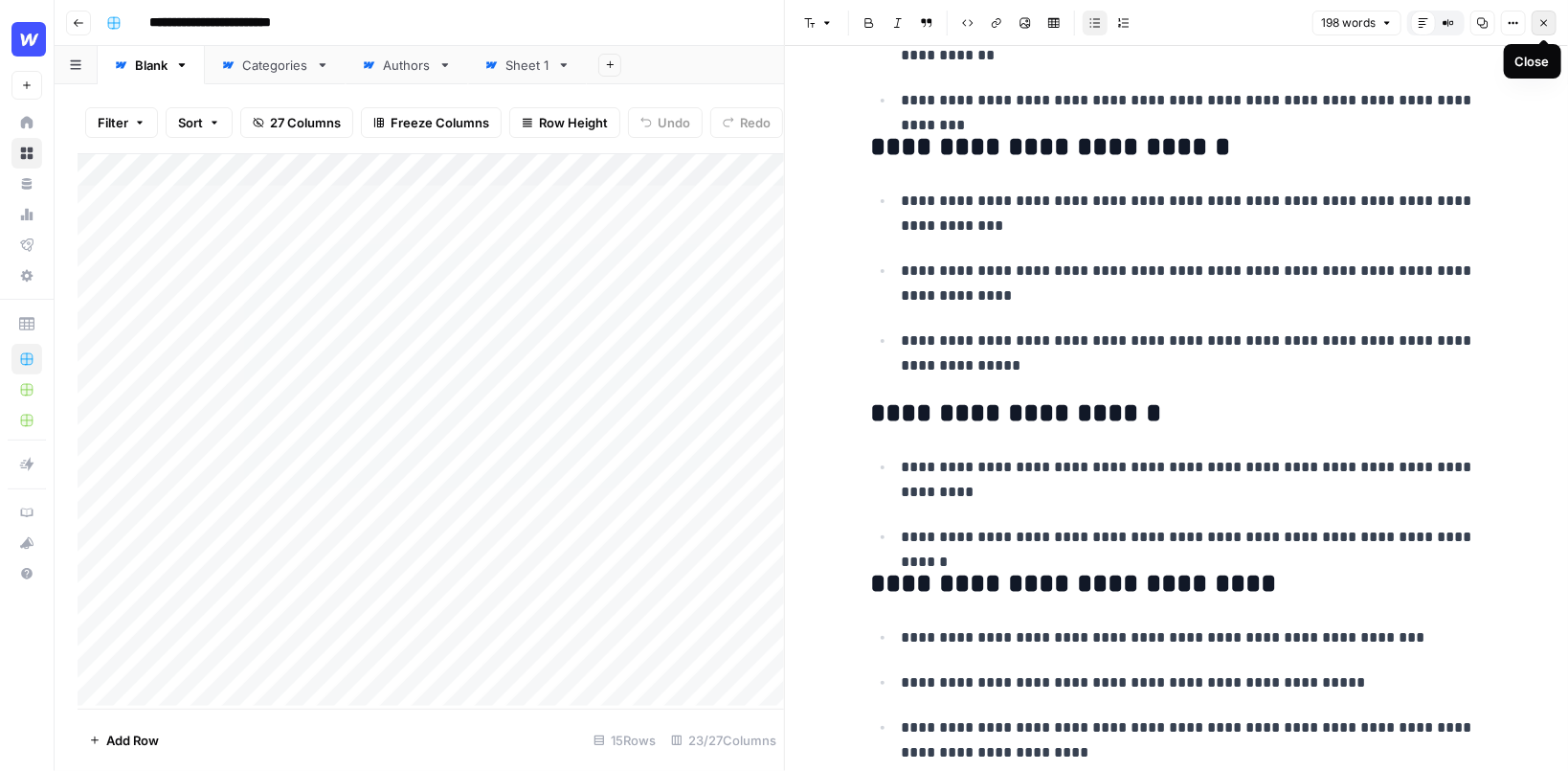 click 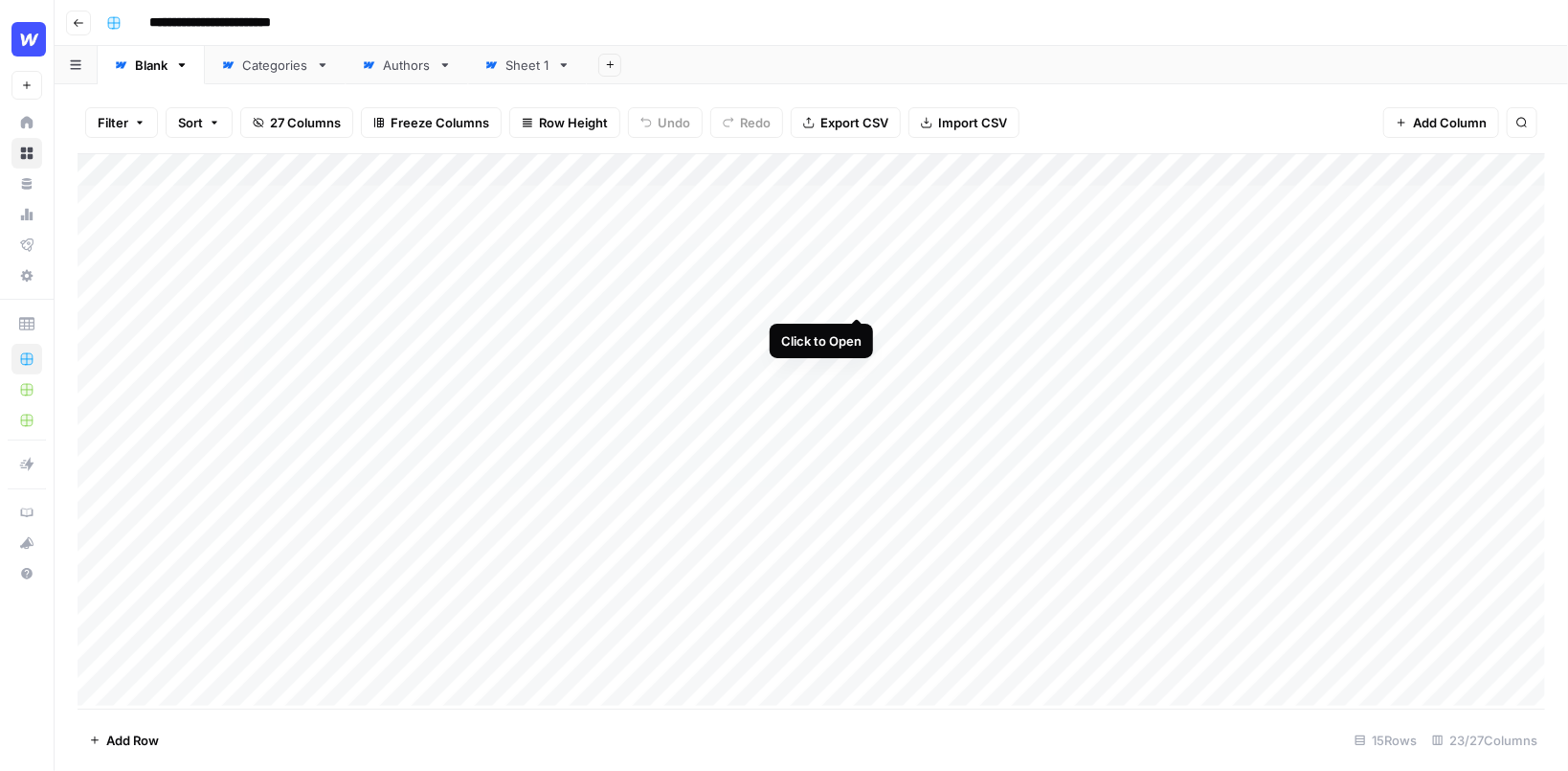 click on "Add Column" at bounding box center (811, 430) 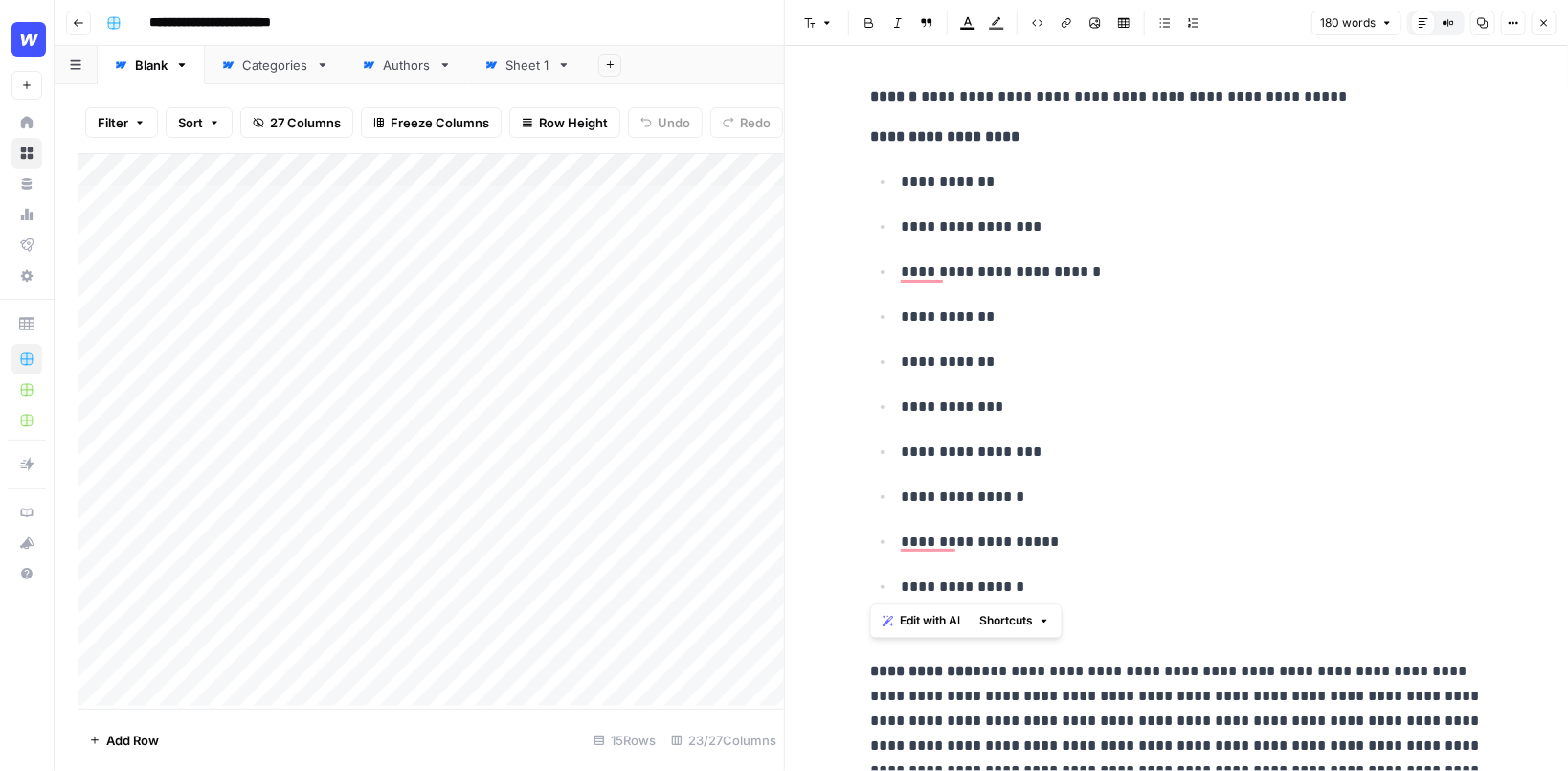 drag, startPoint x: 1075, startPoint y: 590, endPoint x: 873, endPoint y: 120, distance: 511.5701 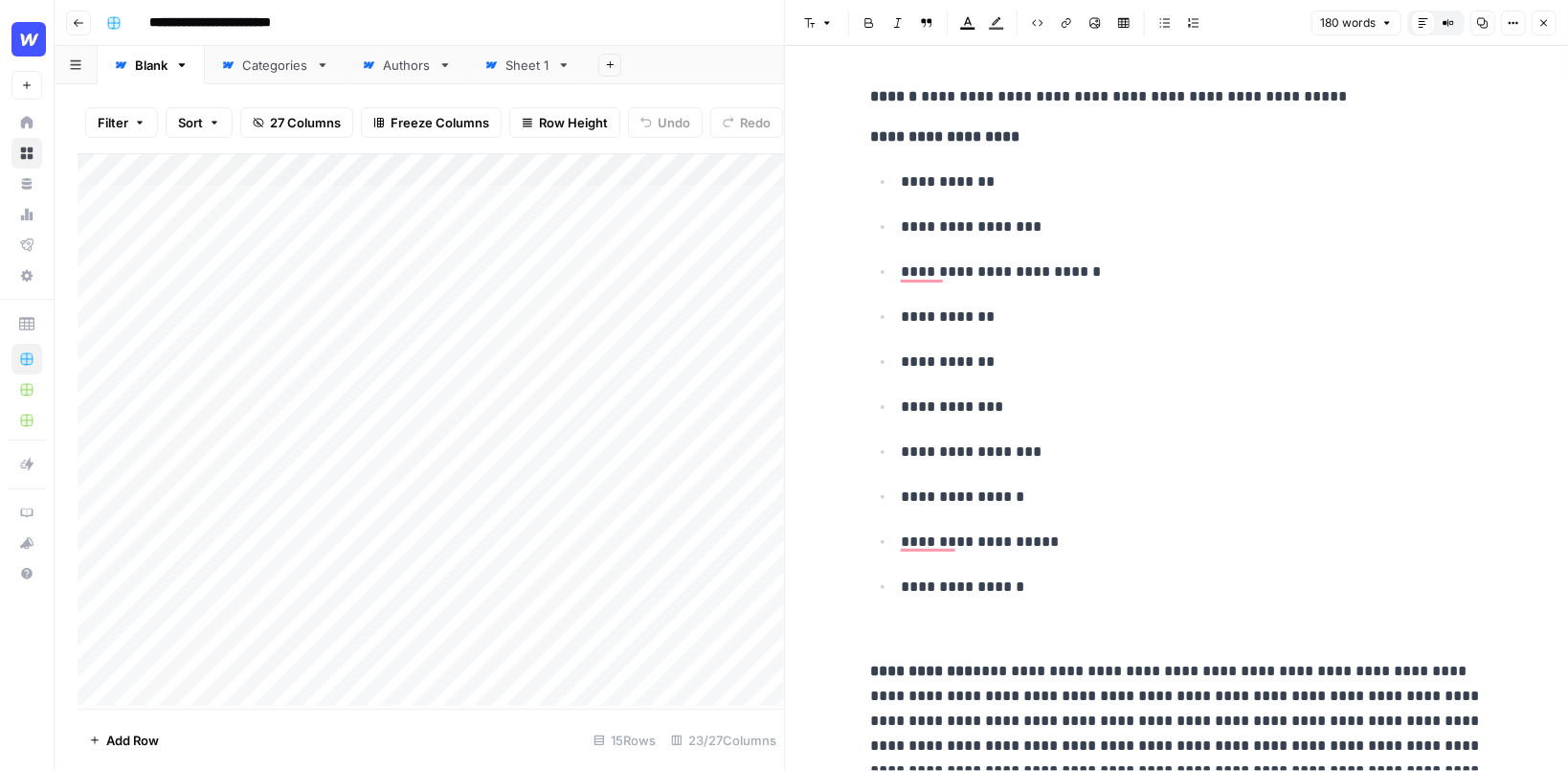 click on "**********" at bounding box center [1176, 97] 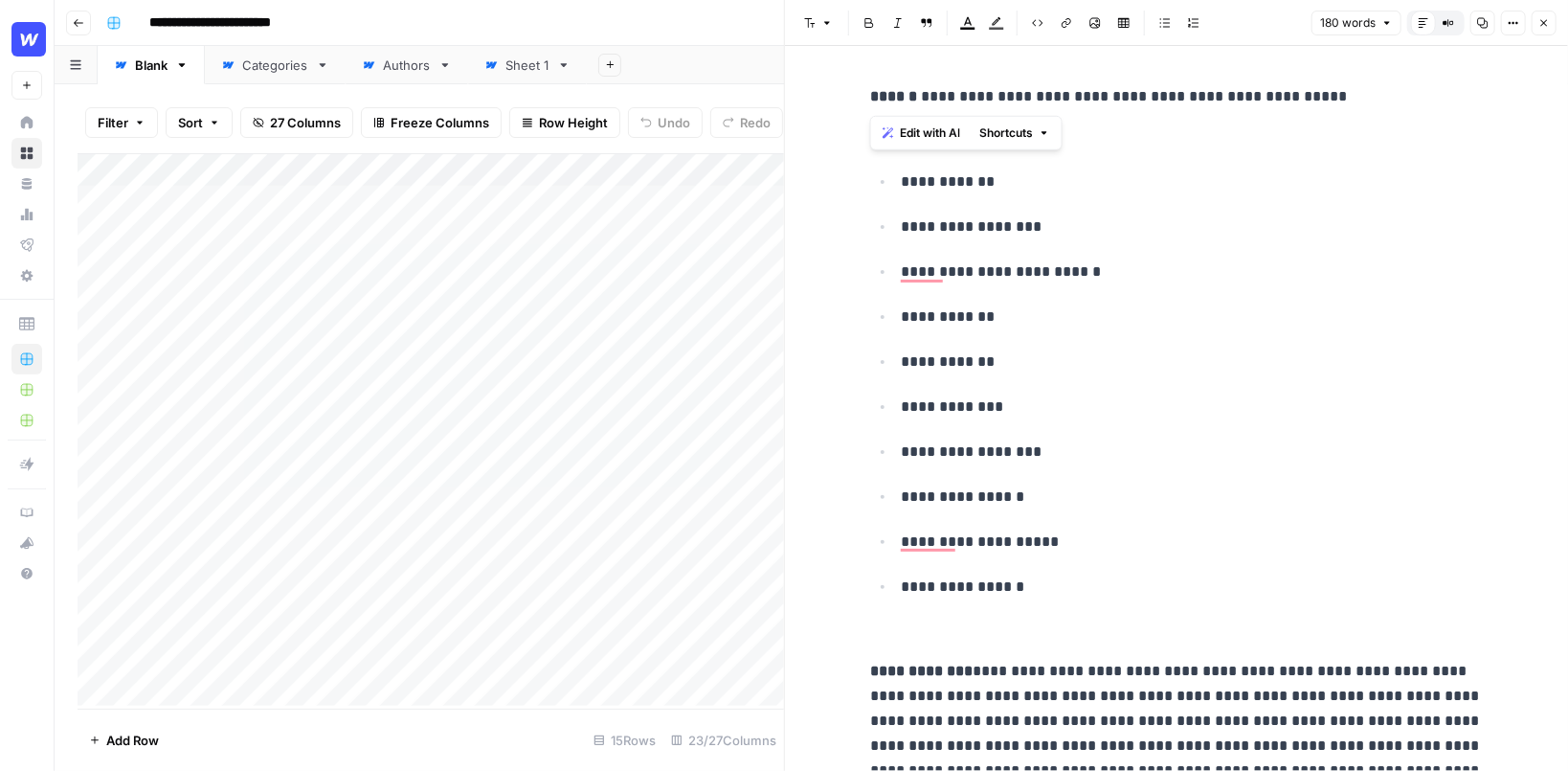 click on "**********" at bounding box center (1176, 97) 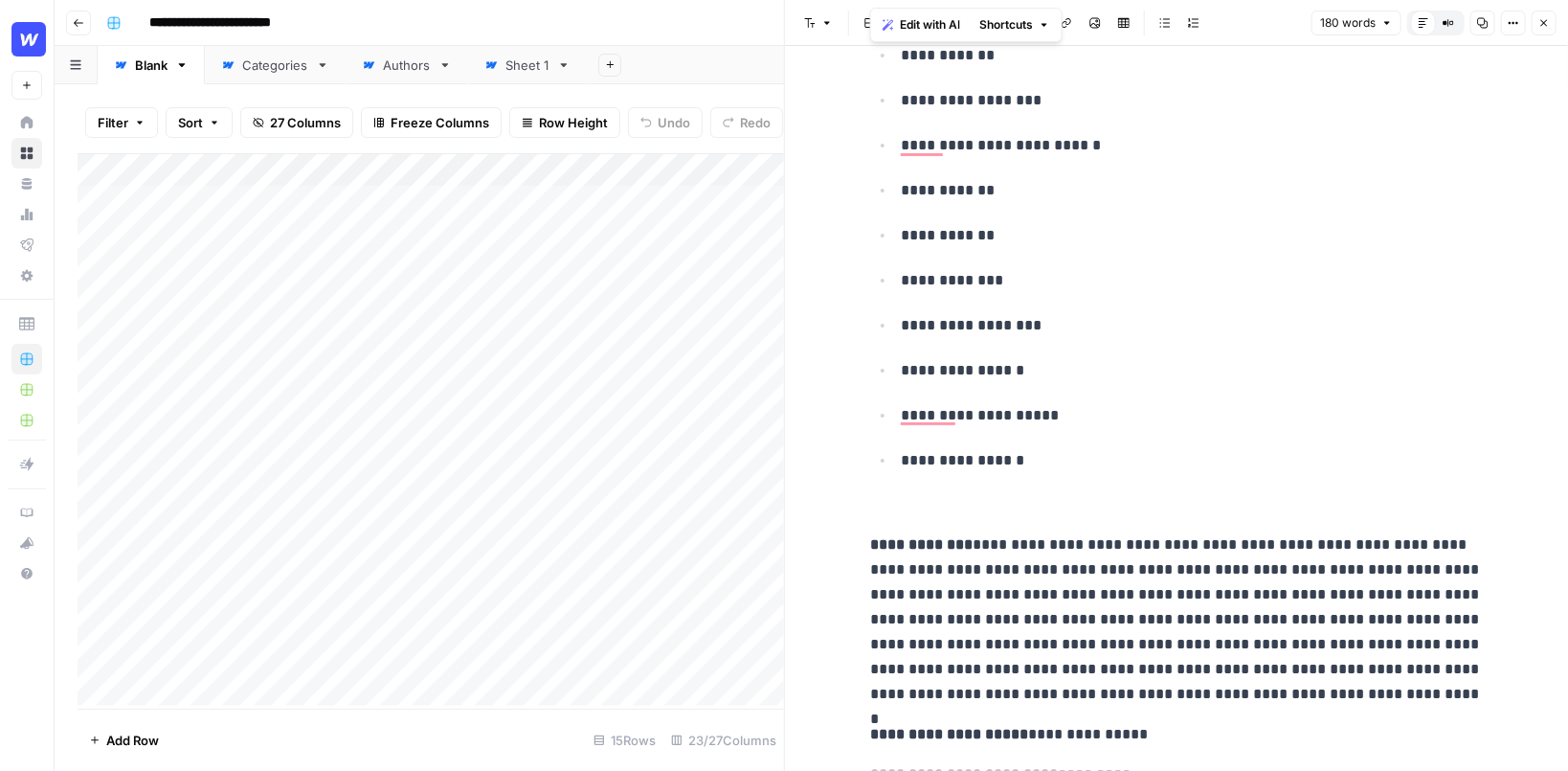 scroll, scrollTop: 253, scrollLeft: 0, axis: vertical 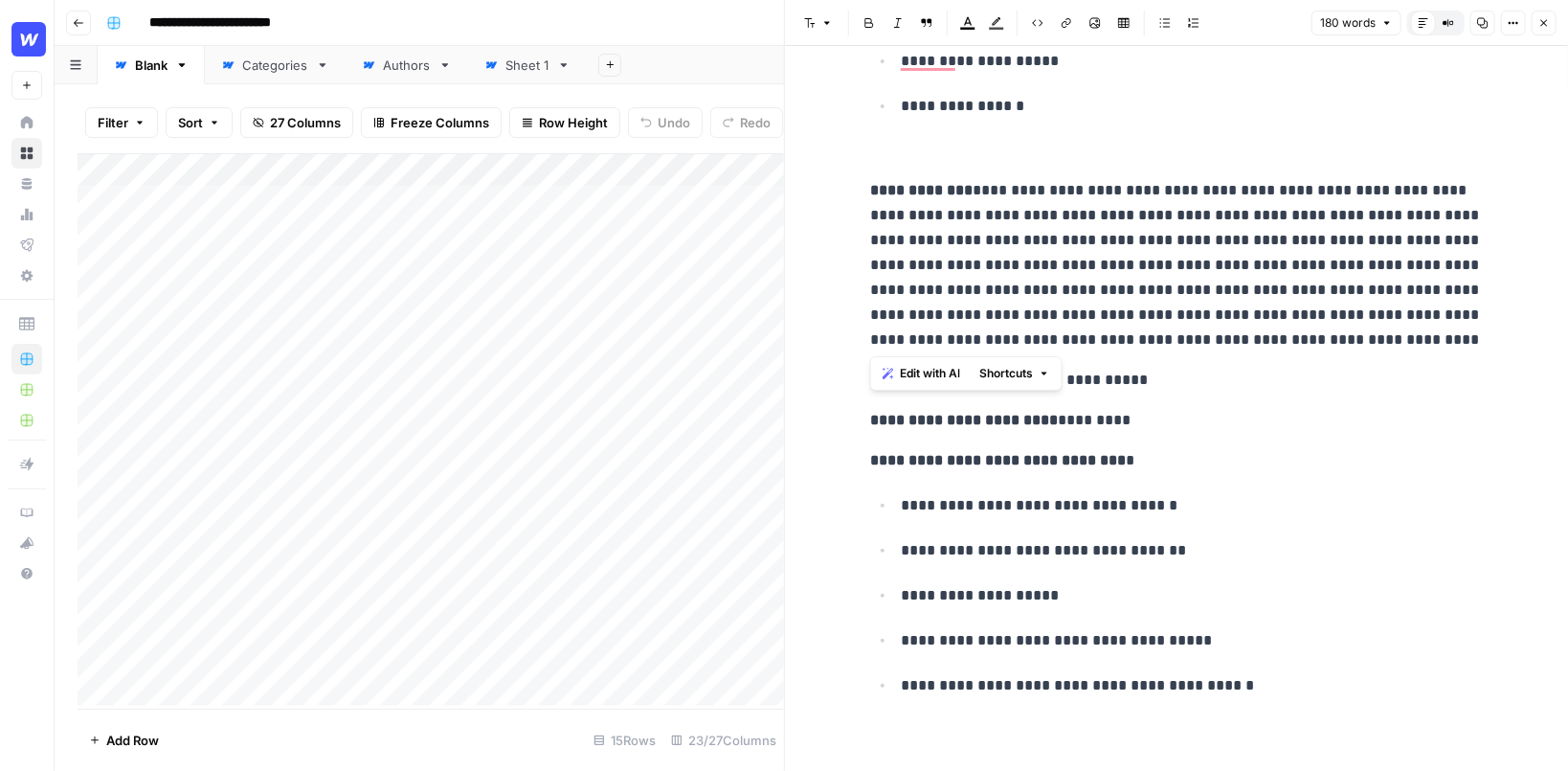 drag, startPoint x: 1199, startPoint y: 344, endPoint x: 866, endPoint y: 191, distance: 366.4669 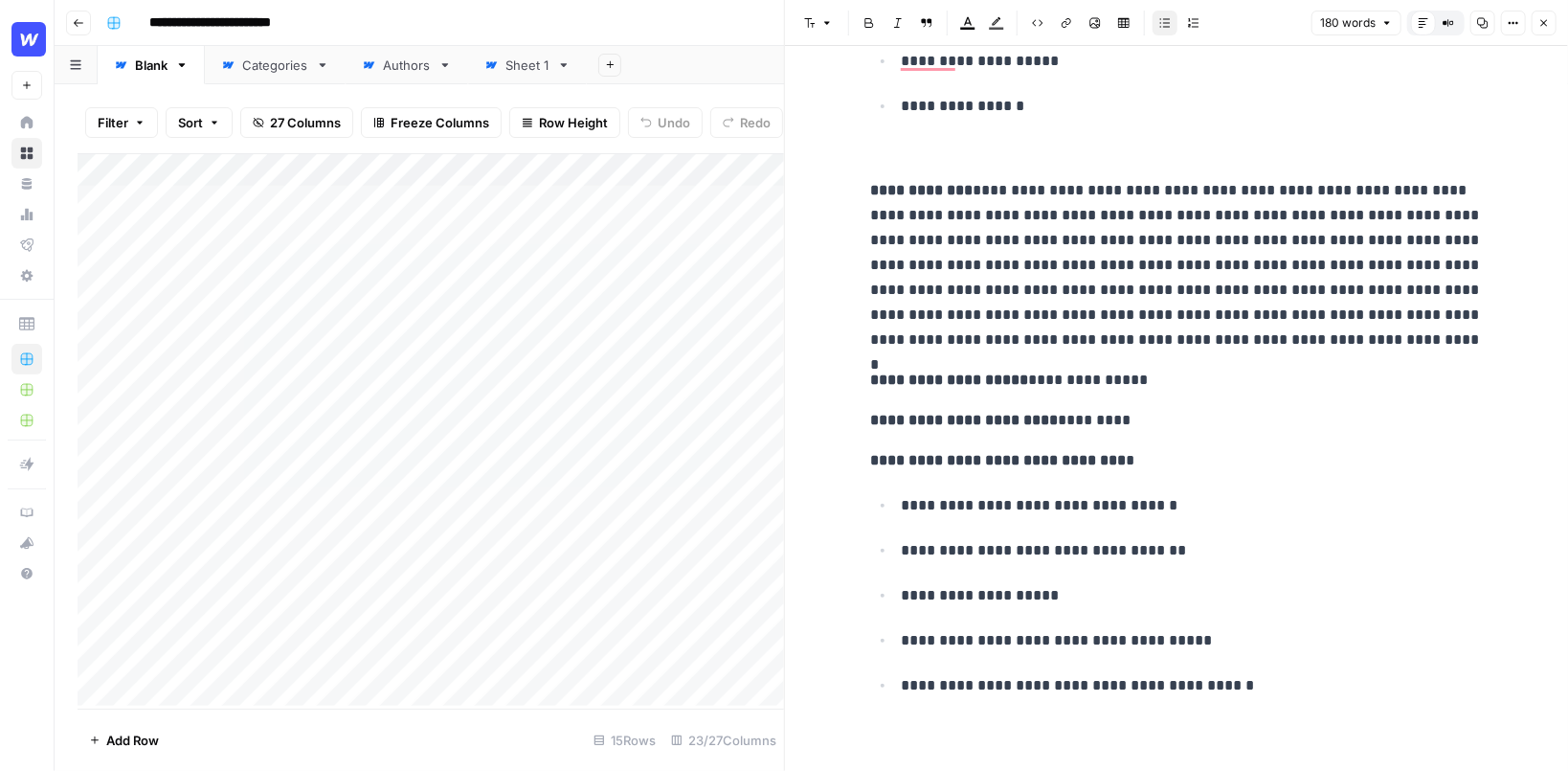 scroll, scrollTop: 535, scrollLeft: 0, axis: vertical 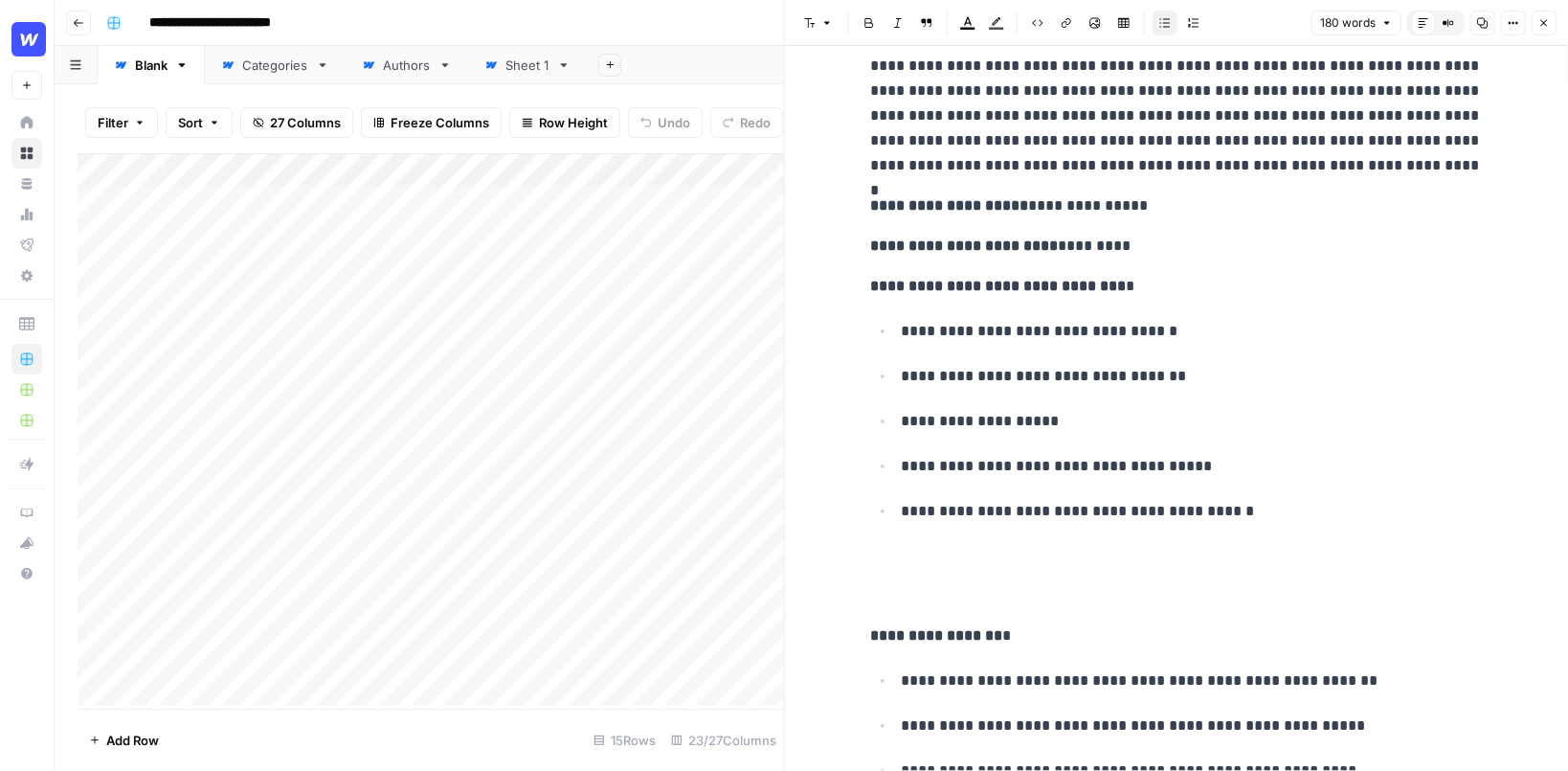 click on "**********" at bounding box center [1192, 511] 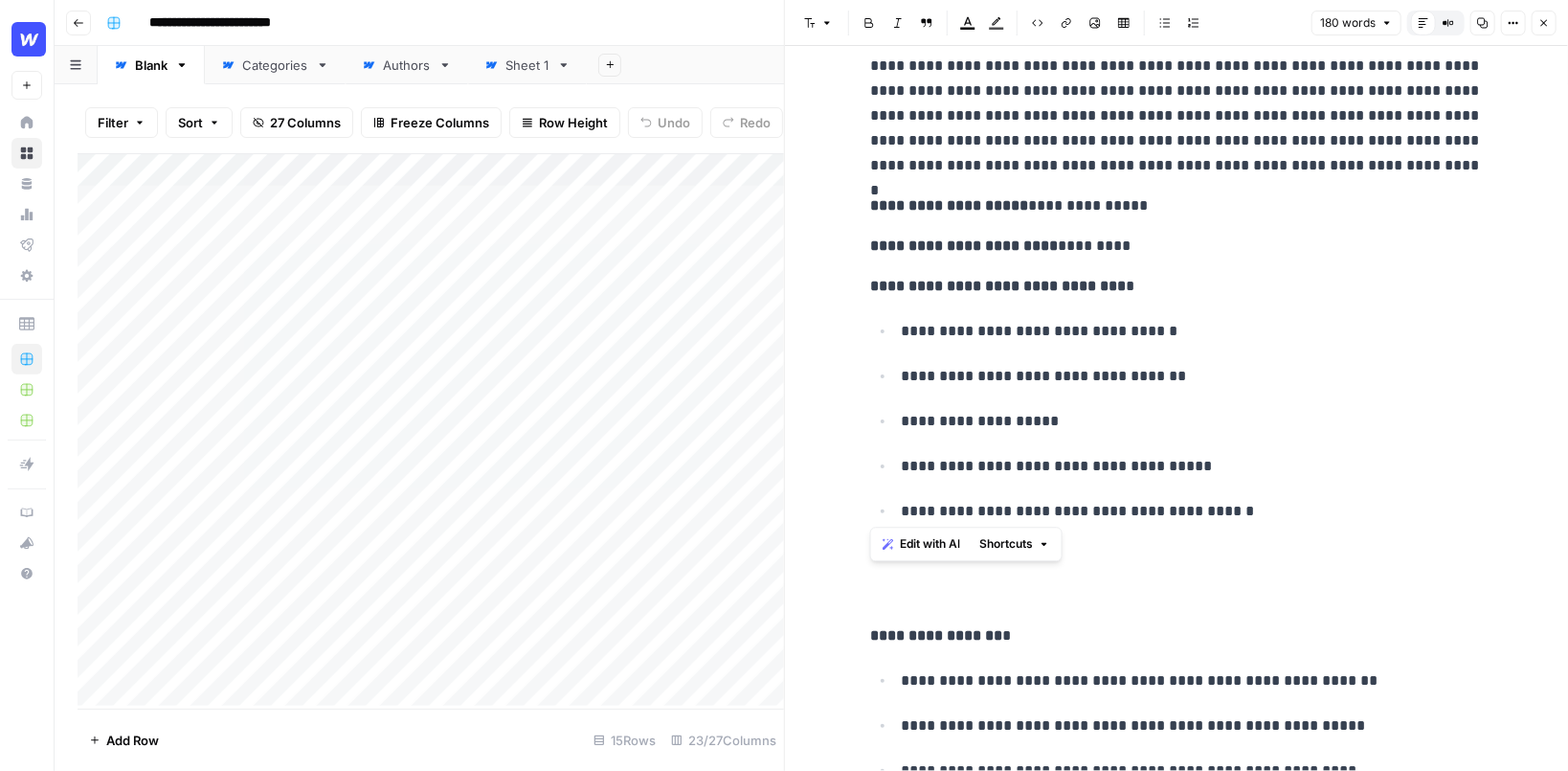 drag, startPoint x: 1277, startPoint y: 510, endPoint x: 852, endPoint y: 270, distance: 488.083 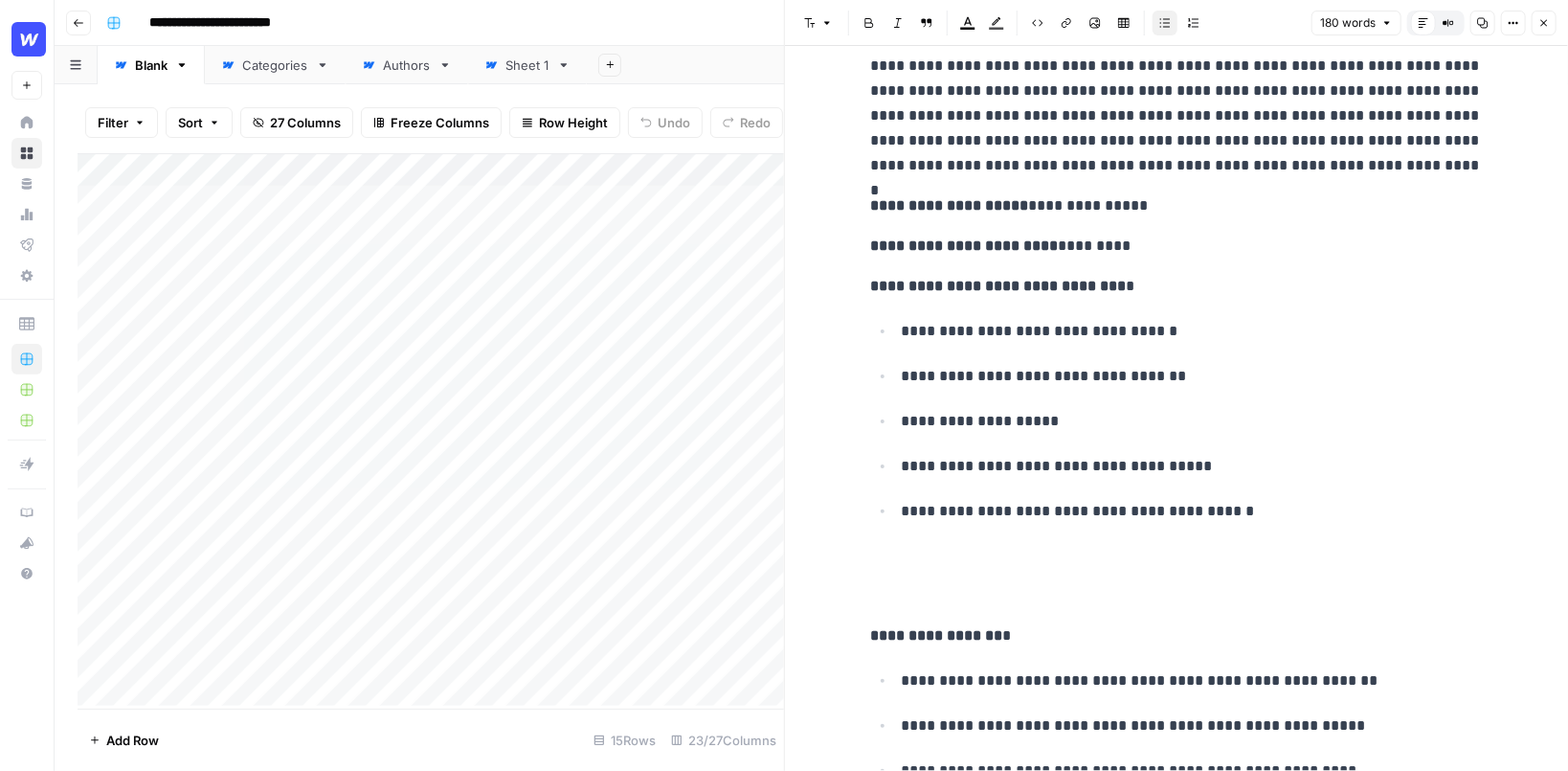 scroll, scrollTop: 725, scrollLeft: 0, axis: vertical 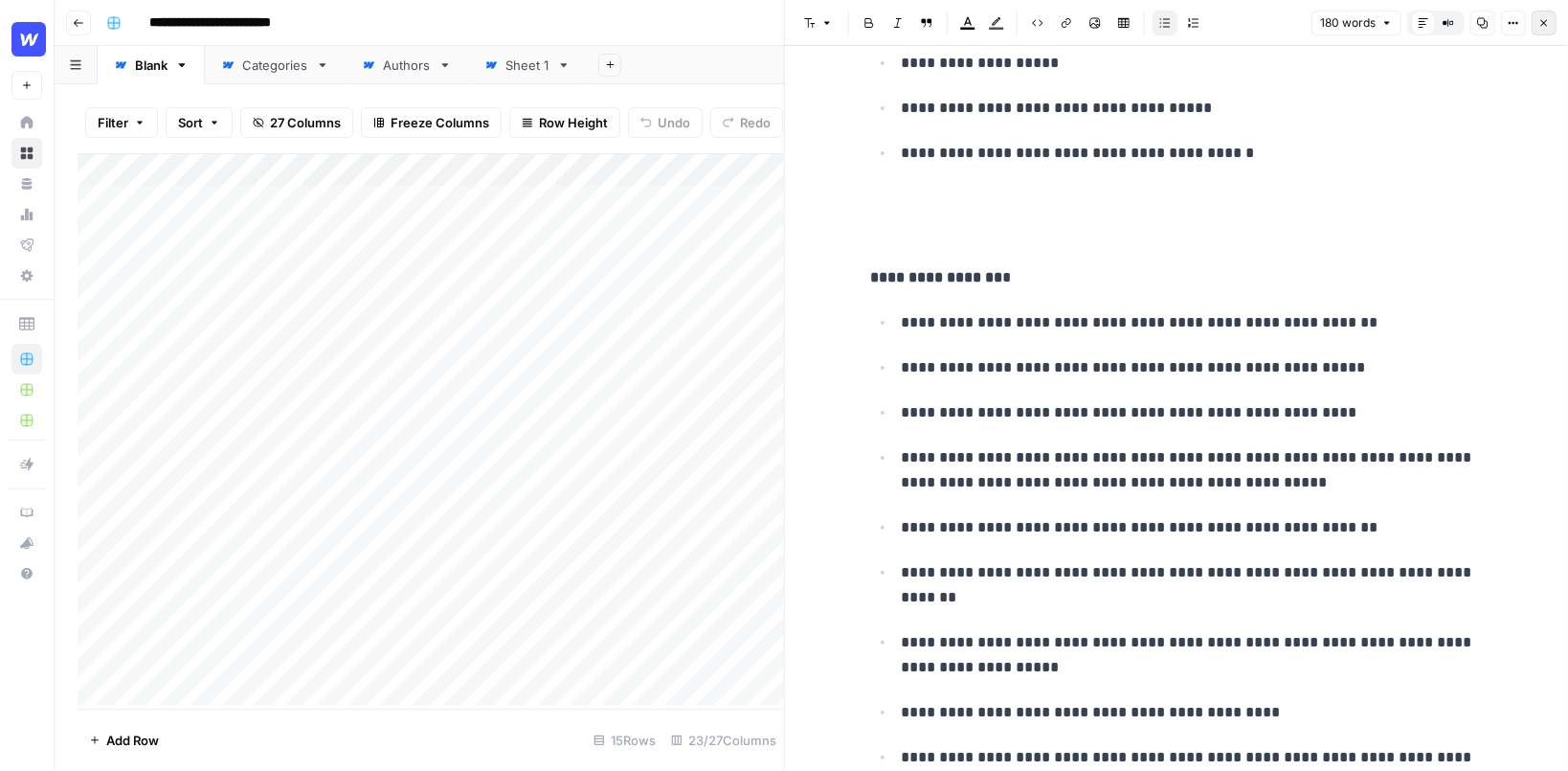 click 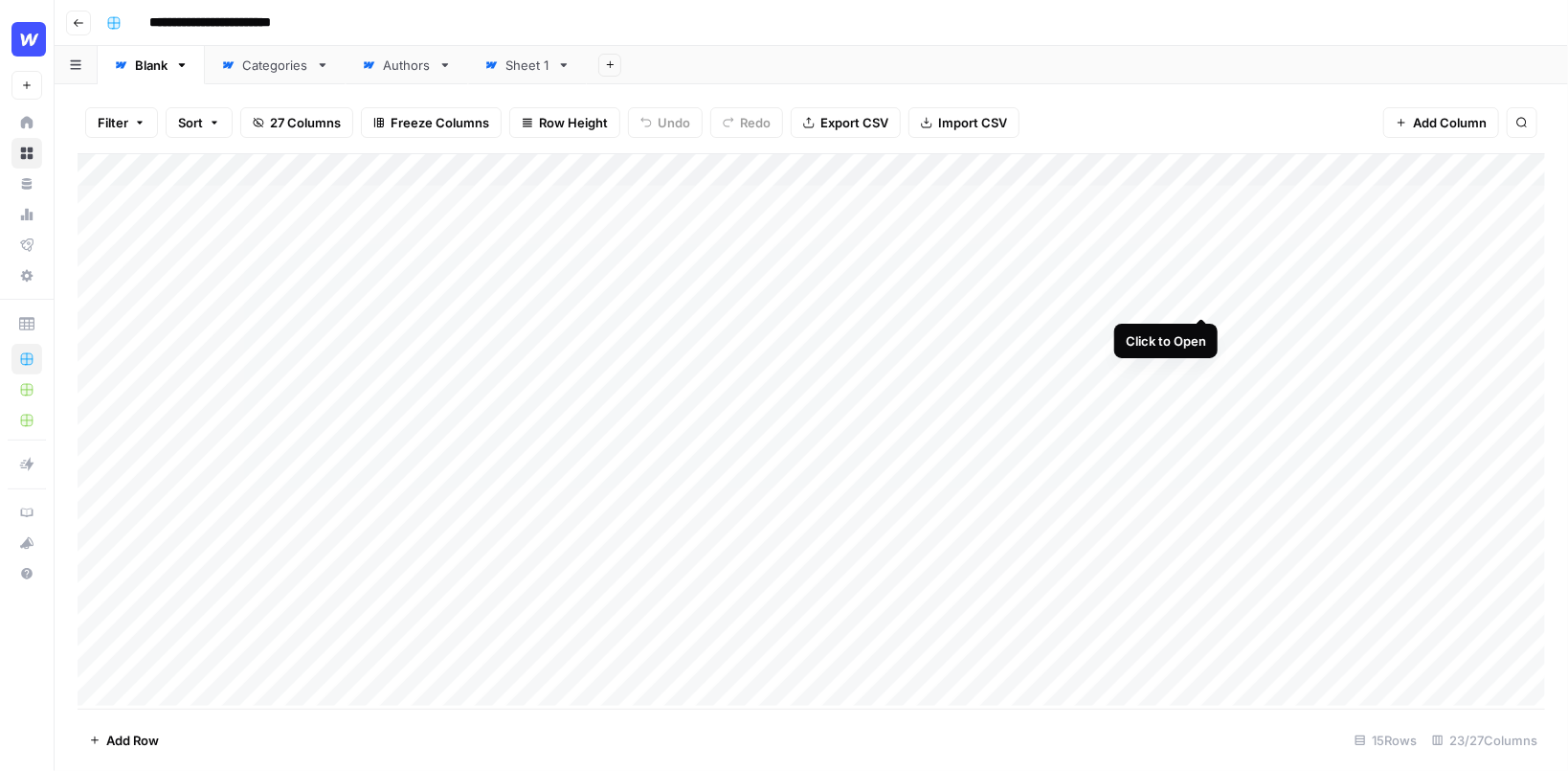 click on "Add Column" at bounding box center (811, 430) 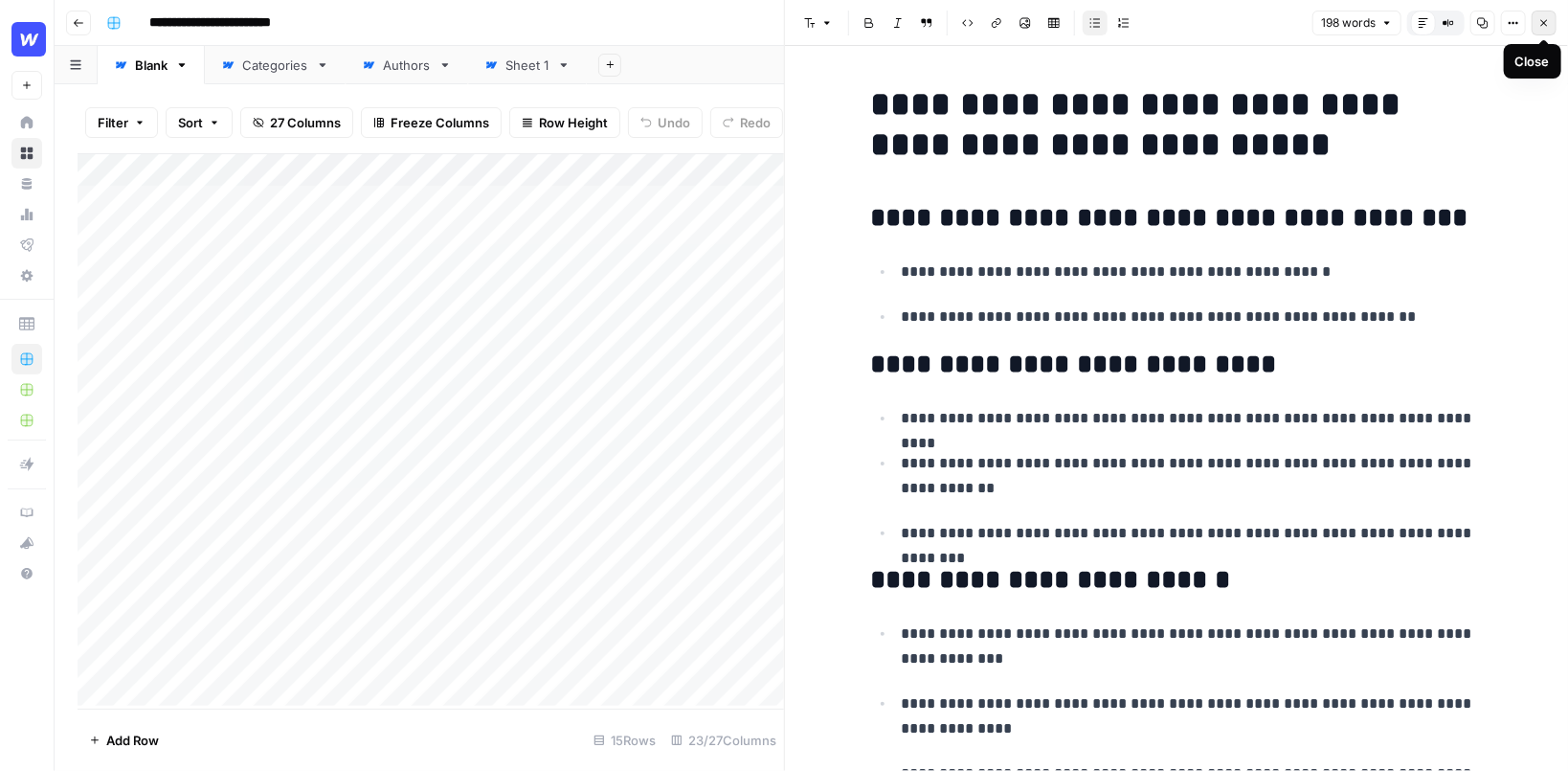 click 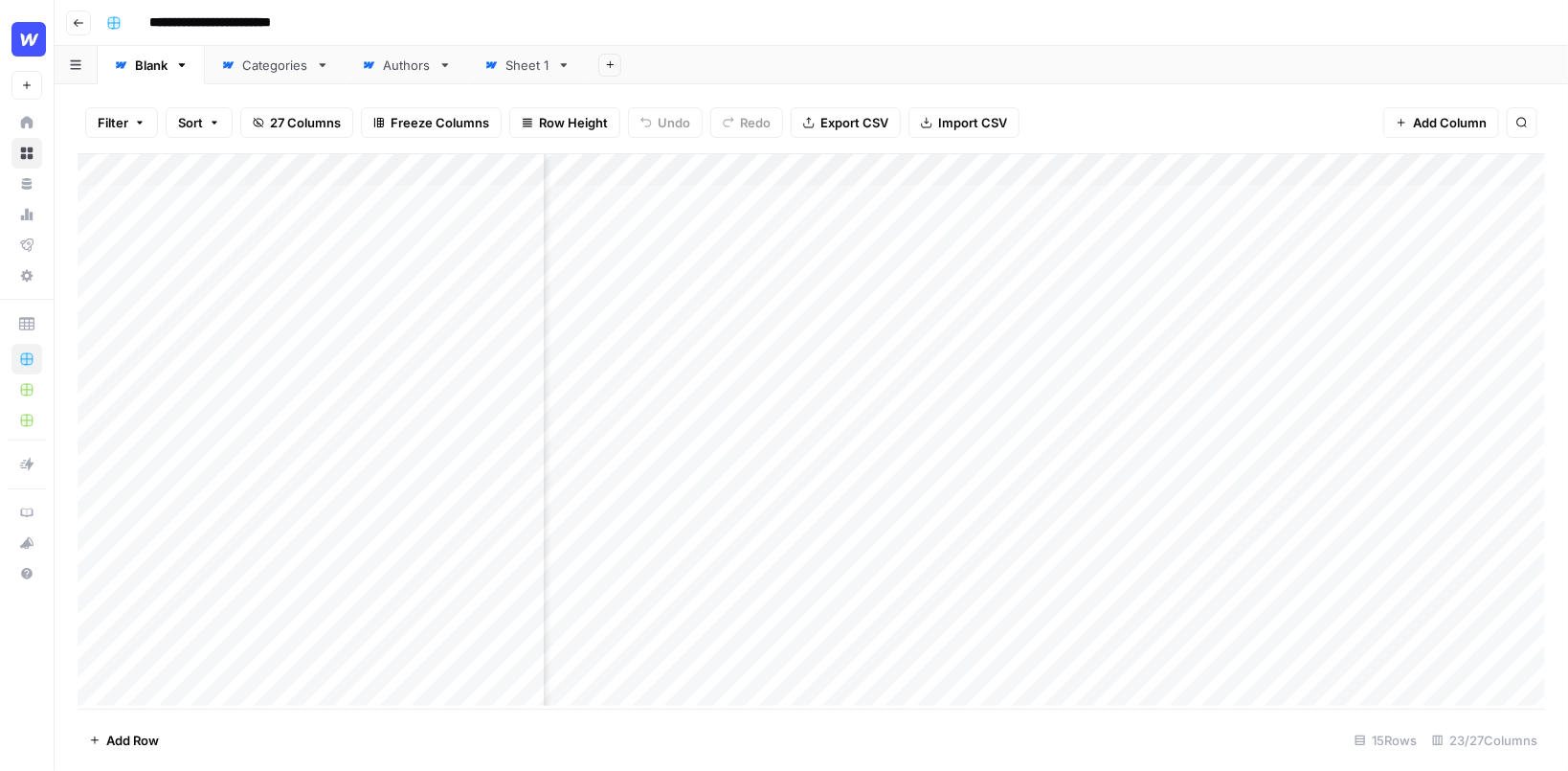 scroll, scrollTop: 0, scrollLeft: 0, axis: both 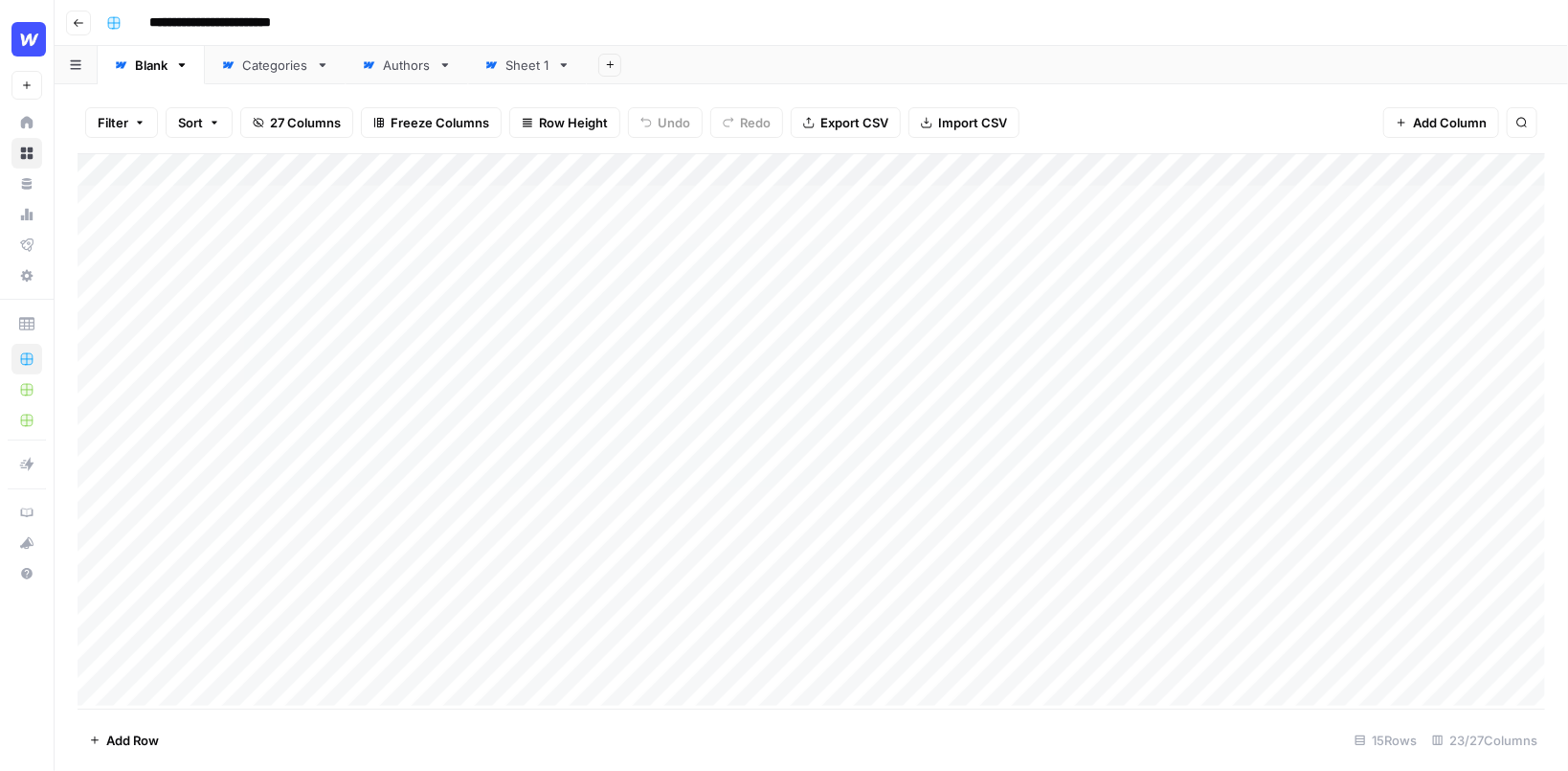 click on "Add Column" at bounding box center [811, 430] 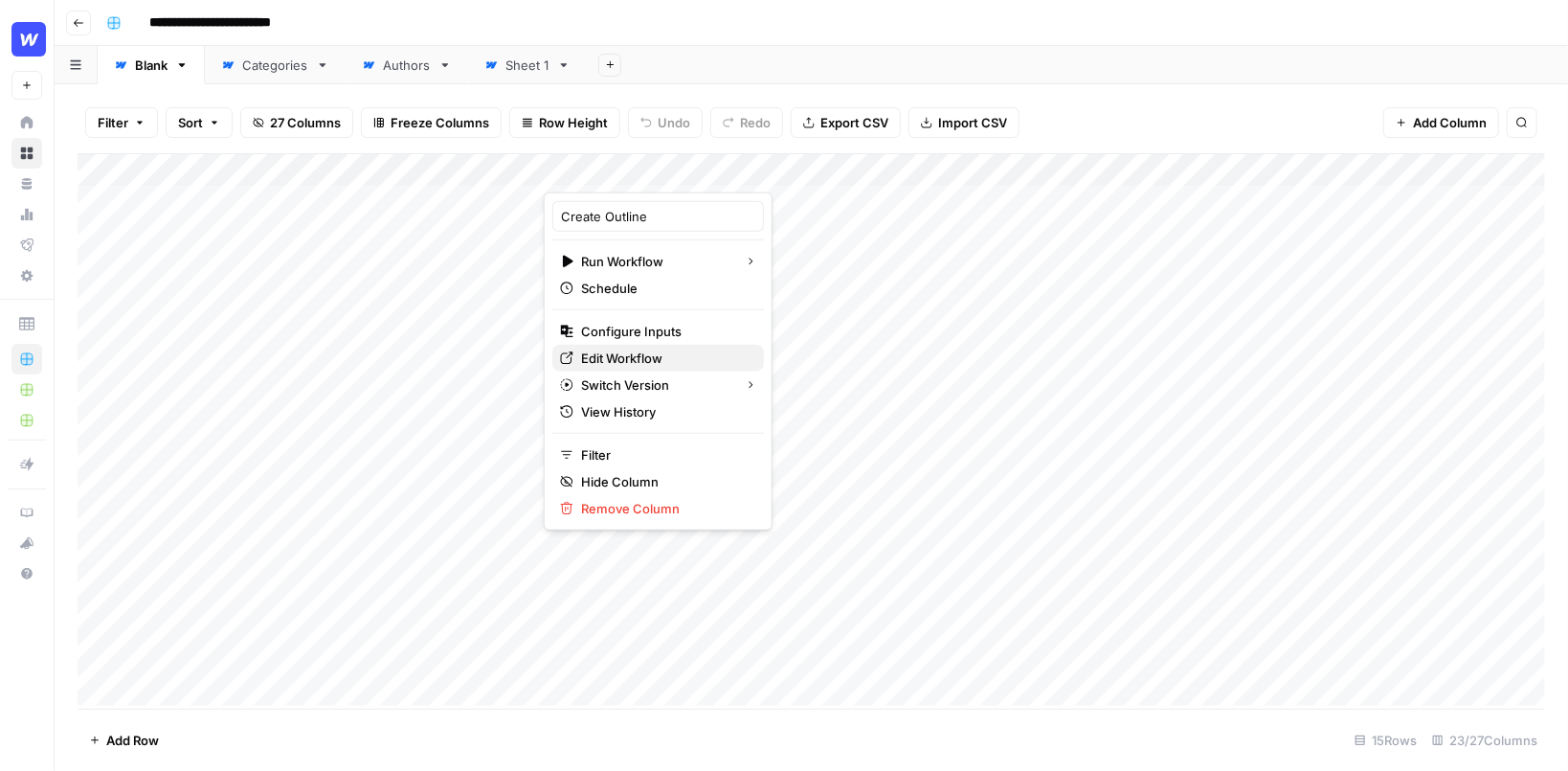 click on "Edit Workflow" at bounding box center [621, 358] 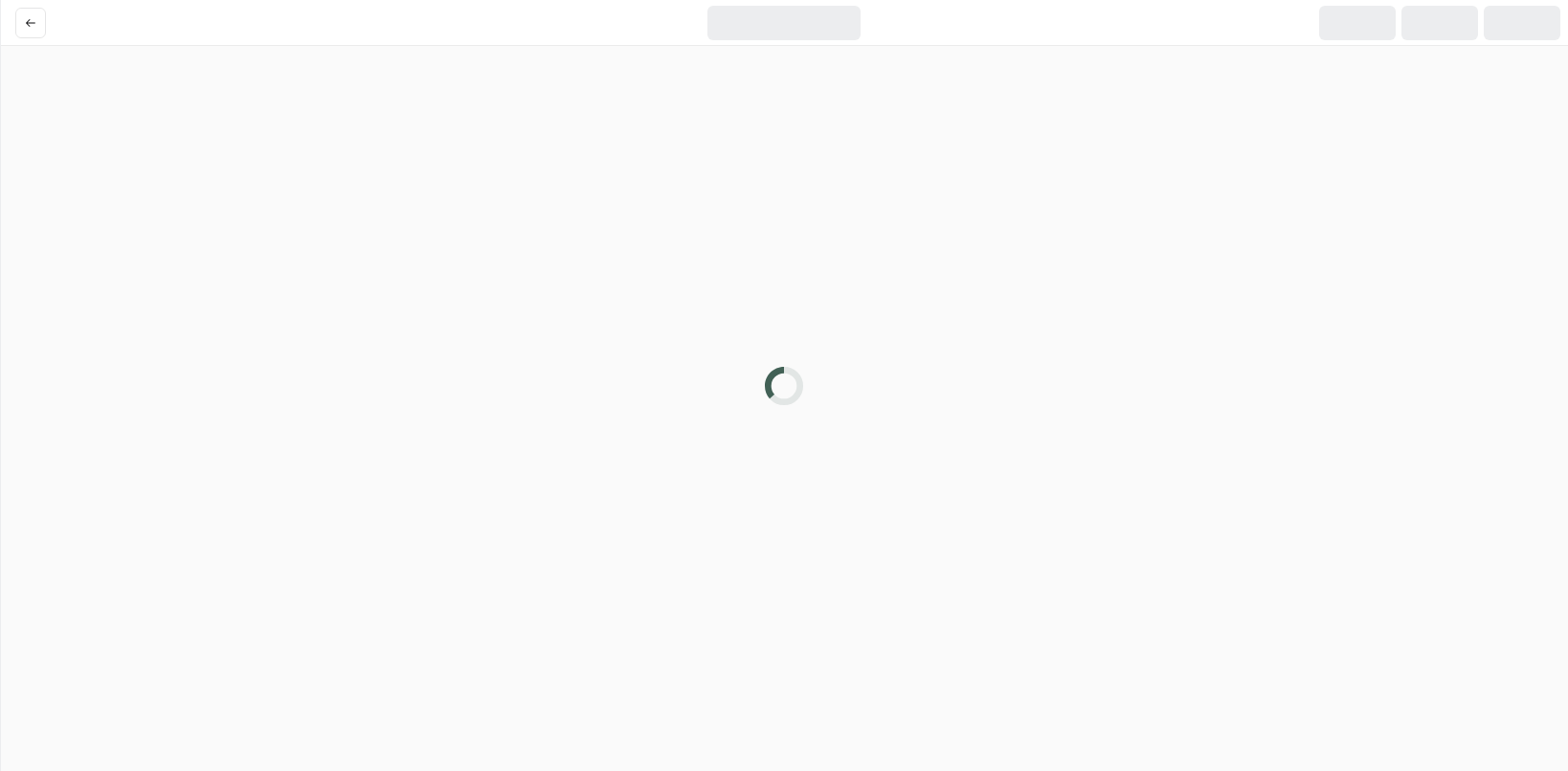 scroll, scrollTop: 0, scrollLeft: 0, axis: both 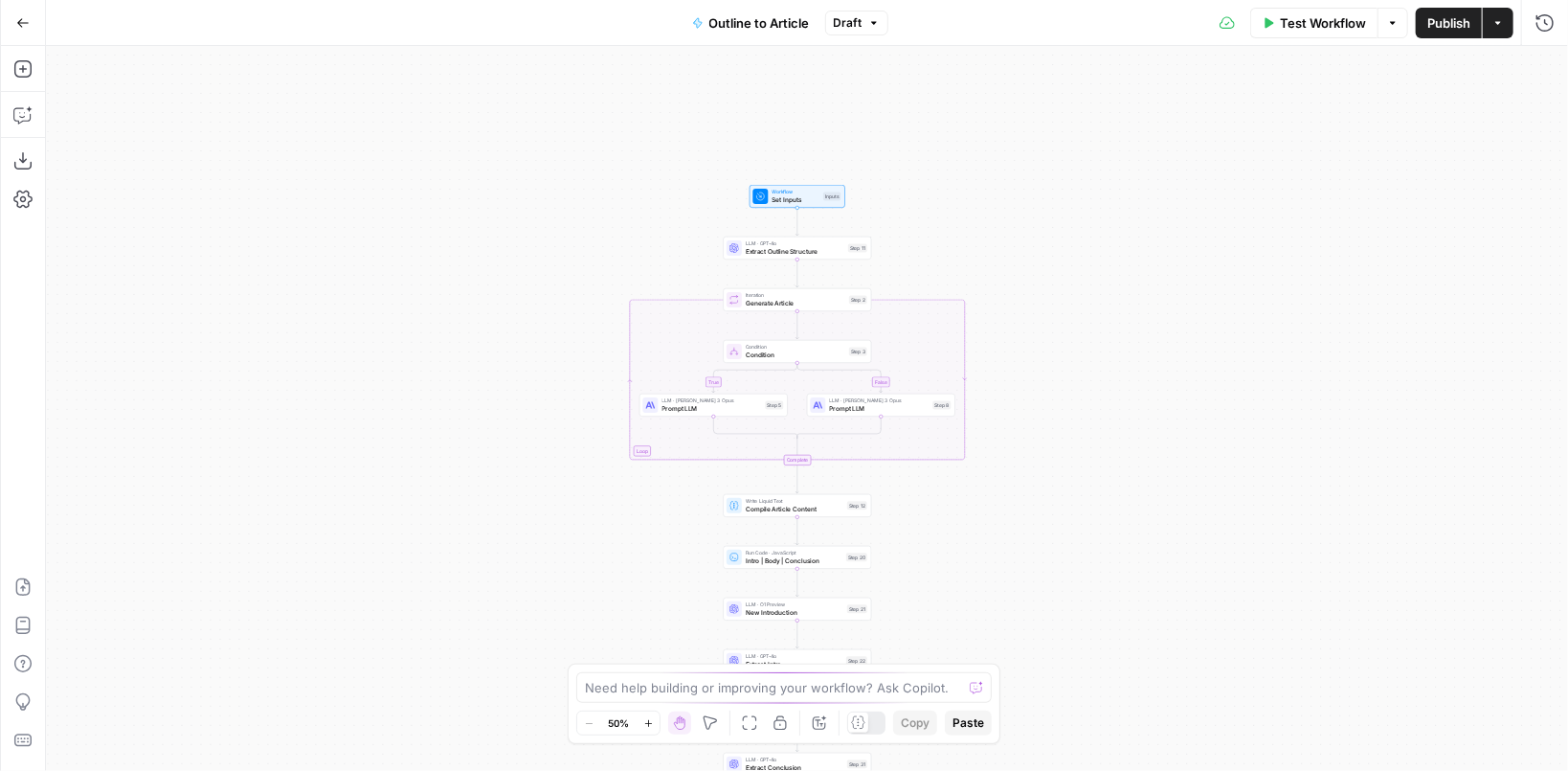 drag, startPoint x: 953, startPoint y: 116, endPoint x: 932, endPoint y: 643, distance: 527.4182 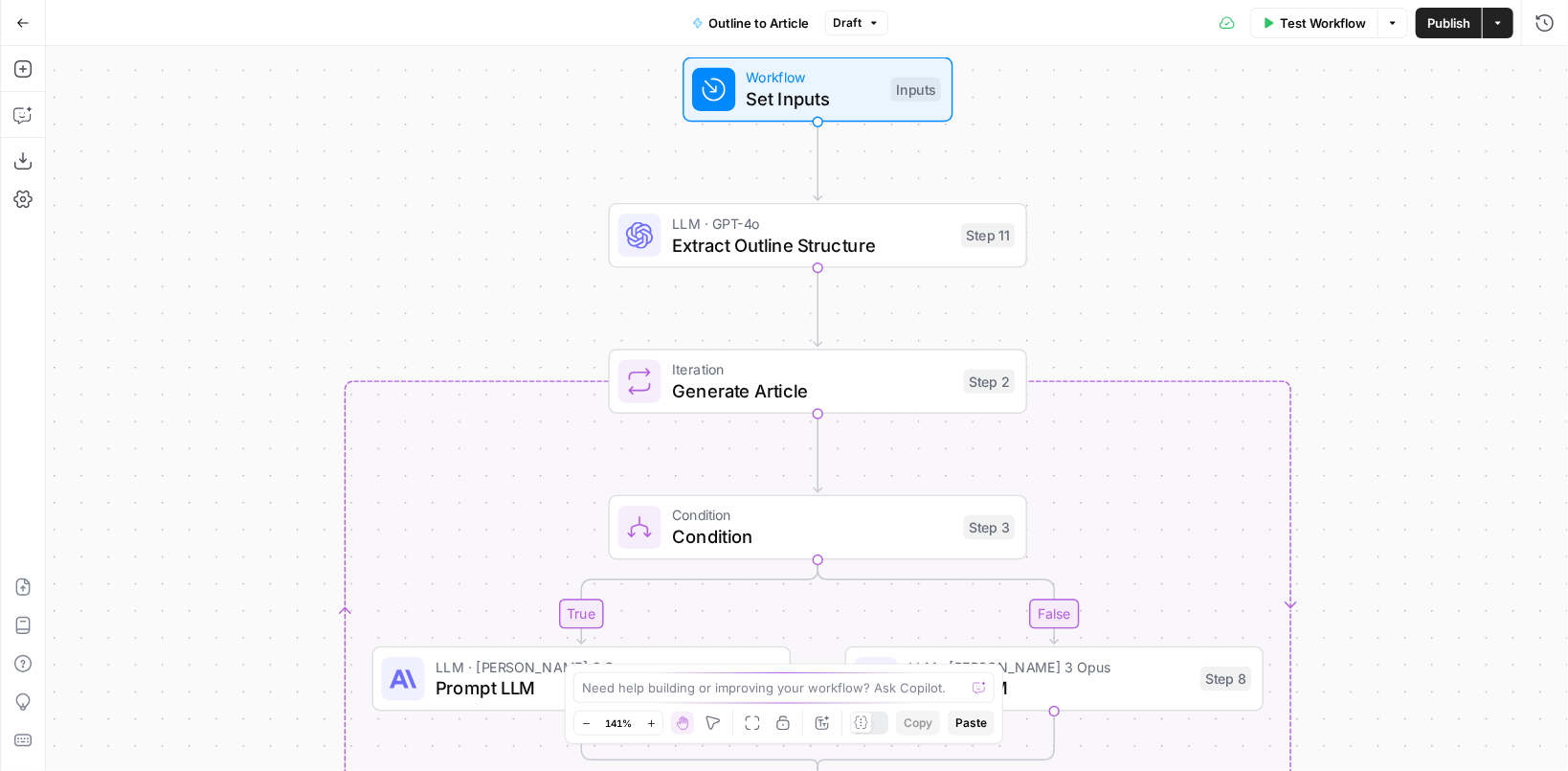 drag, startPoint x: 902, startPoint y: 363, endPoint x: 1086, endPoint y: 119, distance: 305.60105 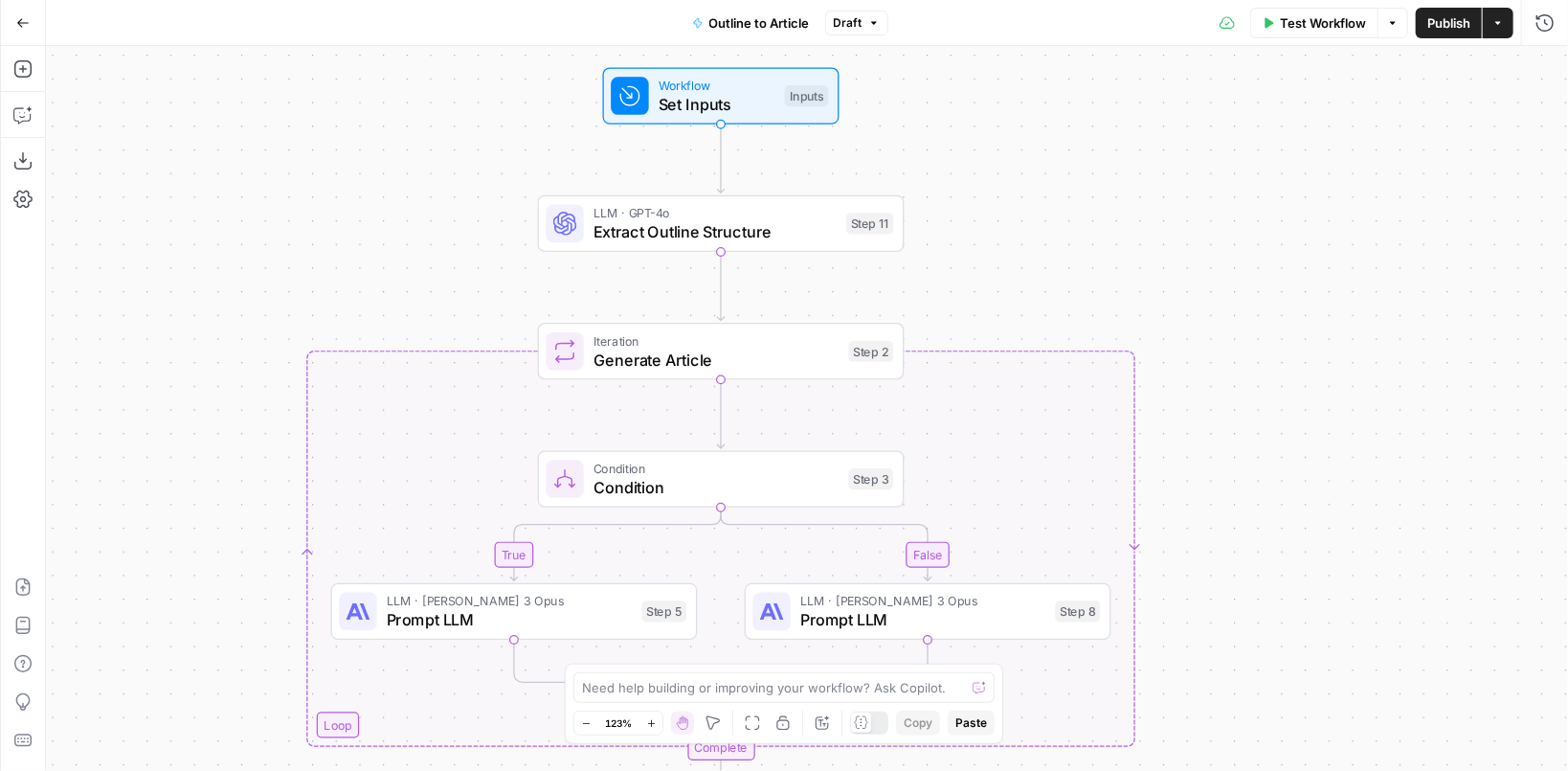 drag, startPoint x: 1160, startPoint y: 280, endPoint x: 1020, endPoint y: 261, distance: 141.2834 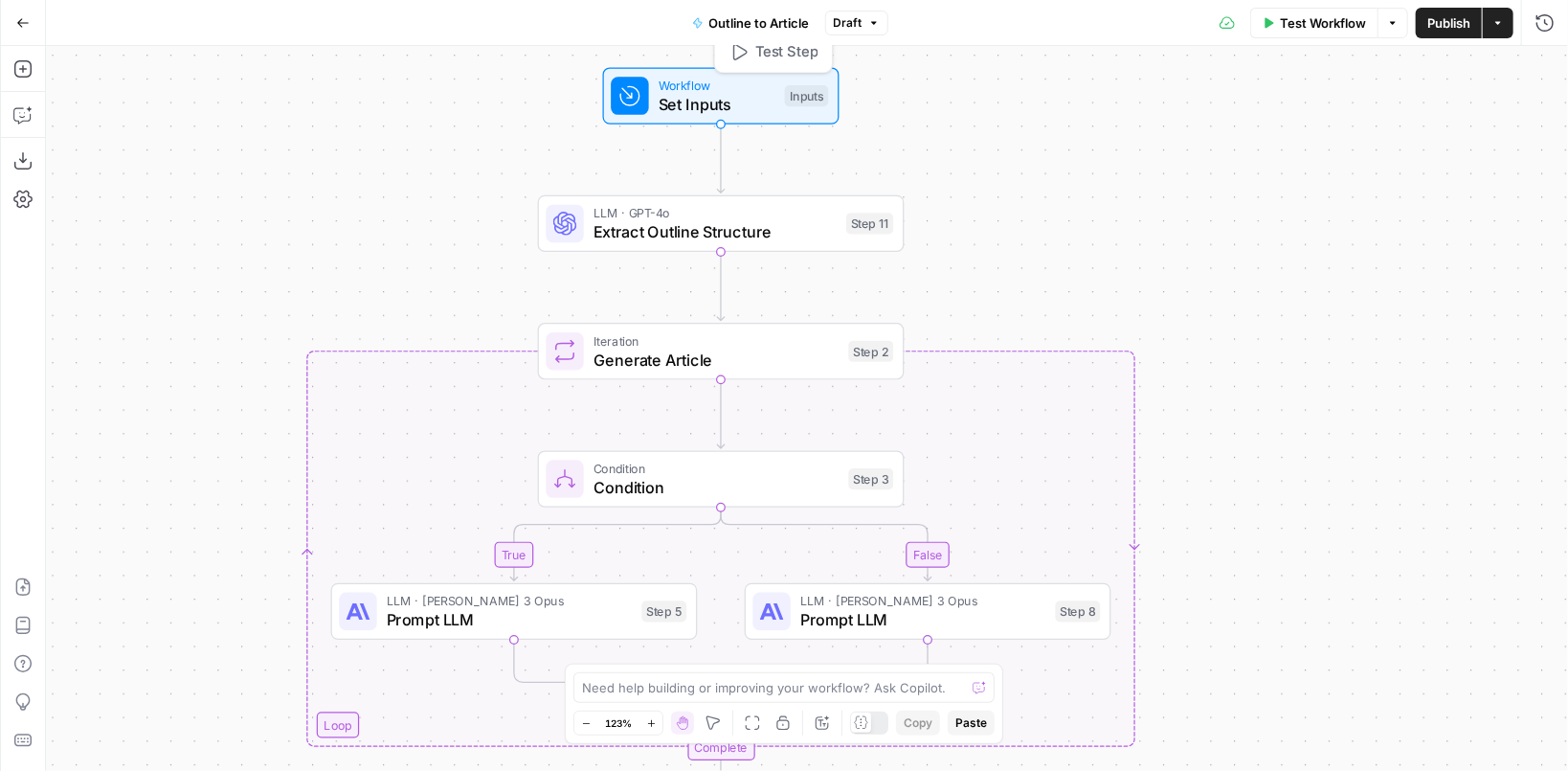 click on "Set Inputs" at bounding box center (717, 103) 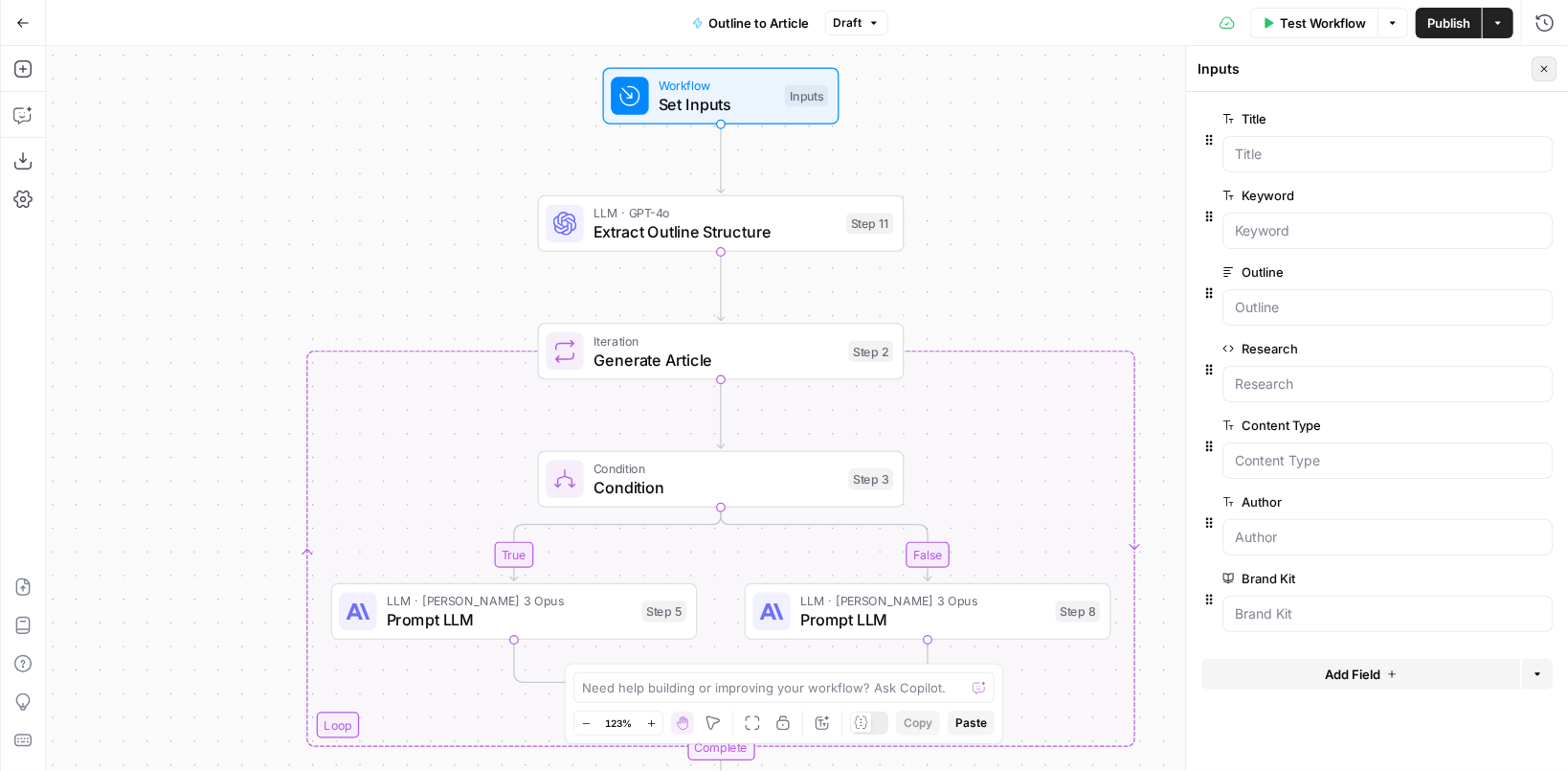 click 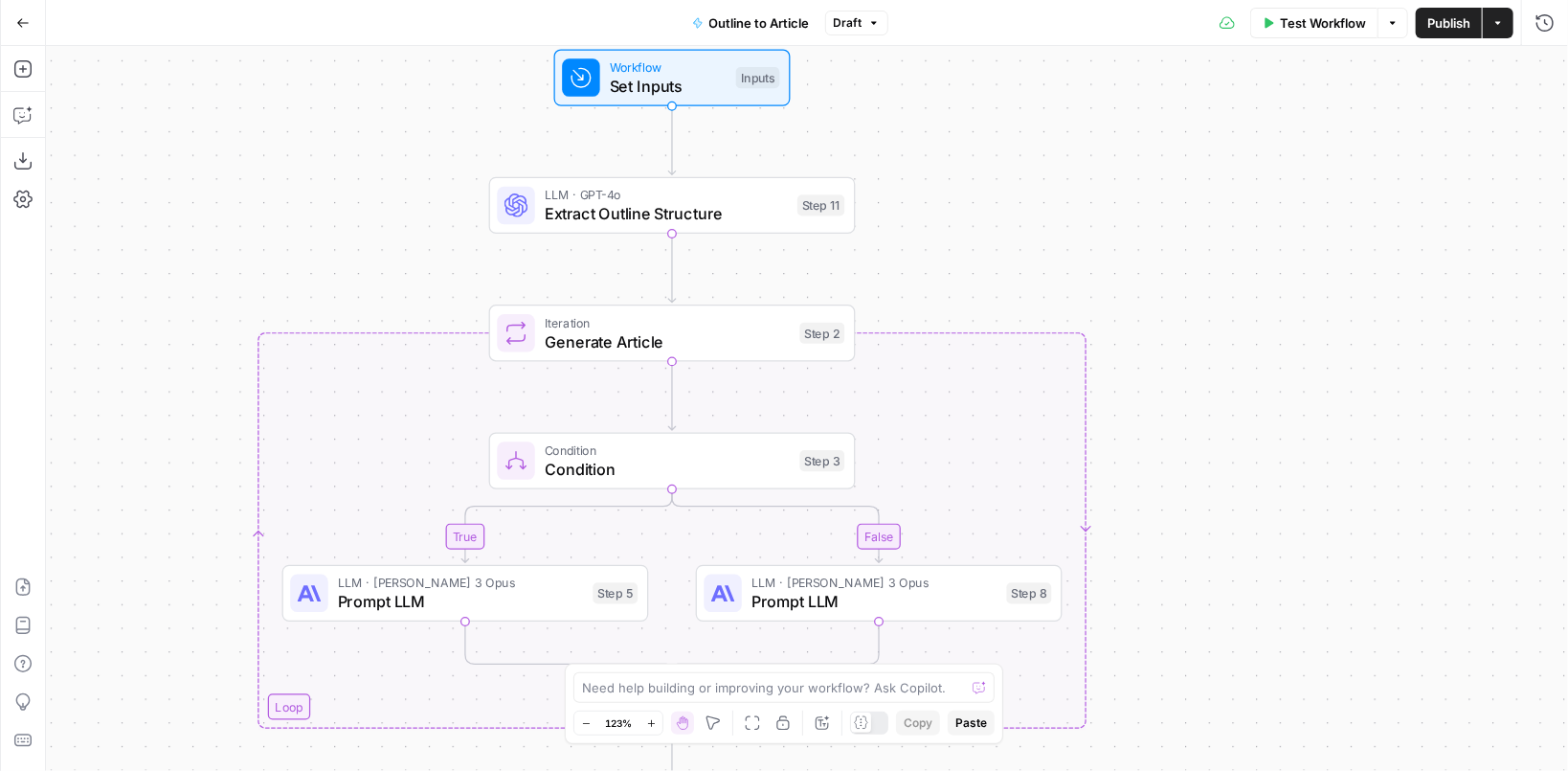 drag, startPoint x: 1230, startPoint y: 346, endPoint x: 1182, endPoint y: 328, distance: 51.264022 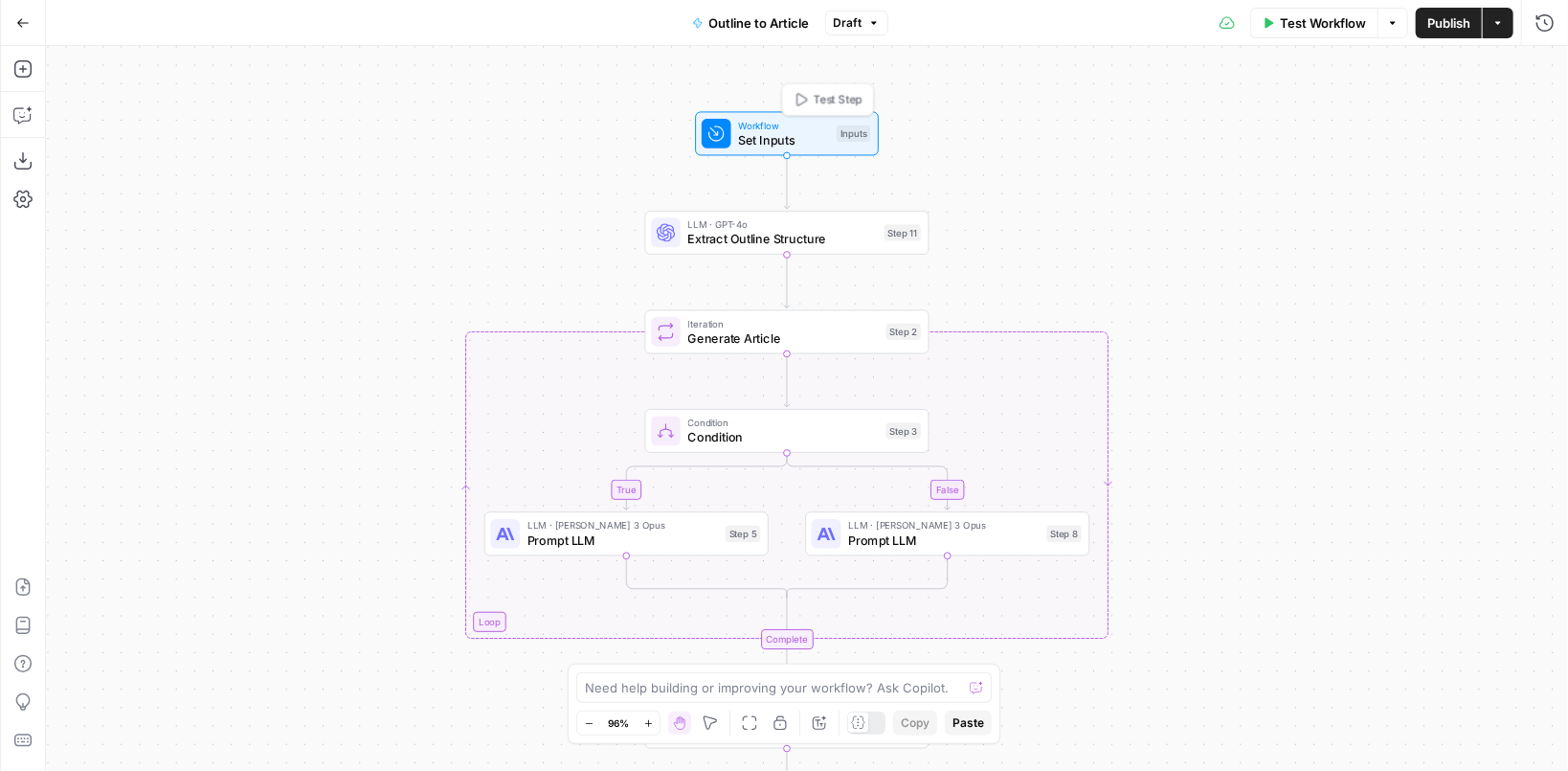 click on "Set Inputs" at bounding box center [783, 140] 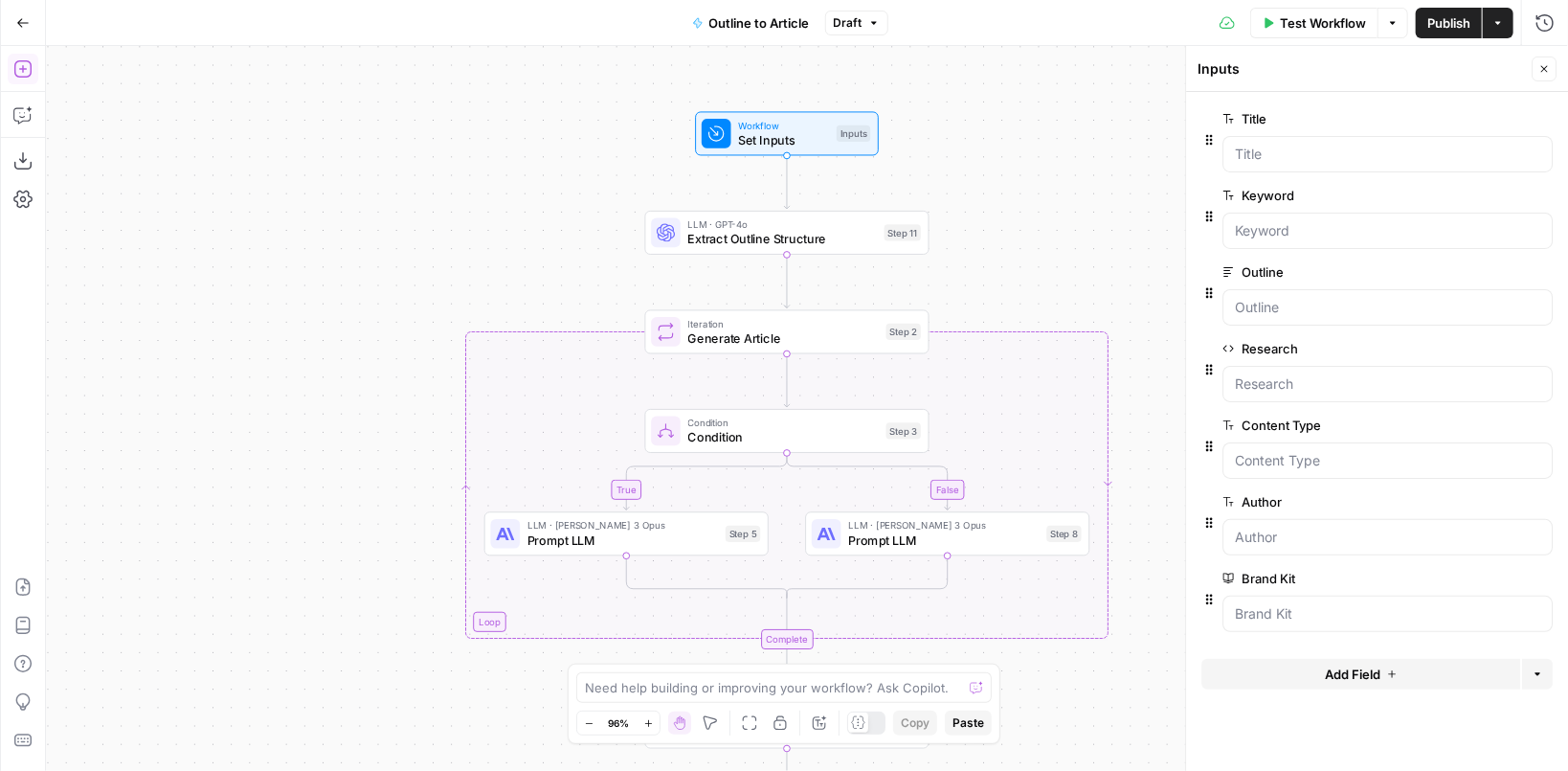 click 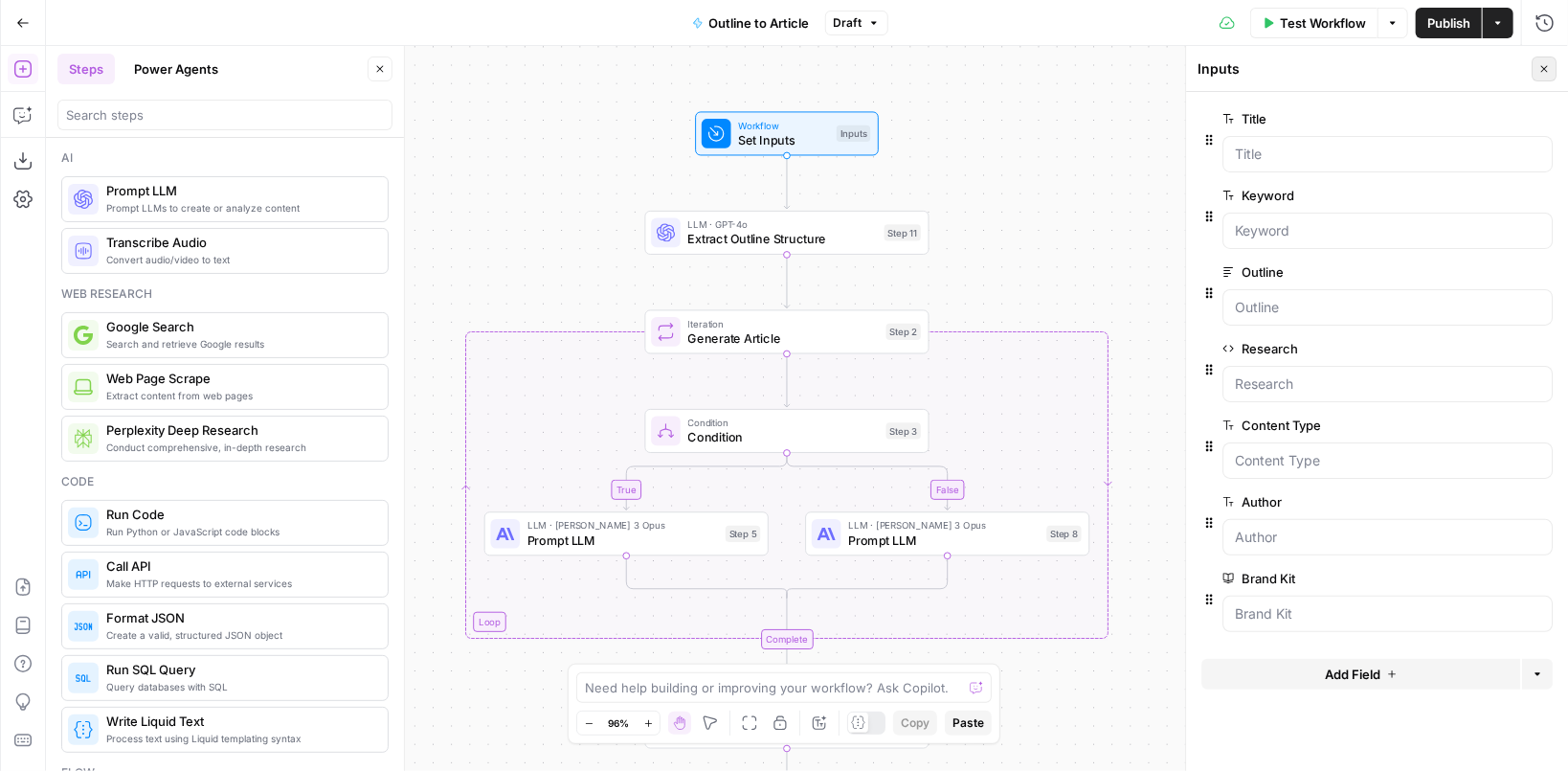 click on "Close" at bounding box center (1544, 69) 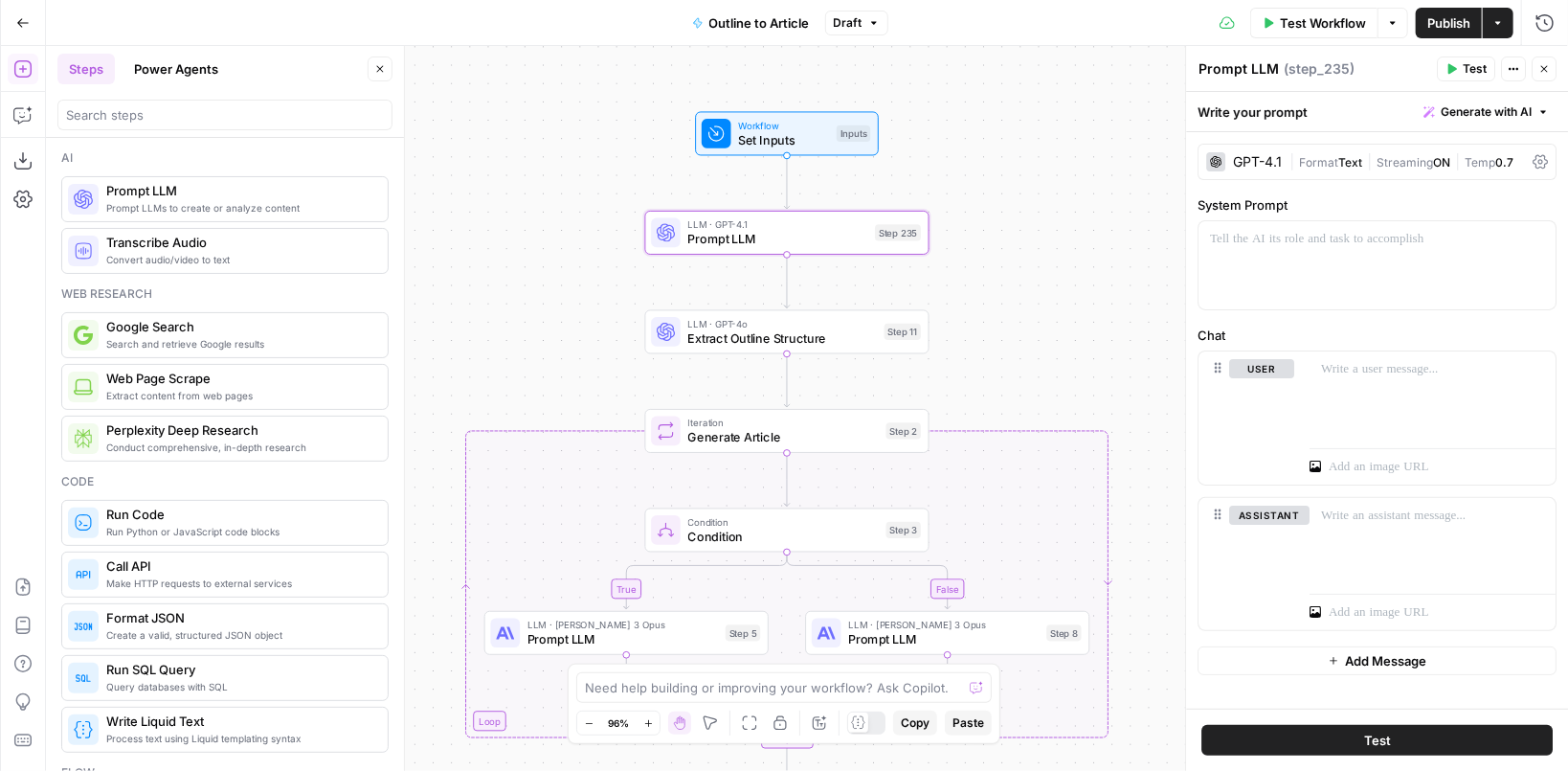 click on "GPT-4.1" at bounding box center [1257, 162] 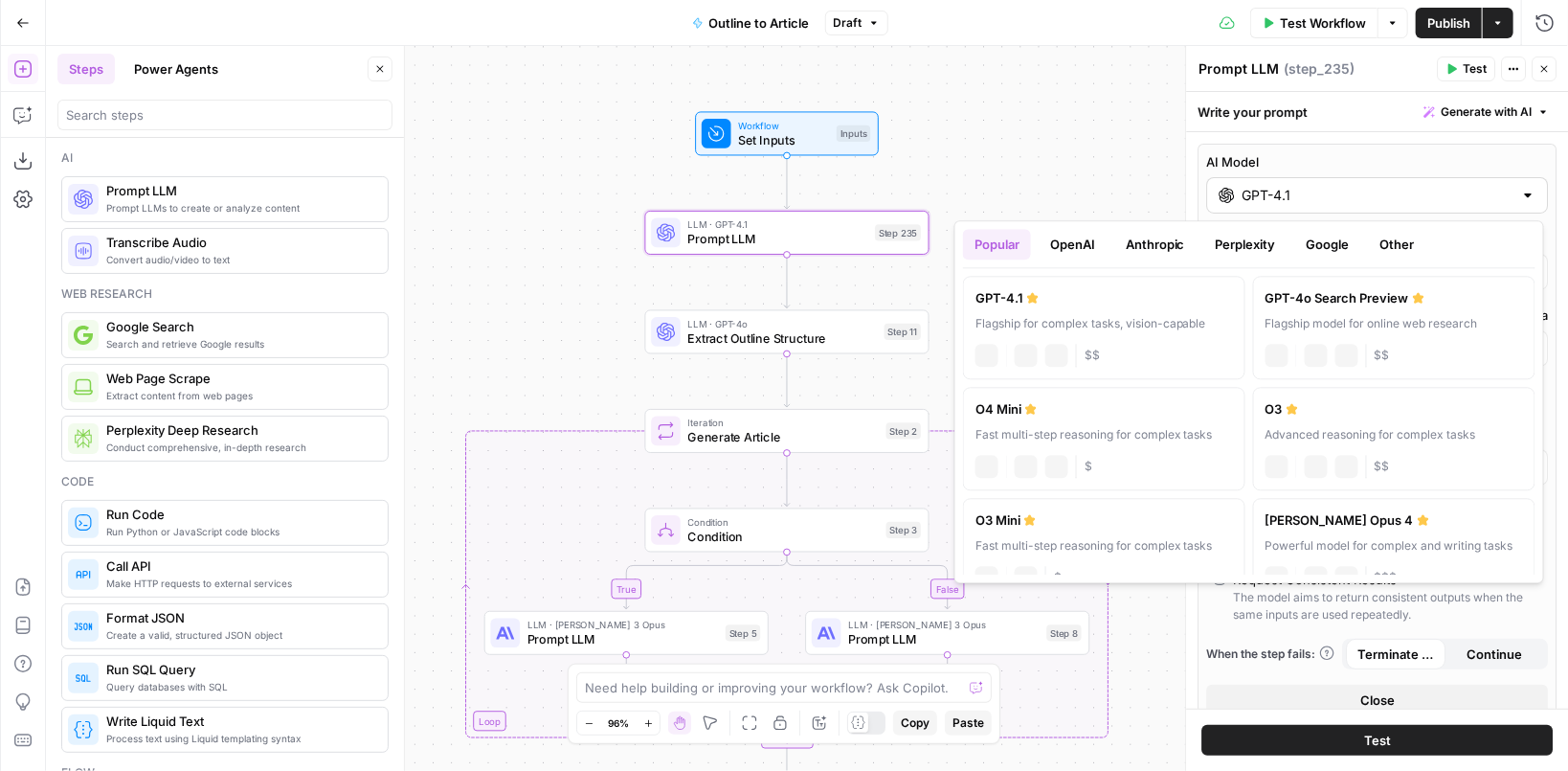 click on "GPT-4.1" at bounding box center [1377, 195] 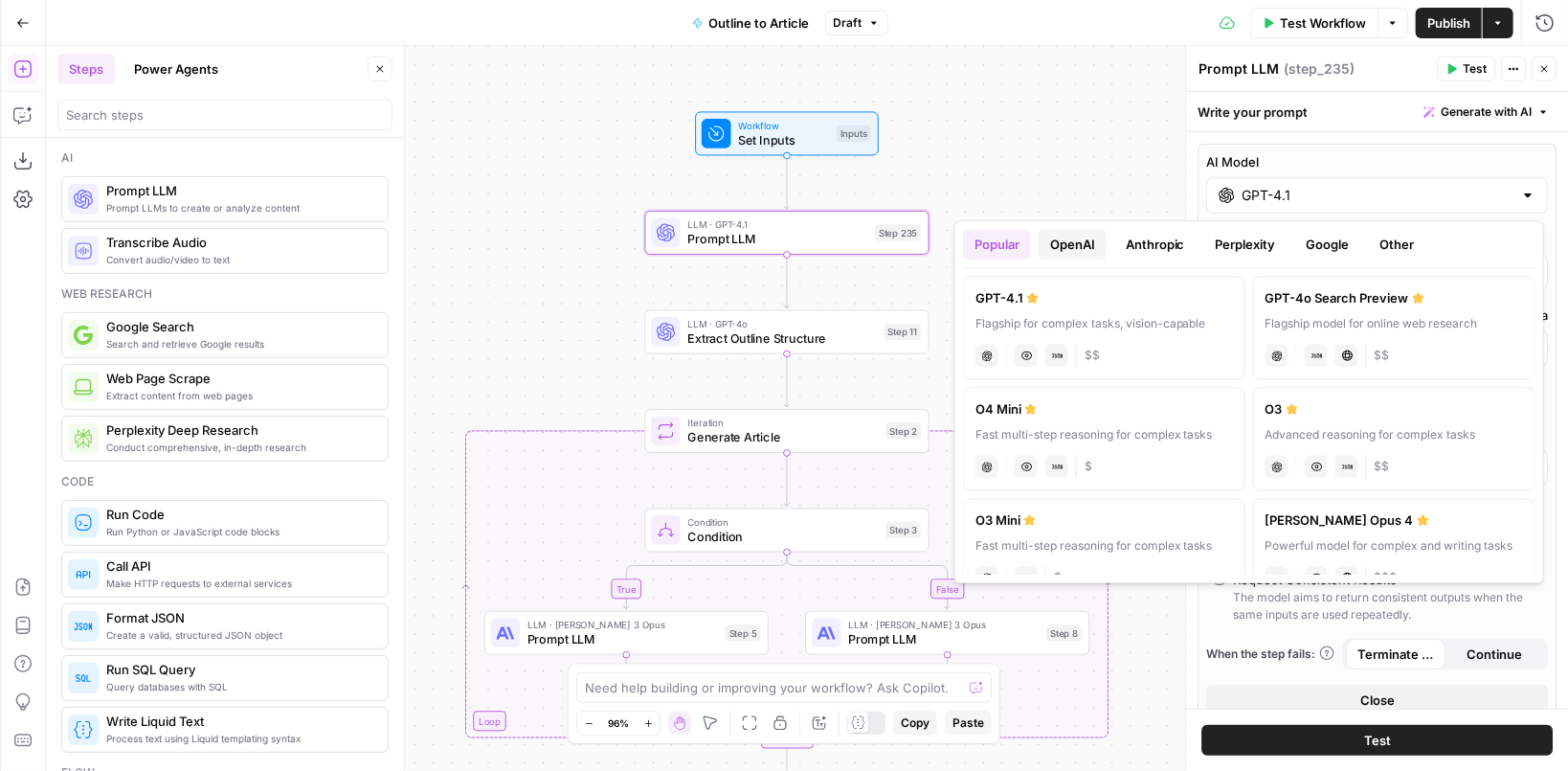 click on "OpenAI" at bounding box center [1072, 244] 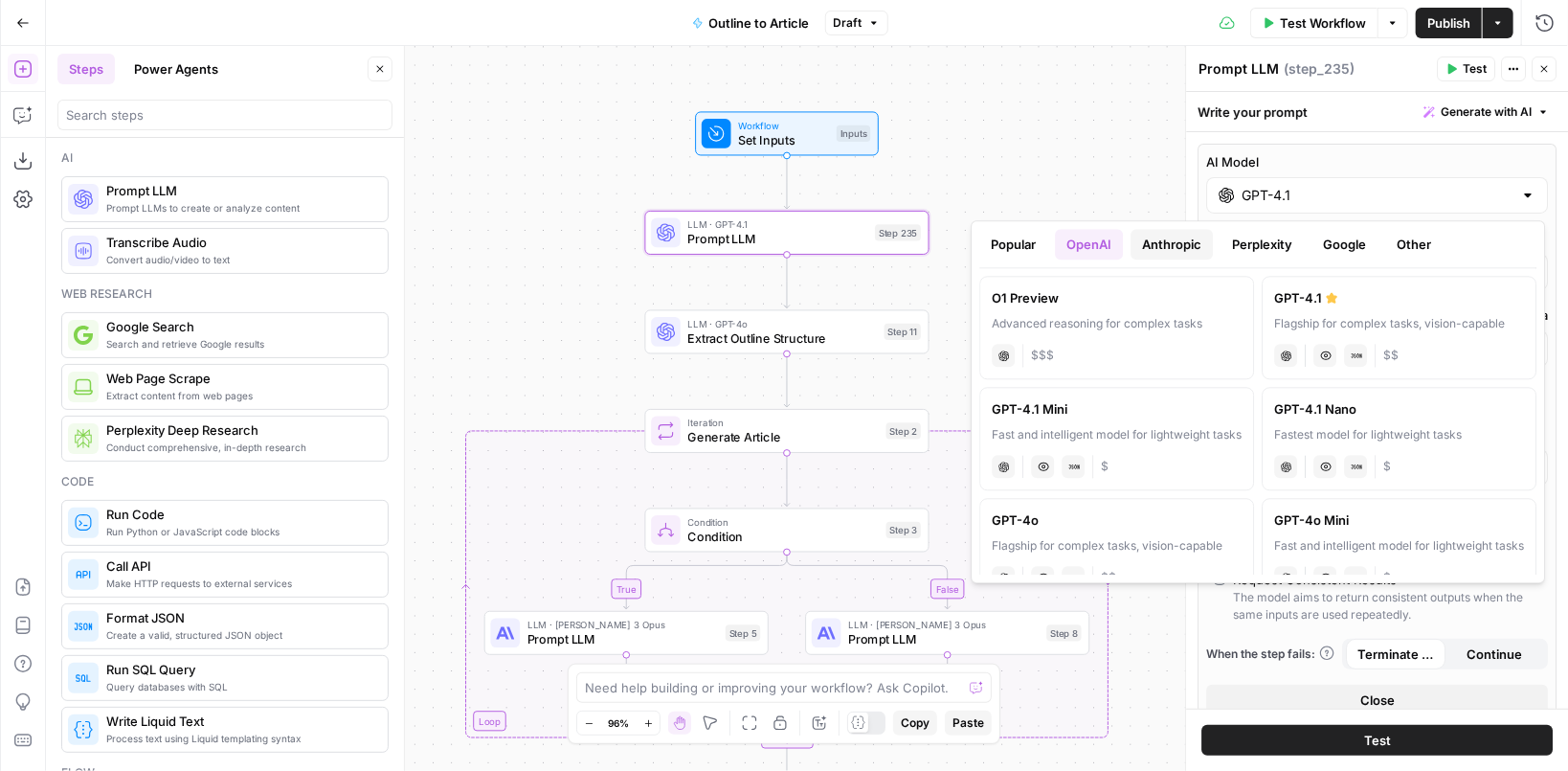 click on "Anthropic" at bounding box center [1172, 244] 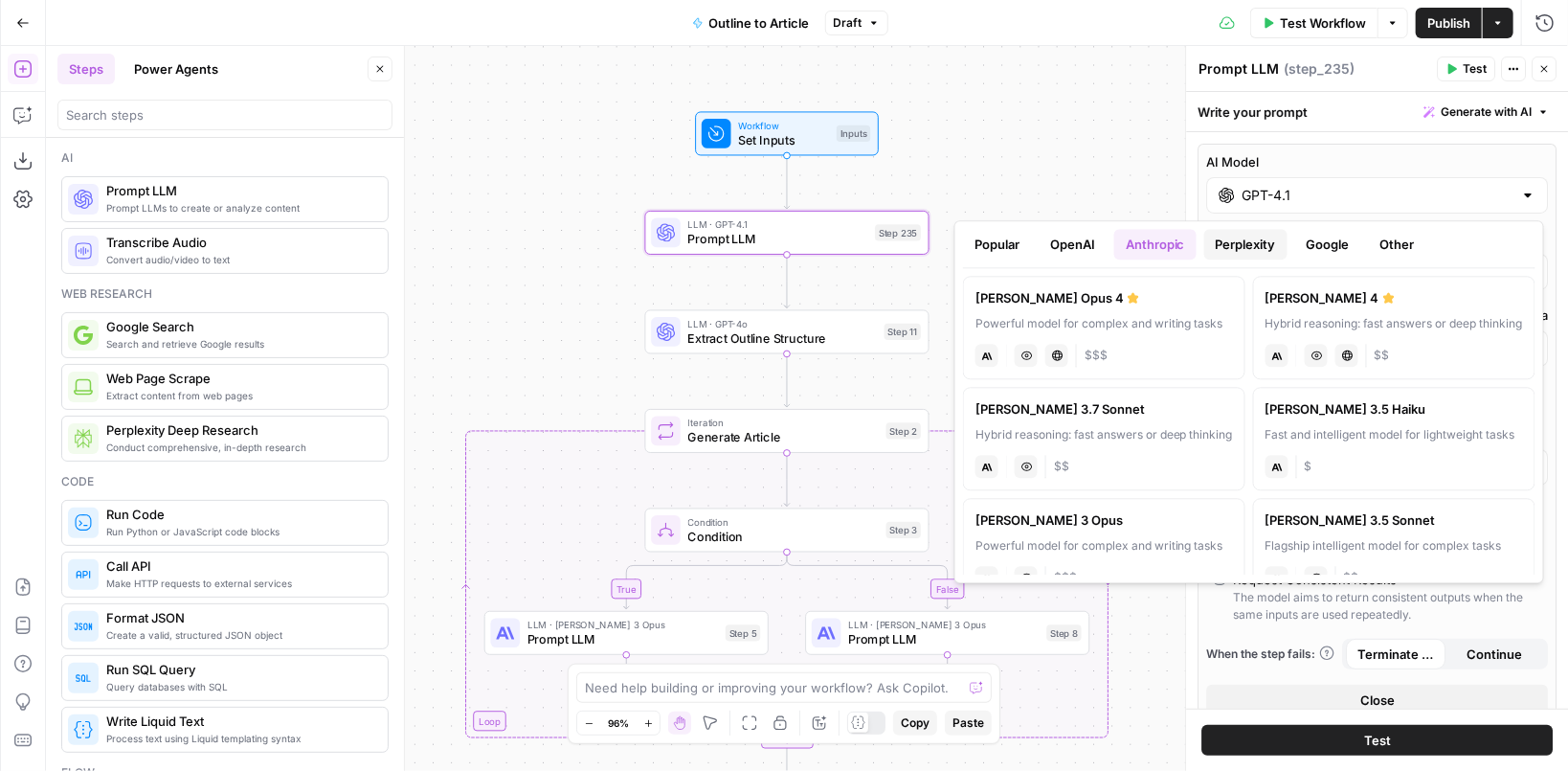 click on "Perplexity" at bounding box center [1245, 244] 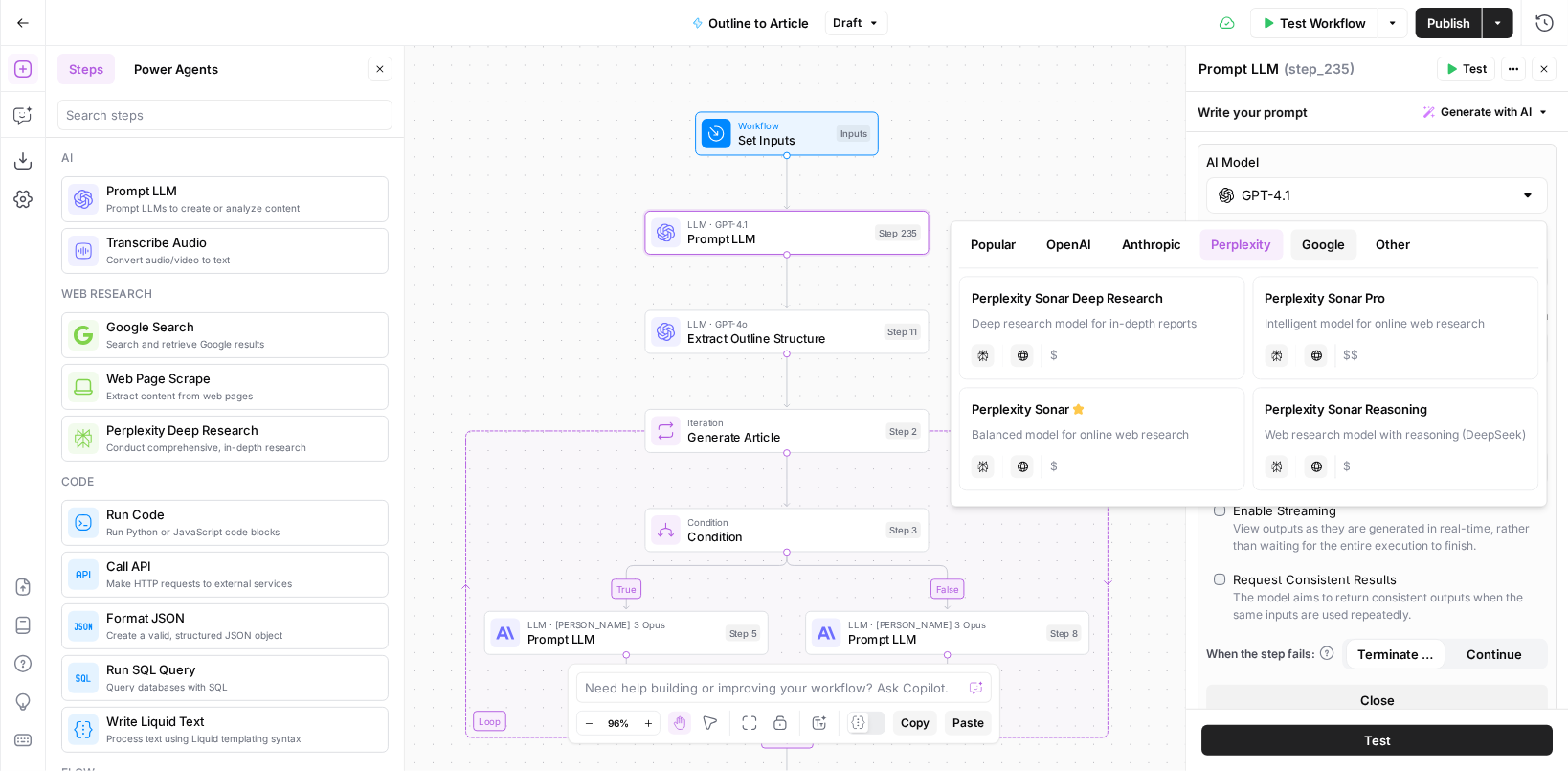 click on "Google" at bounding box center [1324, 244] 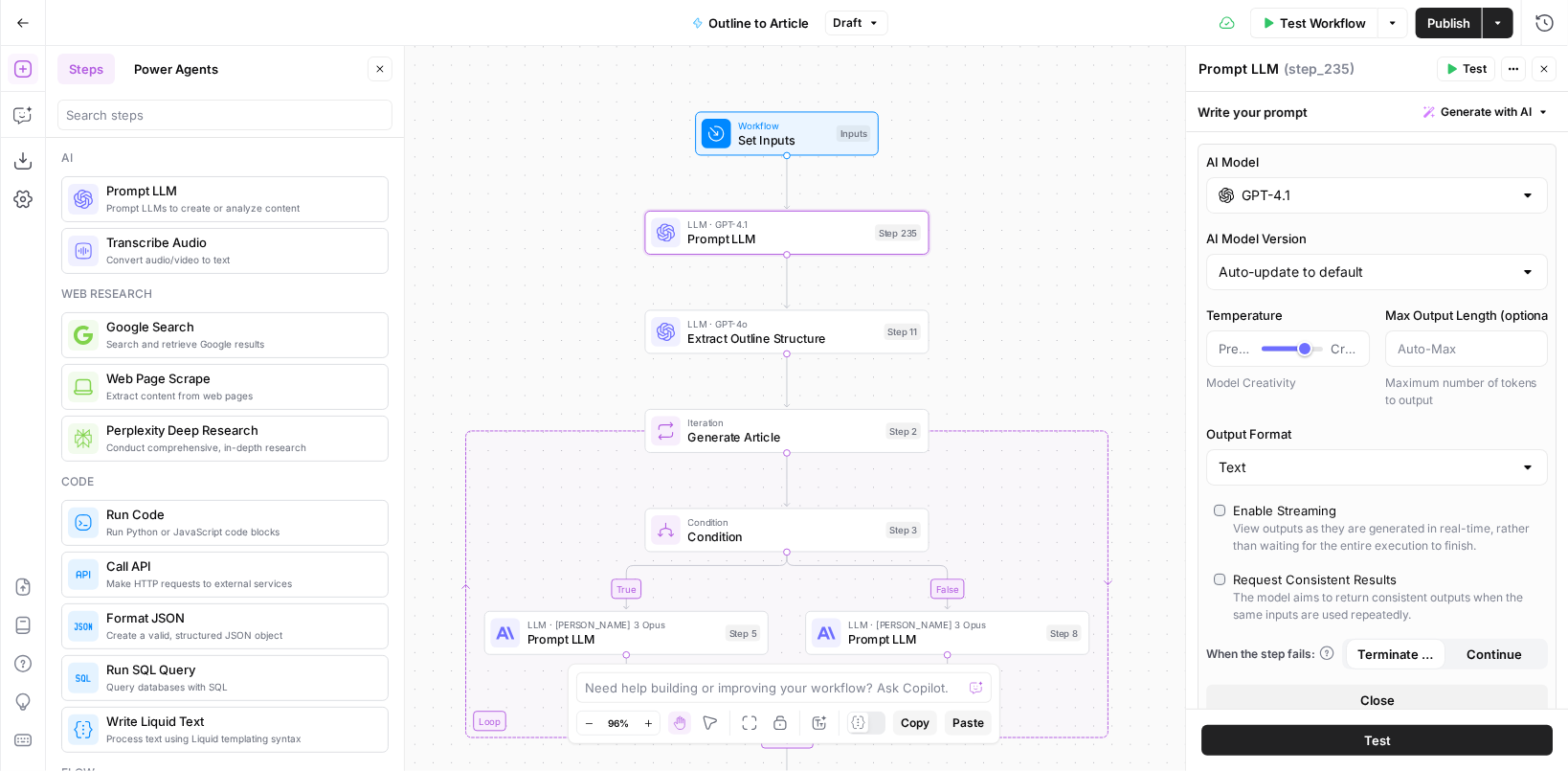 click on "AI Model" at bounding box center [1377, 162] 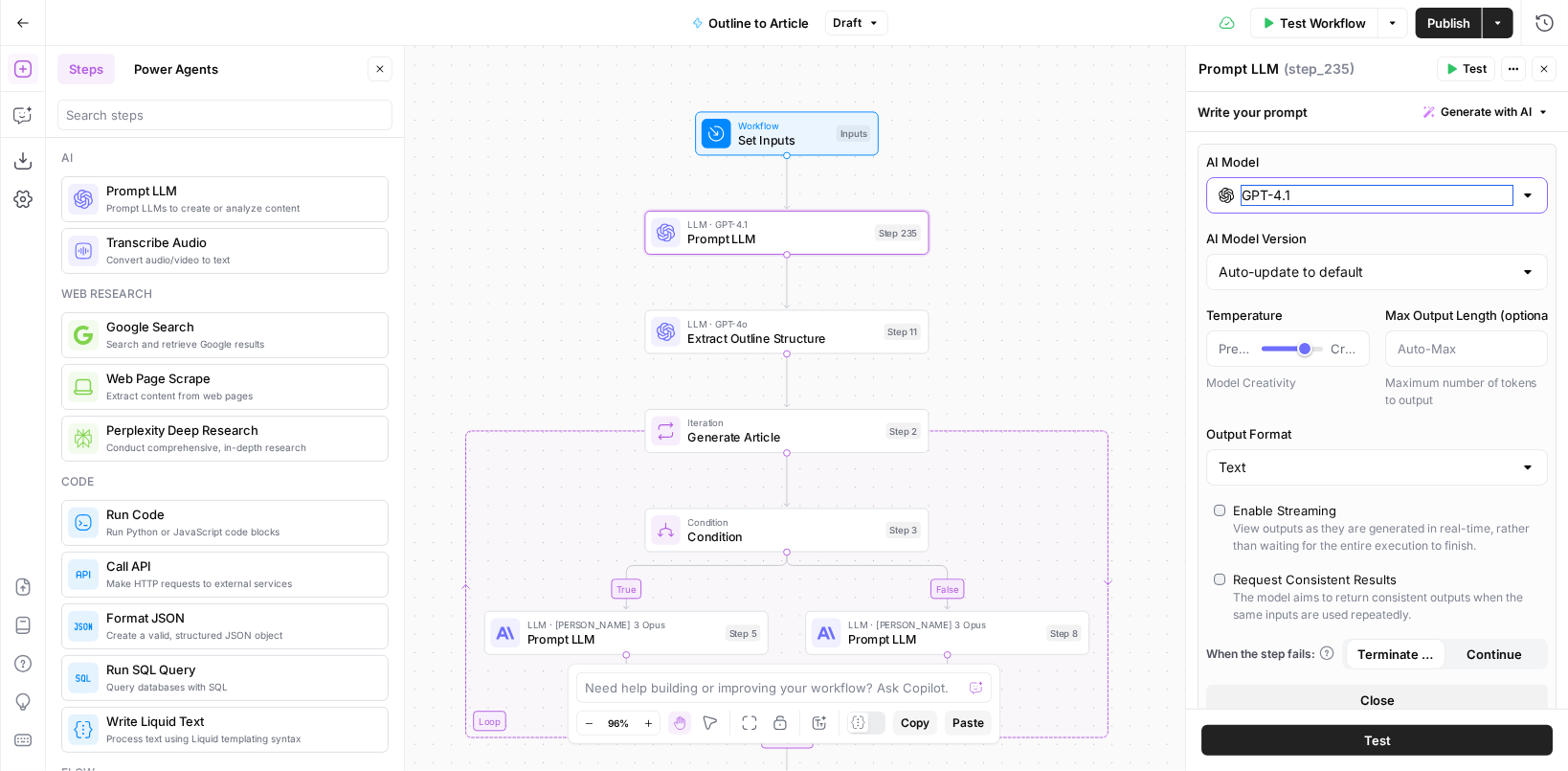 click on "GPT-4.1" at bounding box center [1377, 195] 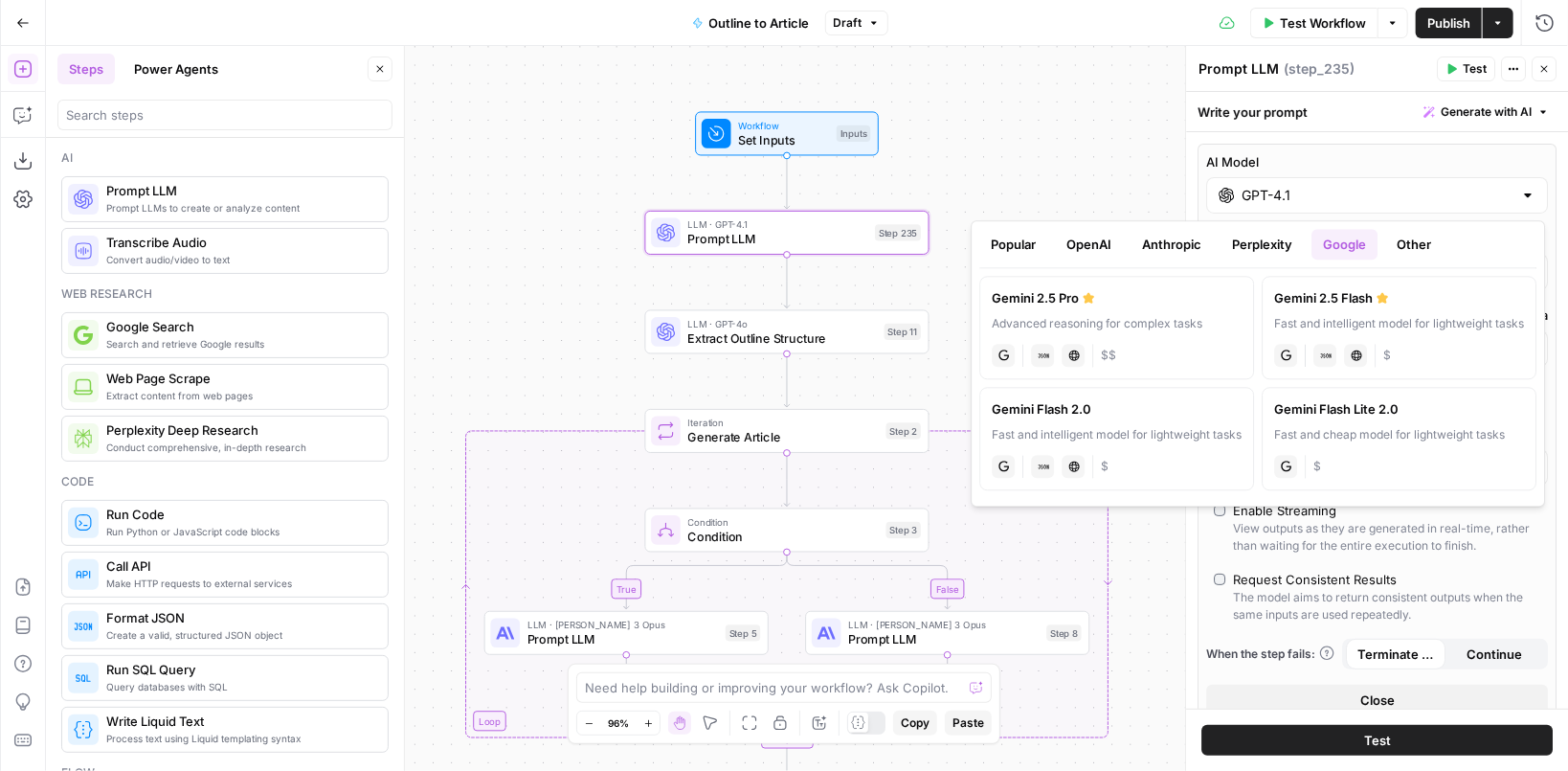 click on "Prompt LLM Prompt LLM  ( step_235 ) Test Actions Close" at bounding box center [1377, 69] 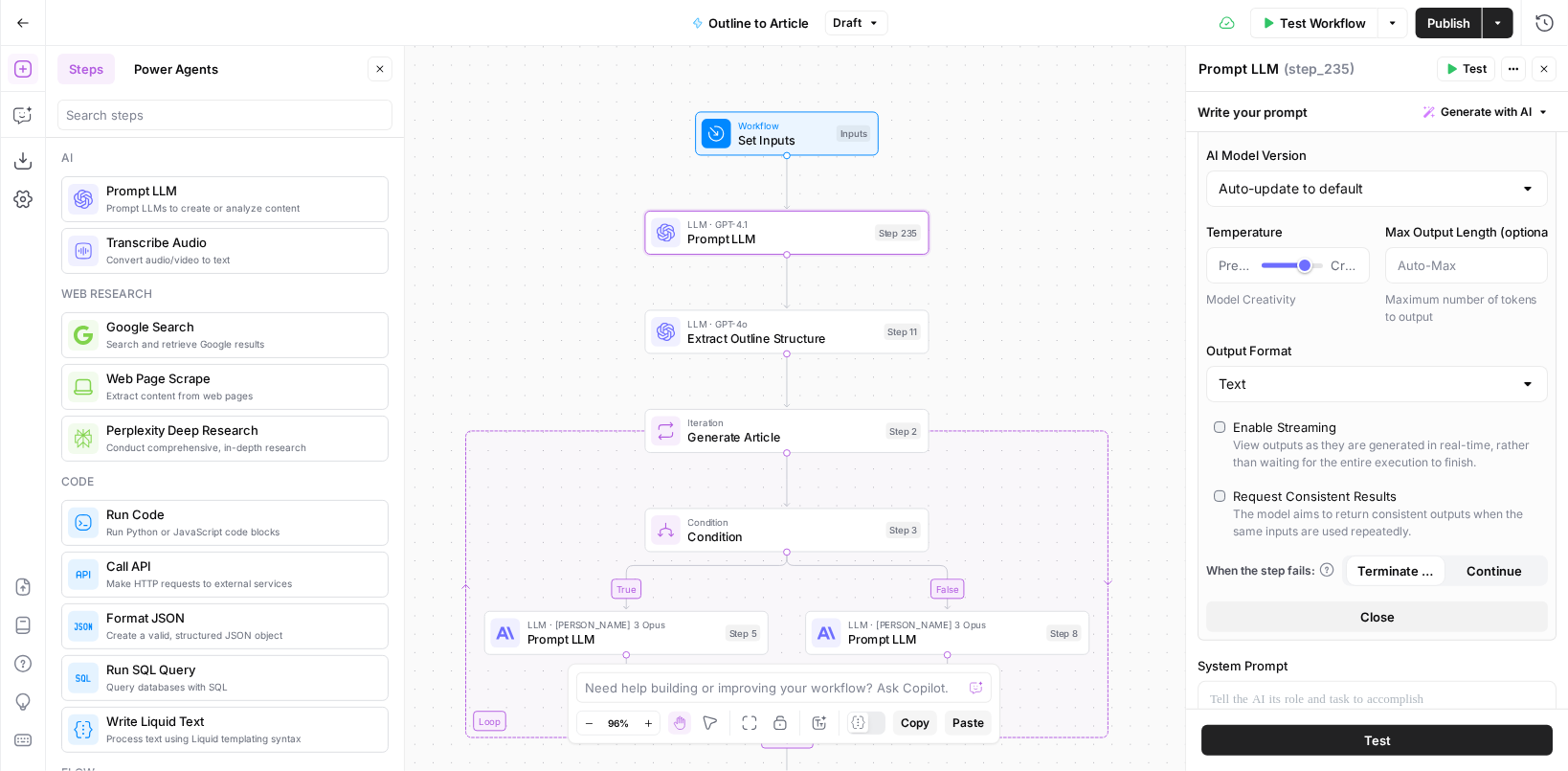 scroll, scrollTop: 71, scrollLeft: 0, axis: vertical 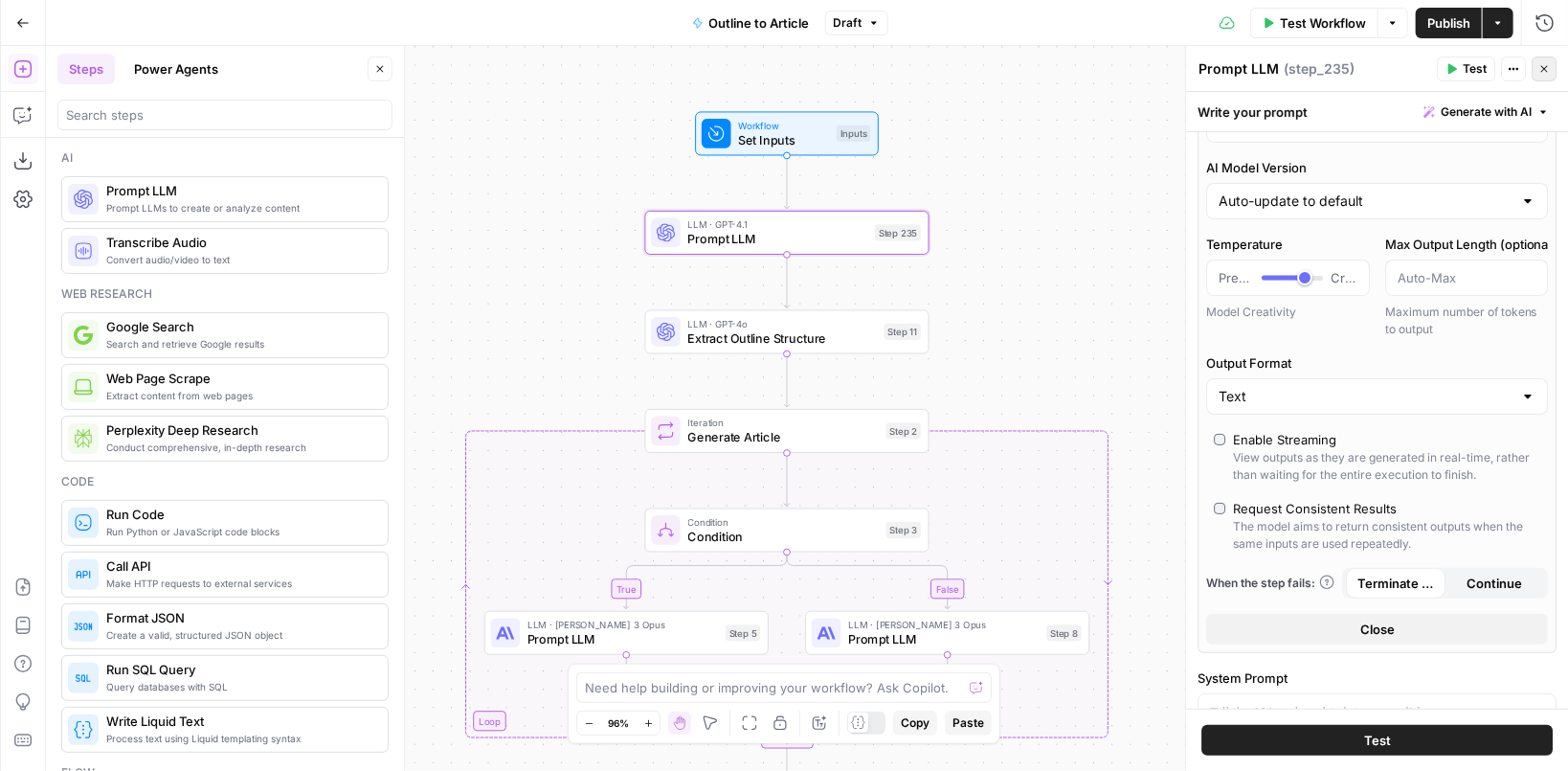 click 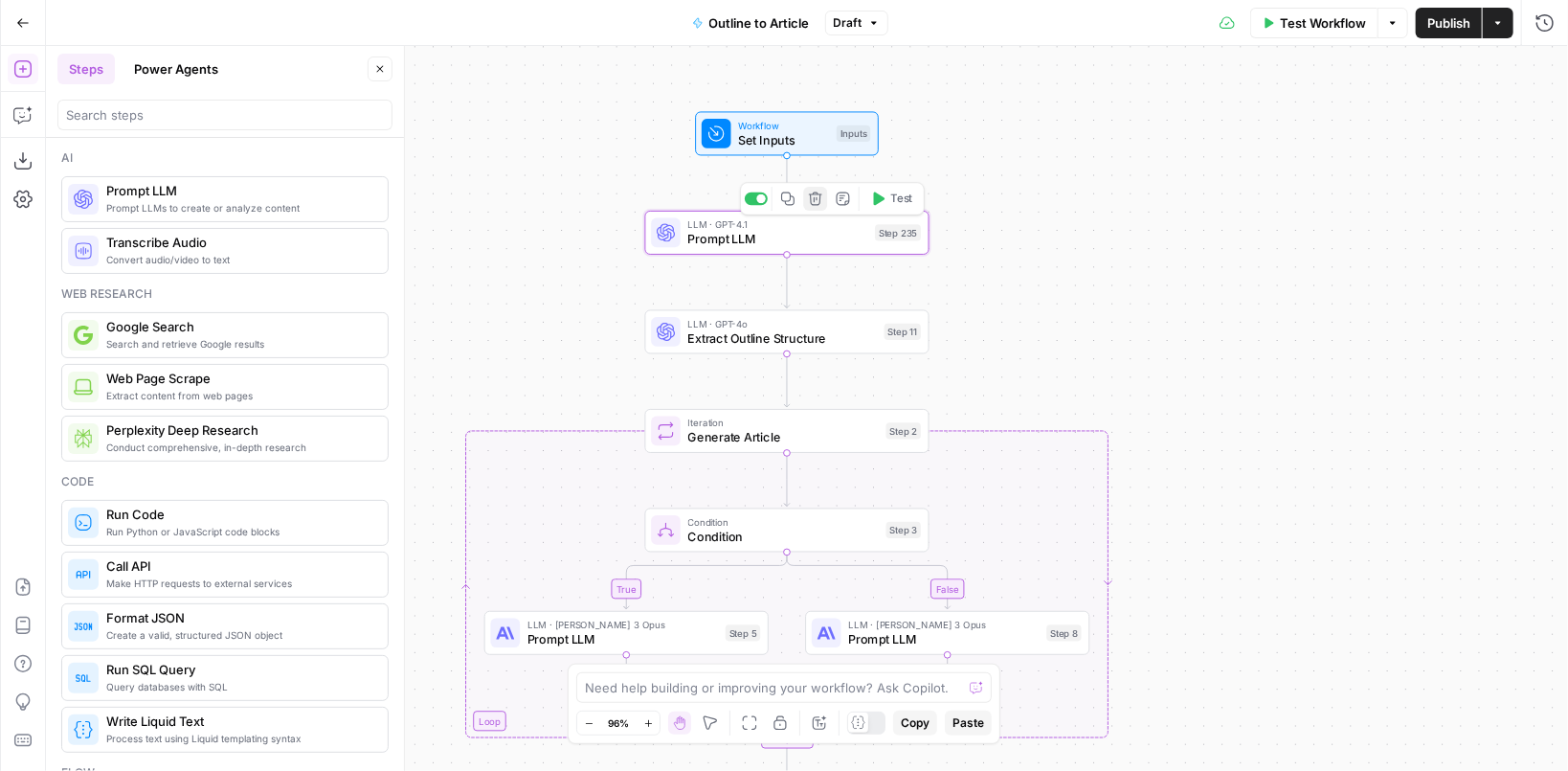 click 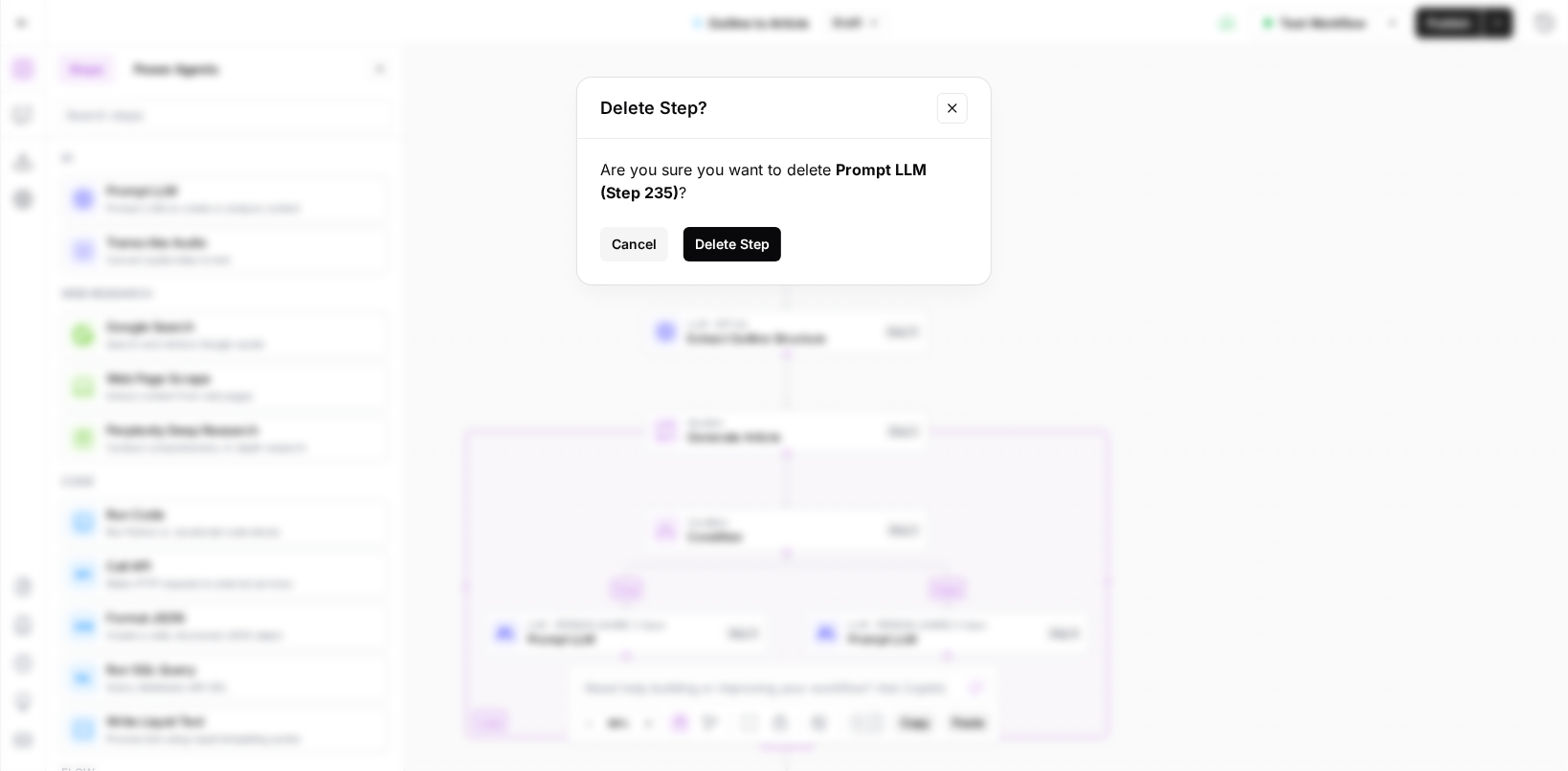 click on "Delete Step" at bounding box center [732, 244] 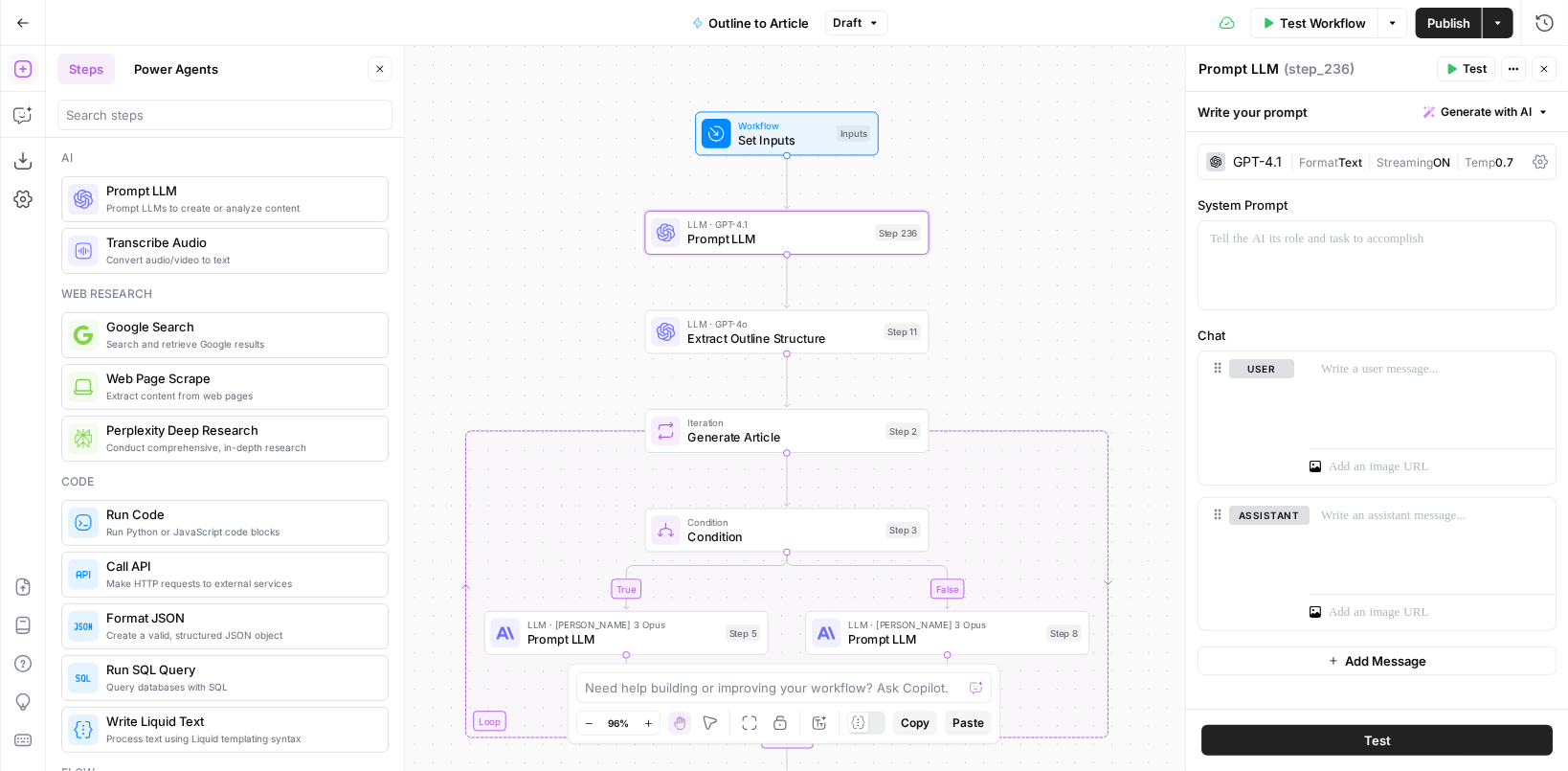 click on "GPT-4.1" at bounding box center [1257, 162] 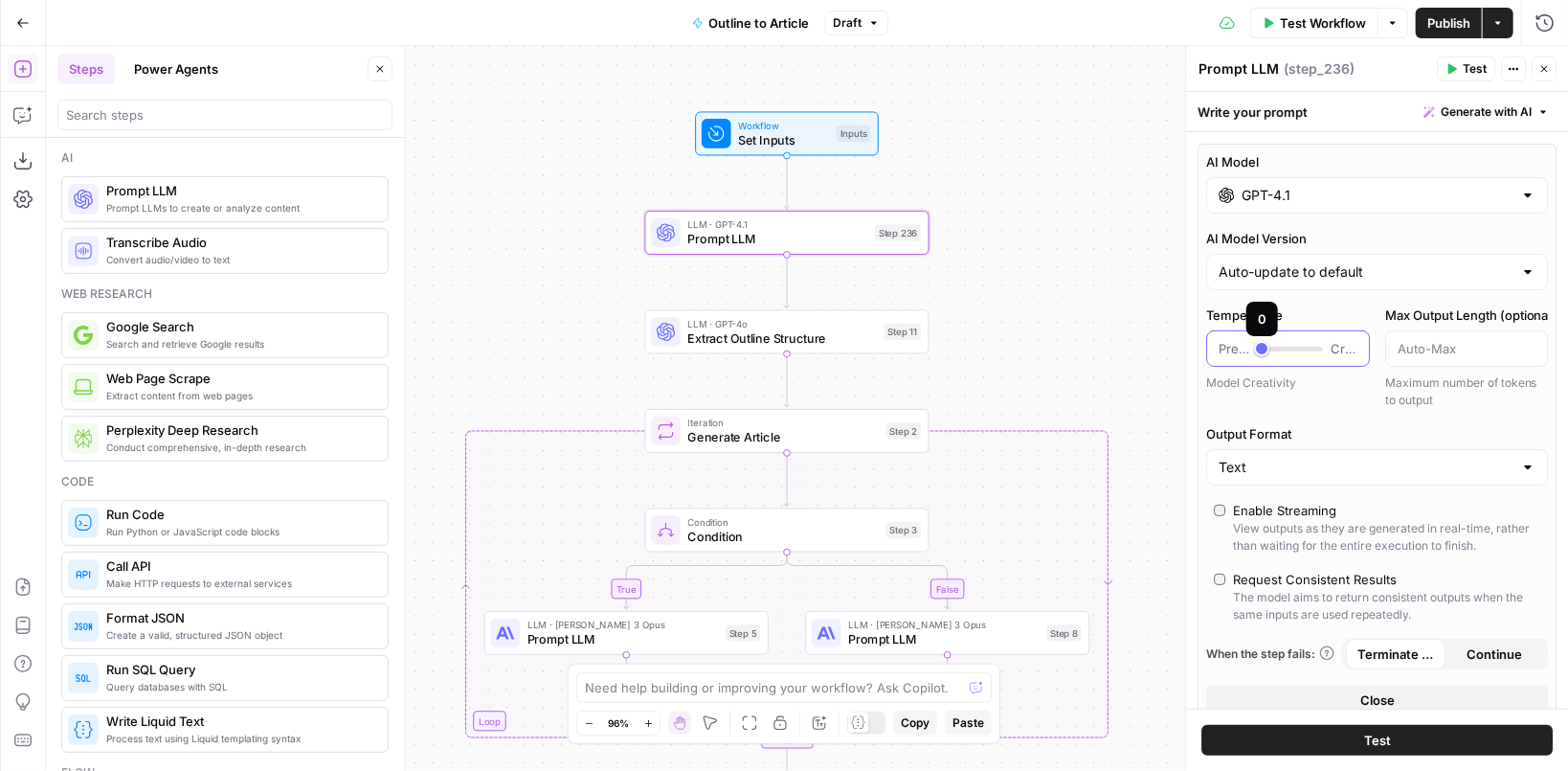 drag, startPoint x: 1303, startPoint y: 350, endPoint x: 1252, endPoint y: 349, distance: 51.009803 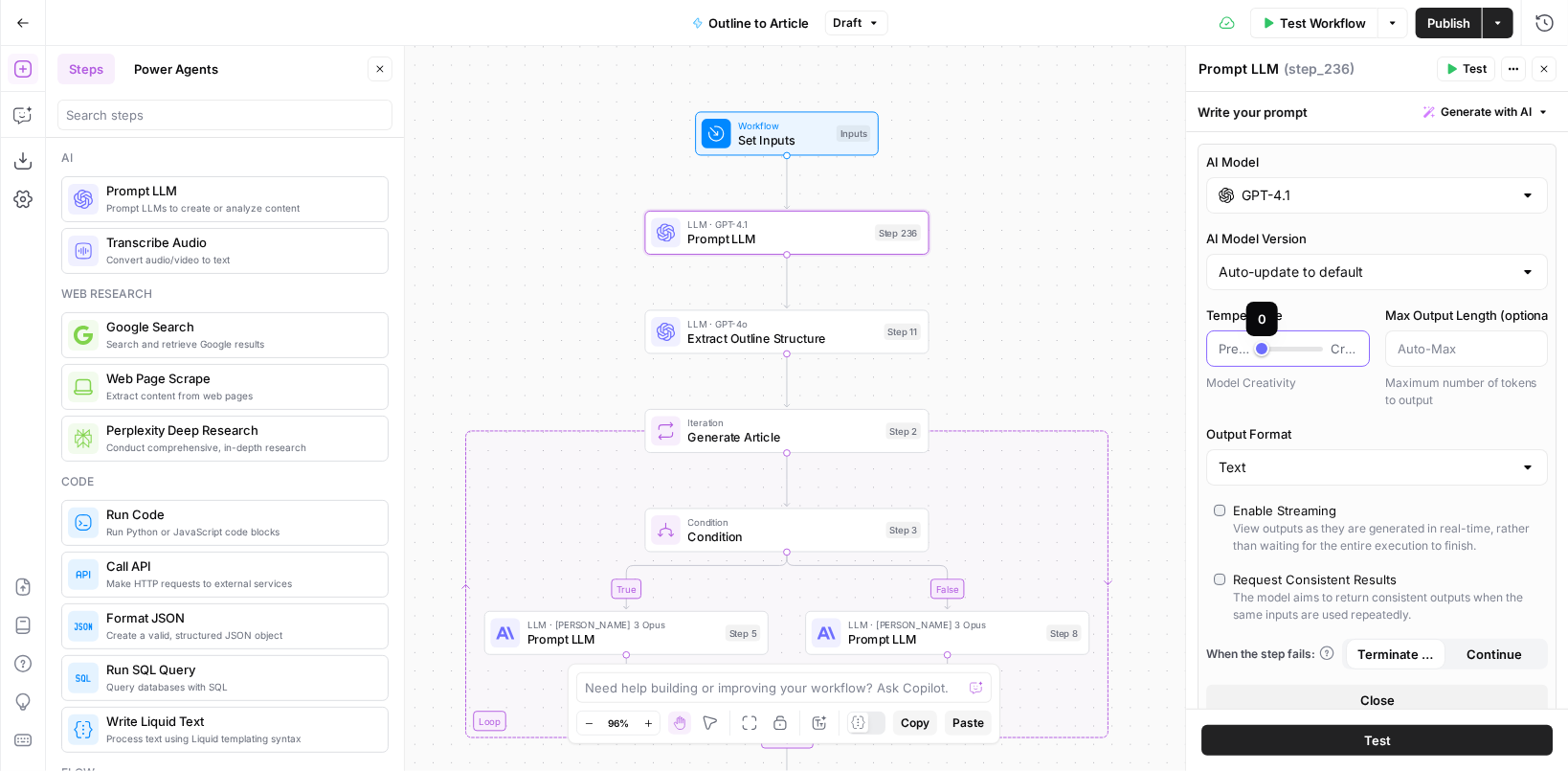 click on "Predictable Creative" at bounding box center [1288, 349] 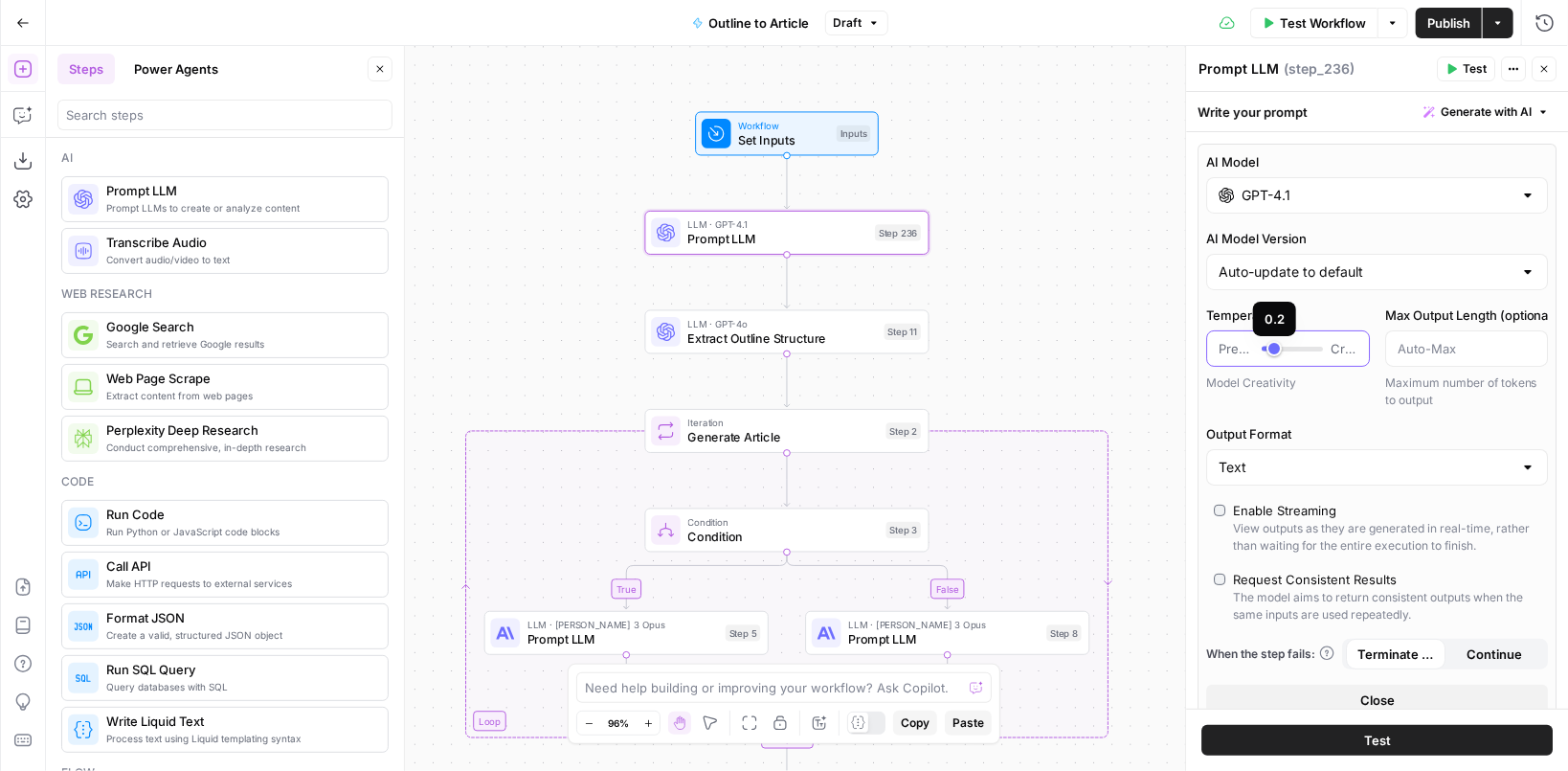 drag, startPoint x: 1264, startPoint y: 352, endPoint x: 1275, endPoint y: 352, distance: 11 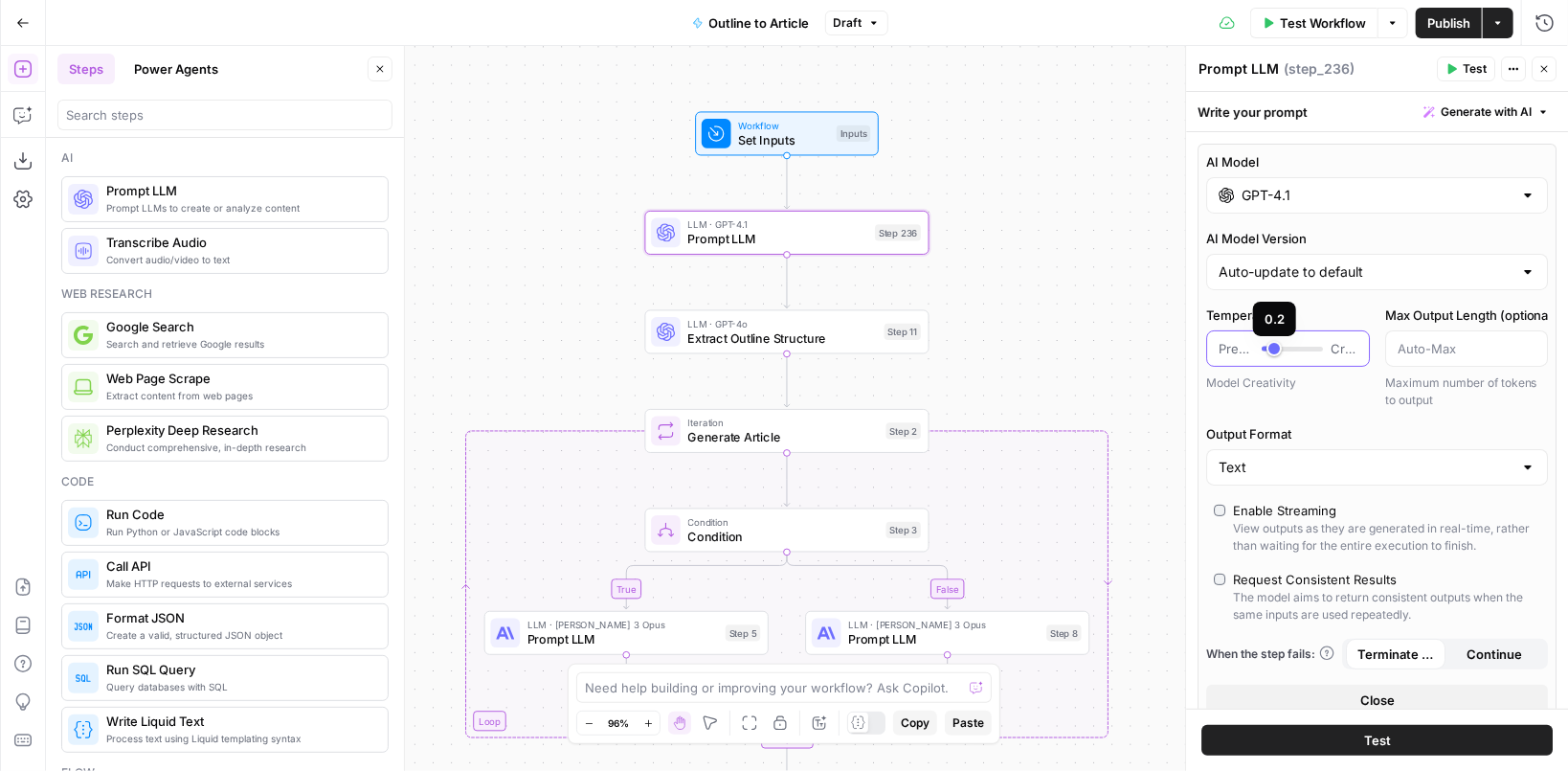 drag, startPoint x: 1271, startPoint y: 346, endPoint x: 1284, endPoint y: 346, distance: 13 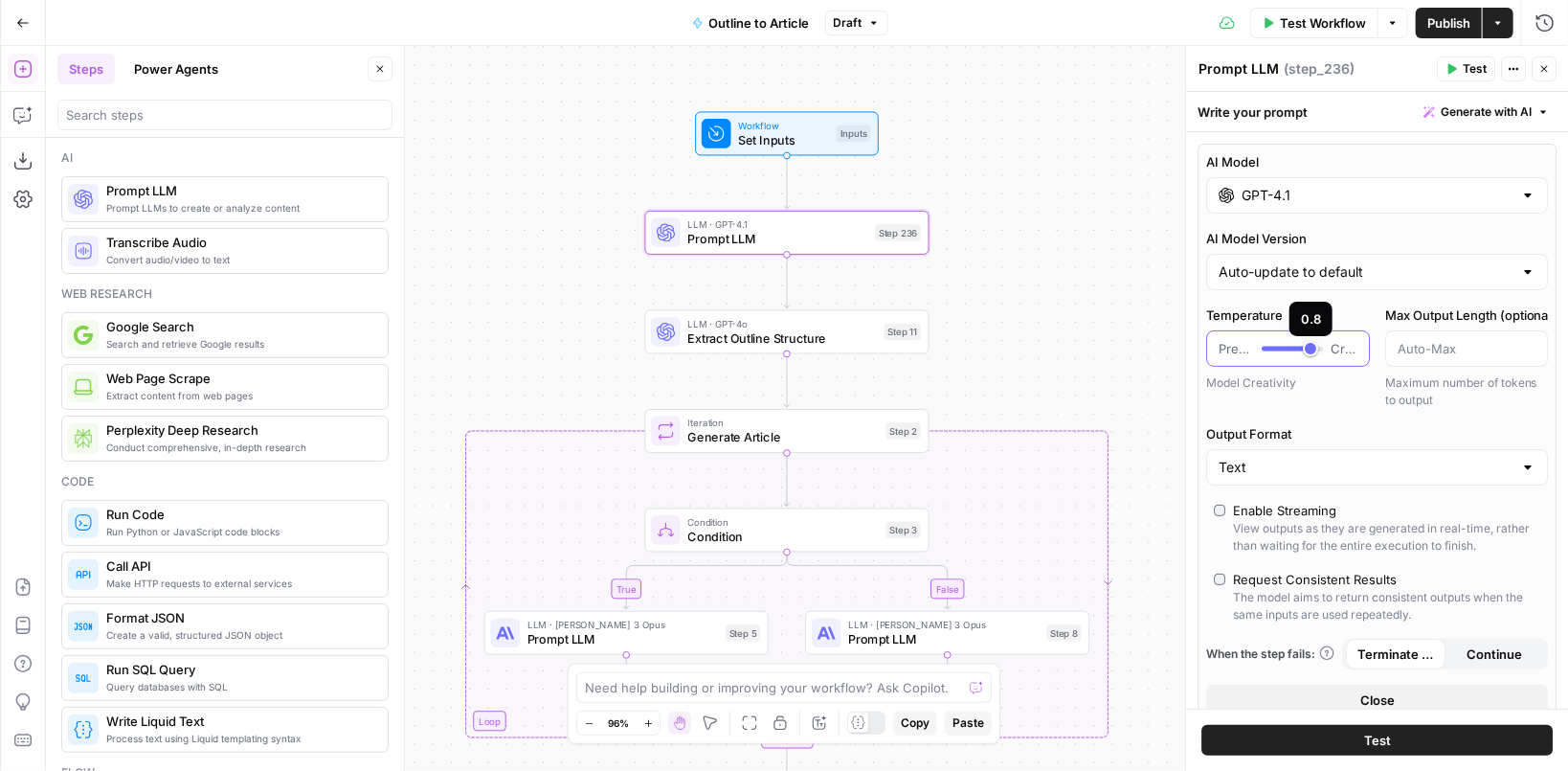 drag, startPoint x: 1284, startPoint y: 346, endPoint x: 1319, endPoint y: 347, distance: 35.01428 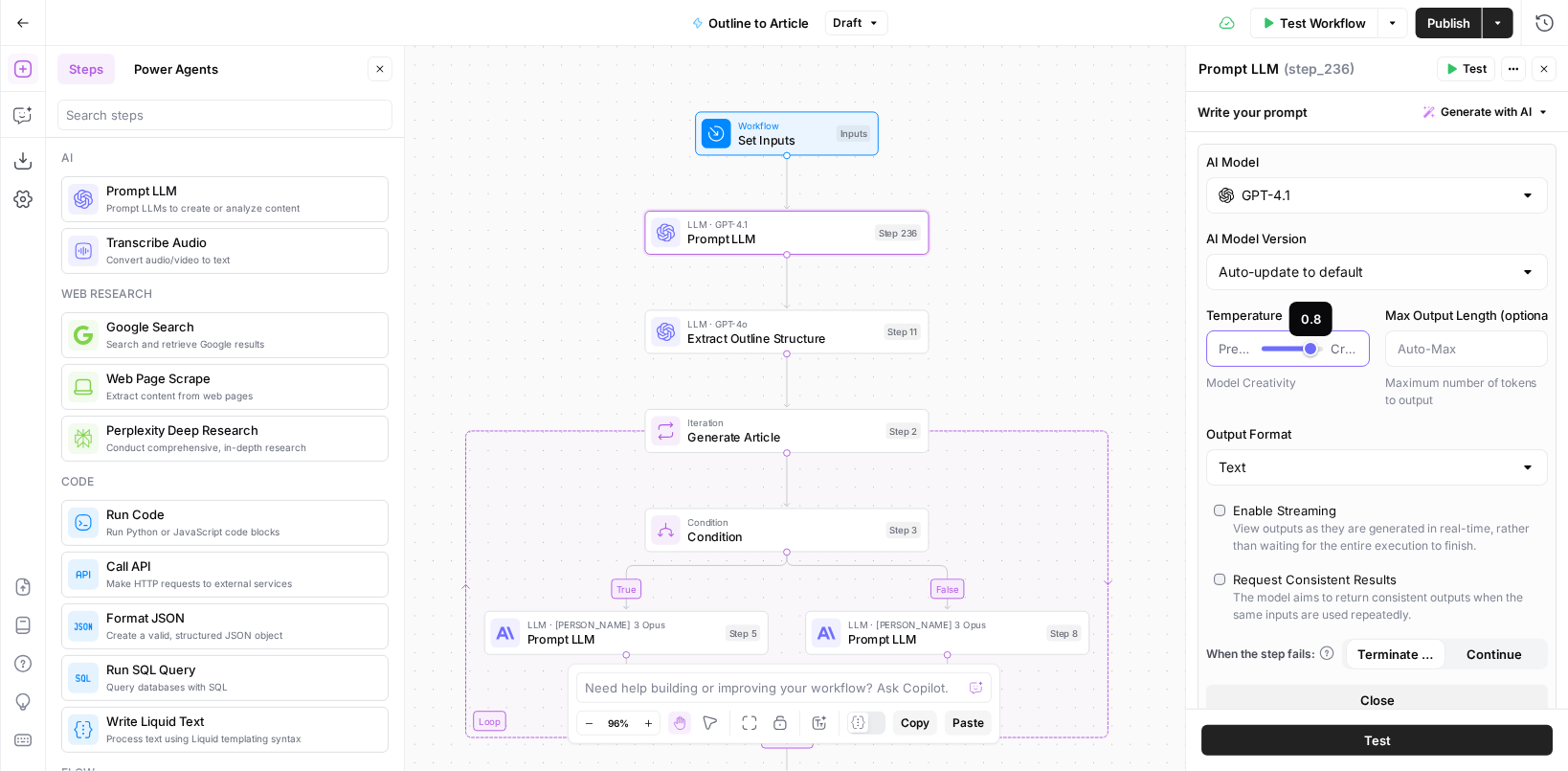 click at bounding box center (1292, 349) 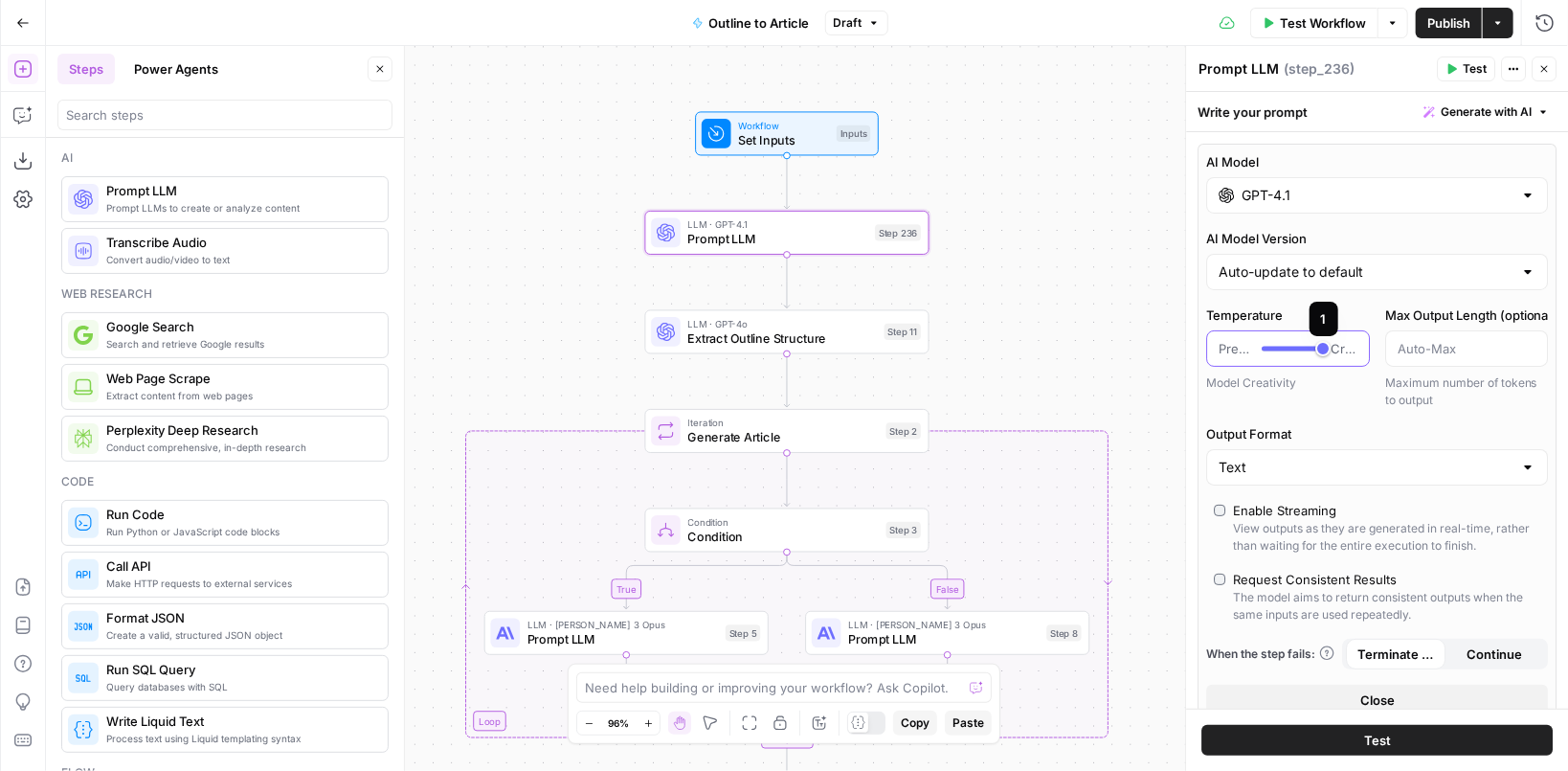 click on "Predictable Creative" at bounding box center [1288, 349] 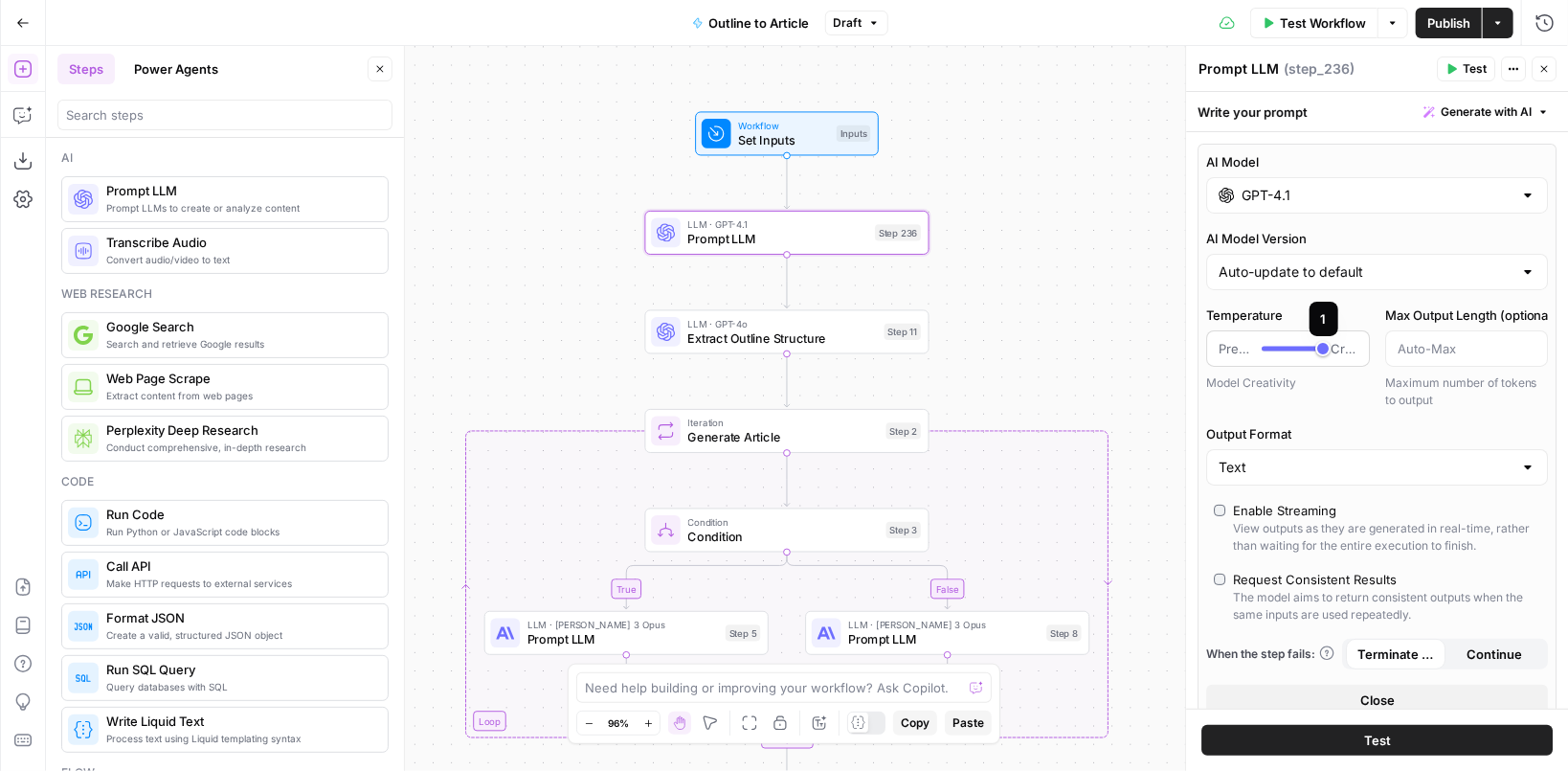 drag, startPoint x: 1324, startPoint y: 349, endPoint x: 1306, endPoint y: 349, distance: 18 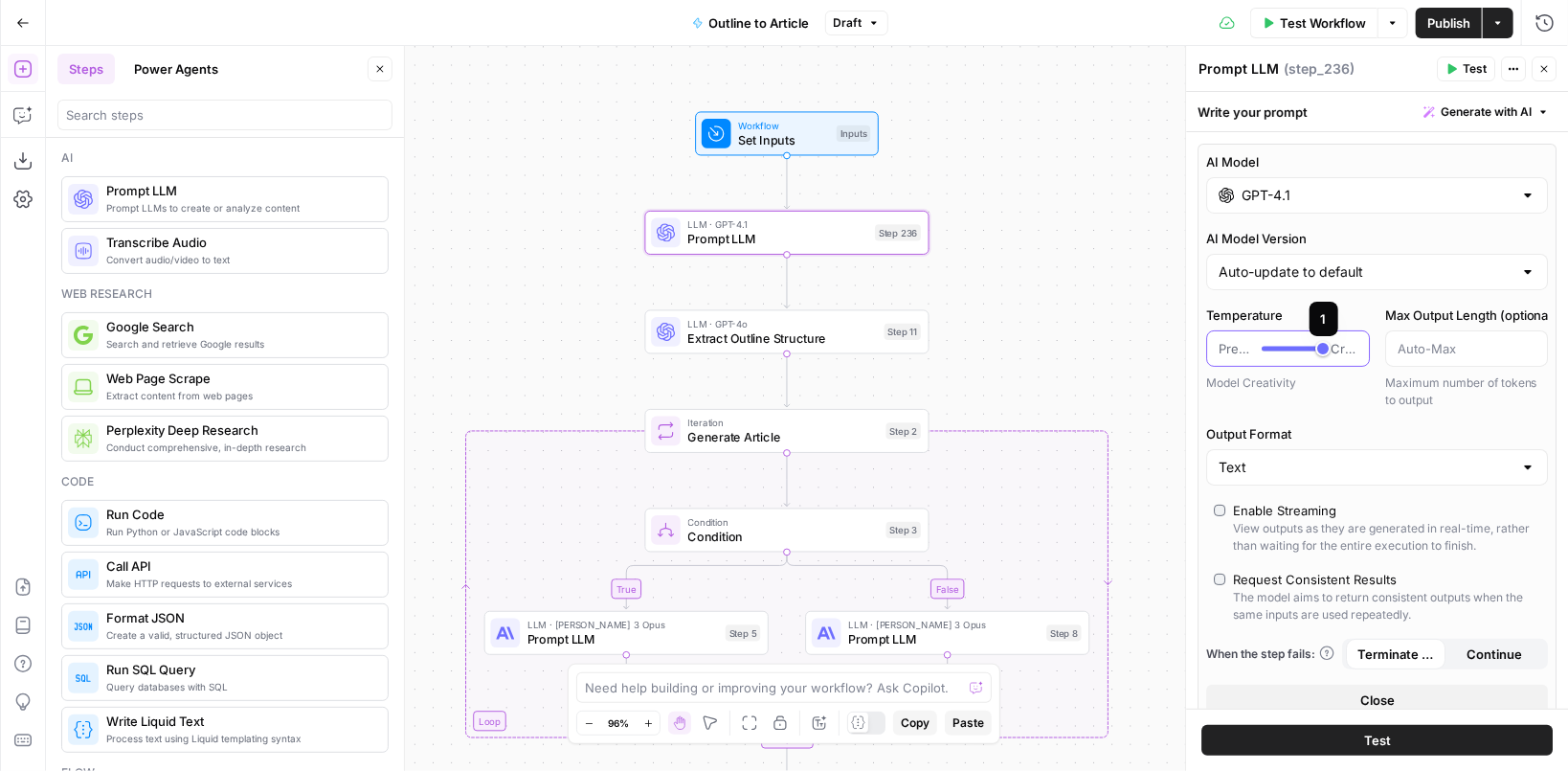 type on "***" 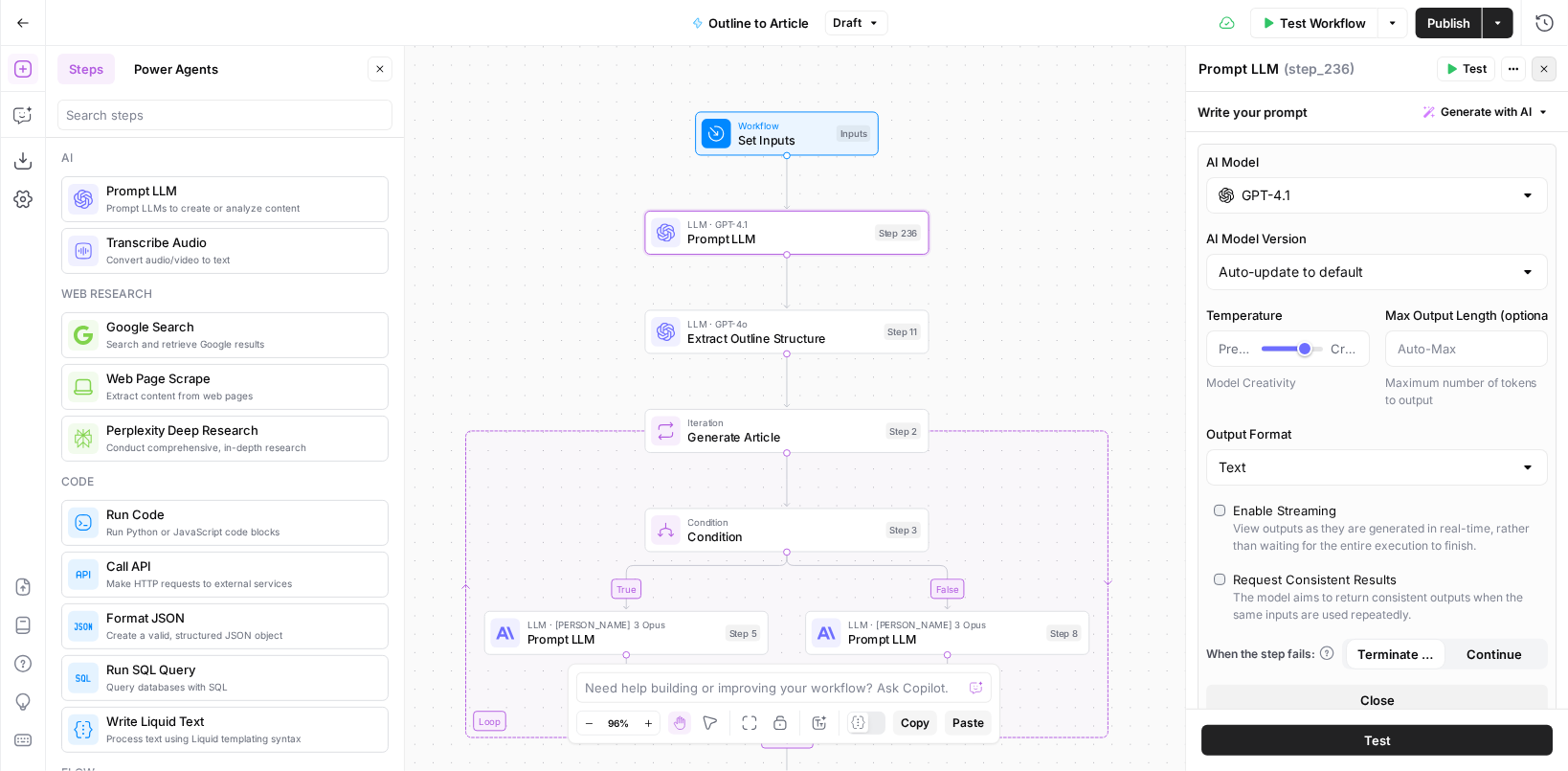 click 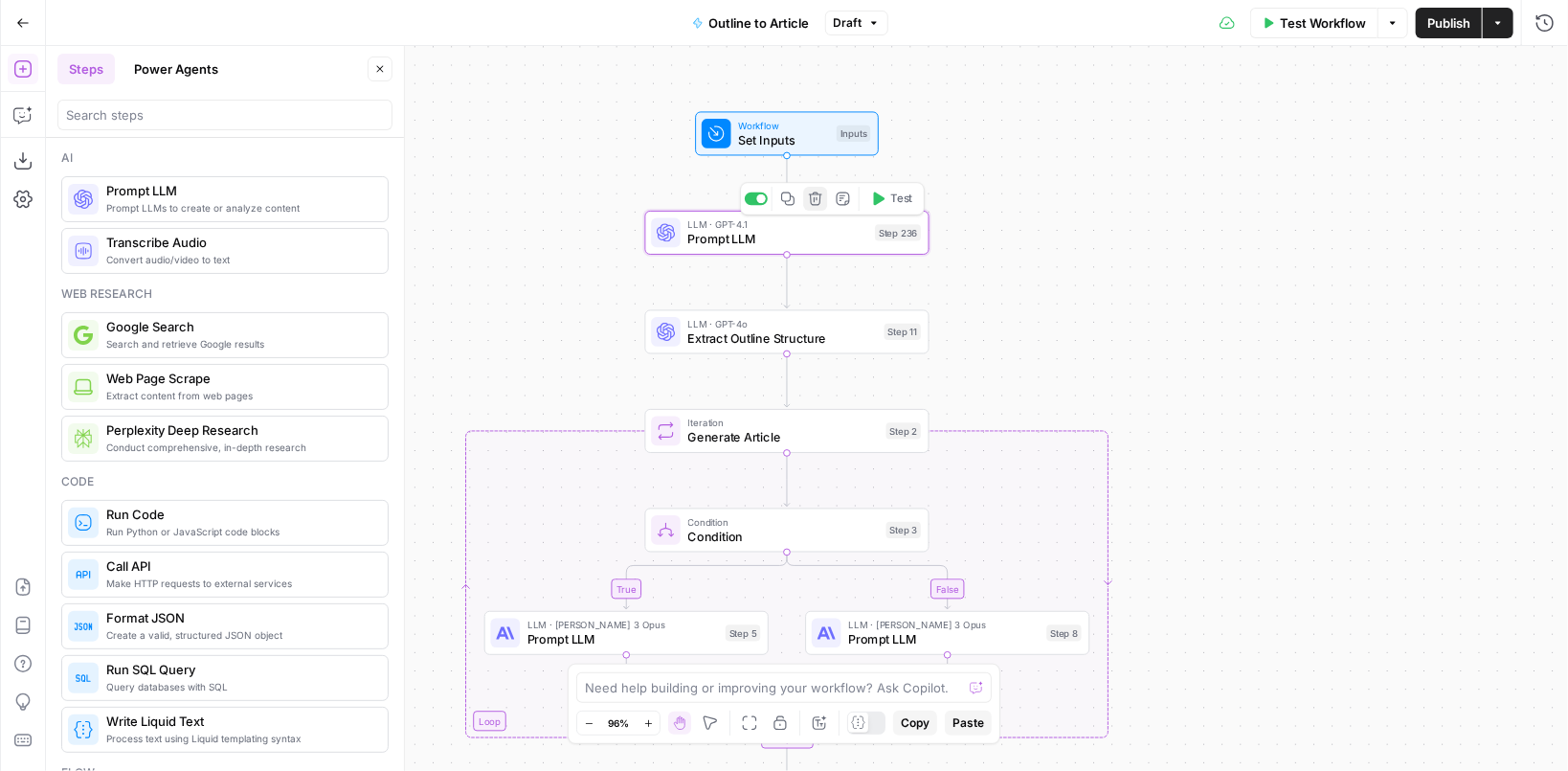 click 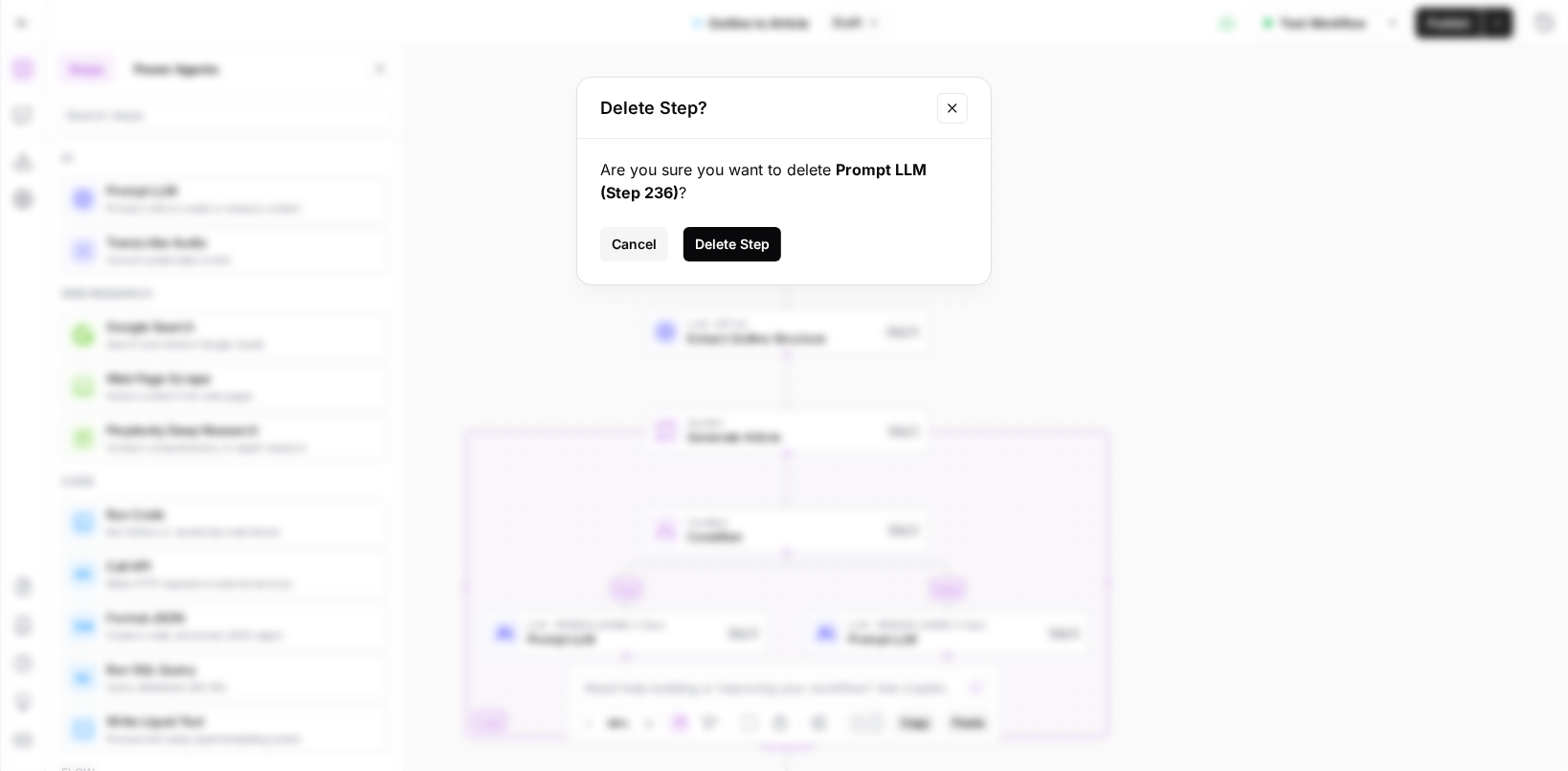 click on "Delete Step" at bounding box center (732, 244) 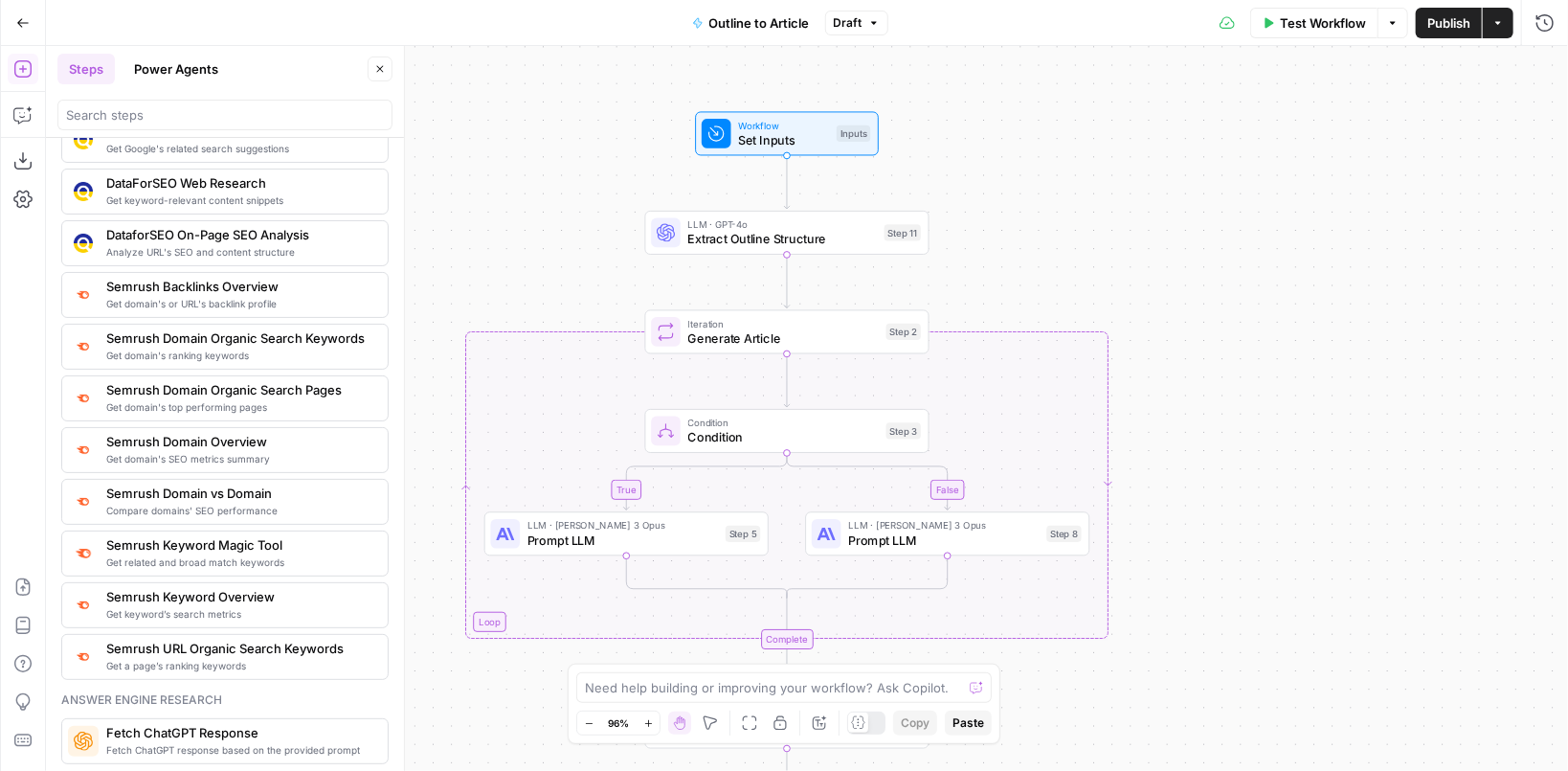 scroll, scrollTop: 2047, scrollLeft: 0, axis: vertical 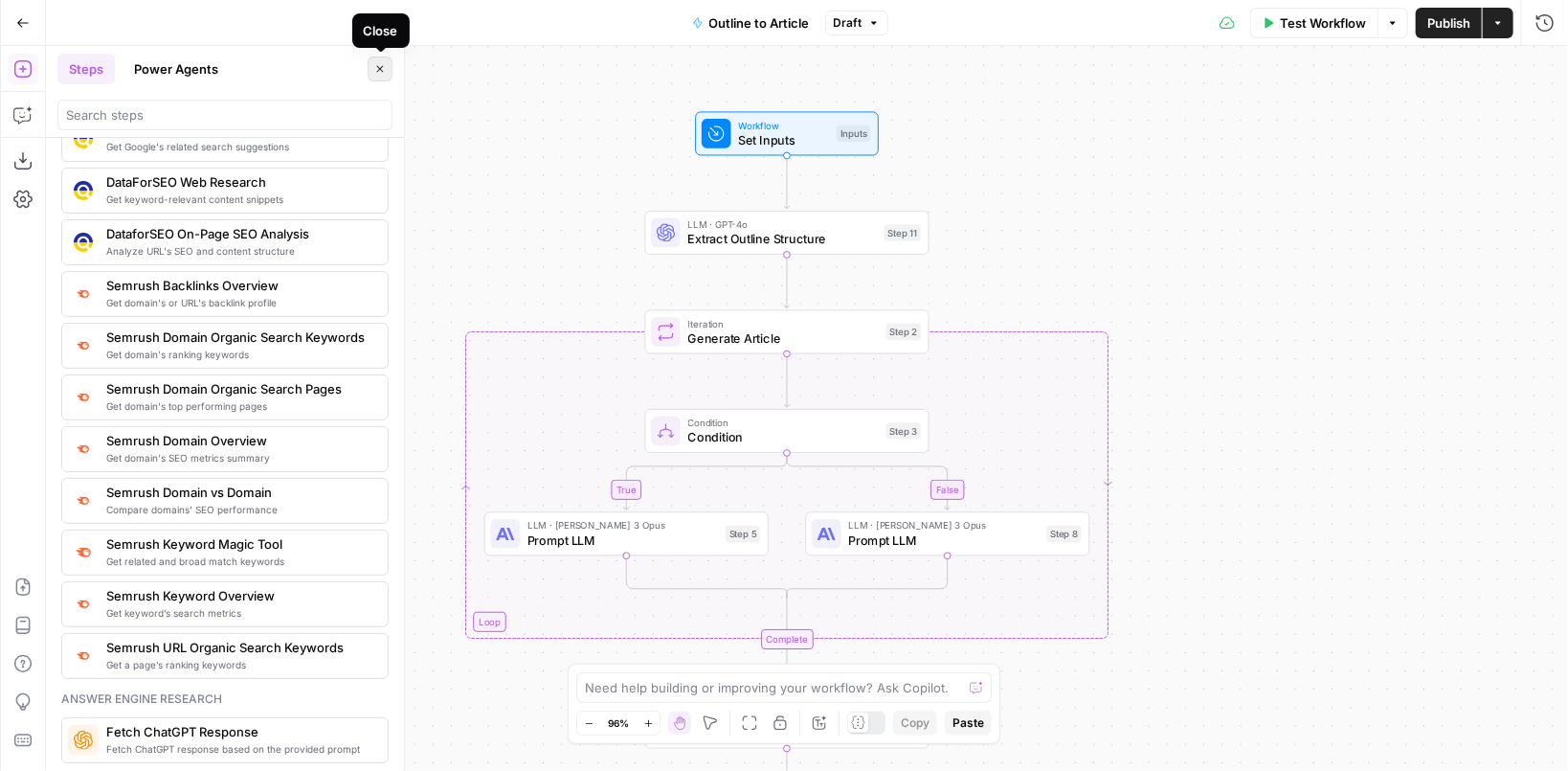 click 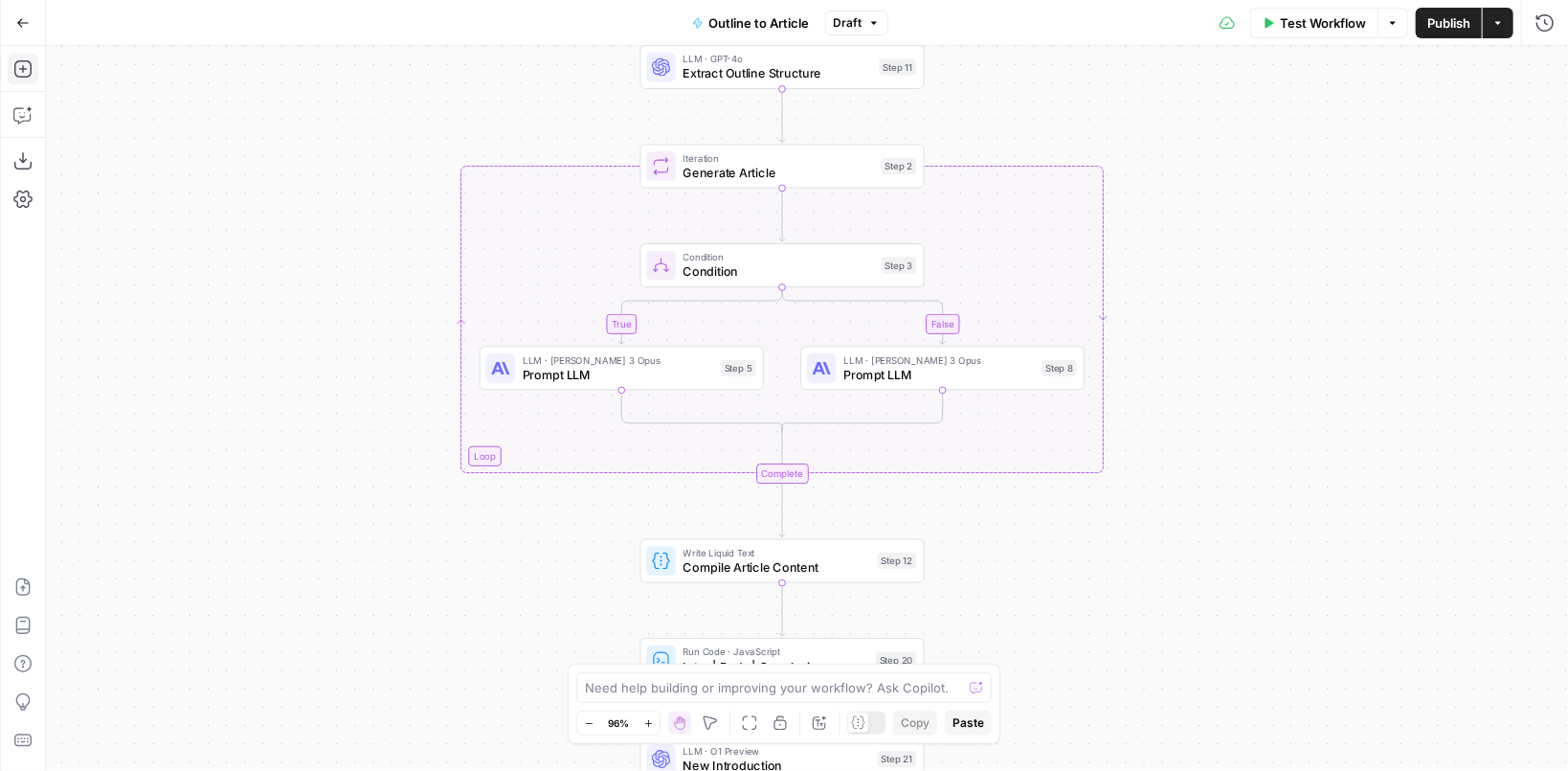 drag, startPoint x: 1189, startPoint y: 452, endPoint x: 1183, endPoint y: 258, distance: 194.09276 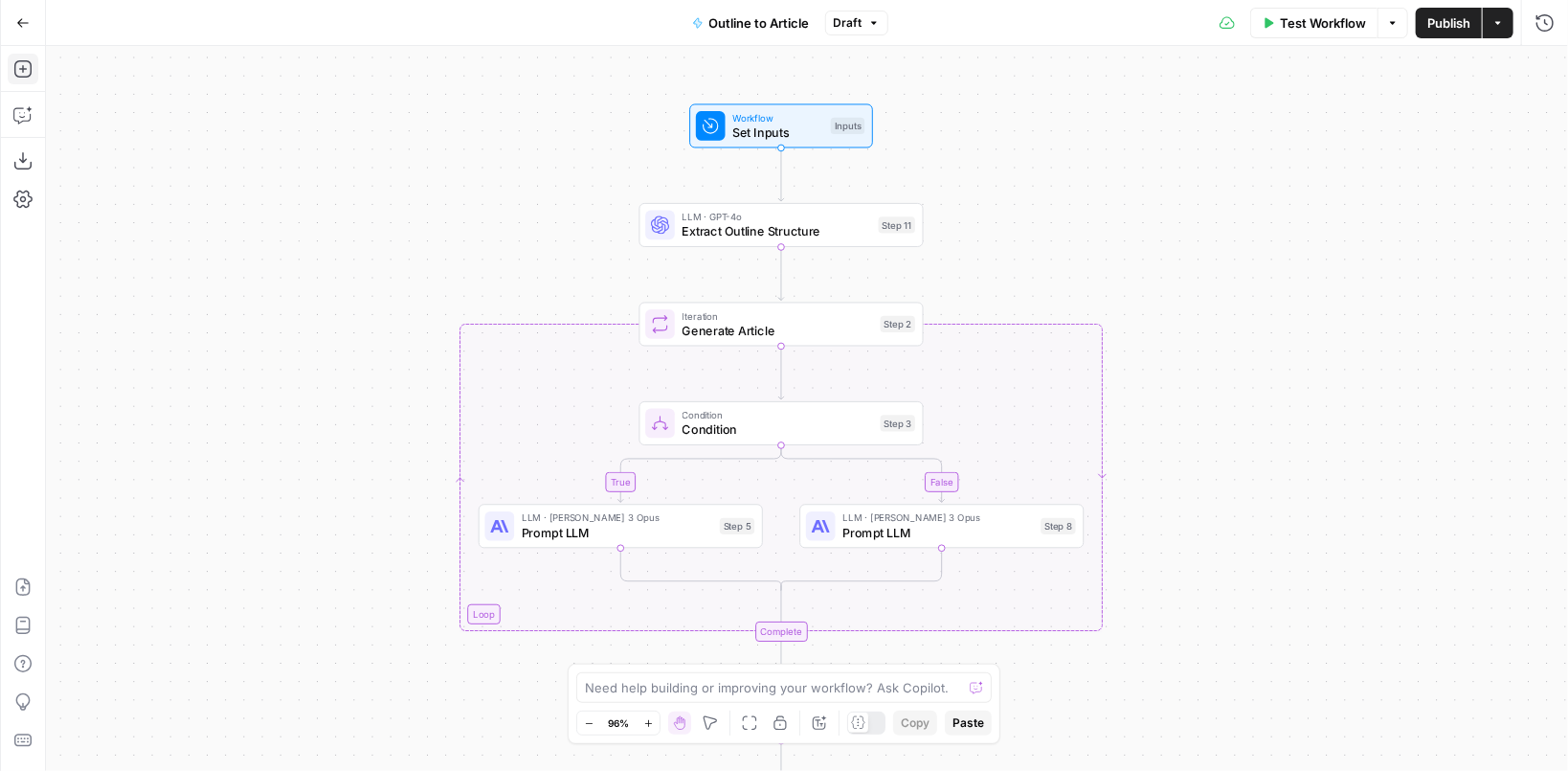 drag, startPoint x: 1183, startPoint y: 258, endPoint x: 1183, endPoint y: 447, distance: 189 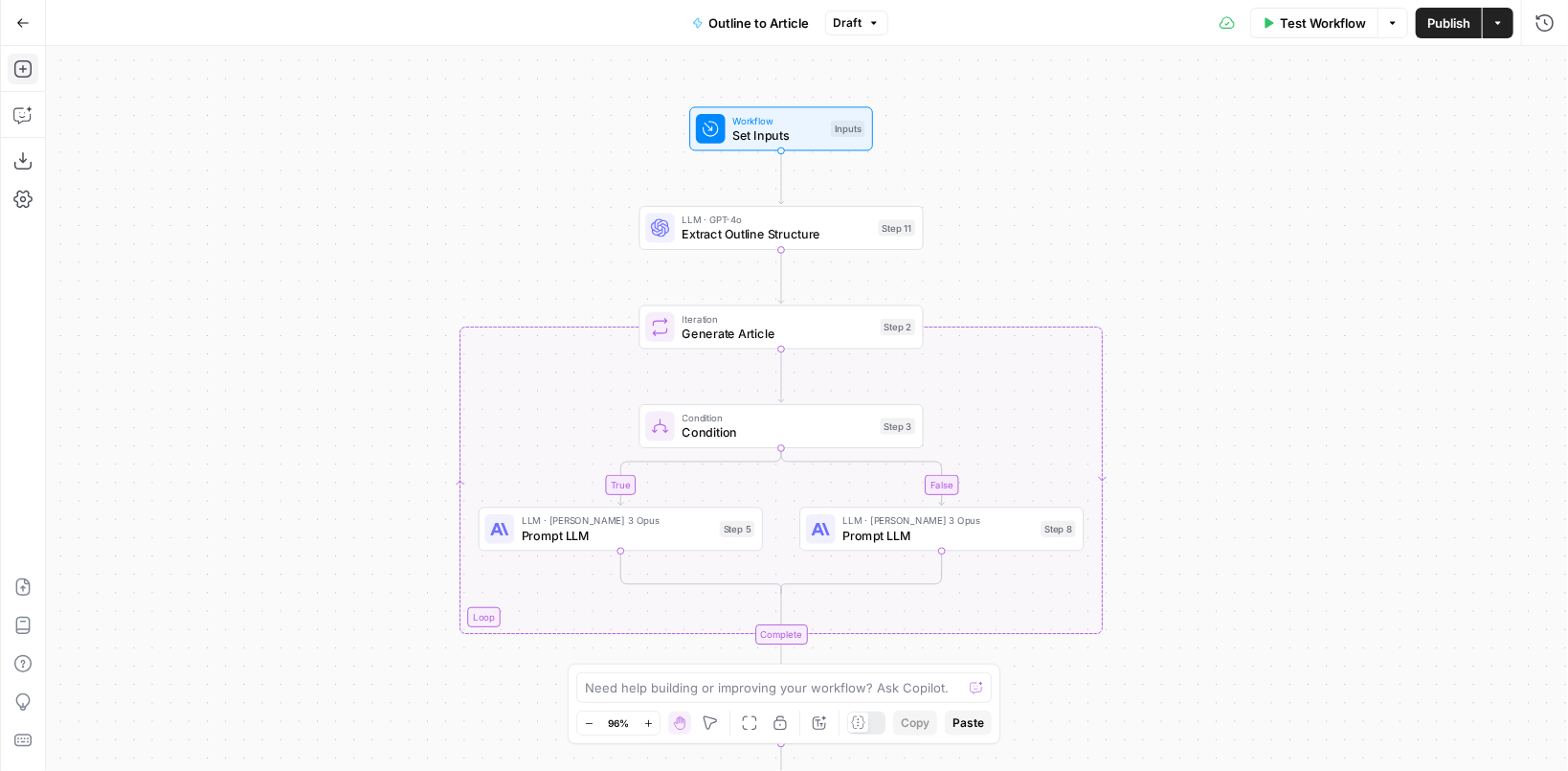 click on "Workflow" at bounding box center (777, 120) 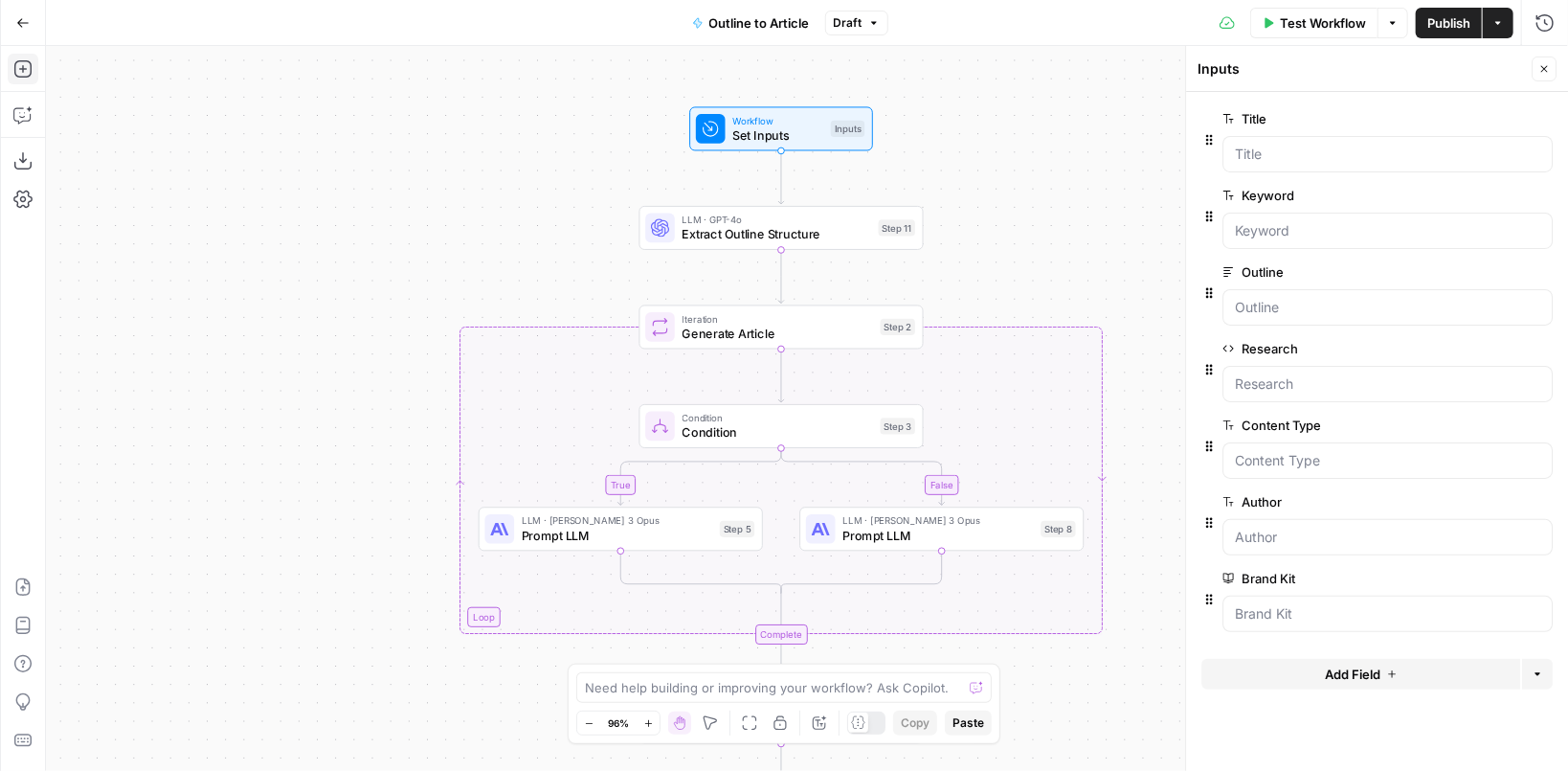 click on "Delete group" at bounding box center (1511, 81) 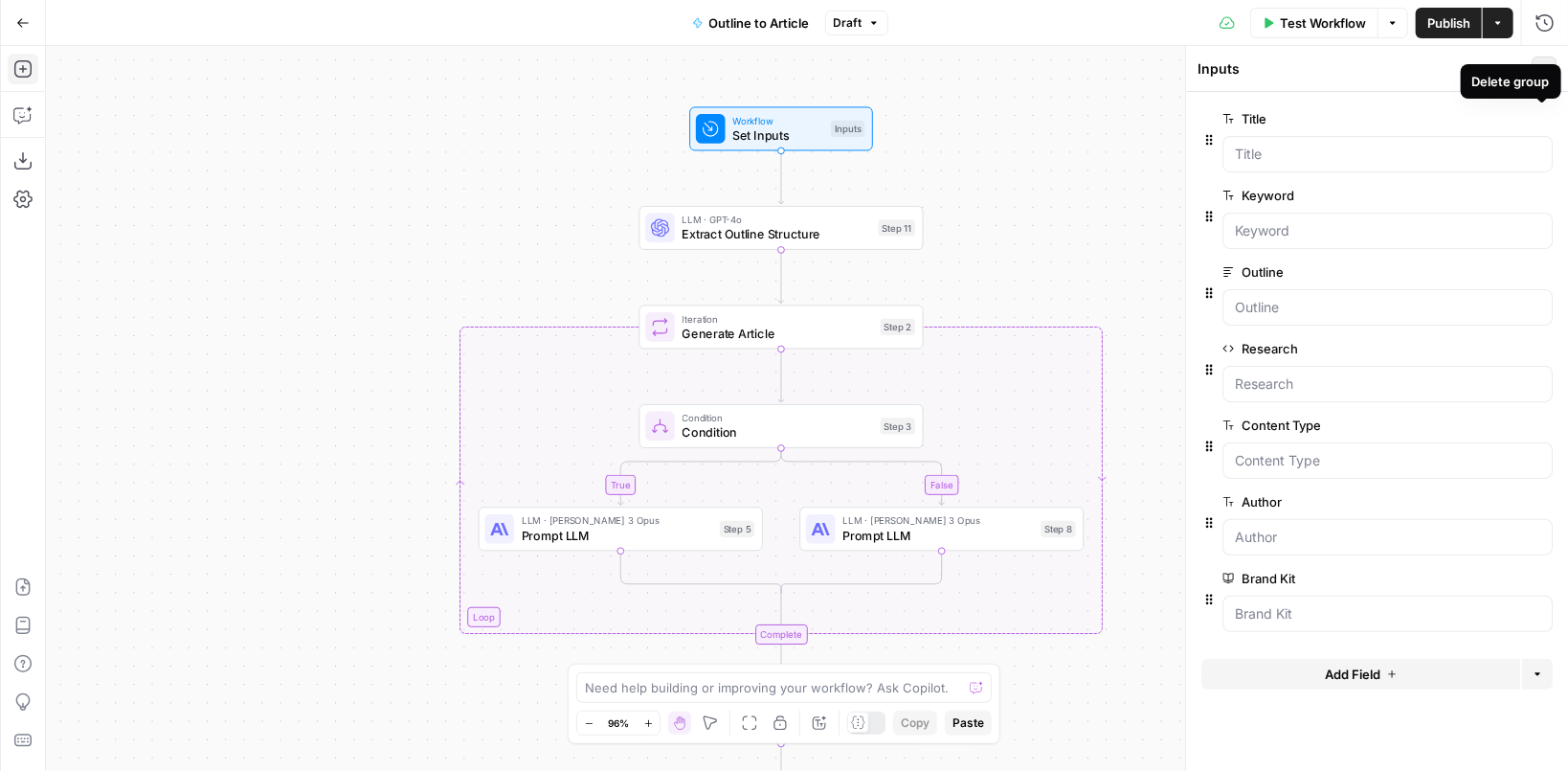 click on "Close" at bounding box center [1544, 69] 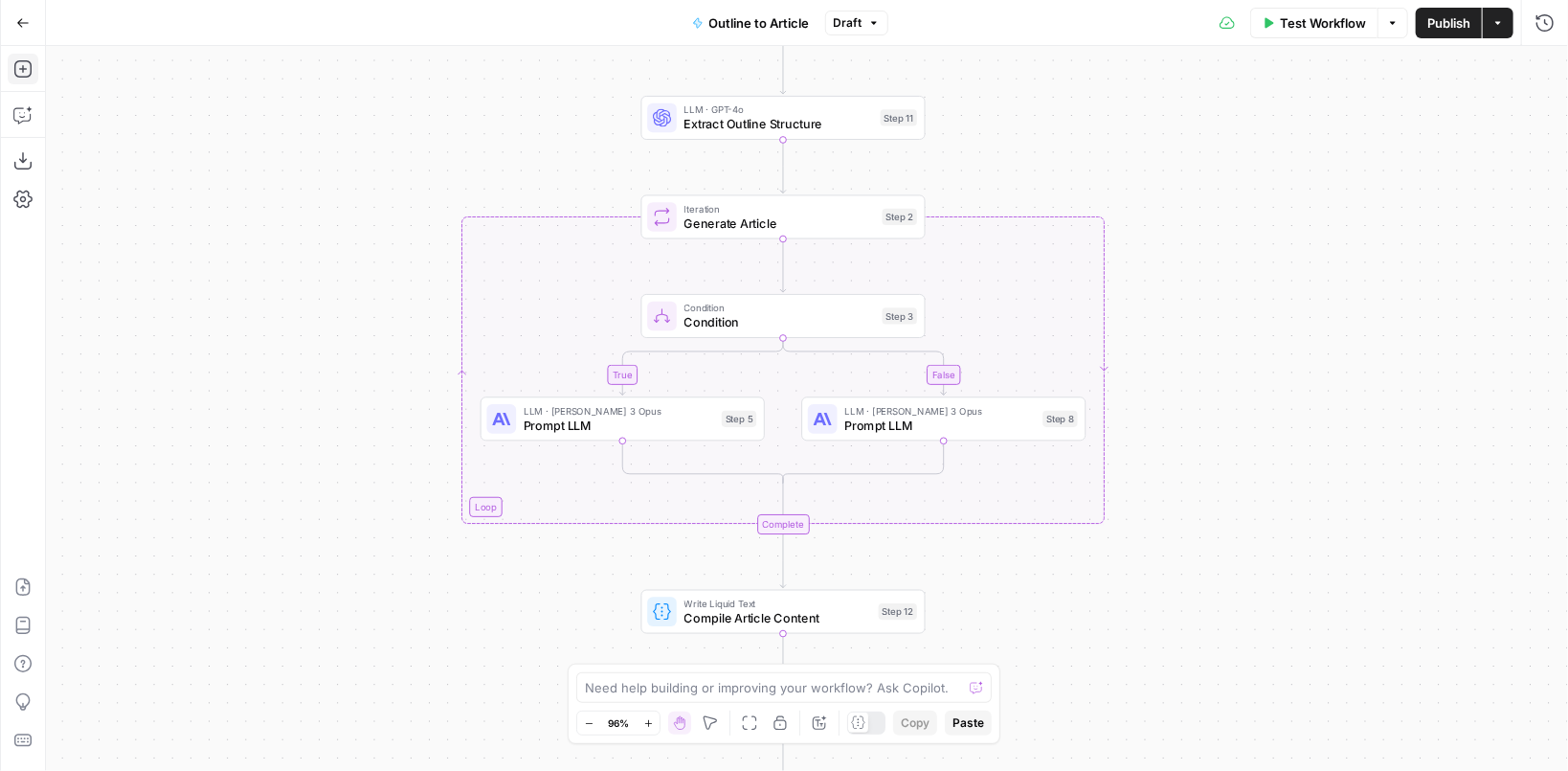 drag, startPoint x: 1178, startPoint y: 454, endPoint x: 1180, endPoint y: 339, distance: 115.01739 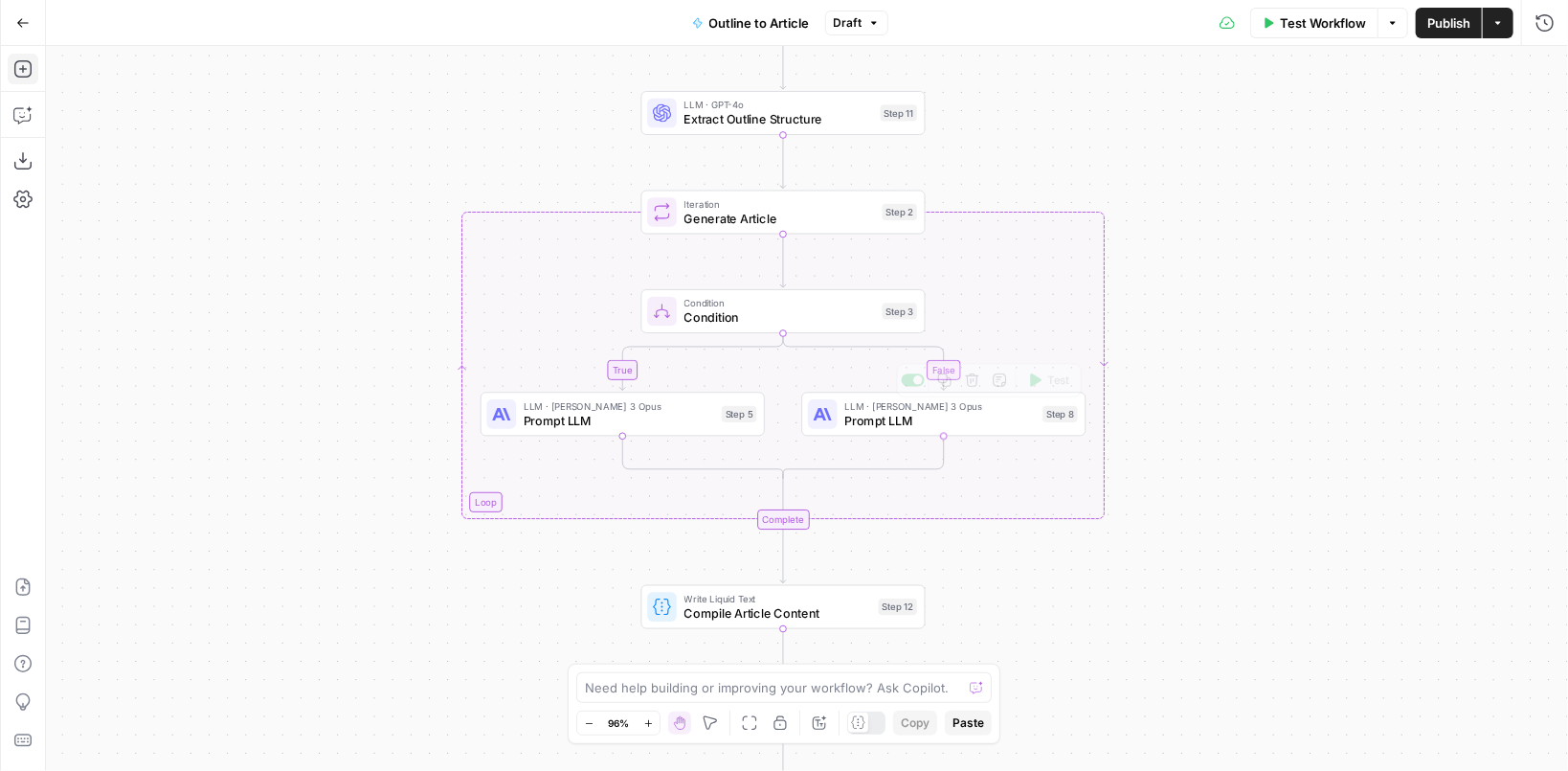 click on "Prompt LLM" at bounding box center (939, 420) 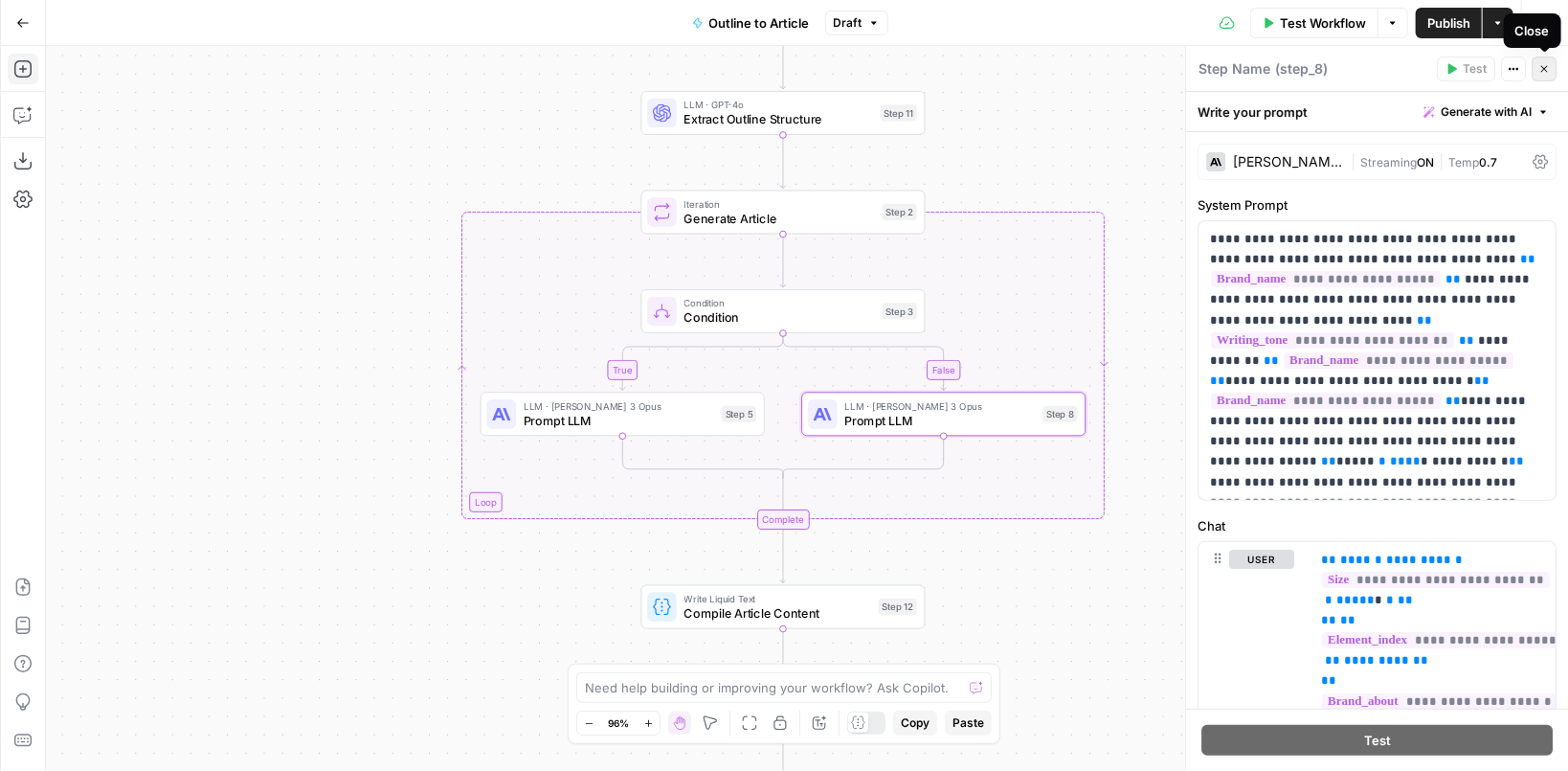 click 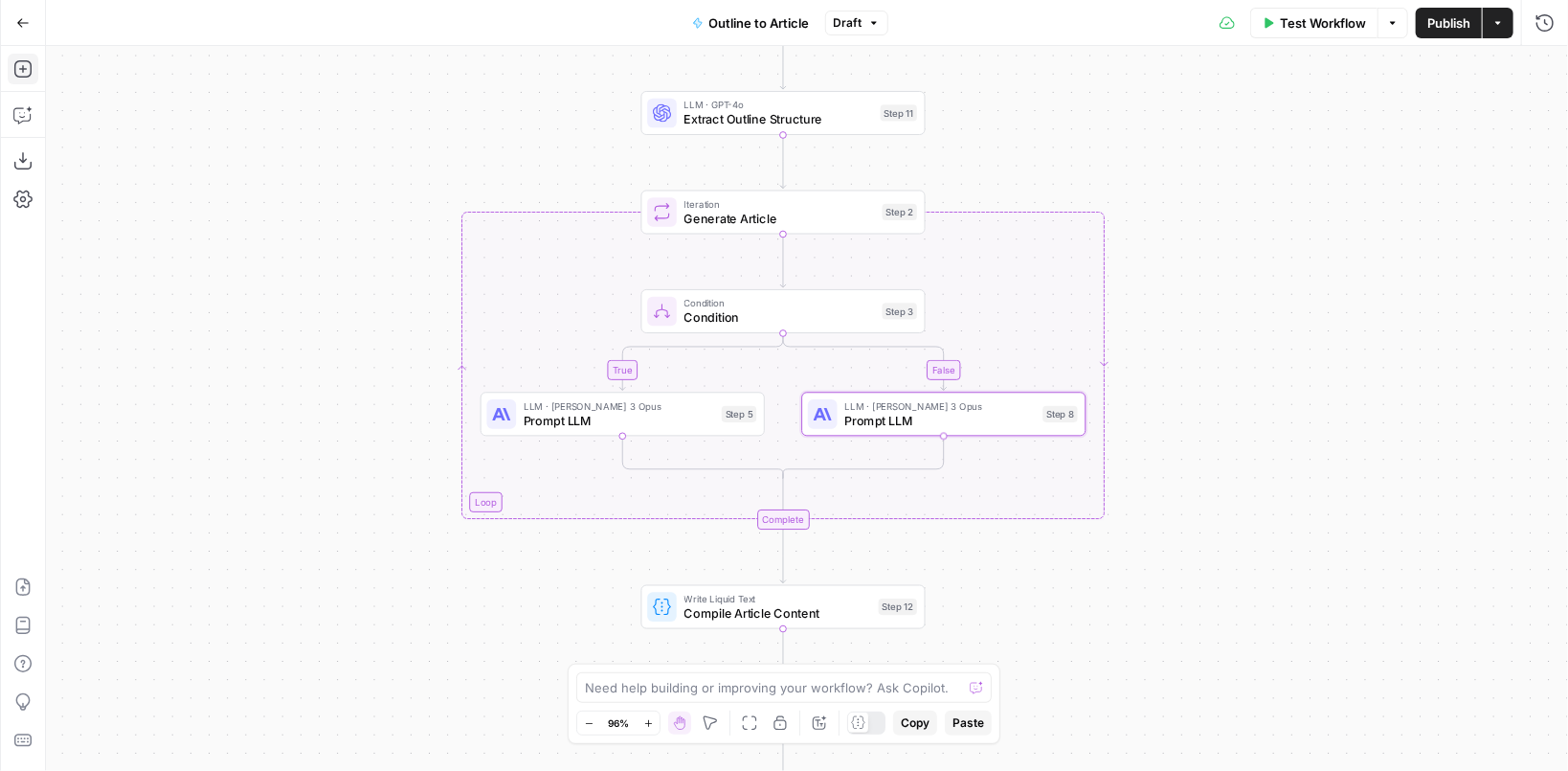 click on "Prompt LLM" at bounding box center [939, 420] 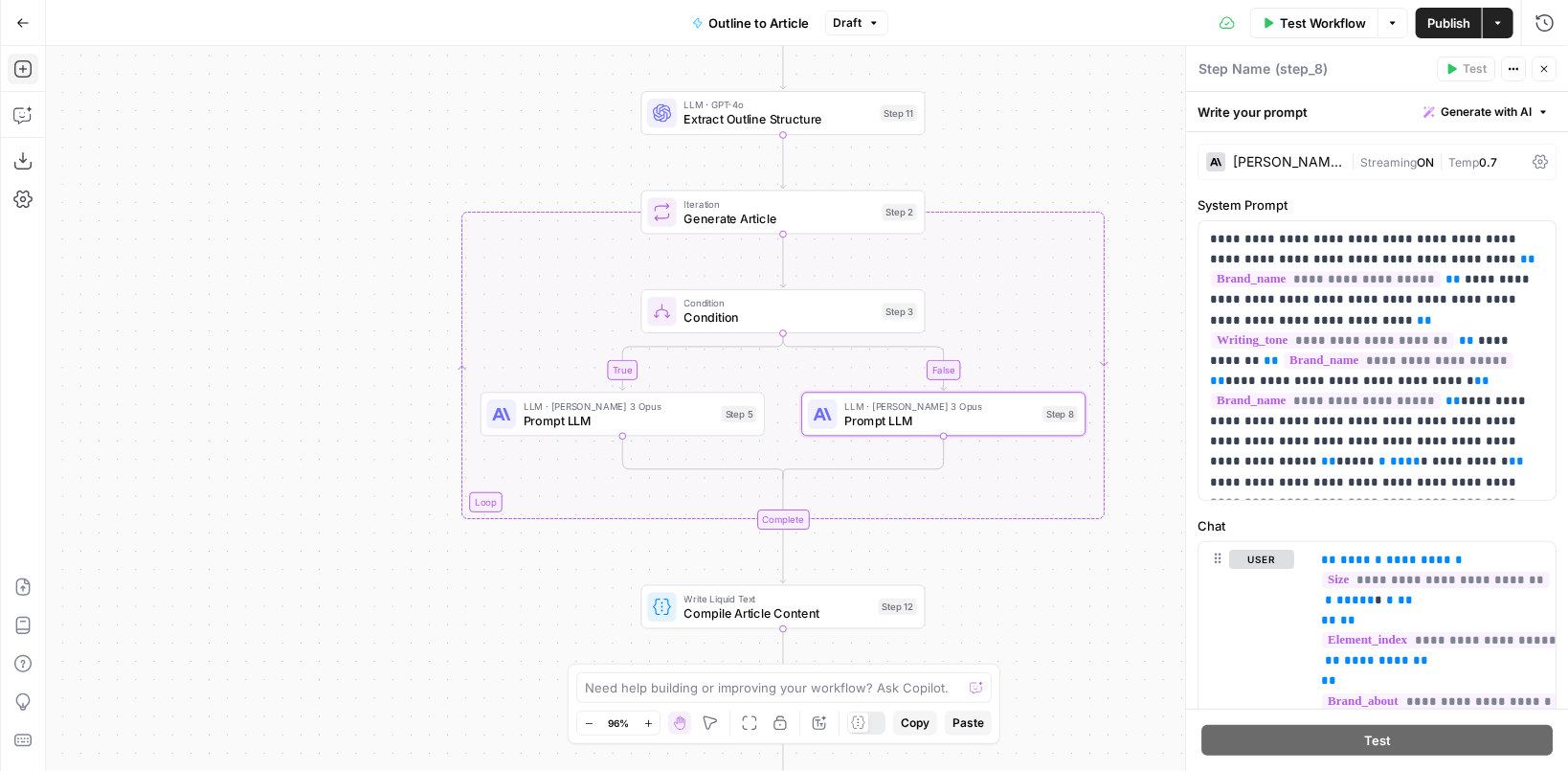 click on "true false Workflow Set Inputs Inputs LLM · GPT-4o Extract Outline Structure Step 11 Loop Iteration Generate Article Step 2 Condition Condition Step 3 LLM · Claude 3 Opus Prompt LLM Step 5 LLM · Claude 3 Opus Prompt LLM Step 8 Complete Write Liquid Text Compile Article Content Step 12 Run Code · JavaScript Intro | Body | Conclusion Step 20 LLM · O1 Preview New Introduction Step 21 LLM · GPT-4o Extract Intro Step 22 LLM · Claude 3 Opus New Conclusion Step 30 LLM · GPT-4o Extract Conclusion Step 31 Write Liquid Text Combine New Intro & Conclusion Step 23 LLM · GPT-4o Rewrite AI Speech Step 44 LLM · GPT-4o Categorize Article Step 34 Run Code · Python Get Webflow ID Step 40 Search Knowledge Base Perform Vector Search Step 13 LLM · O1 Preview Internal Links Step 14 LLM · GPT-4o Extract Internal Linking Step 15 Run Code · JavaScript Replace internal links Step 16 LLM · GPT-4o Title Tag Step 48 LLM · GPT-4o Meta Description Step 49 Run Code · Python Convert to HTML Step 35 Write Liquid Text Step 47" at bounding box center [807, 408] 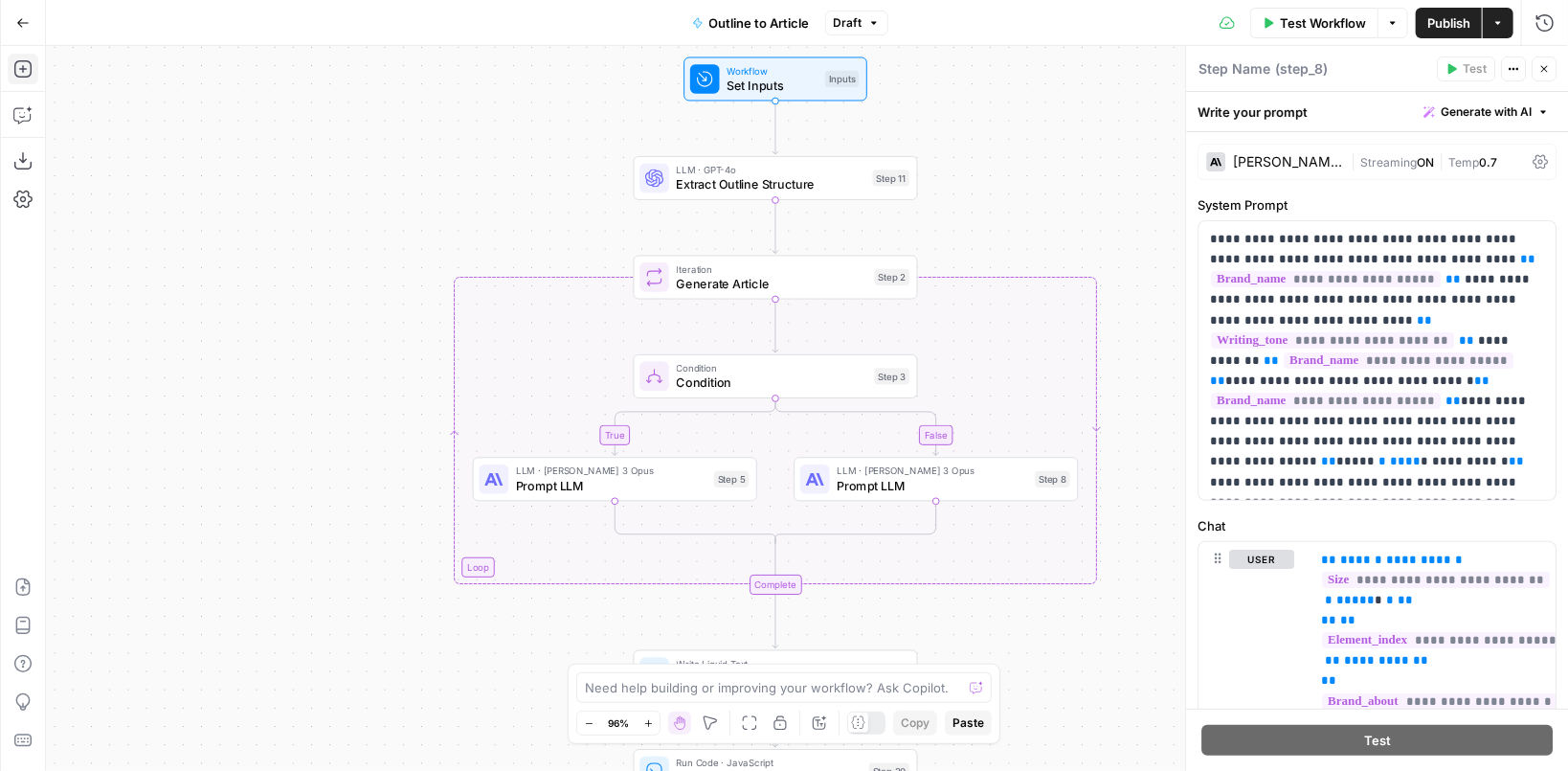 drag, startPoint x: 1154, startPoint y: 420, endPoint x: 1147, endPoint y: 486, distance: 66.370174 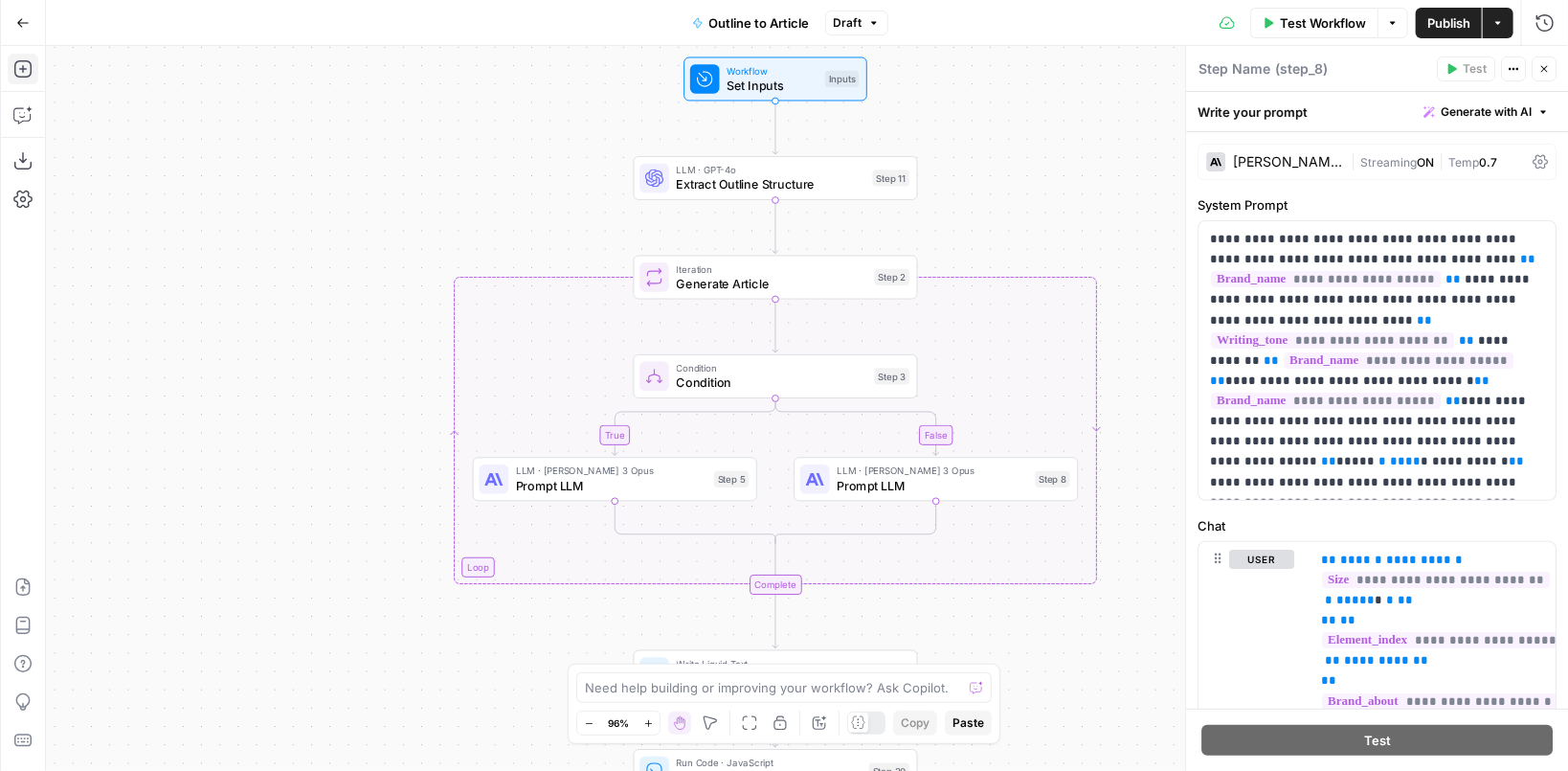 click on "true false Workflow Set Inputs Inputs LLM · GPT-4o Extract Outline Structure Step 11 Loop Iteration Generate Article Step 2 Condition Condition Step 3 LLM · Claude 3 Opus Prompt LLM Step 5 LLM · Claude 3 Opus Prompt LLM Step 8 Complete Write Liquid Text Compile Article Content Step 12 Run Code · JavaScript Intro | Body | Conclusion Step 20 LLM · O1 Preview New Introduction Step 21 LLM · GPT-4o Extract Intro Step 22 LLM · Claude 3 Opus New Conclusion Step 30 LLM · GPT-4o Extract Conclusion Step 31 Write Liquid Text Combine New Intro & Conclusion Step 23 LLM · GPT-4o Rewrite AI Speech Step 44 LLM · GPT-4o Categorize Article Step 34 Run Code · Python Get Webflow ID Step 40 Search Knowledge Base Perform Vector Search Step 13 LLM · O1 Preview Internal Links Step 14 LLM · GPT-4o Extract Internal Linking Step 15 Run Code · JavaScript Replace internal links Step 16 LLM · GPT-4o Title Tag Step 48 LLM · GPT-4o Meta Description Step 49 Run Code · Python Convert to HTML Step 35 Write Liquid Text Step 47" at bounding box center (807, 408) 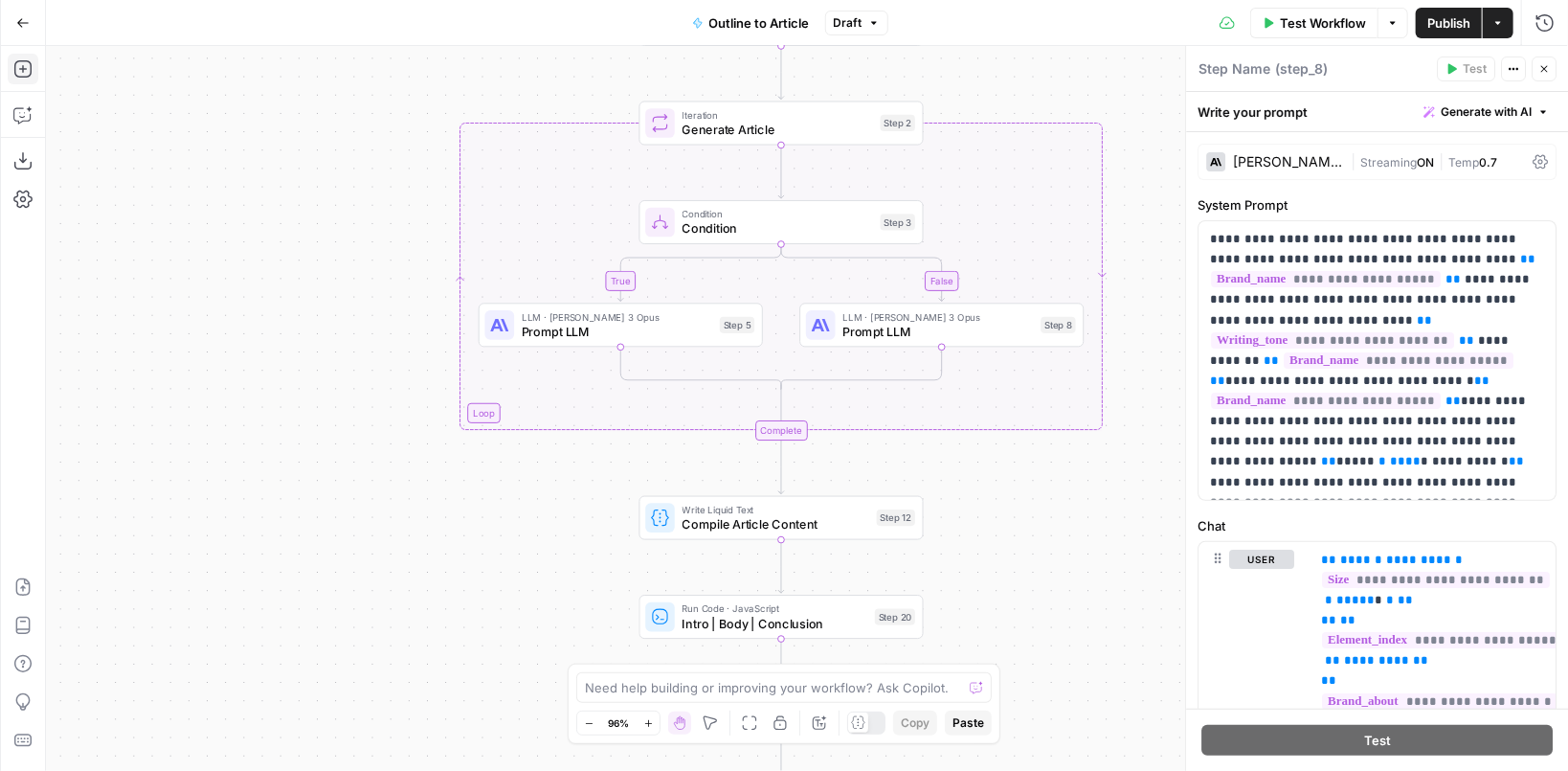 drag, startPoint x: 1155, startPoint y: 537, endPoint x: 1161, endPoint y: 377, distance: 160.11246 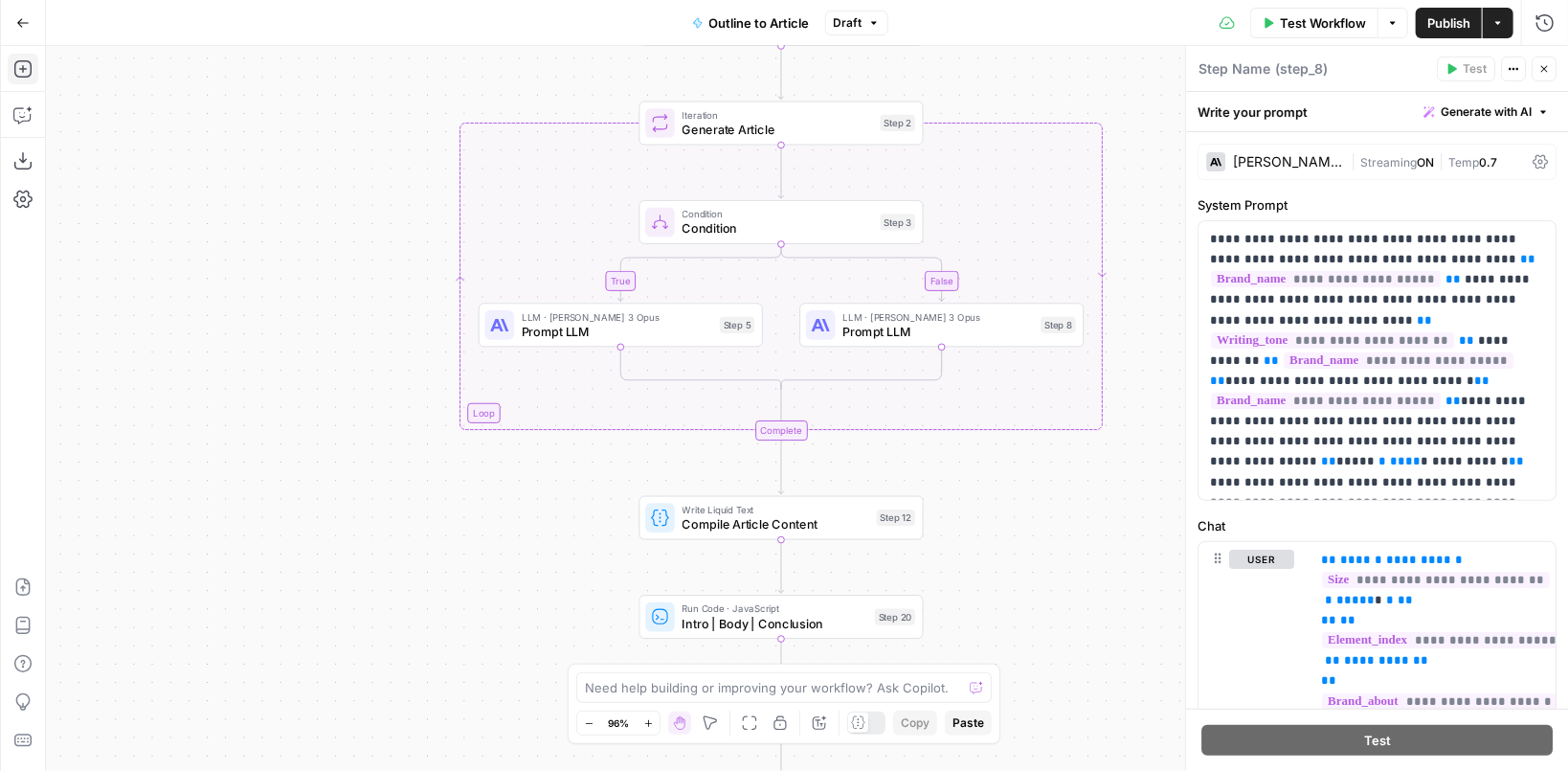 click on "true false Workflow Set Inputs Inputs LLM · GPT-4o Extract Outline Structure Step 11 Loop Iteration Generate Article Step 2 Condition Condition Step 3 LLM · Claude 3 Opus Prompt LLM Step 5 LLM · Claude 3 Opus Prompt LLM Step 8 Complete Write Liquid Text Compile Article Content Step 12 Run Code · JavaScript Intro | Body | Conclusion Step 20 LLM · O1 Preview New Introduction Step 21 LLM · GPT-4o Extract Intro Step 22 LLM · Claude 3 Opus New Conclusion Step 30 LLM · GPT-4o Extract Conclusion Step 31 Write Liquid Text Combine New Intro & Conclusion Step 23 LLM · GPT-4o Rewrite AI Speech Step 44 LLM · GPT-4o Categorize Article Step 34 Run Code · Python Get Webflow ID Step 40 Search Knowledge Base Perform Vector Search Step 13 LLM · O1 Preview Internal Links Step 14 LLM · GPT-4o Extract Internal Linking Step 15 Run Code · JavaScript Replace internal links Step 16 LLM · GPT-4o Title Tag Step 48 LLM · GPT-4o Meta Description Step 49 Run Code · Python Convert to HTML Step 35 Write Liquid Text Step 47" at bounding box center (807, 408) 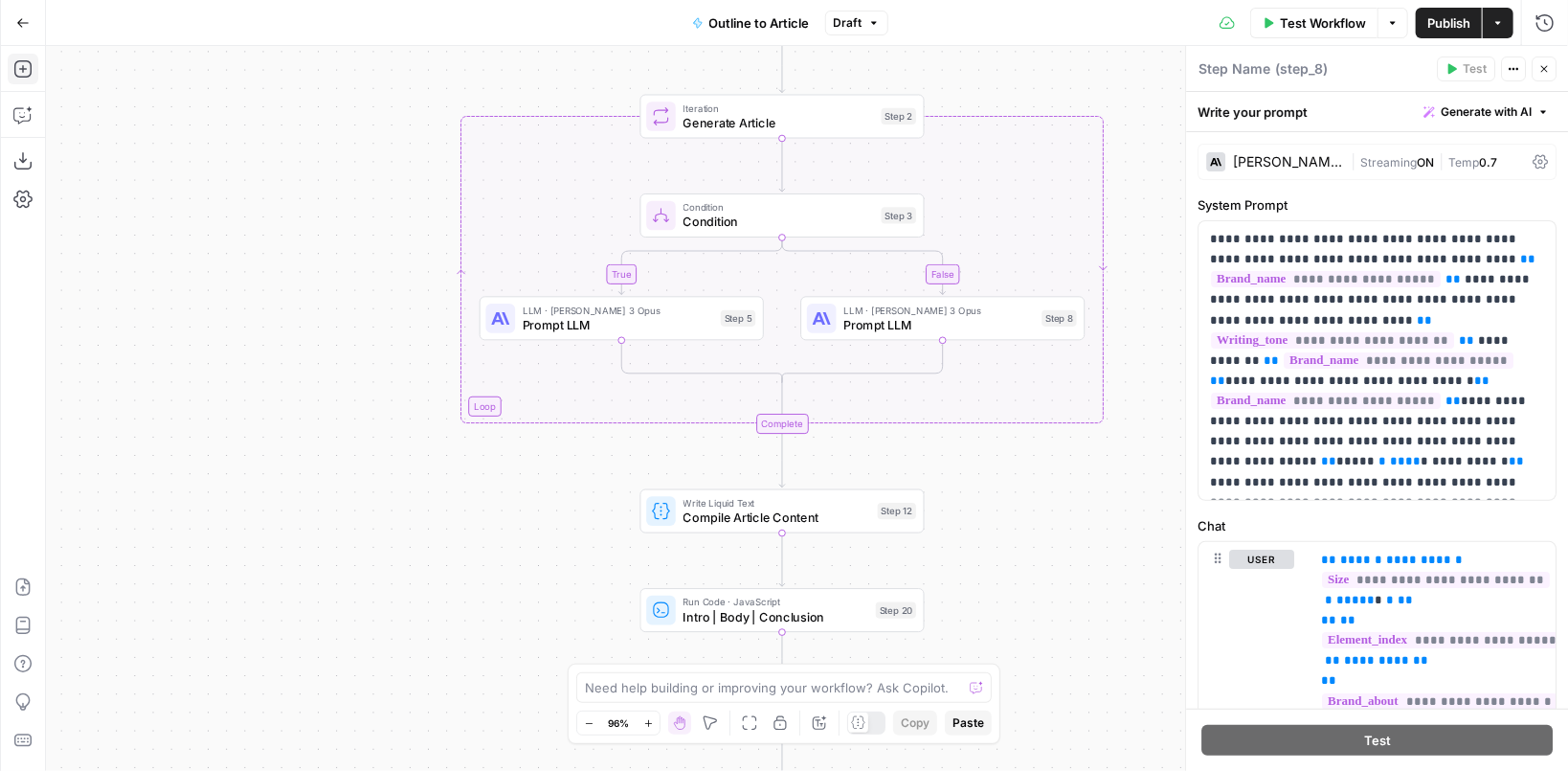 click on "true false Workflow Set Inputs Inputs LLM · GPT-4o Extract Outline Structure Step 11 Loop Iteration Generate Article Step 2 Condition Condition Step 3 LLM · Claude 3 Opus Prompt LLM Step 5 LLM · Claude 3 Opus Prompt LLM Step 8 Complete Write Liquid Text Compile Article Content Step 12 Run Code · JavaScript Intro | Body | Conclusion Step 20 LLM · O1 Preview New Introduction Step 21 LLM · GPT-4o Extract Intro Step 22 LLM · Claude 3 Opus New Conclusion Step 30 LLM · GPT-4o Extract Conclusion Step 31 Write Liquid Text Combine New Intro & Conclusion Step 23 LLM · GPT-4o Rewrite AI Speech Step 44 LLM · GPT-4o Categorize Article Step 34 Run Code · Python Get Webflow ID Step 40 Search Knowledge Base Perform Vector Search Step 13 LLM · O1 Preview Internal Links Step 14 LLM · GPT-4o Extract Internal Linking Step 15 Run Code · JavaScript Replace internal links Step 16 LLM · GPT-4o Title Tag Step 48 LLM · GPT-4o Meta Description Step 49 Run Code · Python Convert to HTML Step 35 Write Liquid Text Step 47" at bounding box center [807, 408] 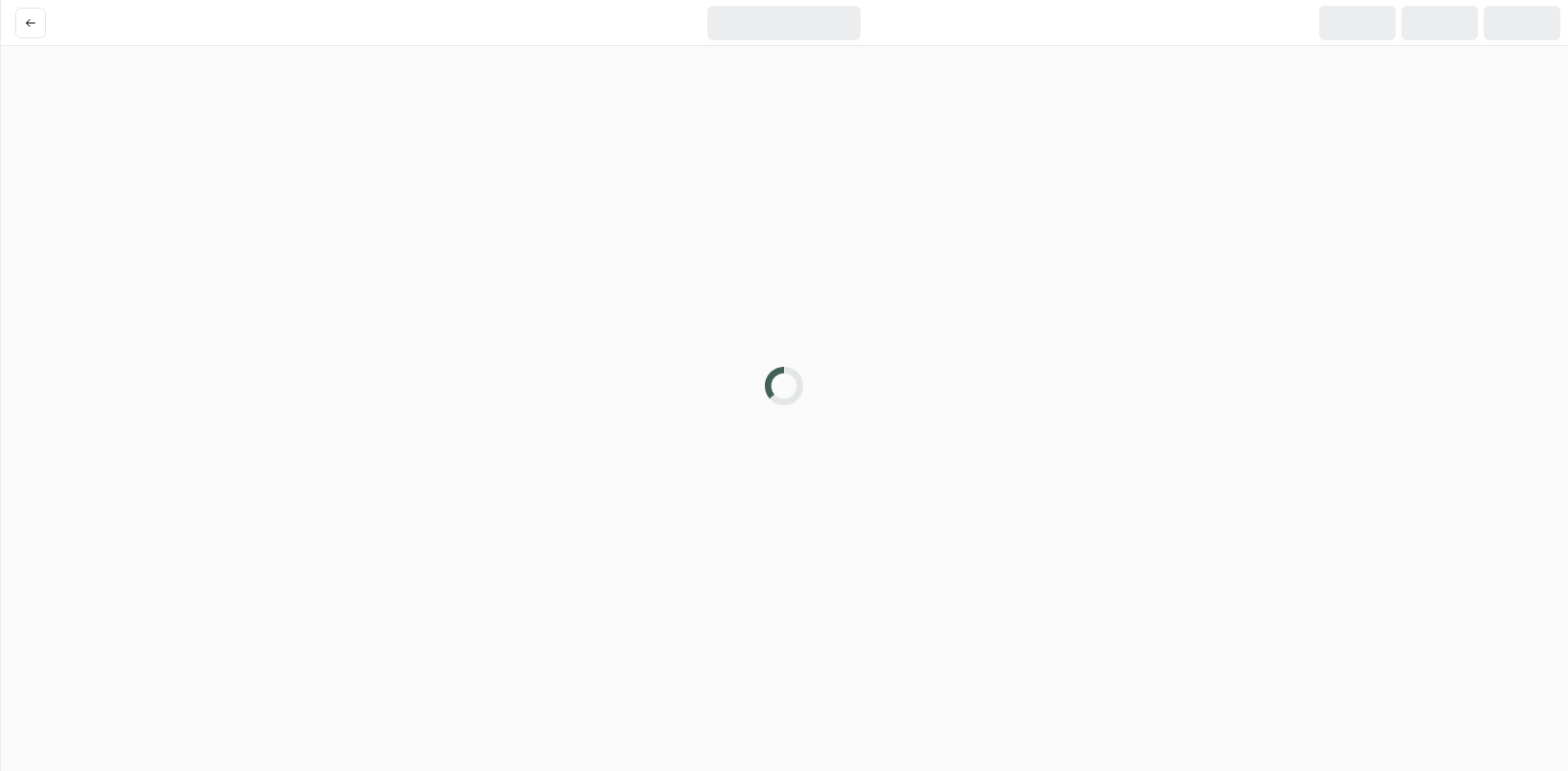 scroll, scrollTop: 0, scrollLeft: 0, axis: both 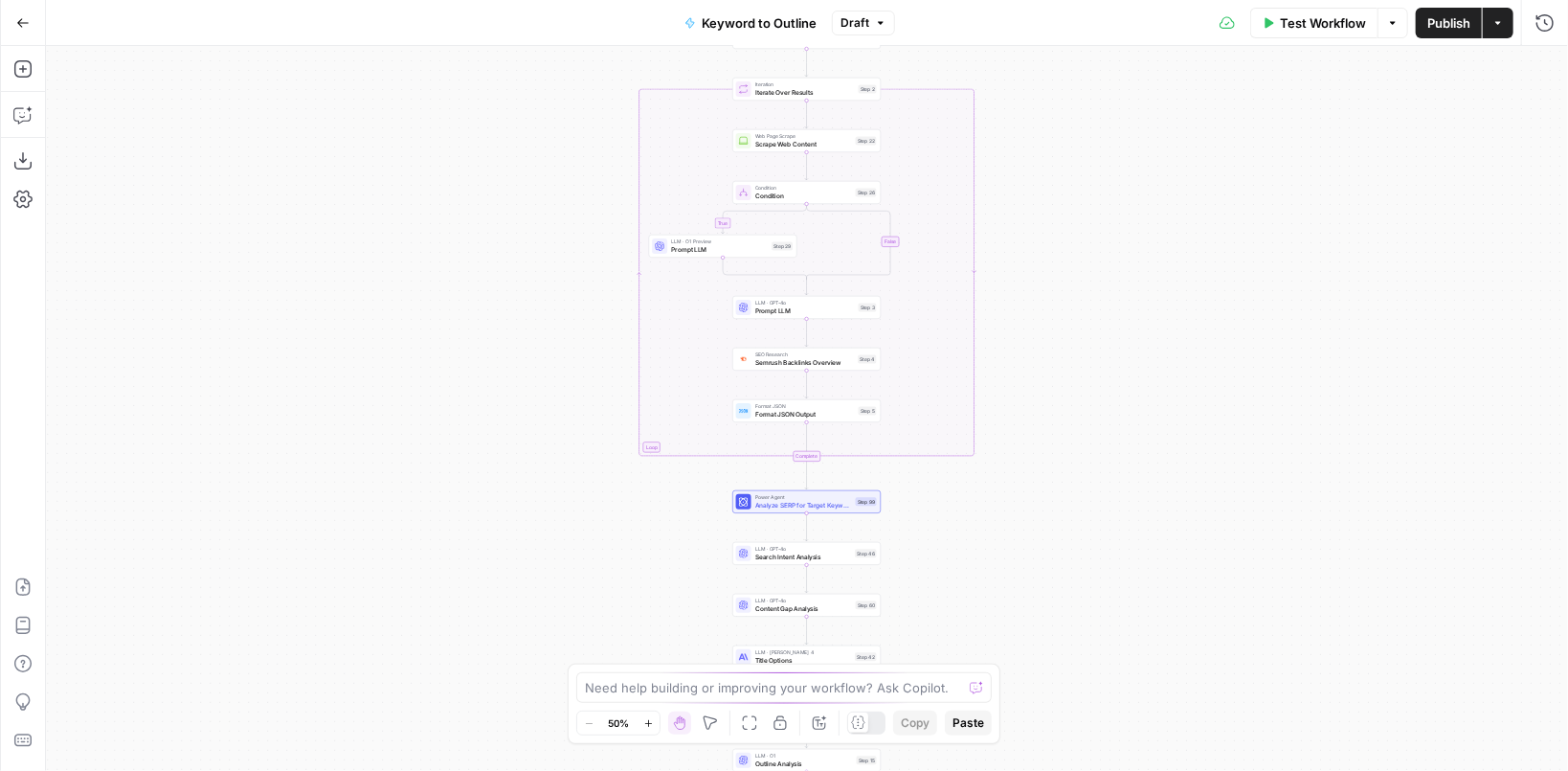 drag, startPoint x: 1135, startPoint y: 194, endPoint x: 1094, endPoint y: 288, distance: 102.55243 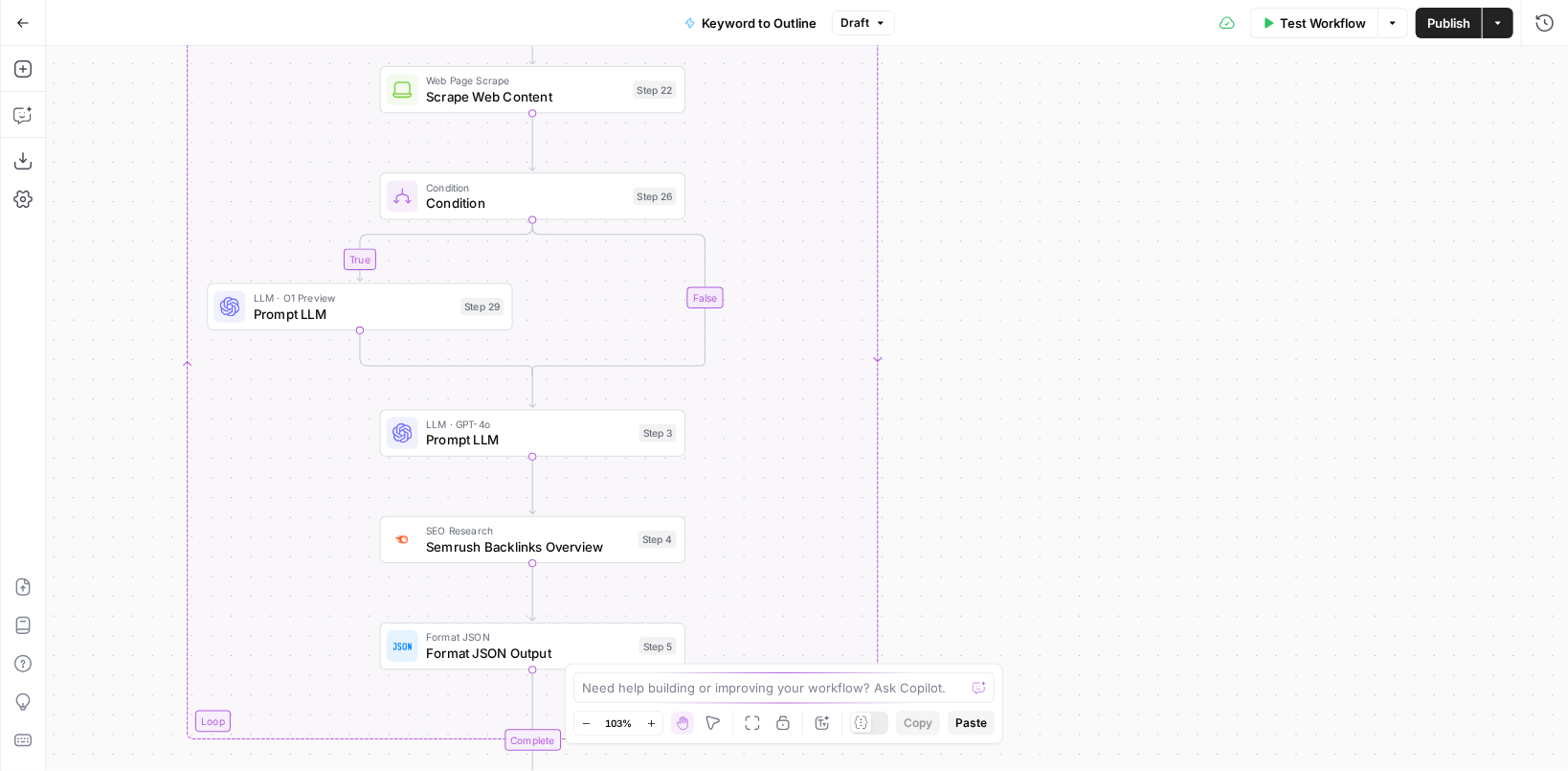 drag, startPoint x: 920, startPoint y: 173, endPoint x: 1005, endPoint y: 513, distance: 350.46398 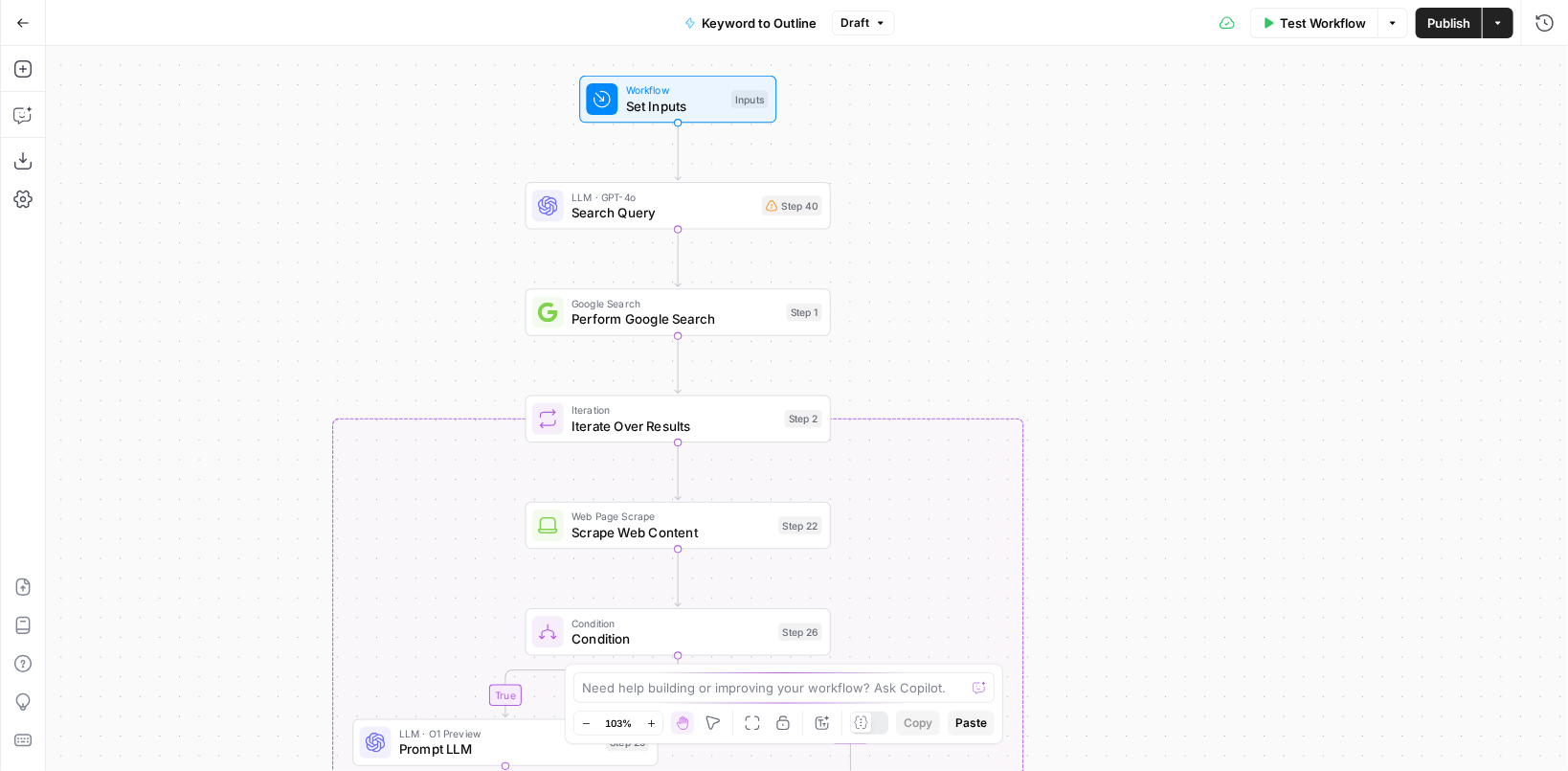 drag, startPoint x: 1025, startPoint y: 109, endPoint x: 1115, endPoint y: 310, distance: 220.22943 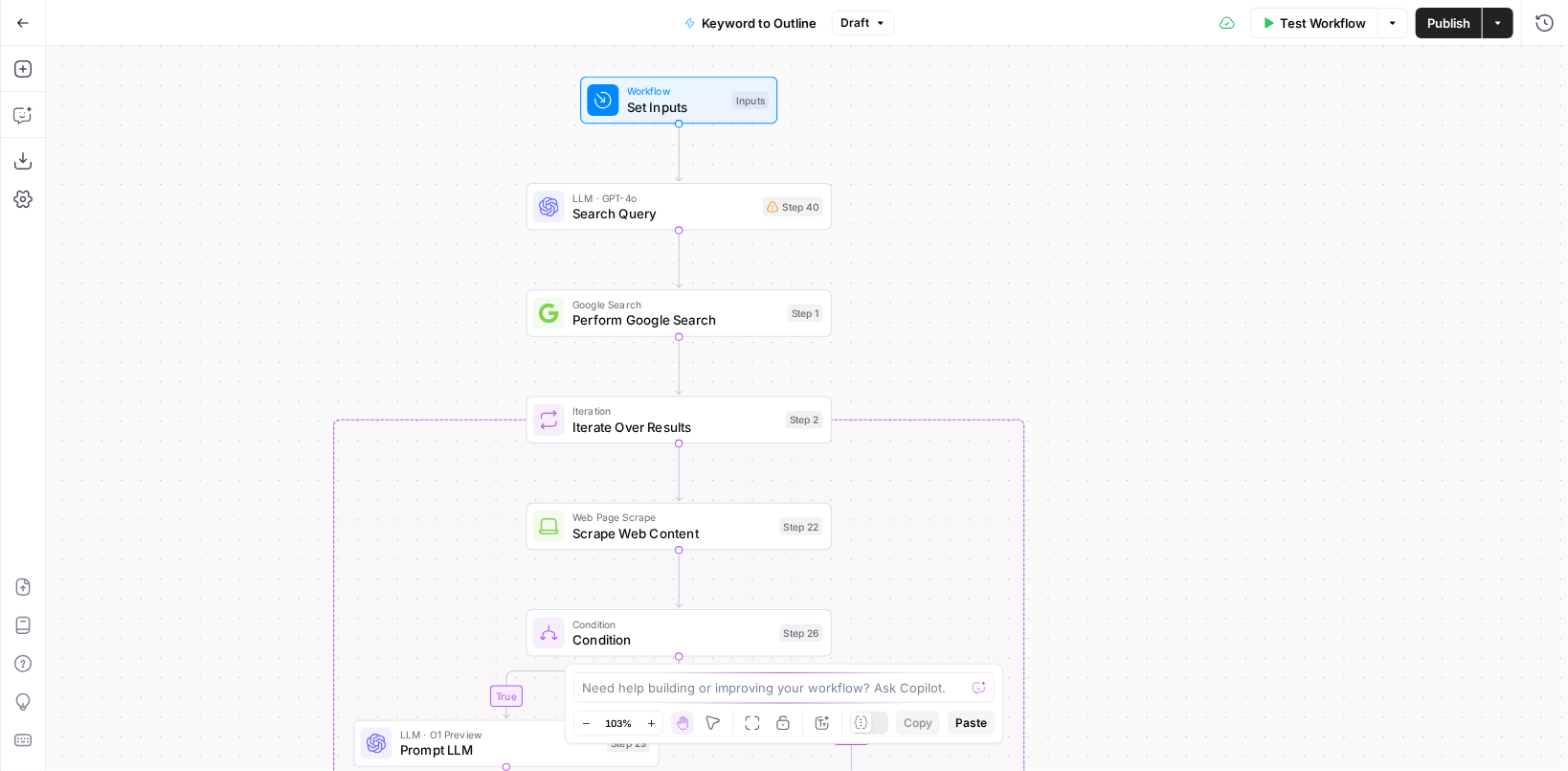 click on "Set Inputs" at bounding box center (676, 106) 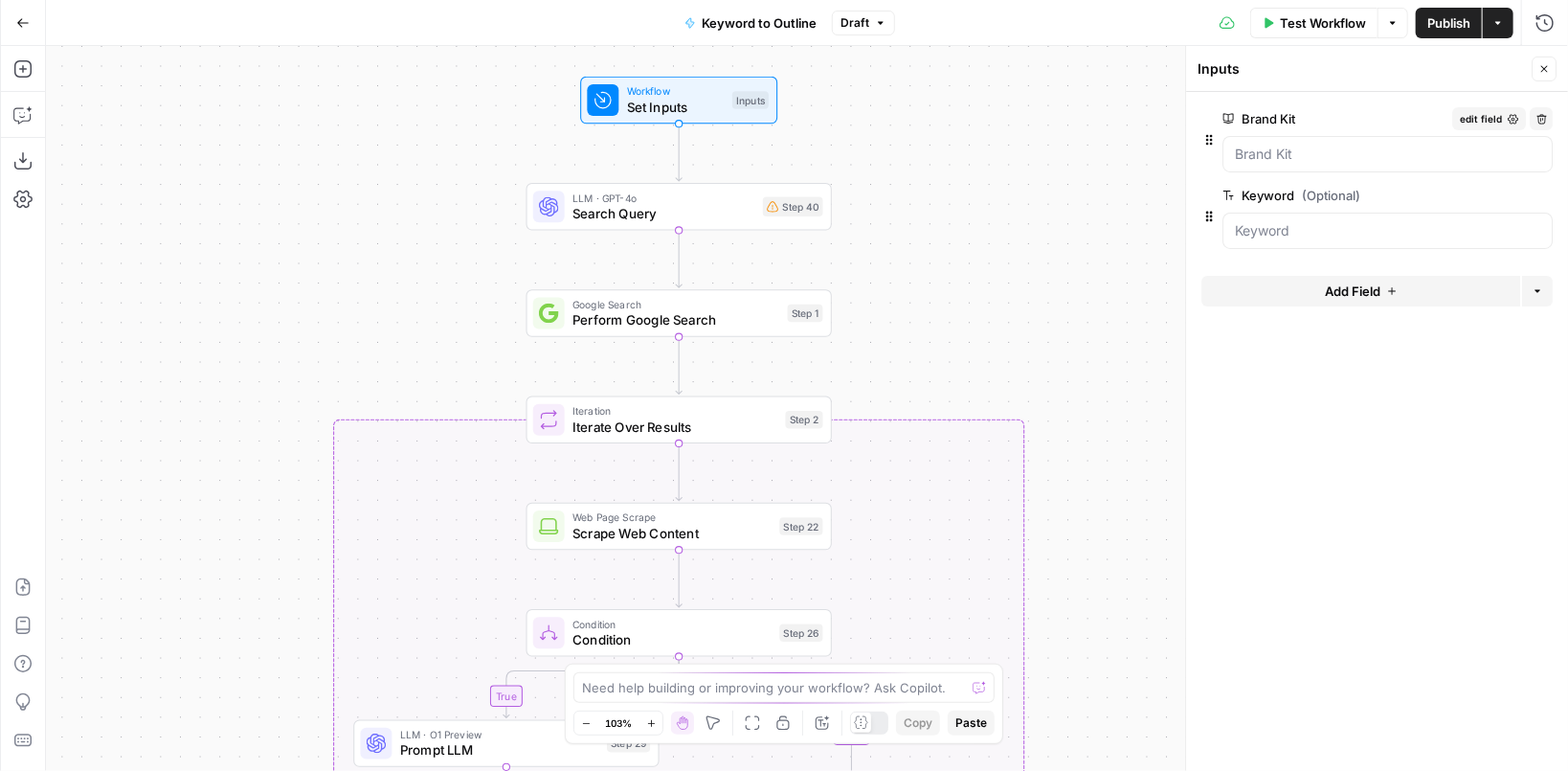 click on "Brand Kit" at bounding box center (1333, 119) 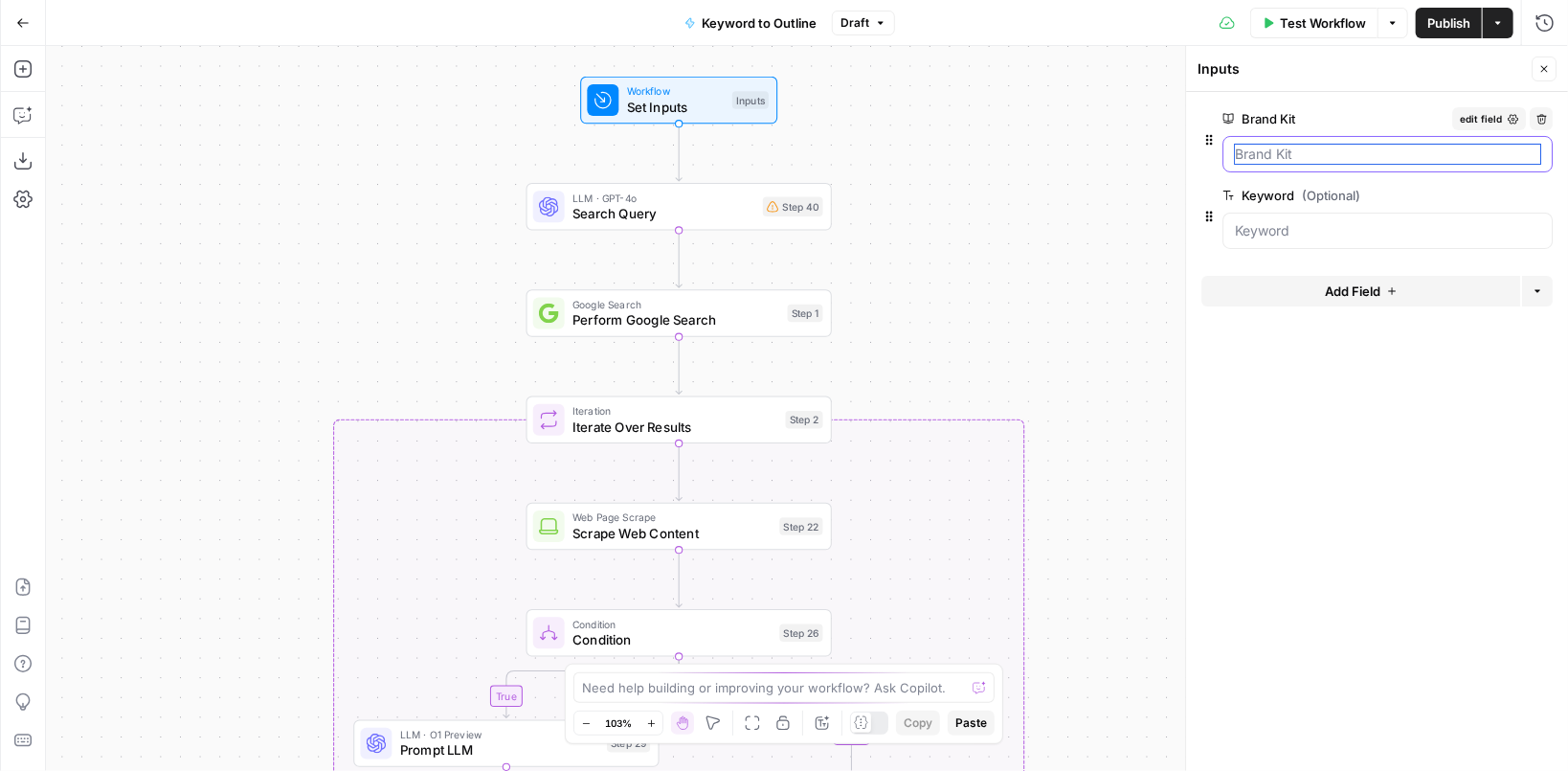 click on "Brand Kit" at bounding box center (1387, 154) 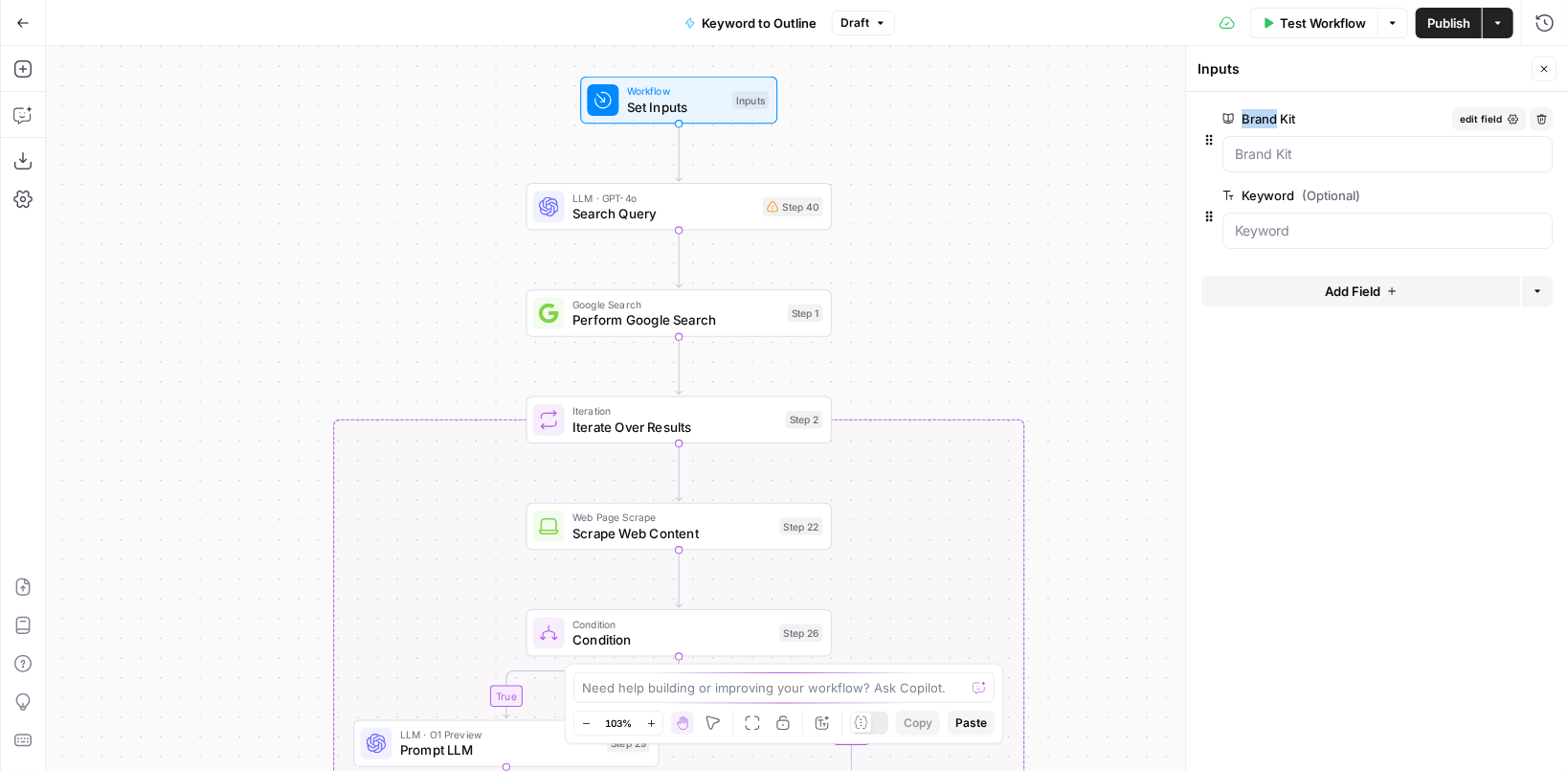 click on "Brand Kit" at bounding box center [1333, 119] 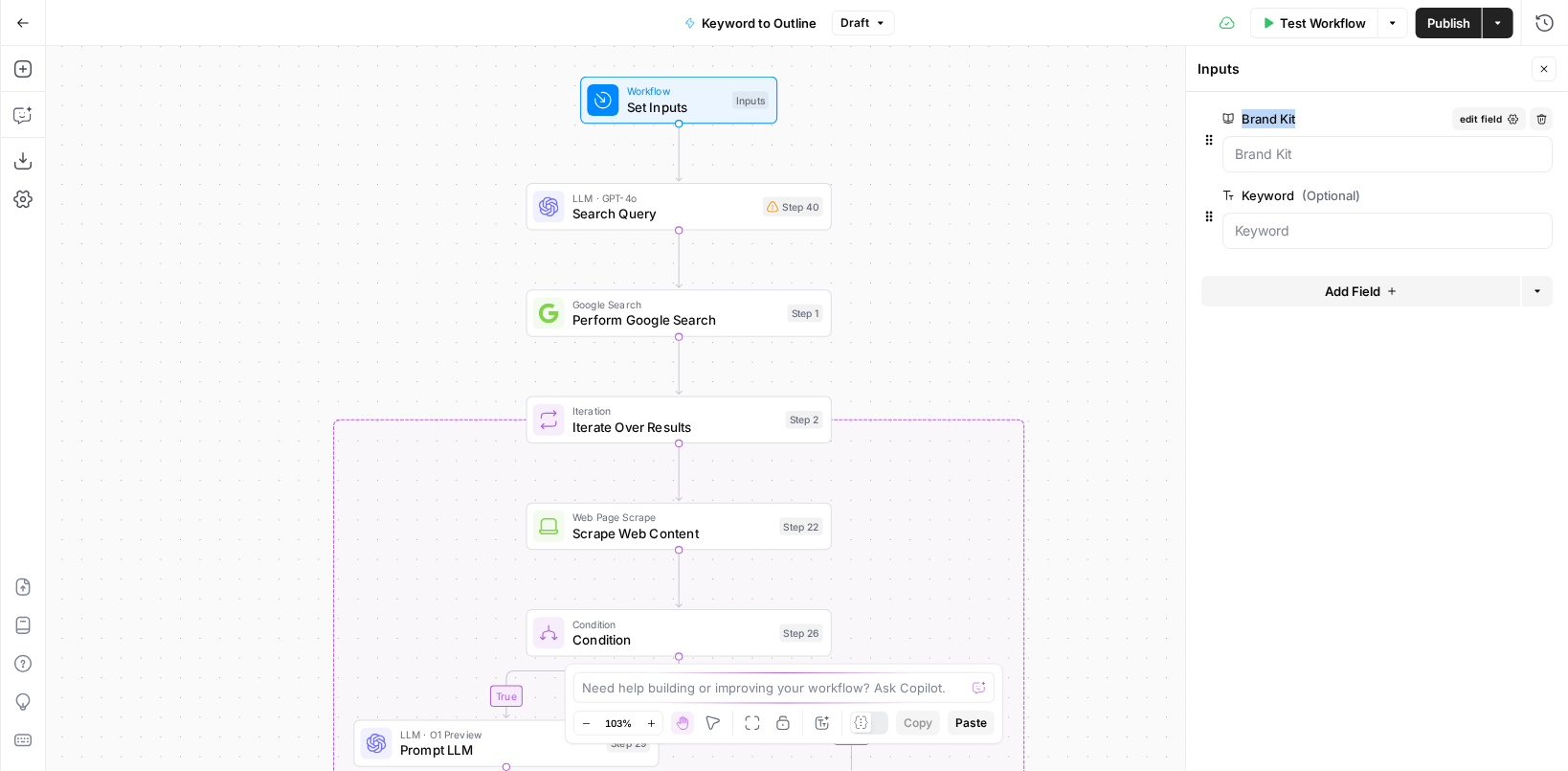 click on "Brand Kit" at bounding box center [1333, 119] 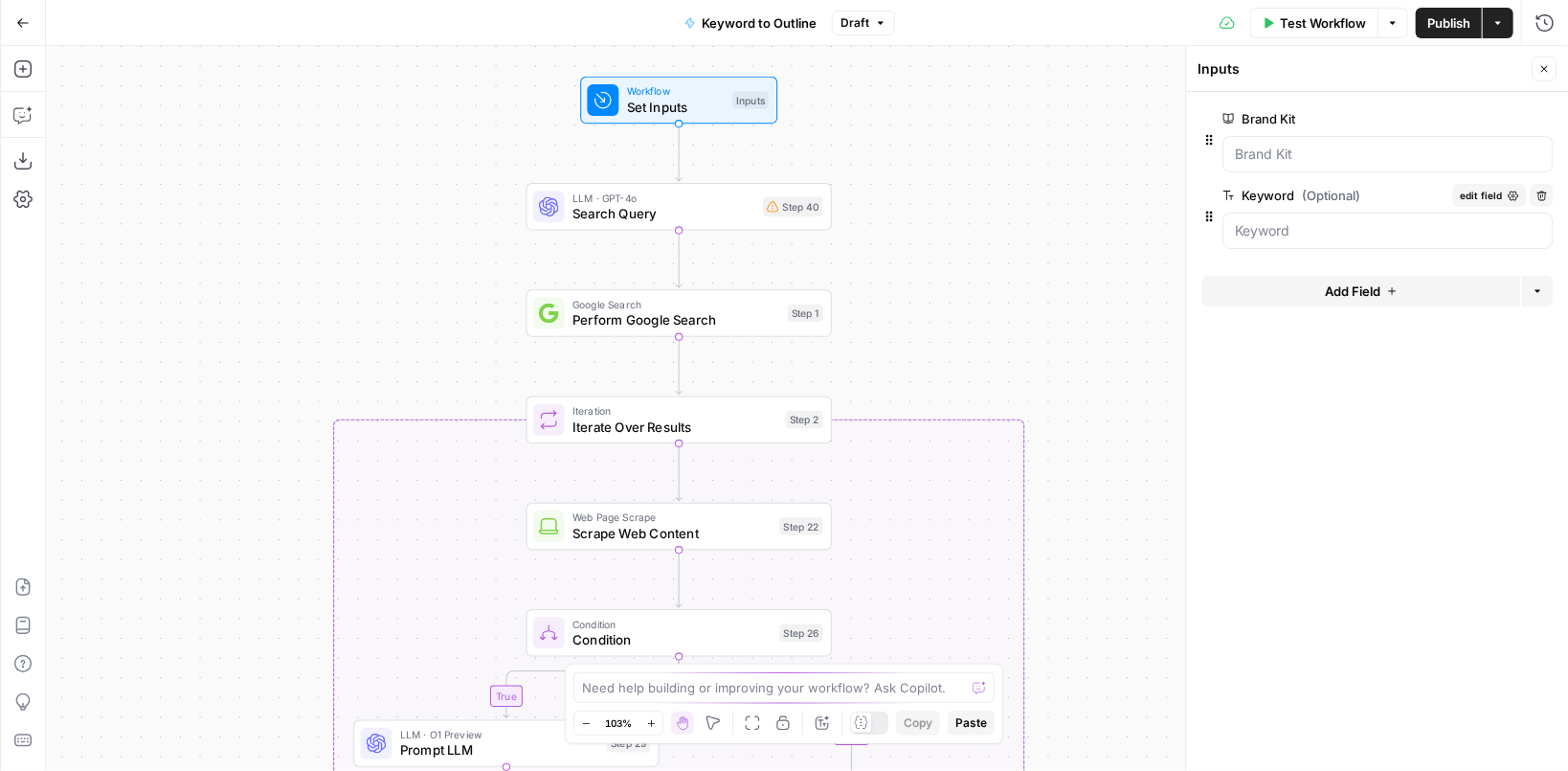 click on "Keyword   (Optional)" at bounding box center [1333, 195] 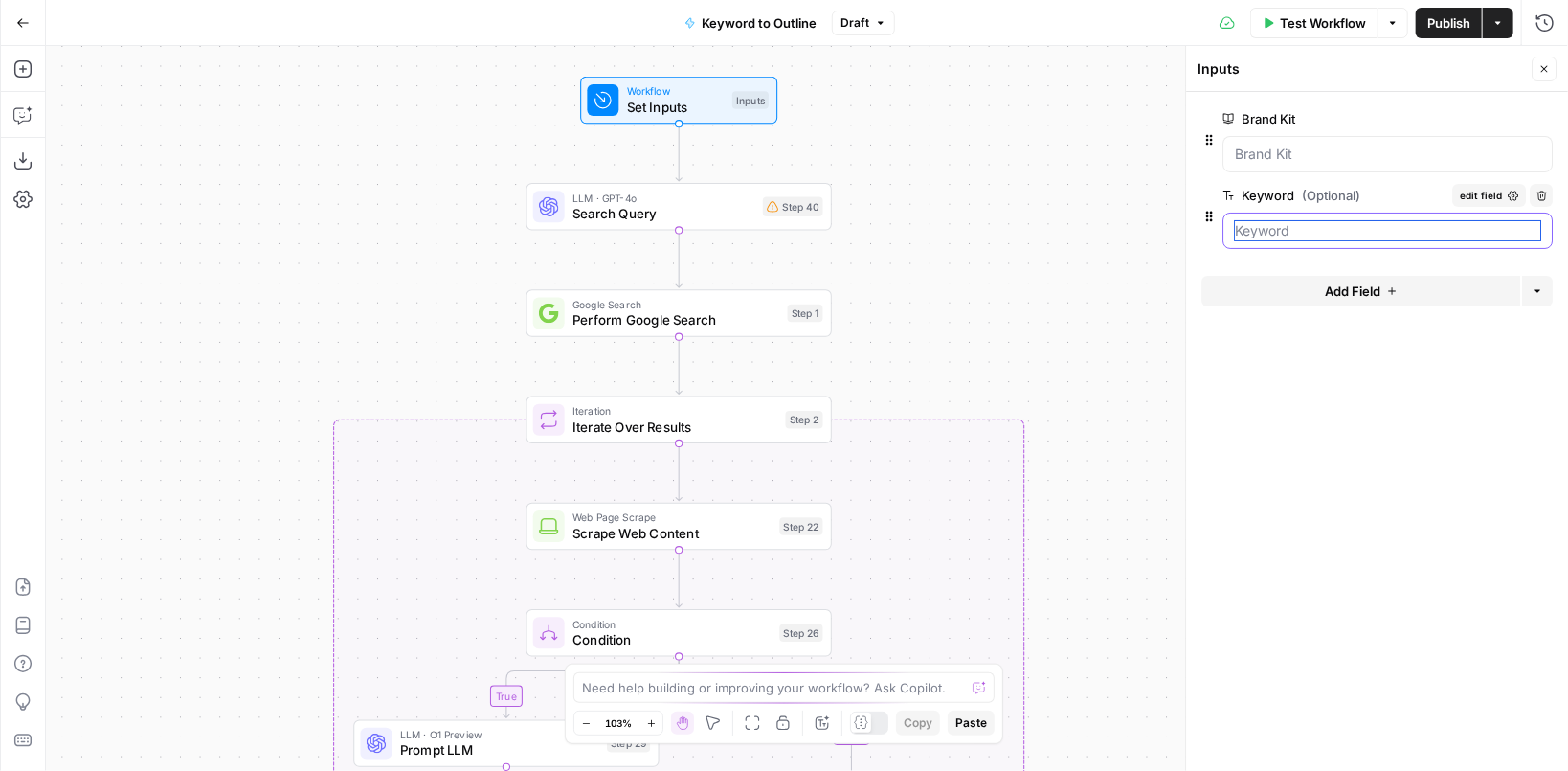 click on "Keyword   (Optional)" at bounding box center [1387, 231] 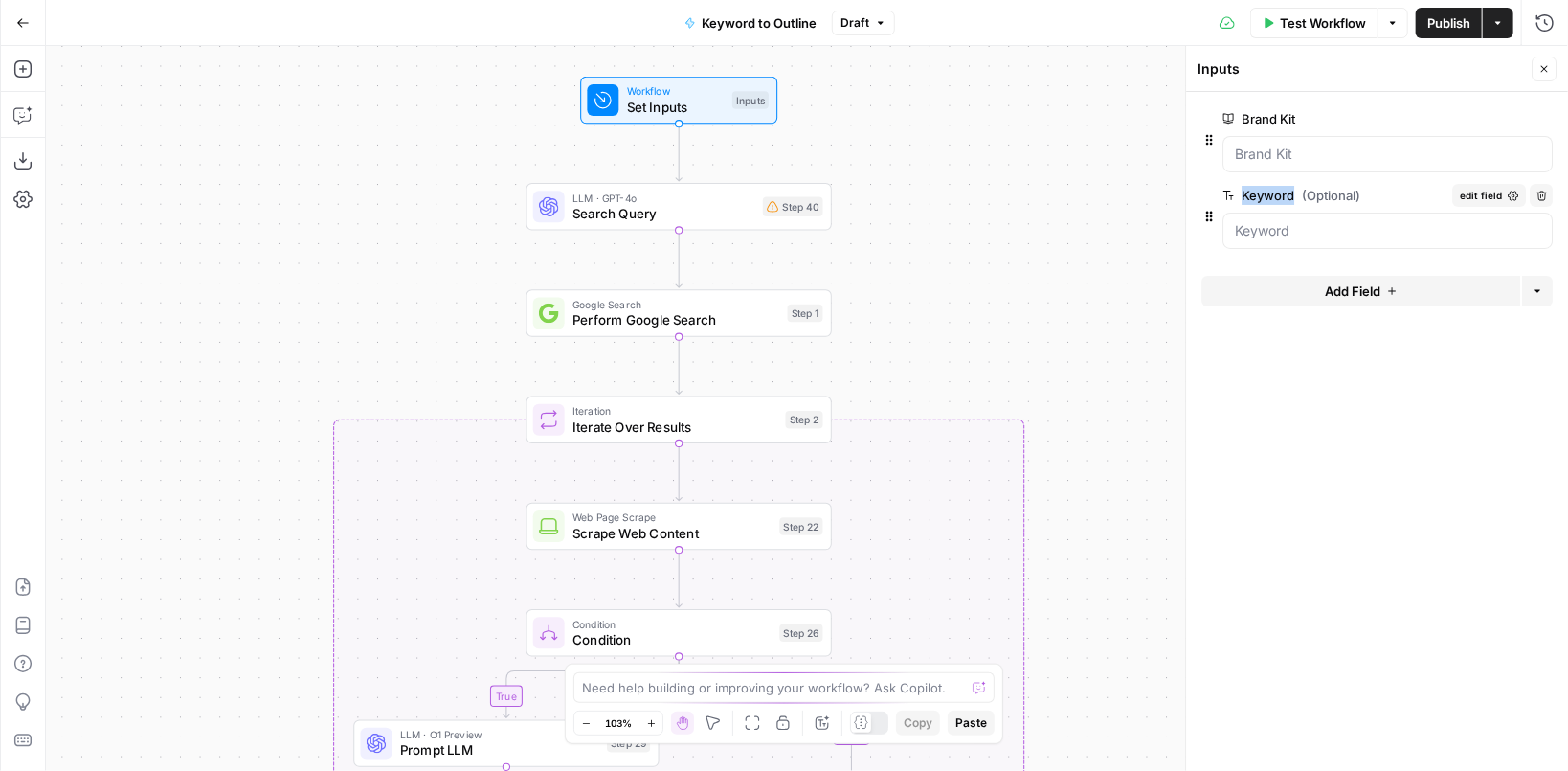 click on "Keyword   (Optional)" at bounding box center (1333, 195) 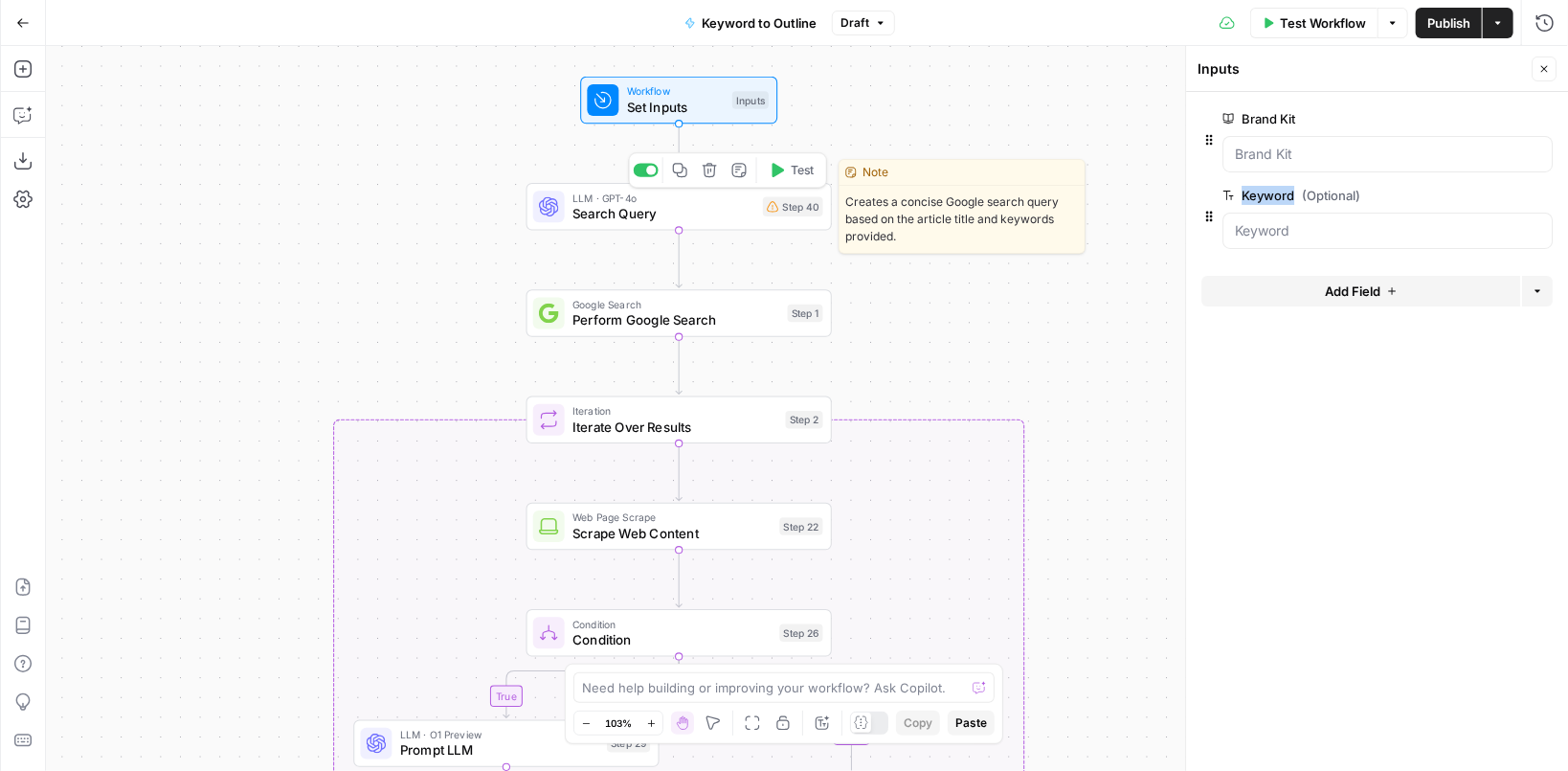 click on "Search Query" at bounding box center (663, 214) 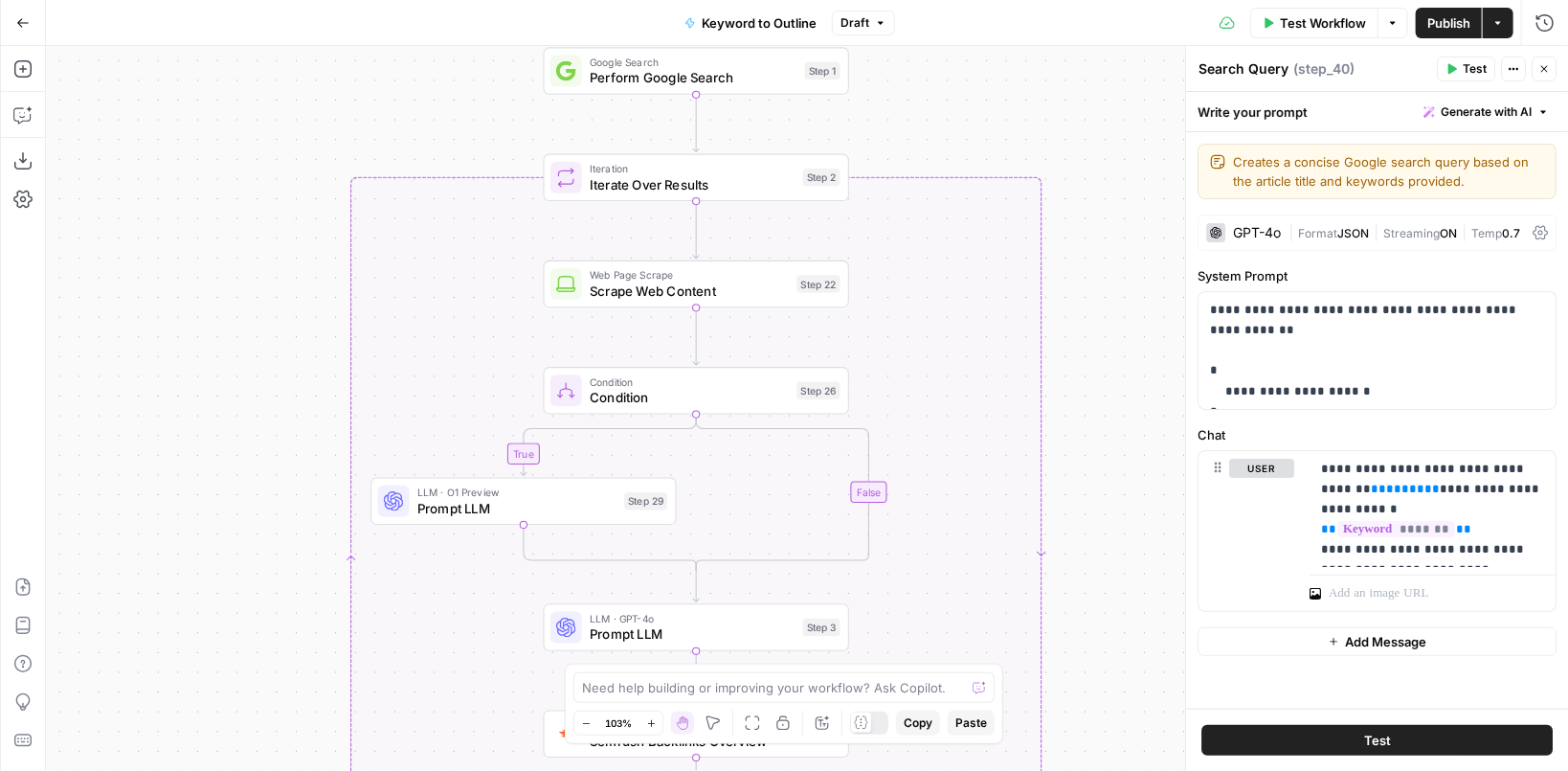 drag, startPoint x: 1100, startPoint y: 442, endPoint x: 1117, endPoint y: 198, distance: 244.5915 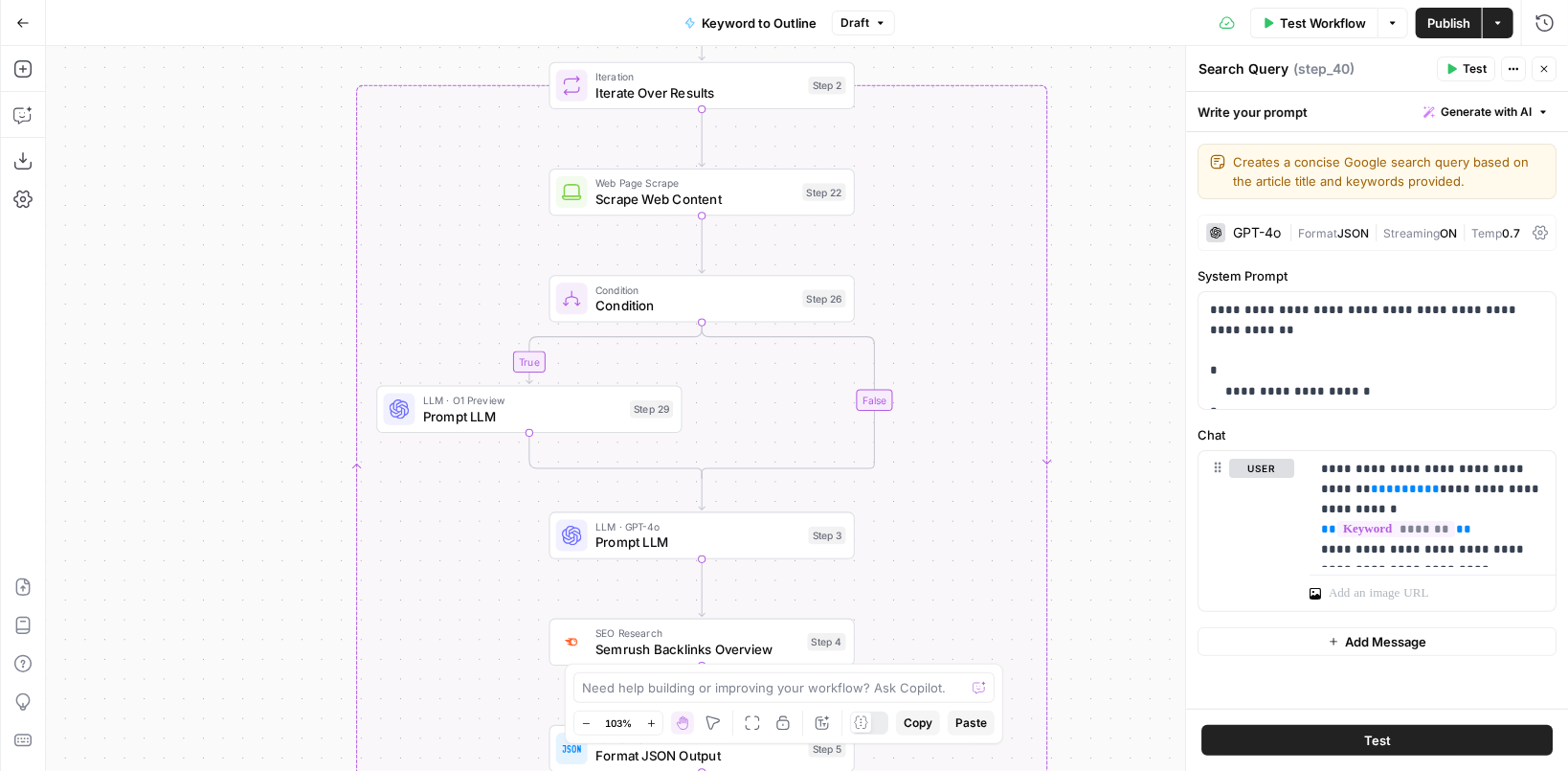 drag, startPoint x: 1102, startPoint y: 422, endPoint x: 1108, endPoint y: 332, distance: 90.19978 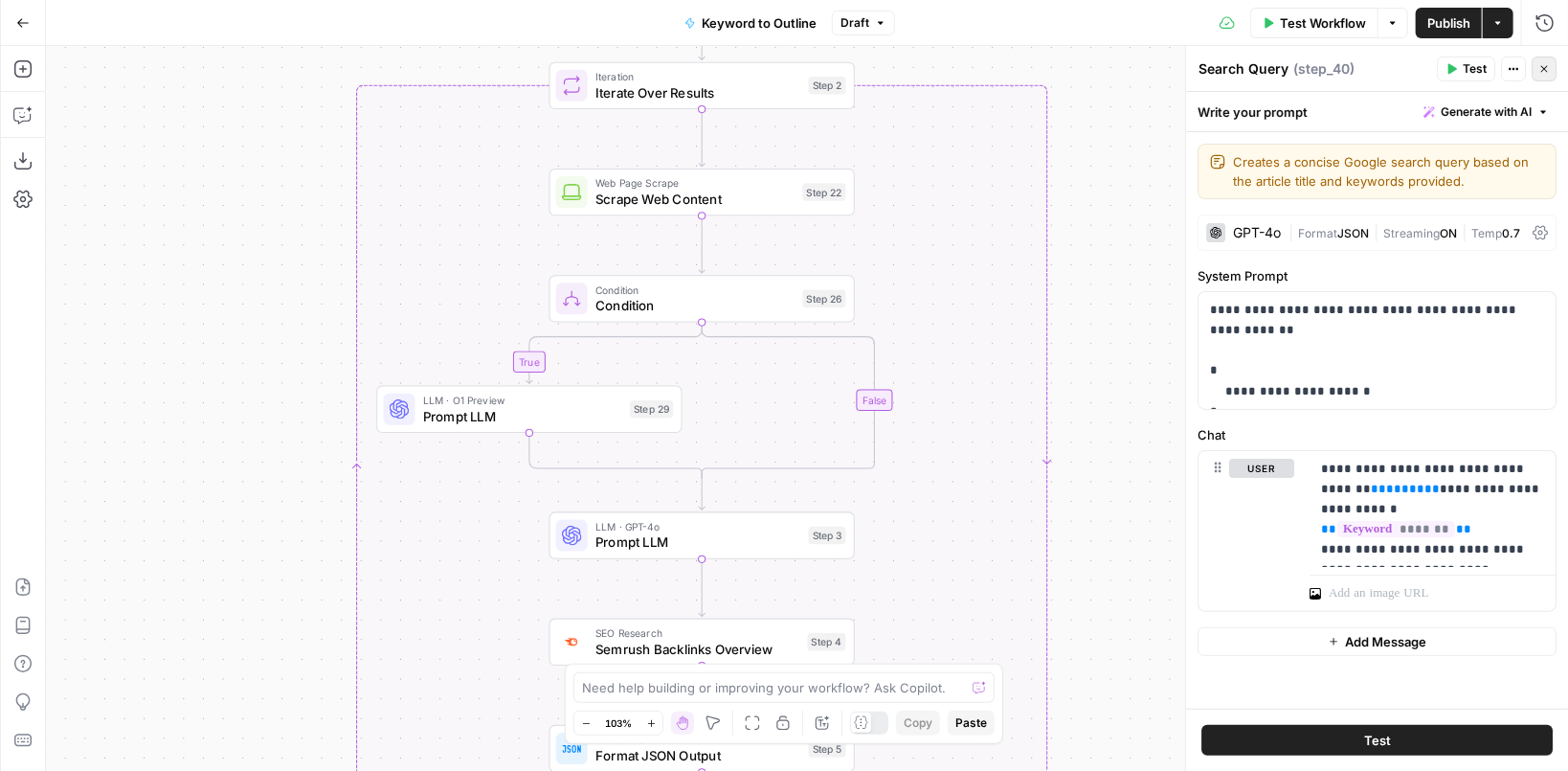 click 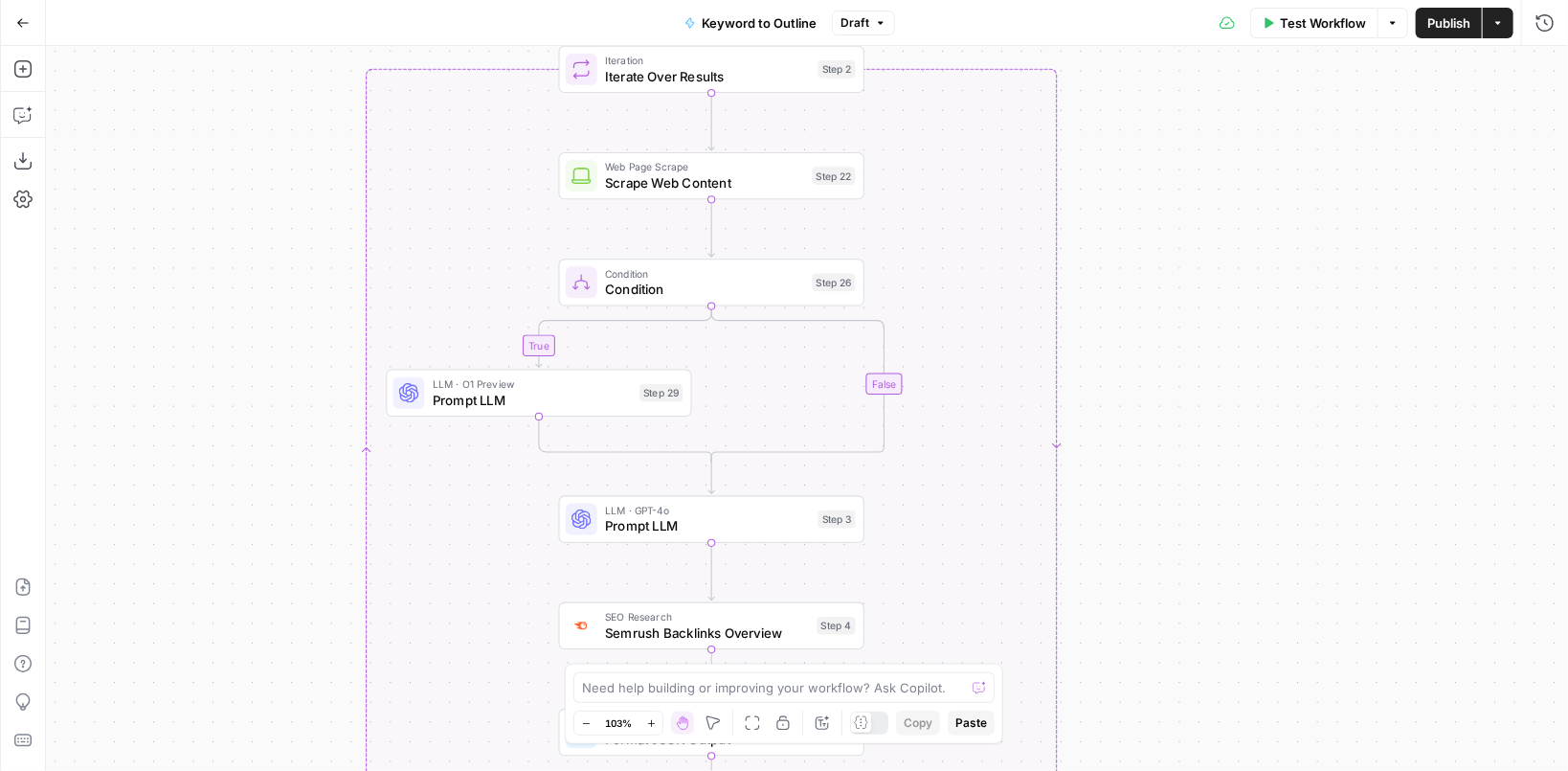 drag, startPoint x: 1159, startPoint y: 381, endPoint x: 1170, endPoint y: 364, distance: 20.248457 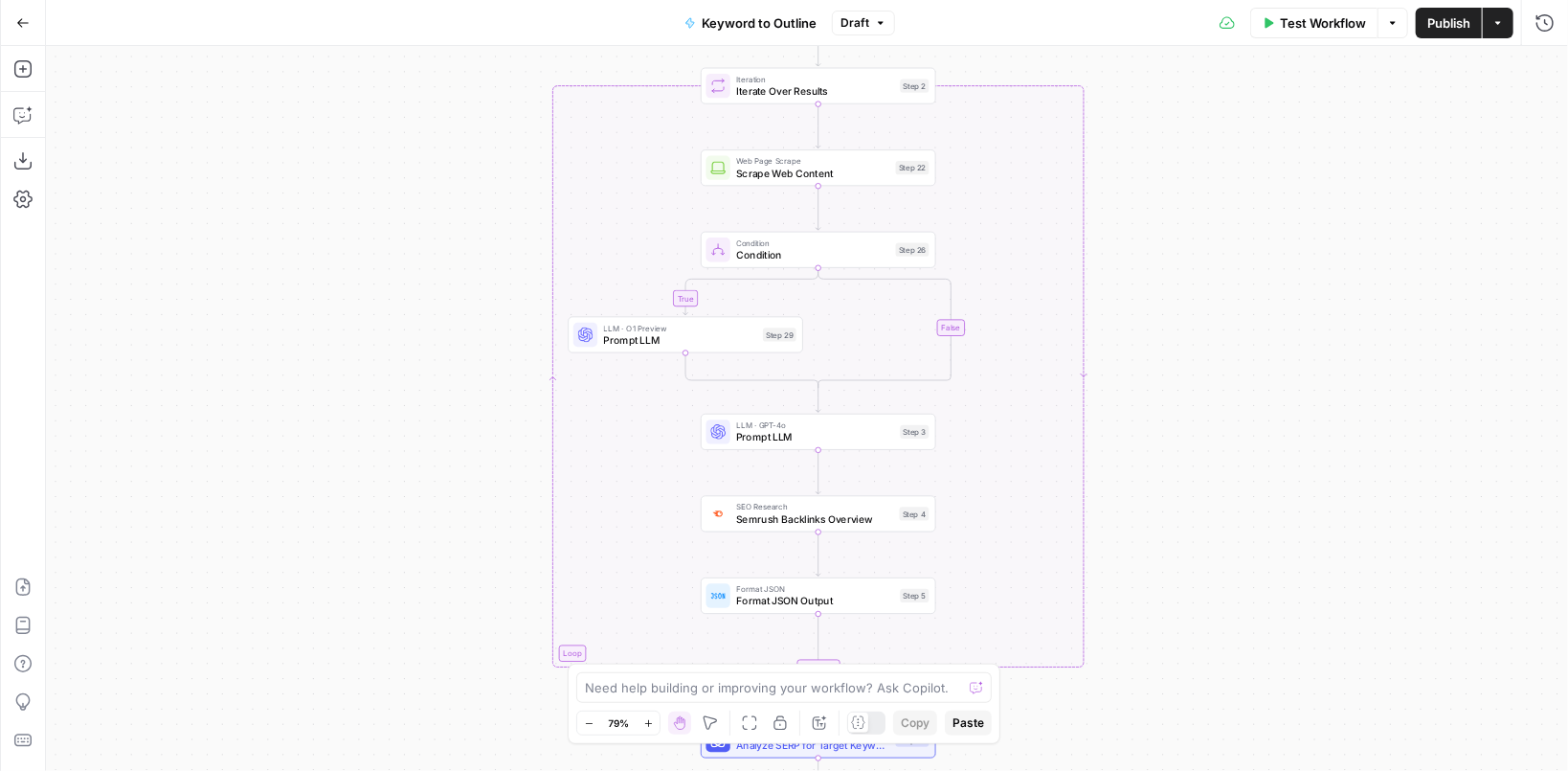drag, startPoint x: 1168, startPoint y: 397, endPoint x: 1168, endPoint y: 347, distance: 50 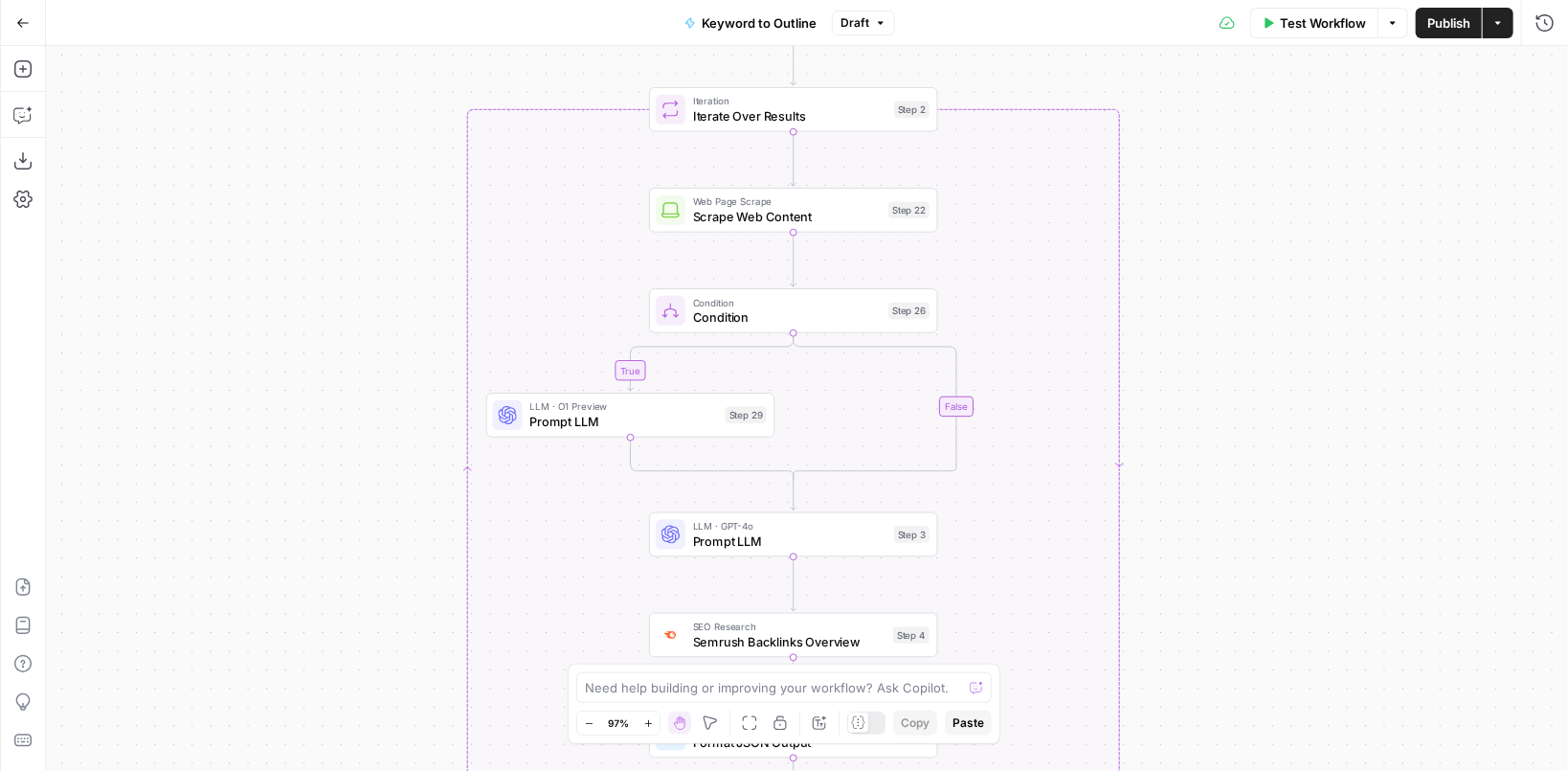 drag, startPoint x: 1124, startPoint y: 390, endPoint x: 1170, endPoint y: 483, distance: 103.754518 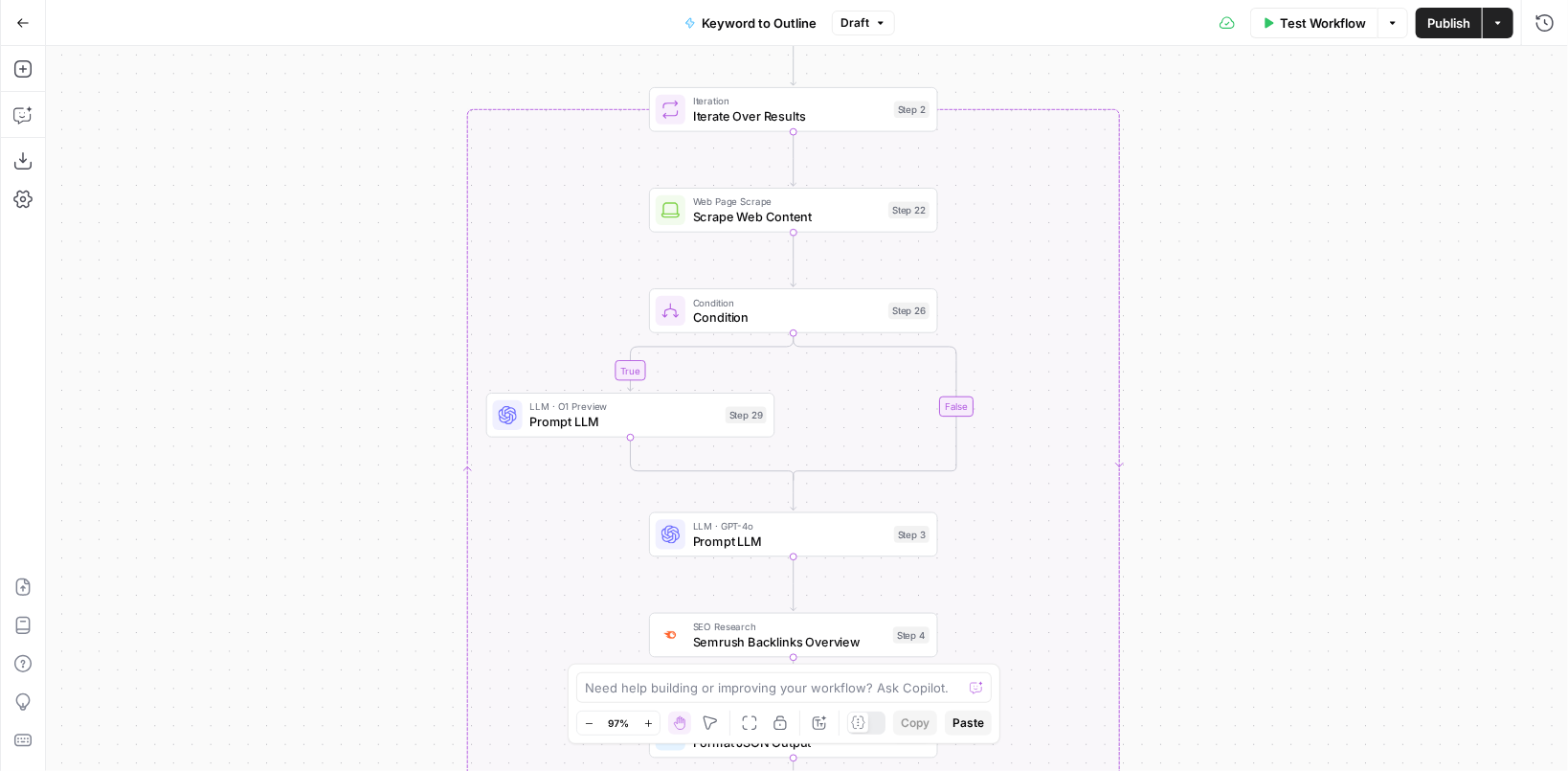 click on "Scrape Web Content" at bounding box center [787, 215] 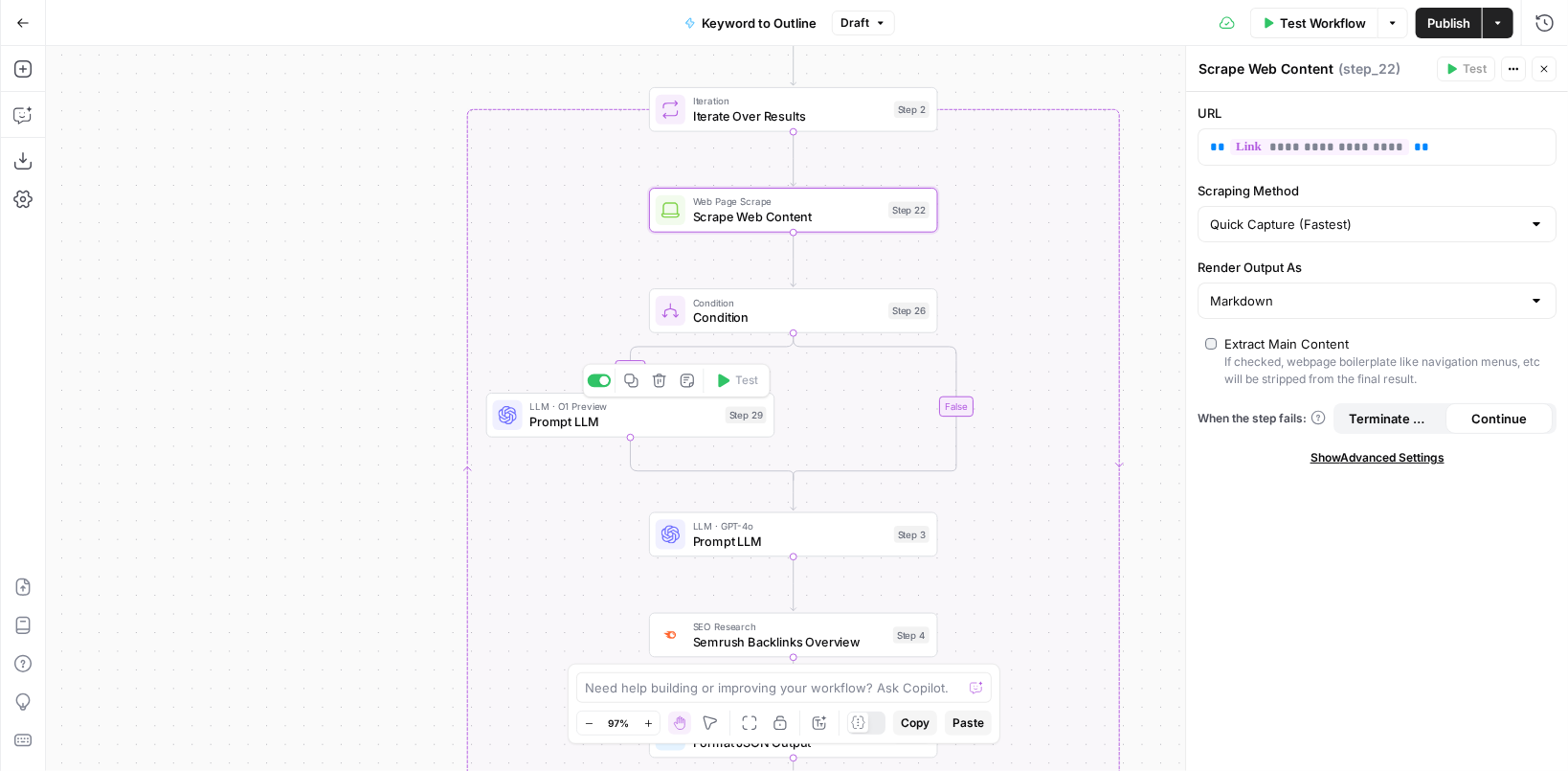 click on "Prompt LLM" at bounding box center (624, 421) 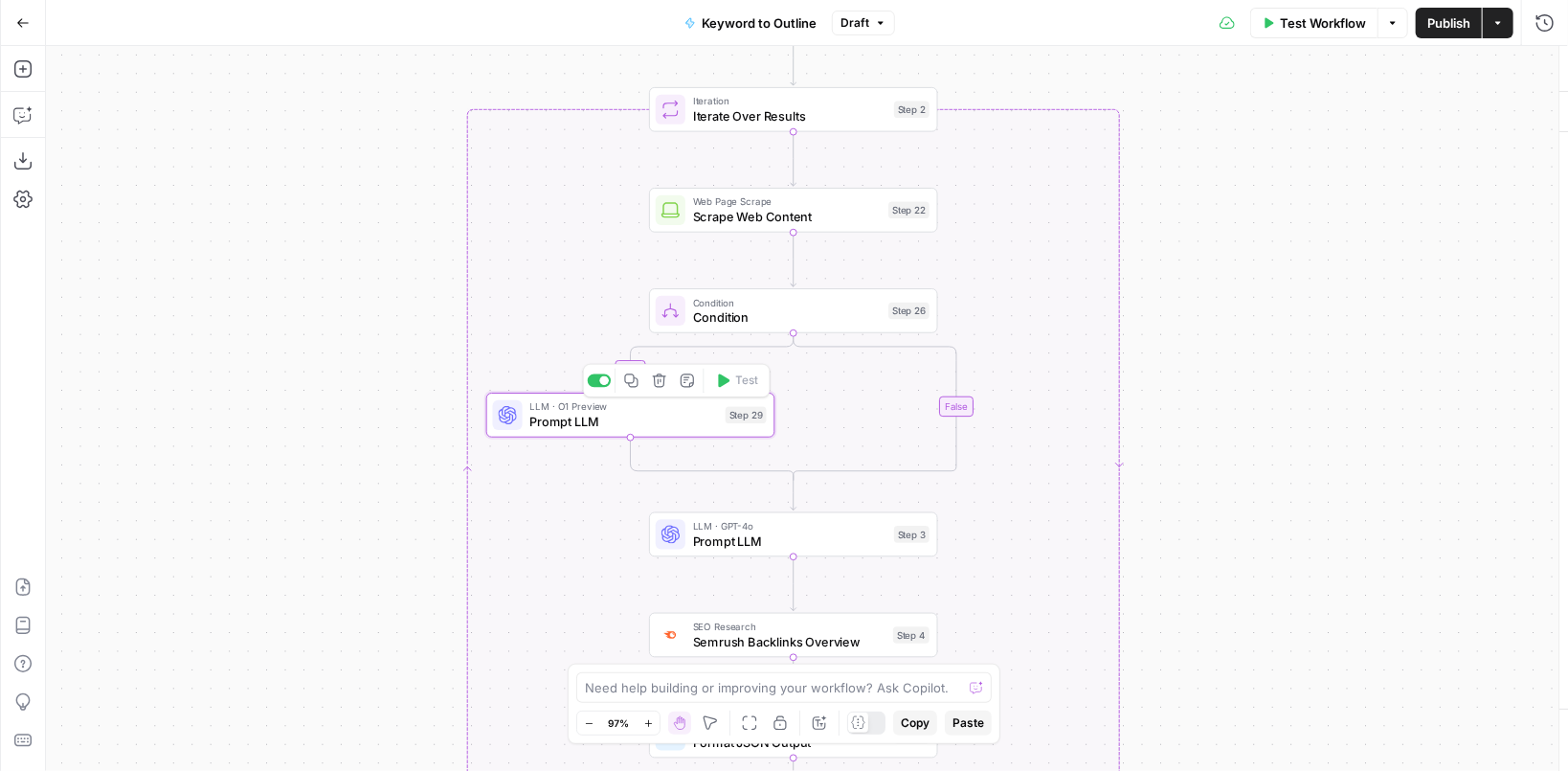 type 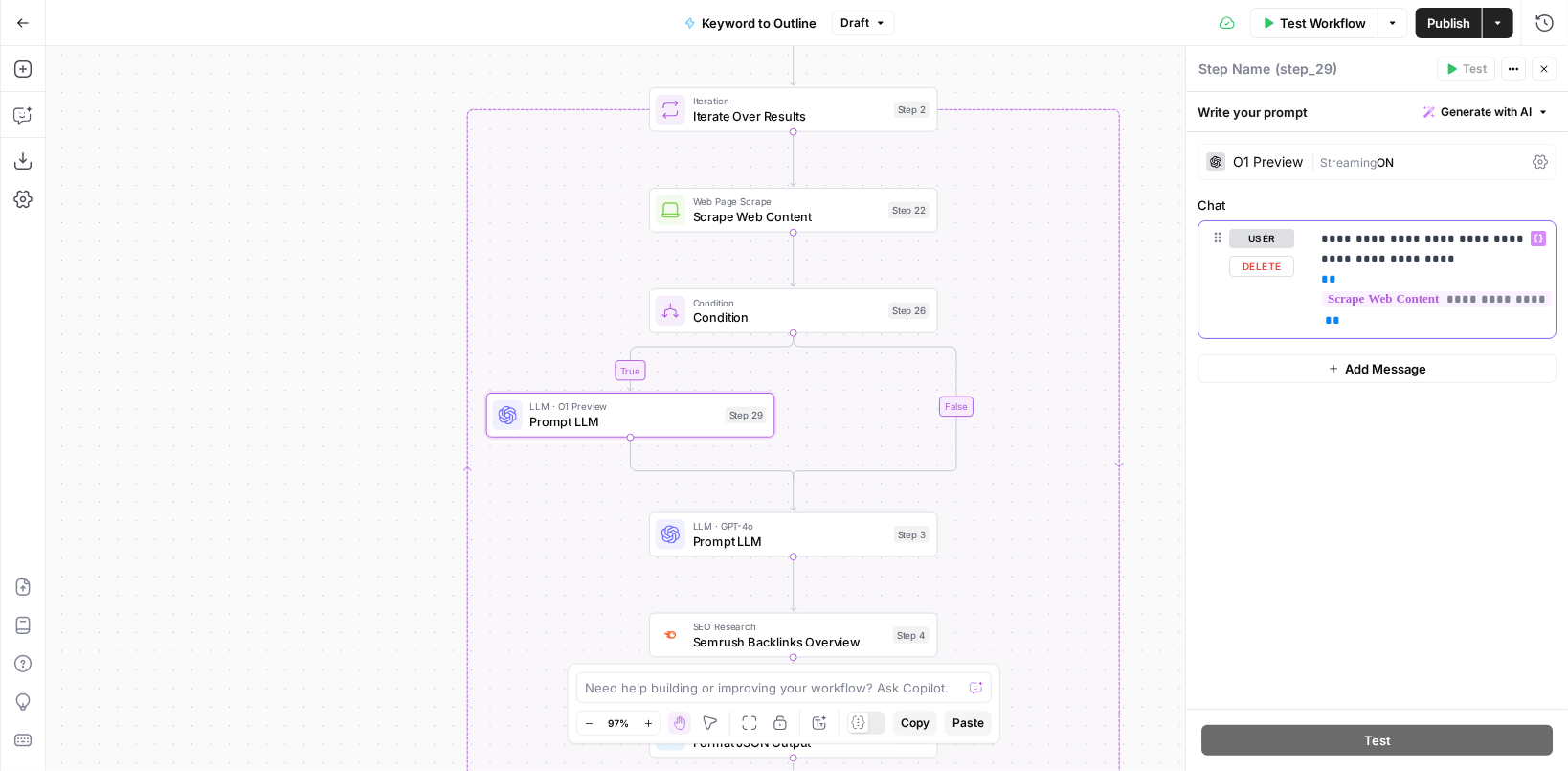 click on "**********" at bounding box center [1433, 280] 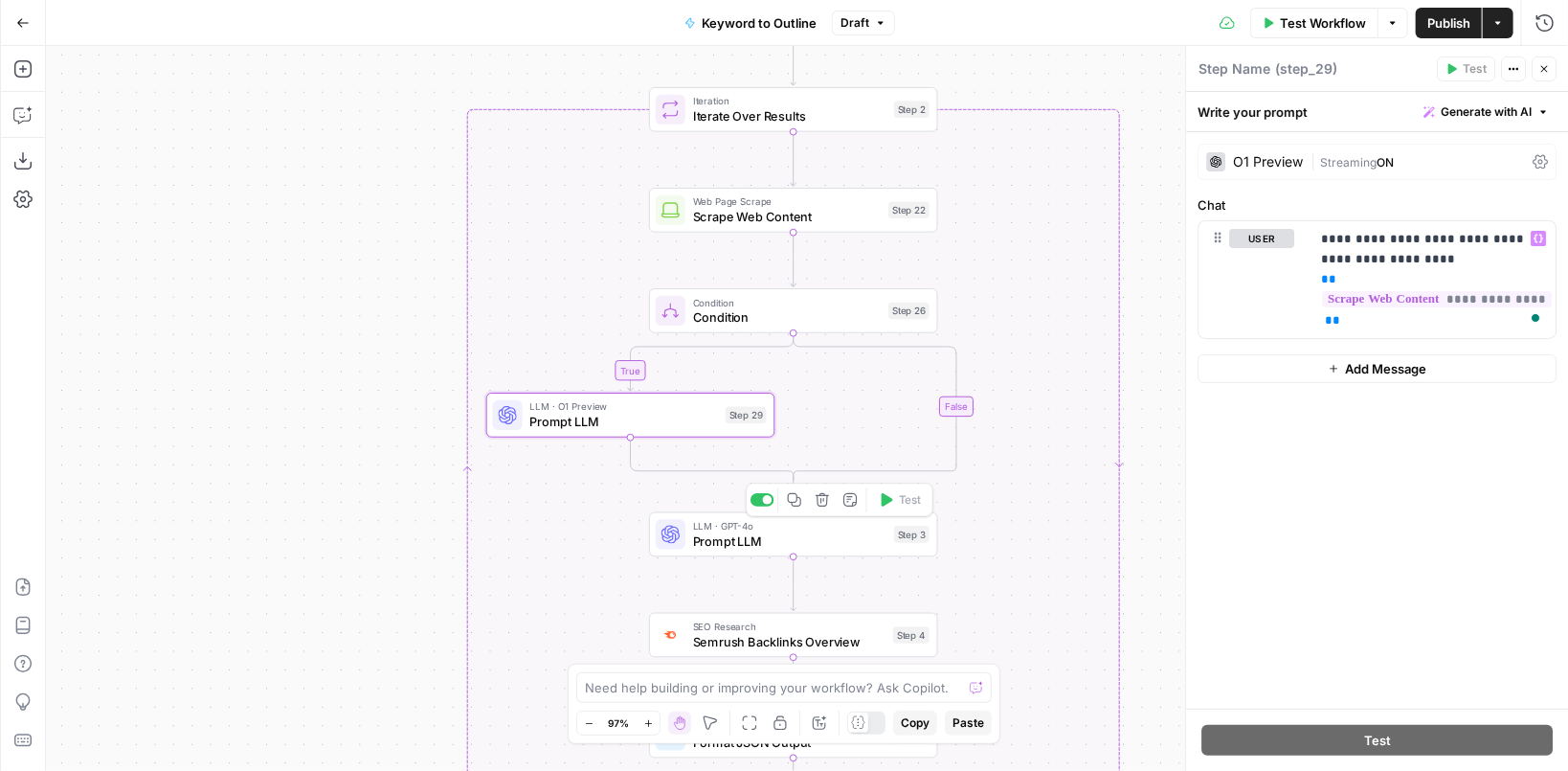 click on "Prompt LLM" at bounding box center [790, 540] 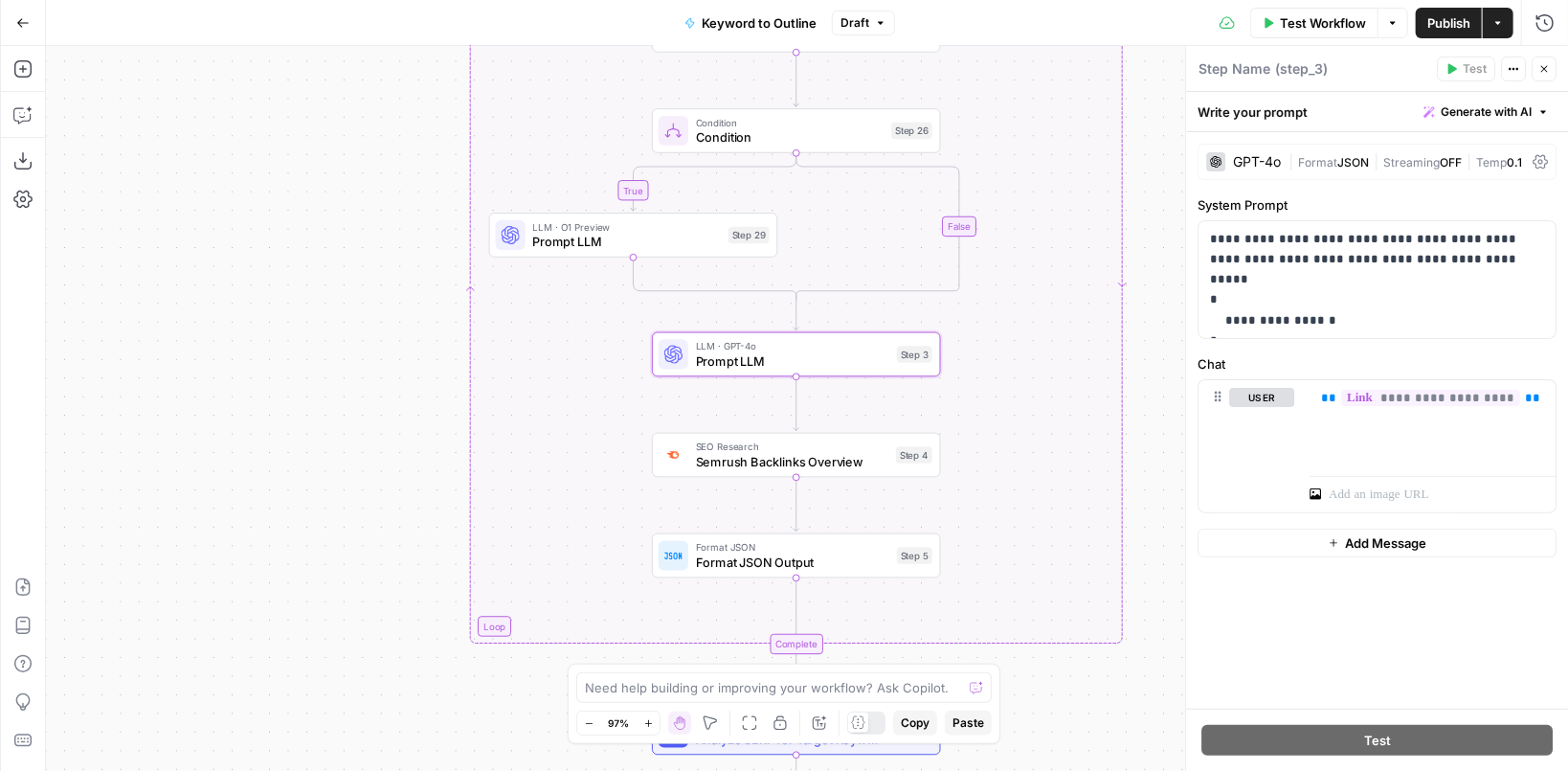 drag, startPoint x: 1166, startPoint y: 524, endPoint x: 1169, endPoint y: 343, distance: 181.0249 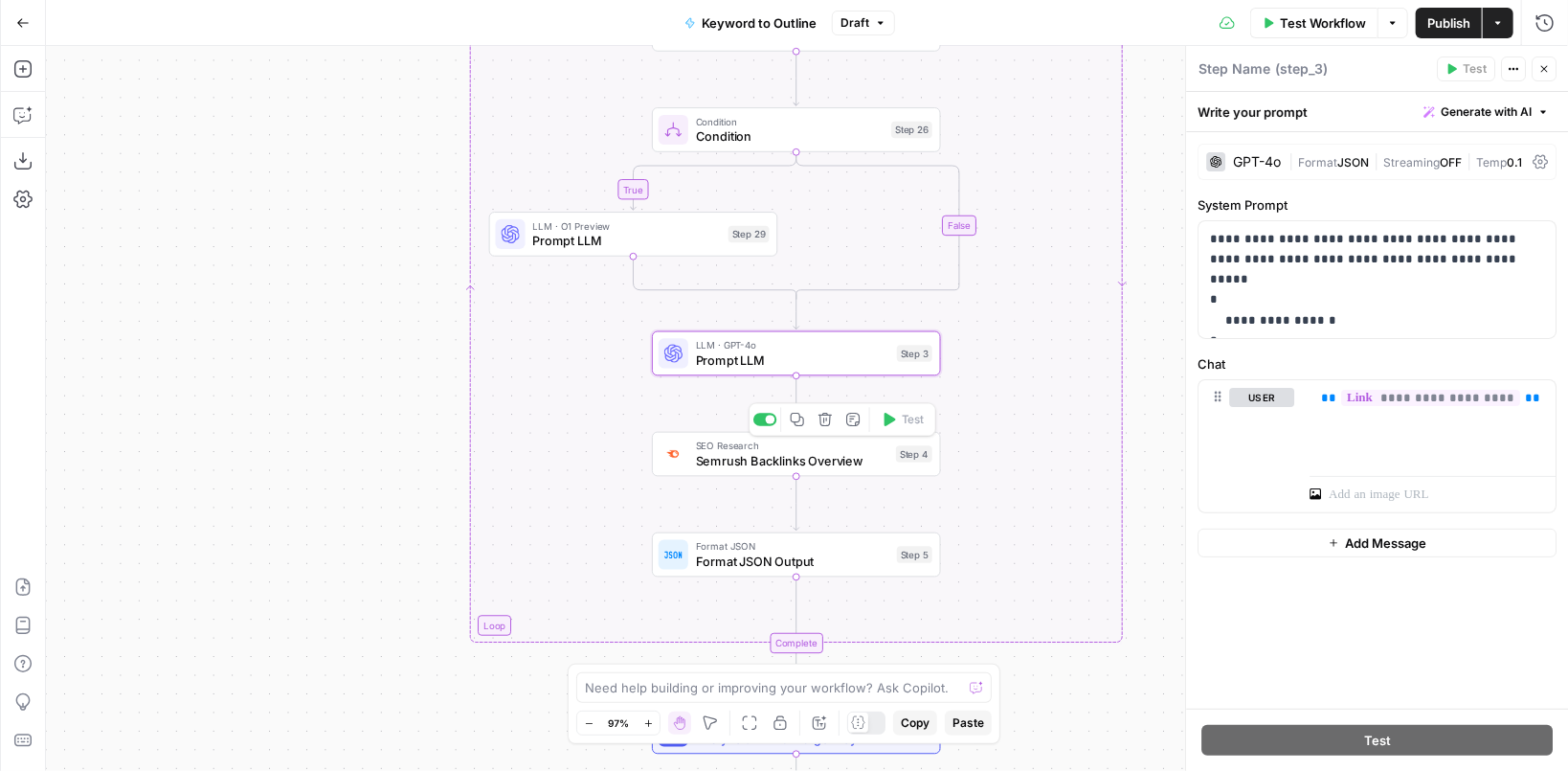click on "Semrush Backlinks Overview" at bounding box center (792, 460) 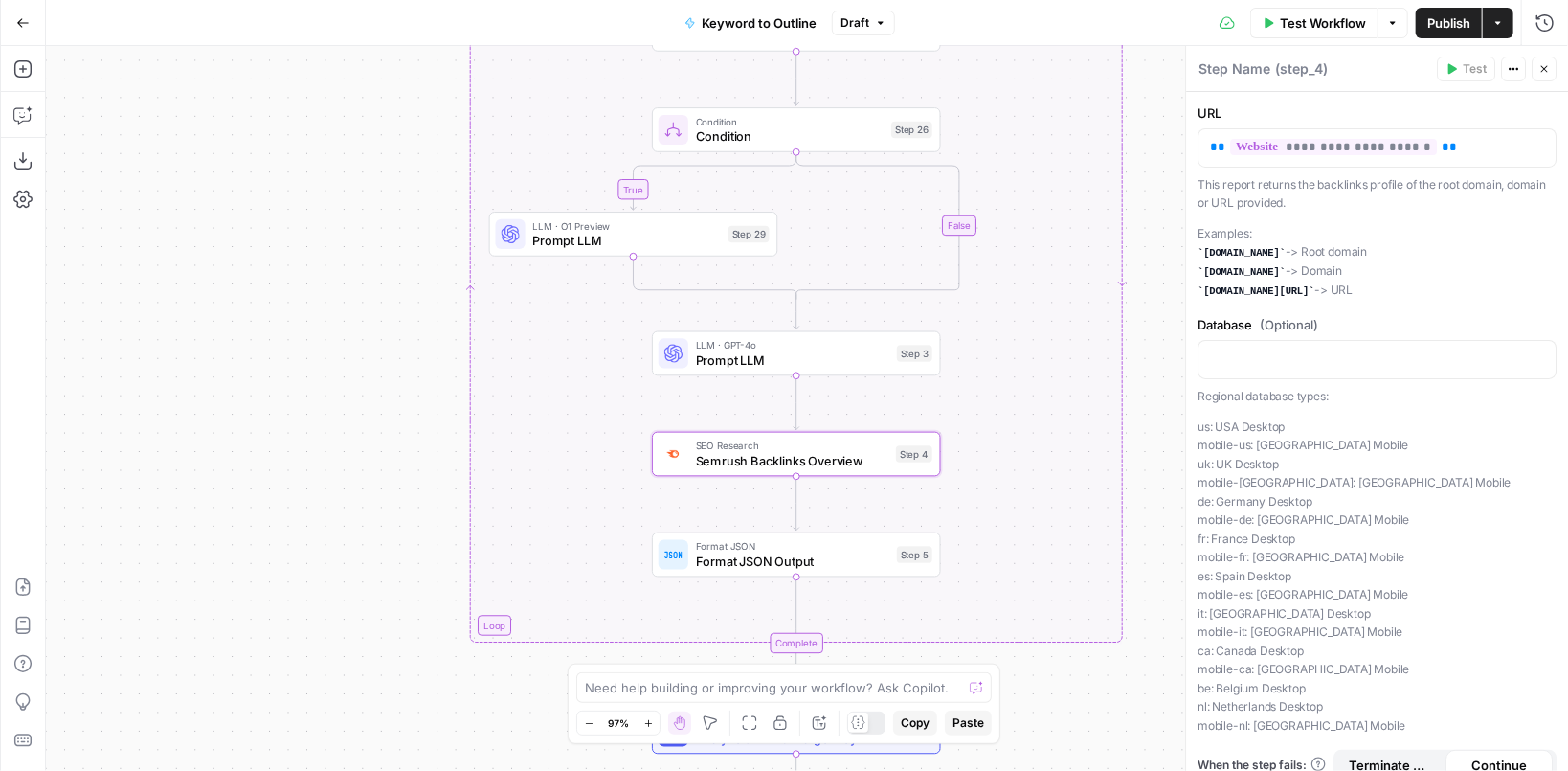 click on "E" at bounding box center [1537, 64] 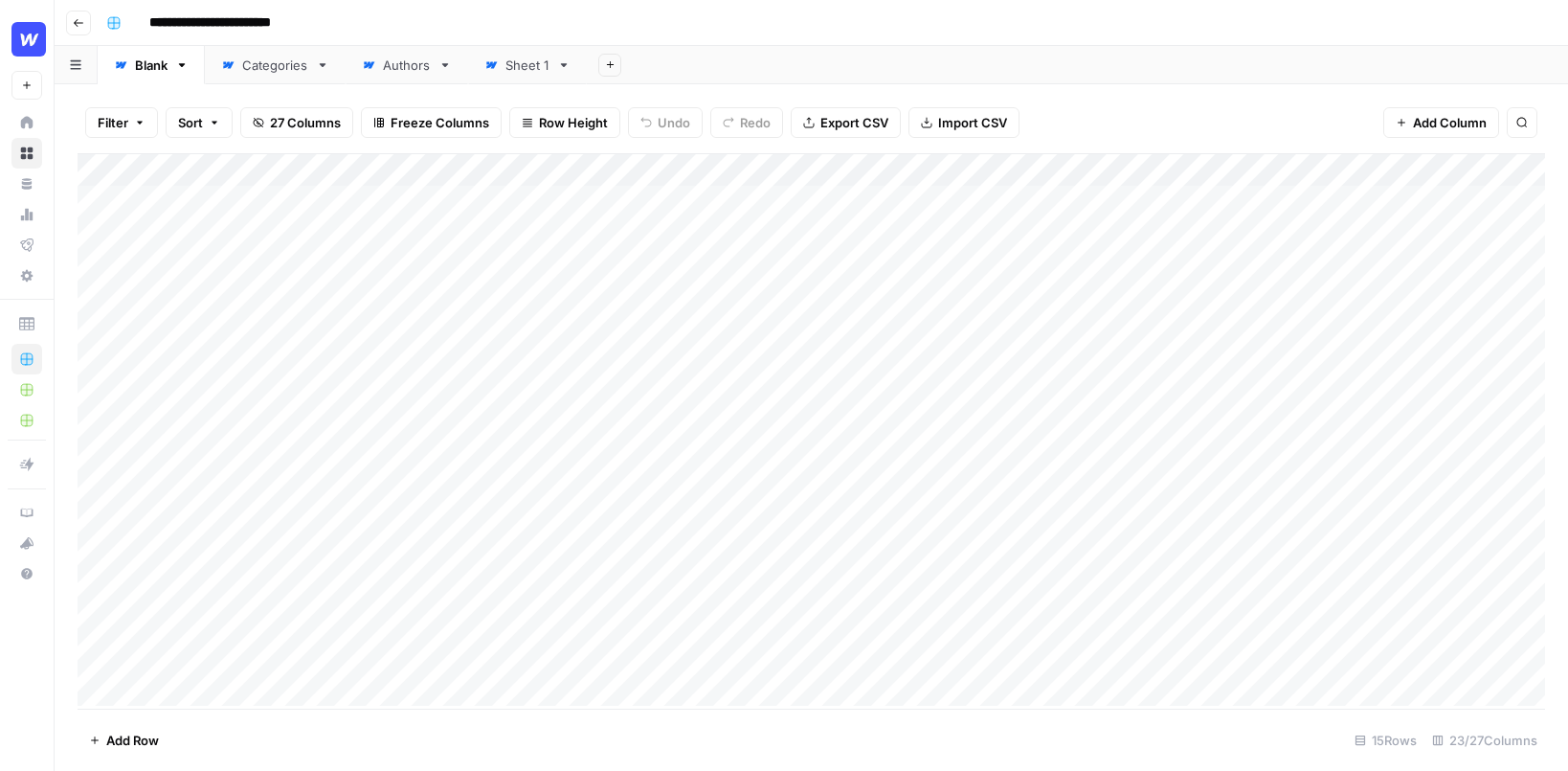 scroll, scrollTop: 0, scrollLeft: 0, axis: both 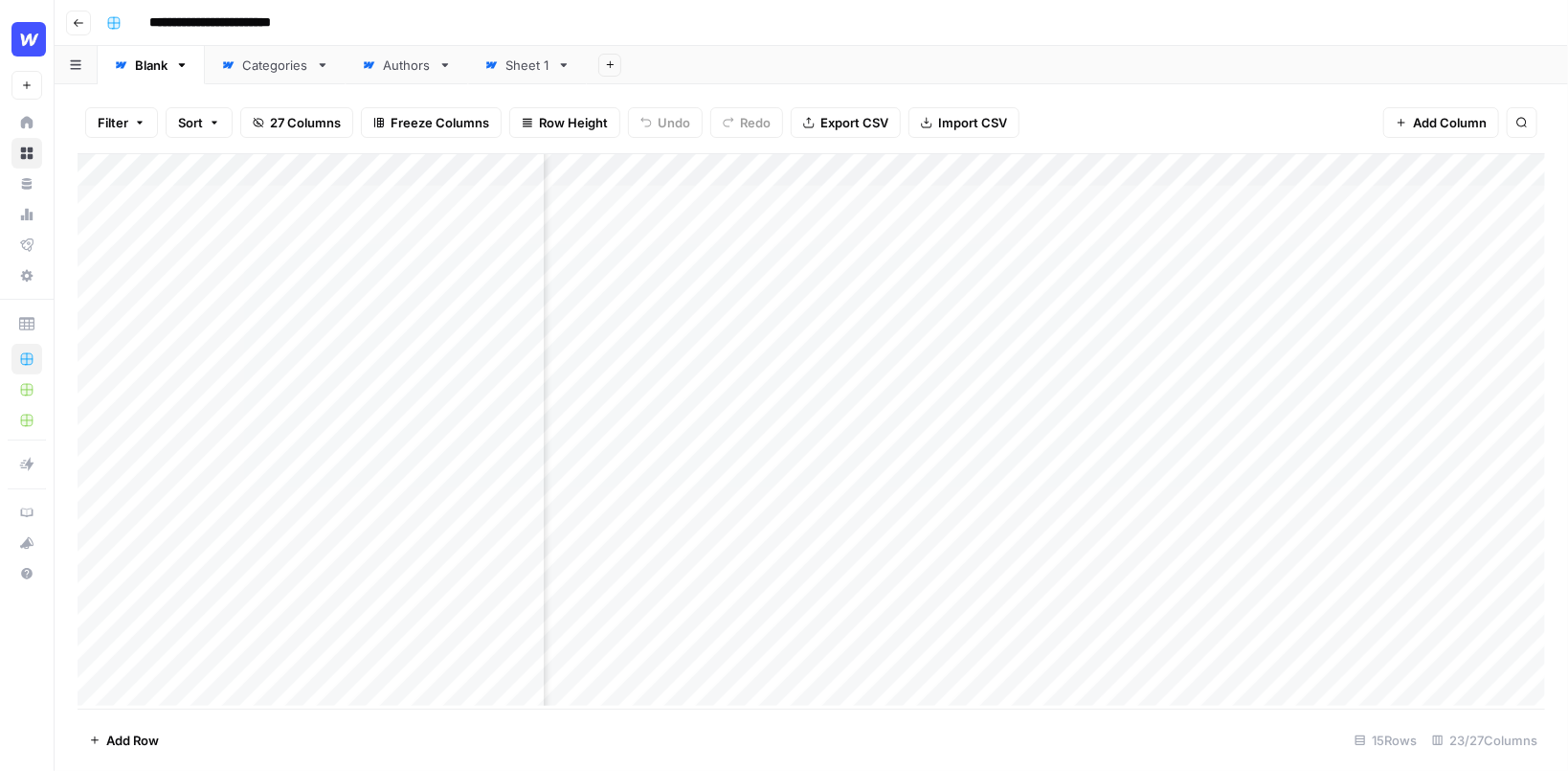 click on "Filter Sort 27 Columns Freeze Columns Row Height Undo Redo Export CSV Import CSV Add Column Search" at bounding box center [811, 123] 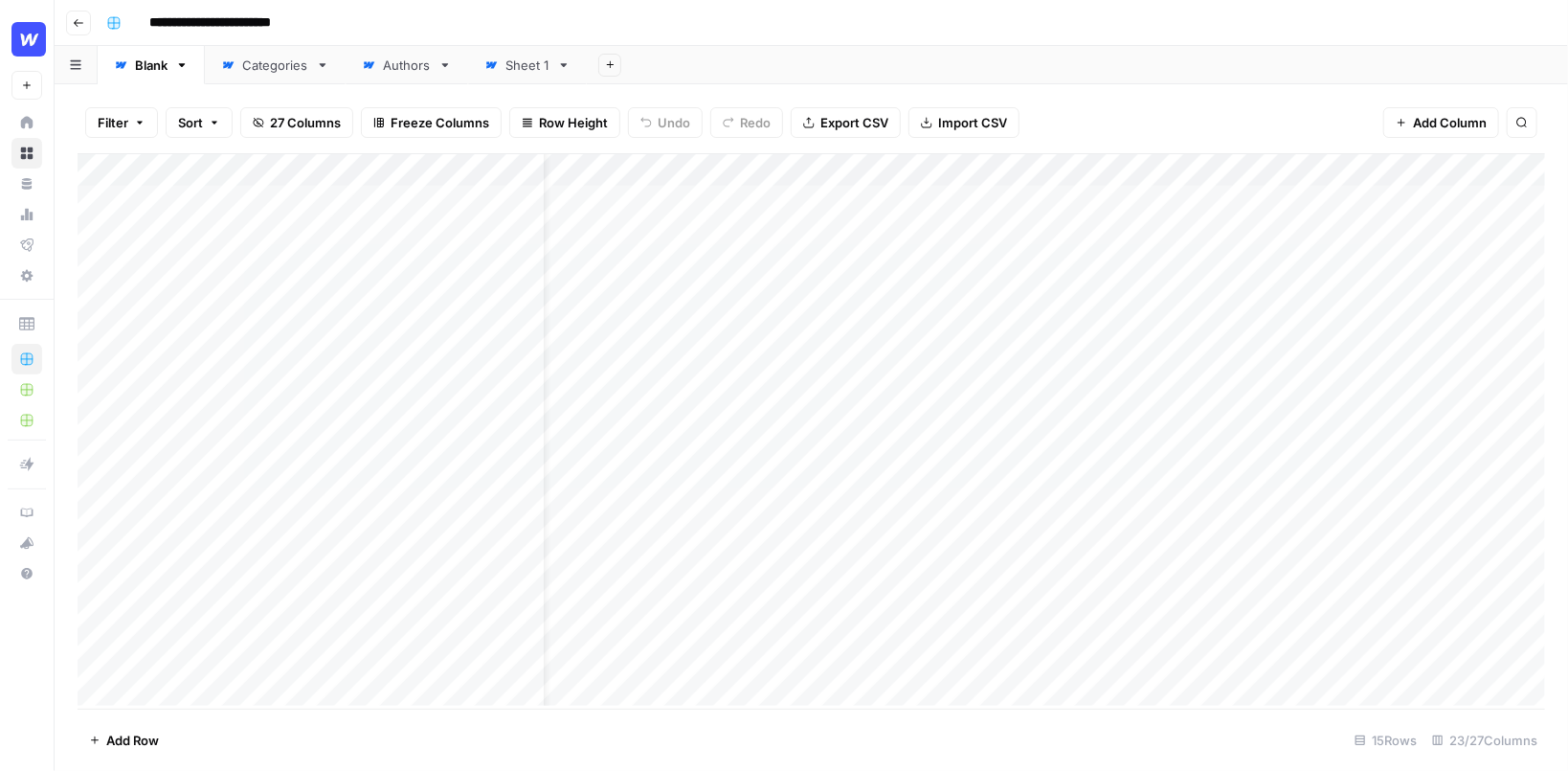 scroll, scrollTop: 0, scrollLeft: 0, axis: both 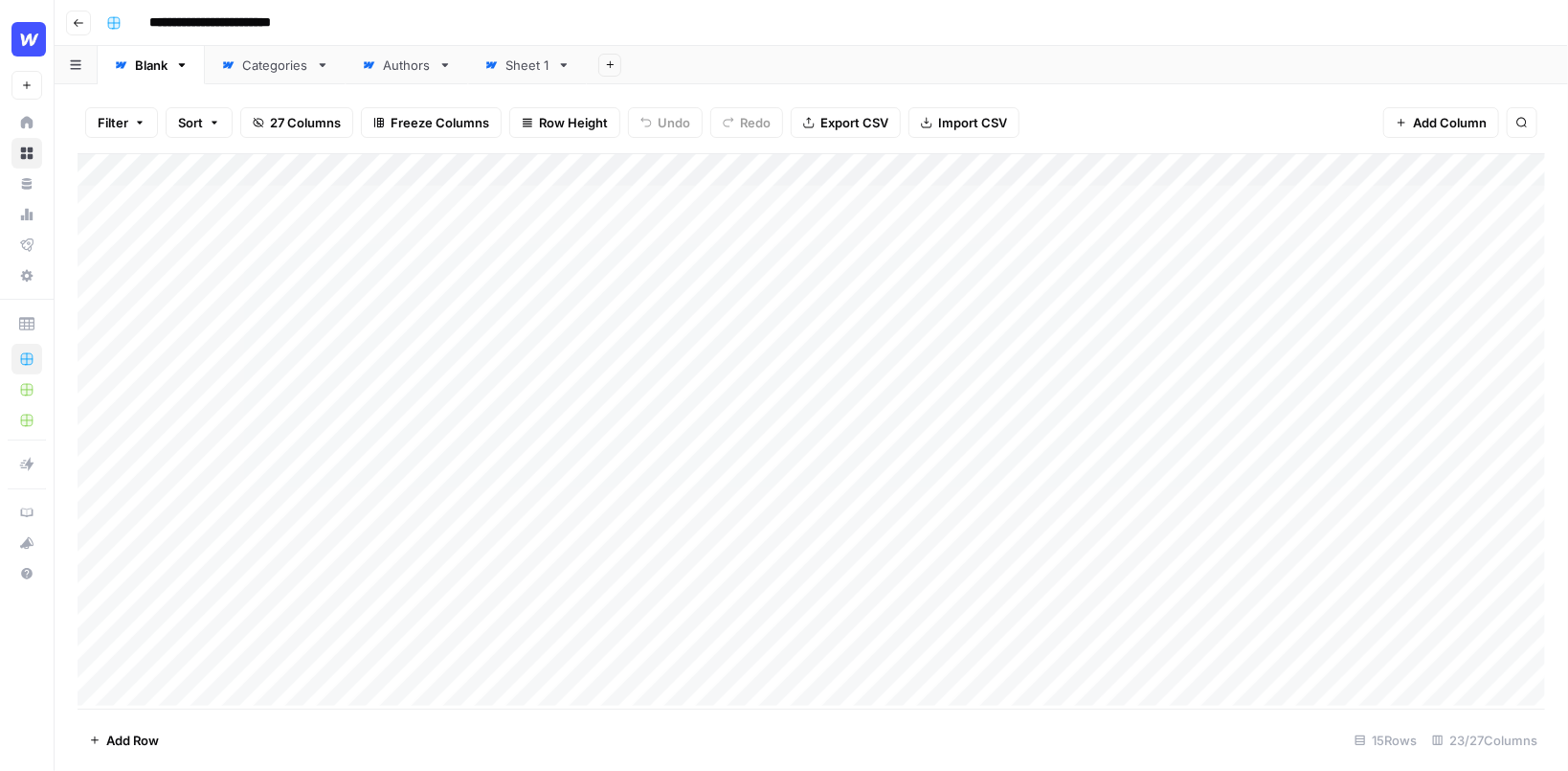 click on "Add Sheet" at bounding box center [1077, 65] 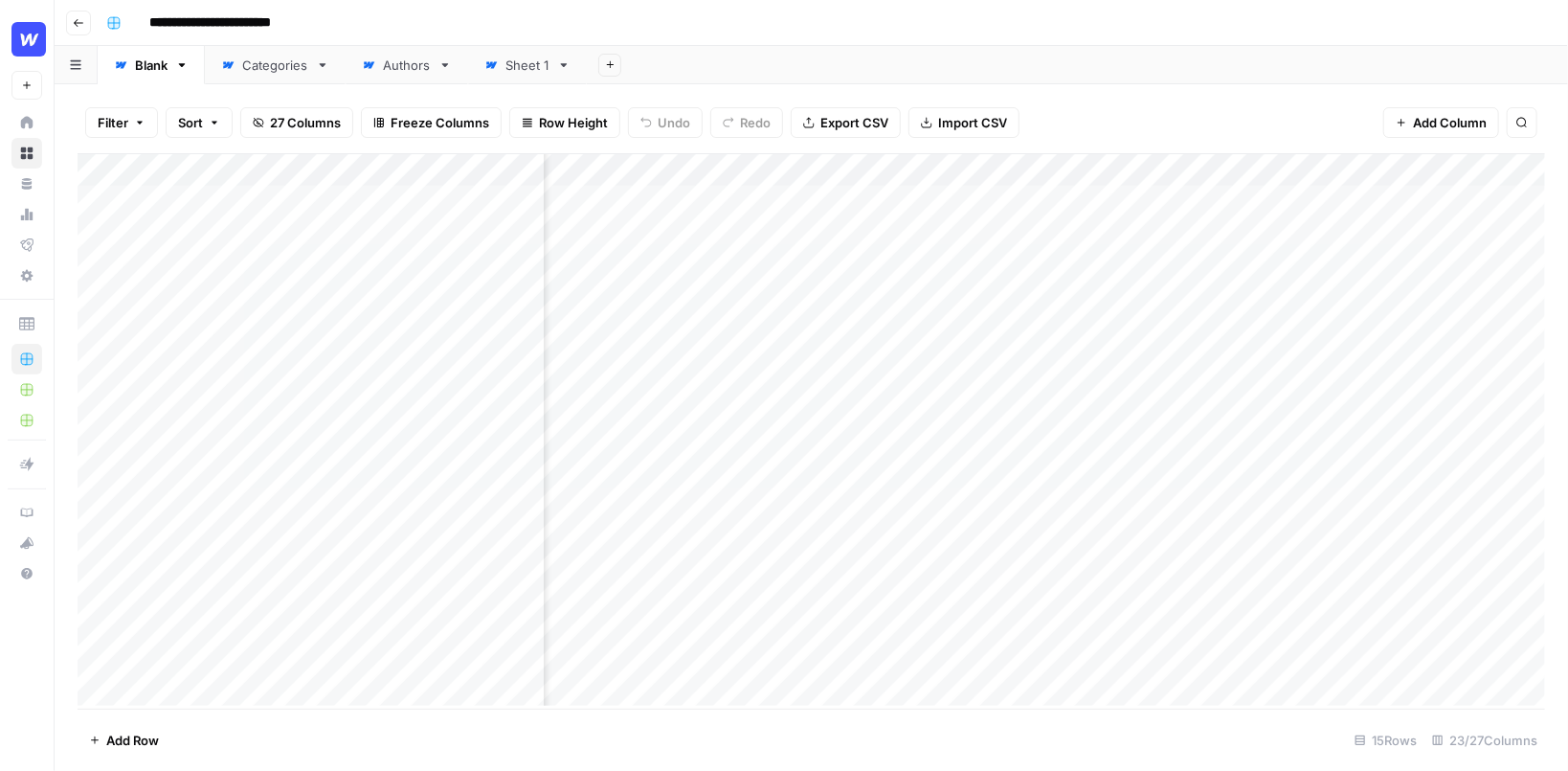 scroll, scrollTop: 0, scrollLeft: 0, axis: both 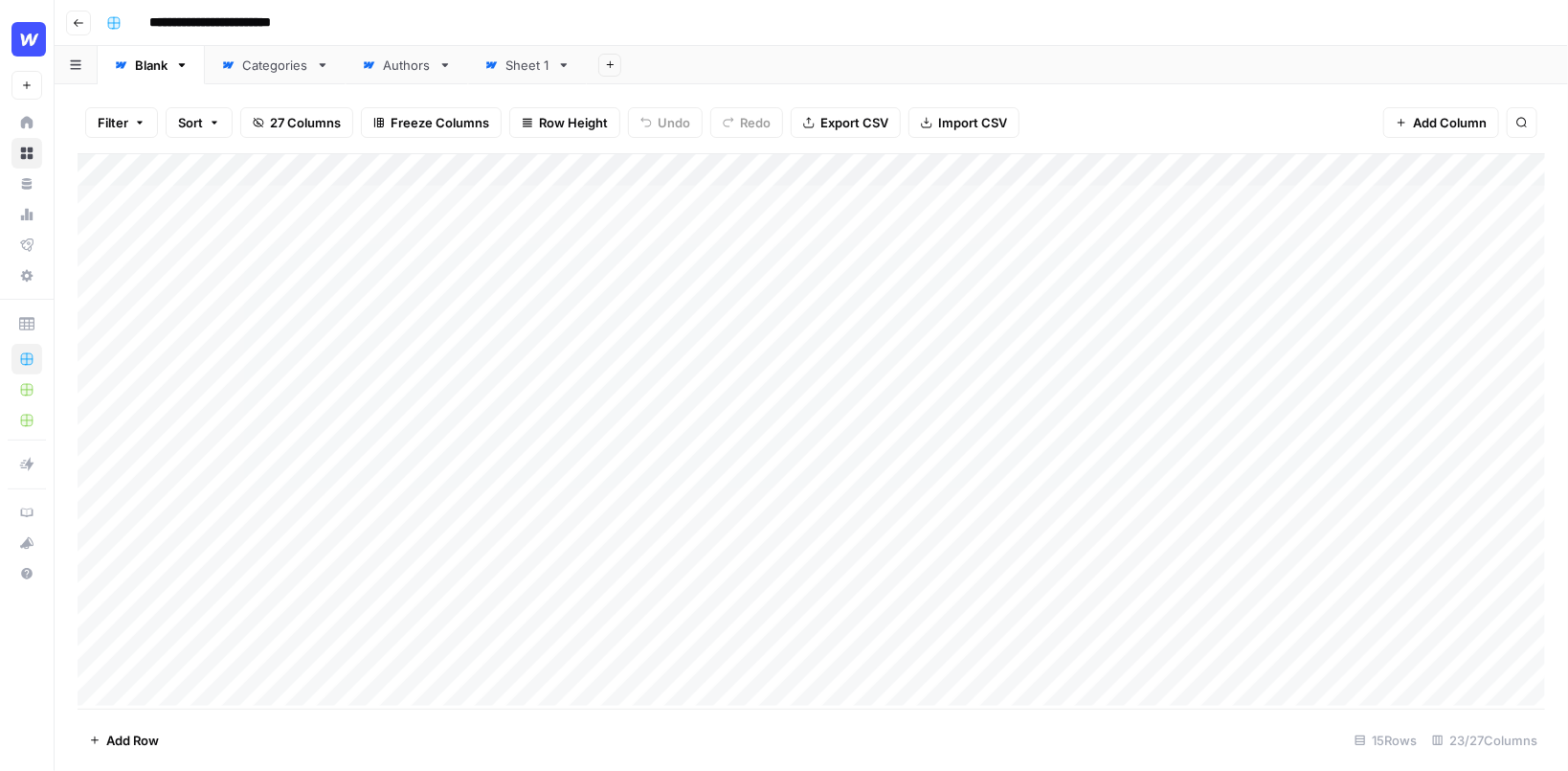 click on "Filter Sort 27 Columns Freeze Columns Row Height Undo Redo Export CSV Import CSV Add Column Search" at bounding box center (811, 123) 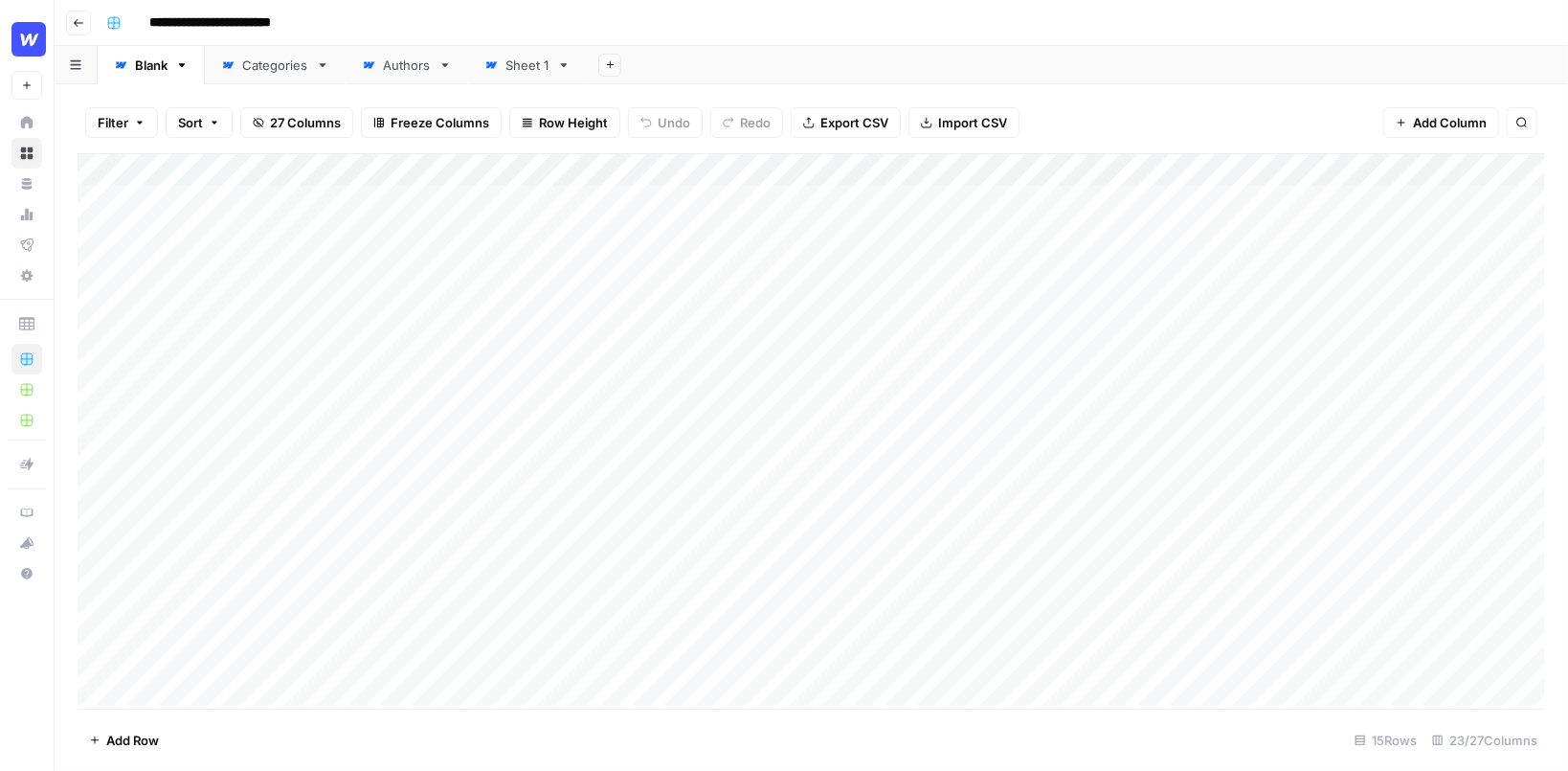 click on "Add Sheet" at bounding box center [1077, 65] 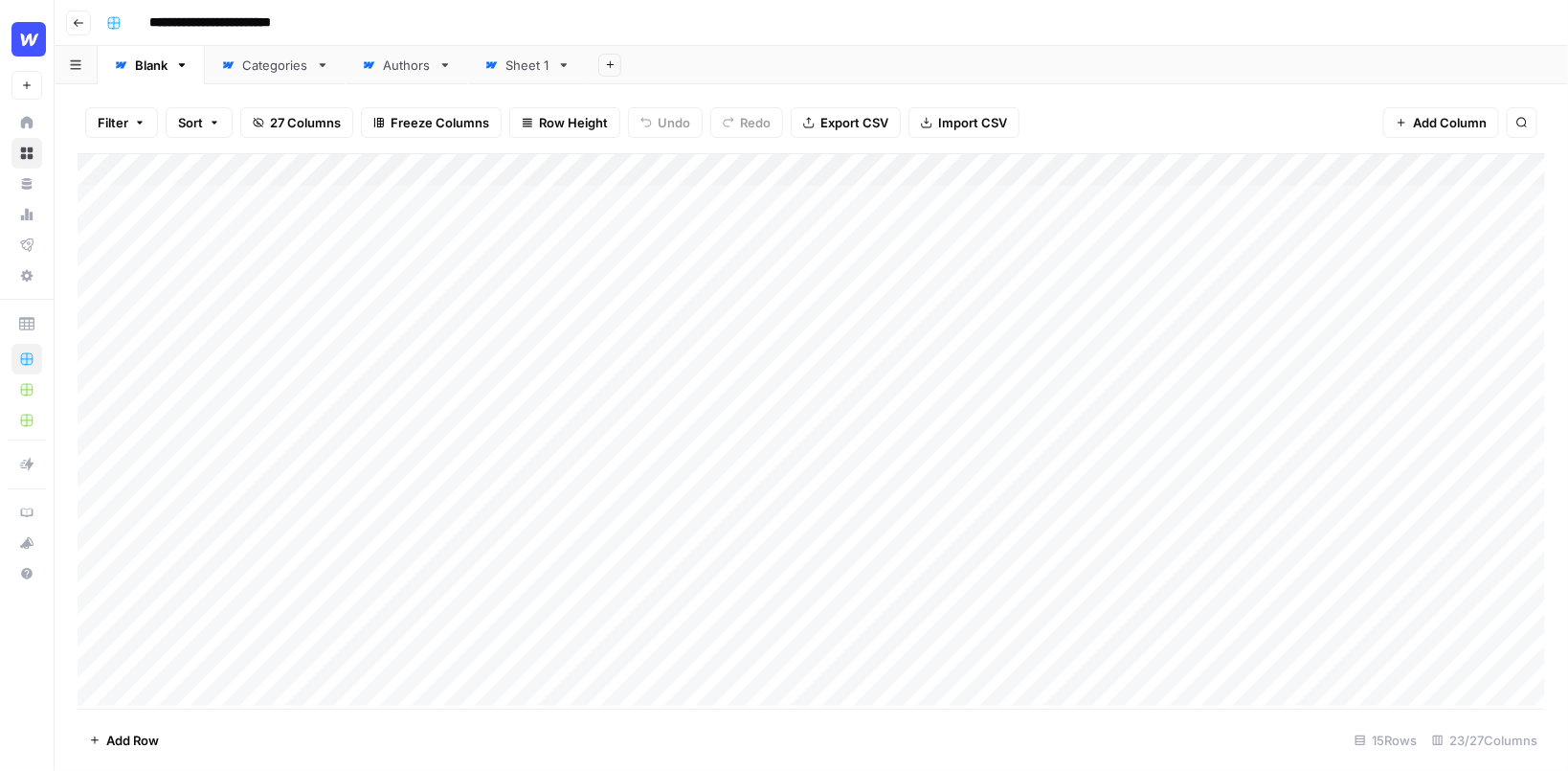 click on "**********" at bounding box center [823, 23] 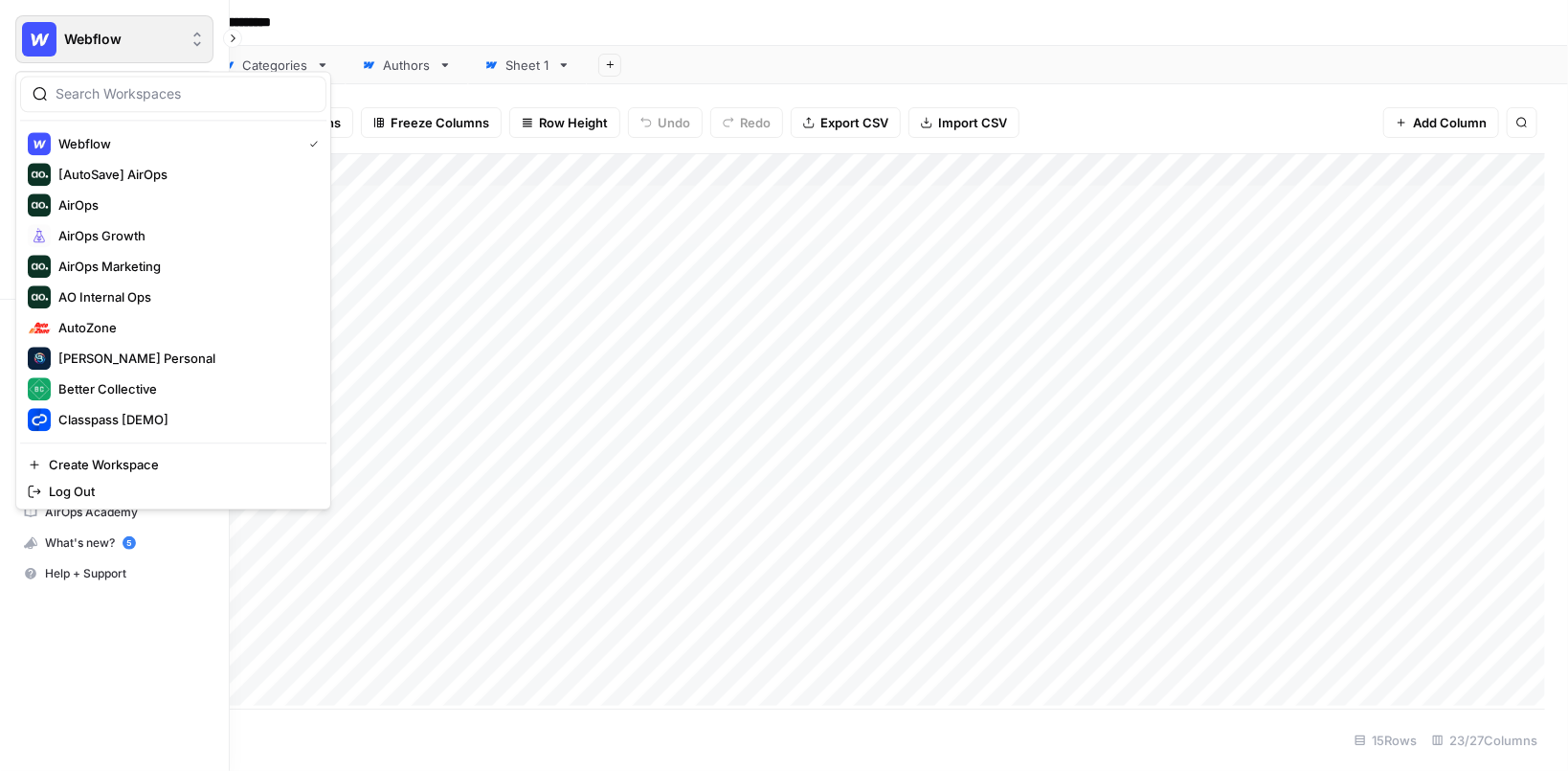 click at bounding box center [39, 39] 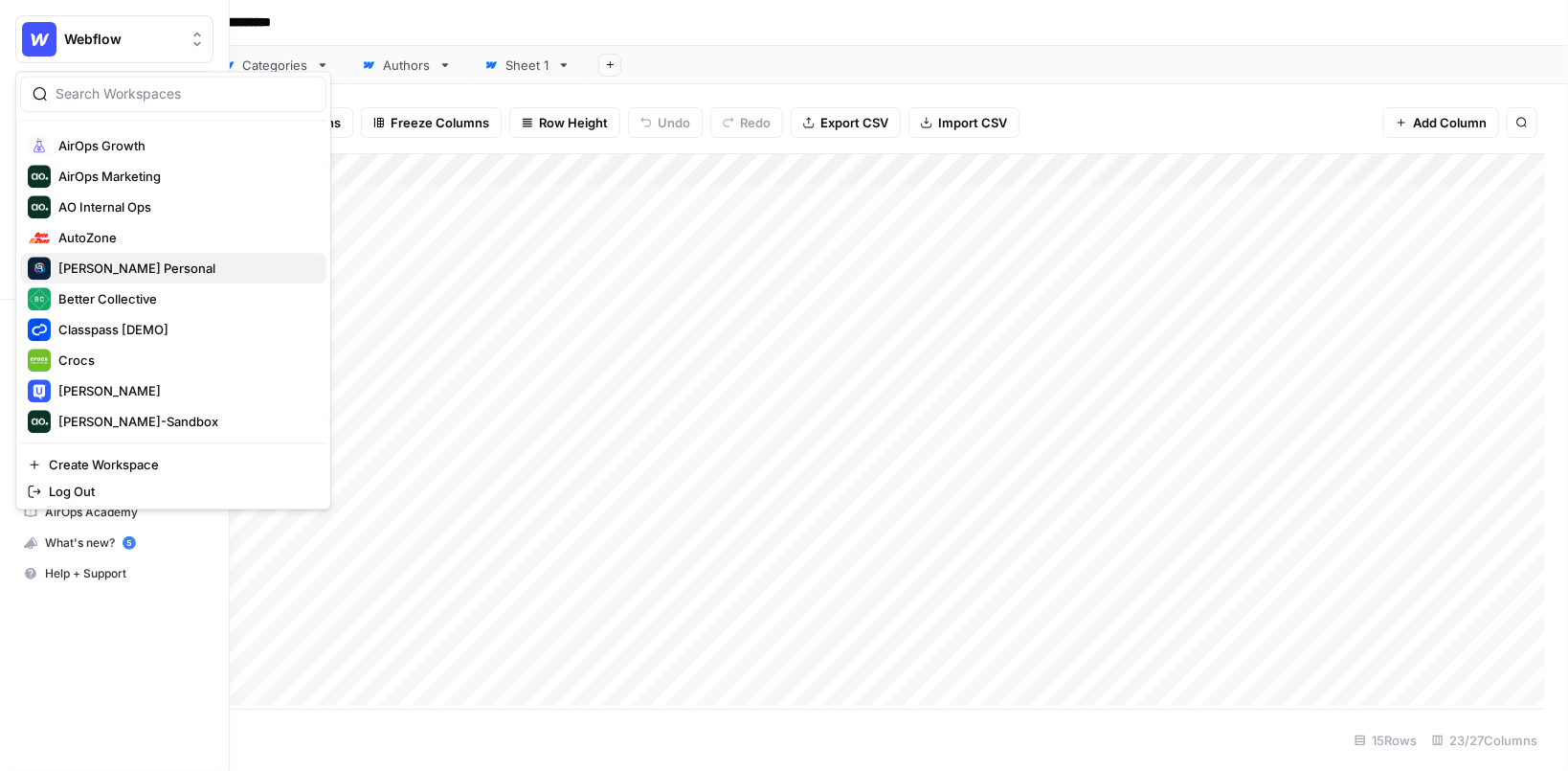 scroll, scrollTop: 0, scrollLeft: 0, axis: both 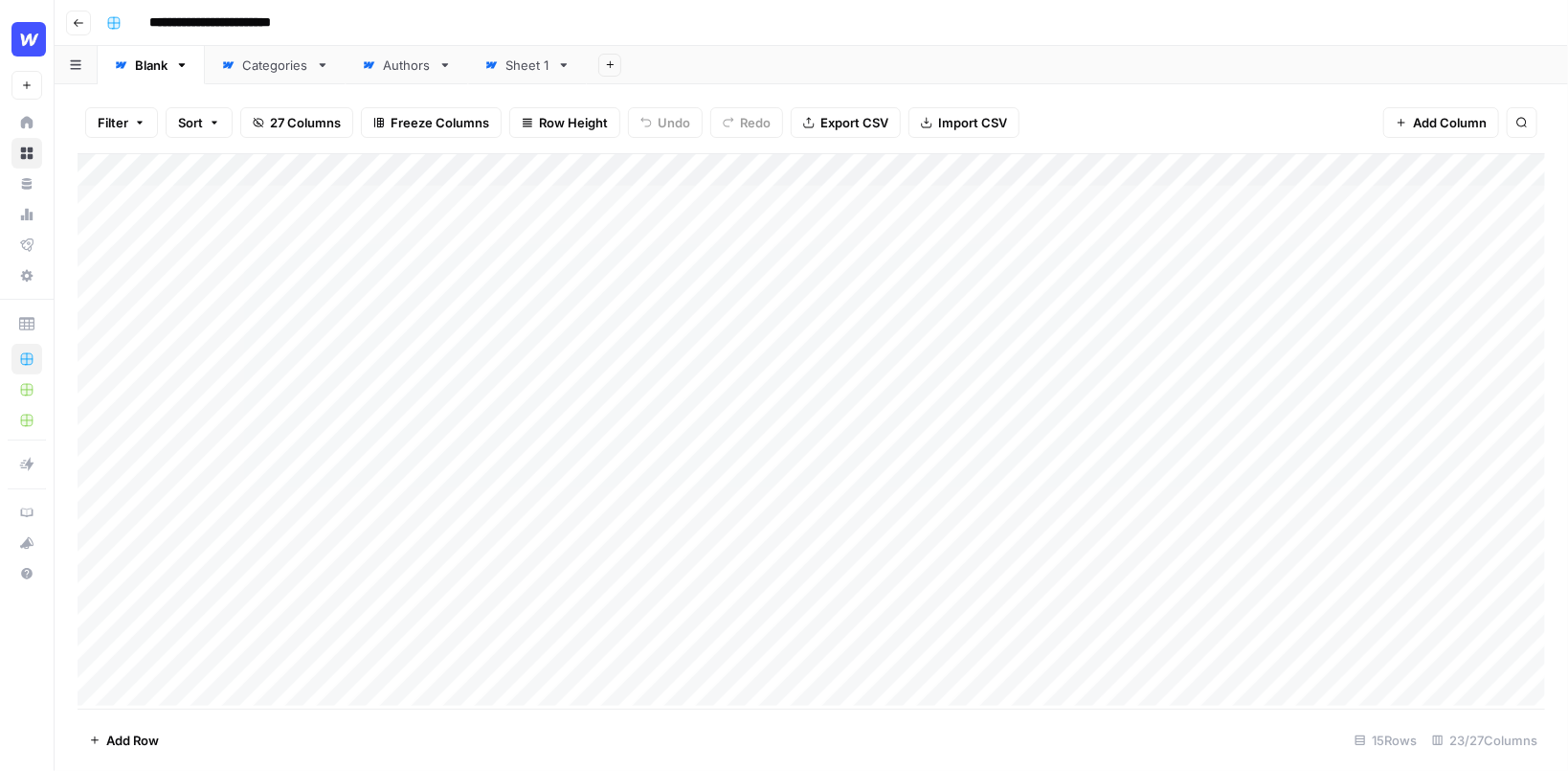 click on "Add Sheet" at bounding box center [1077, 65] 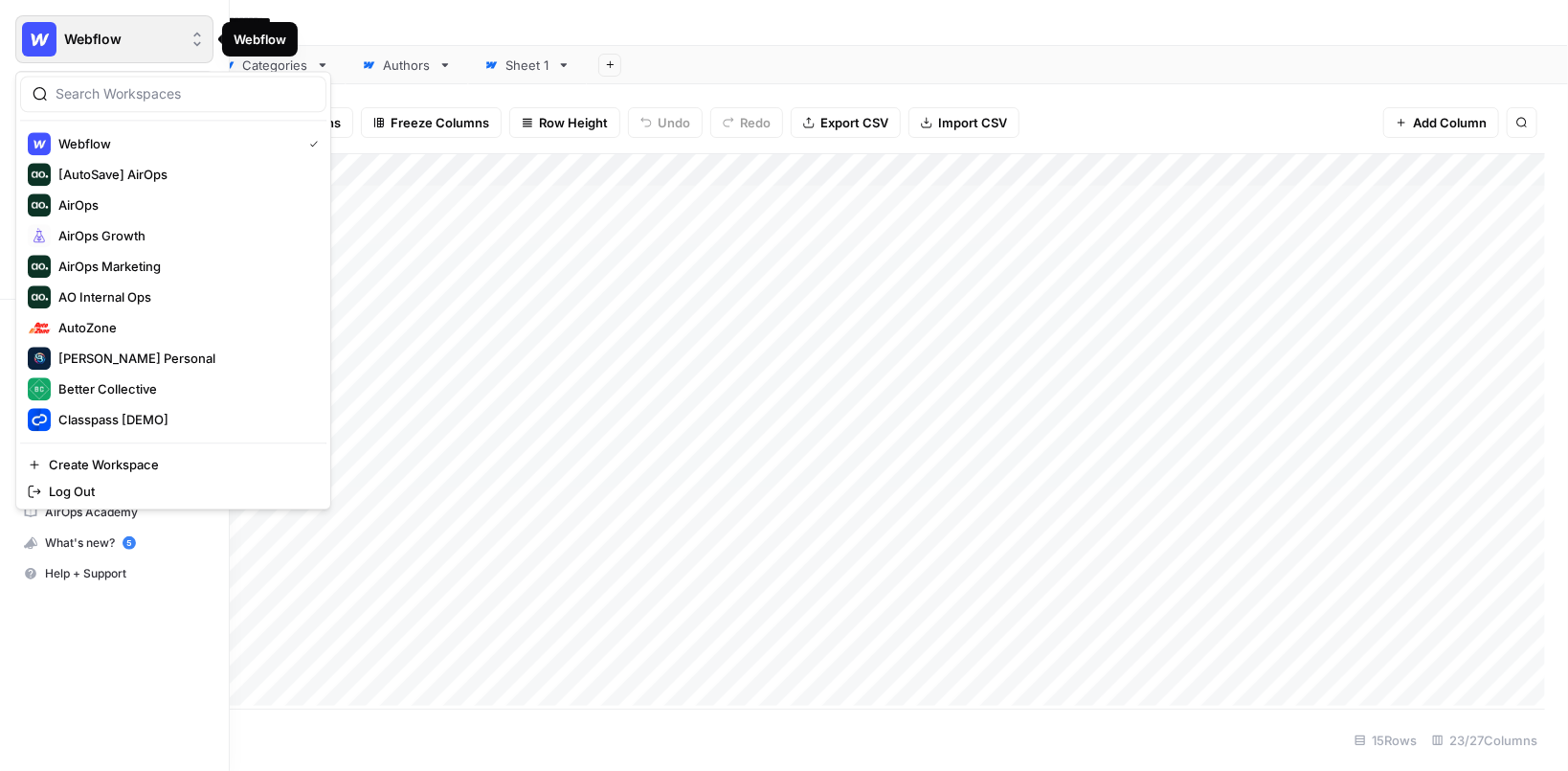 click at bounding box center [39, 39] 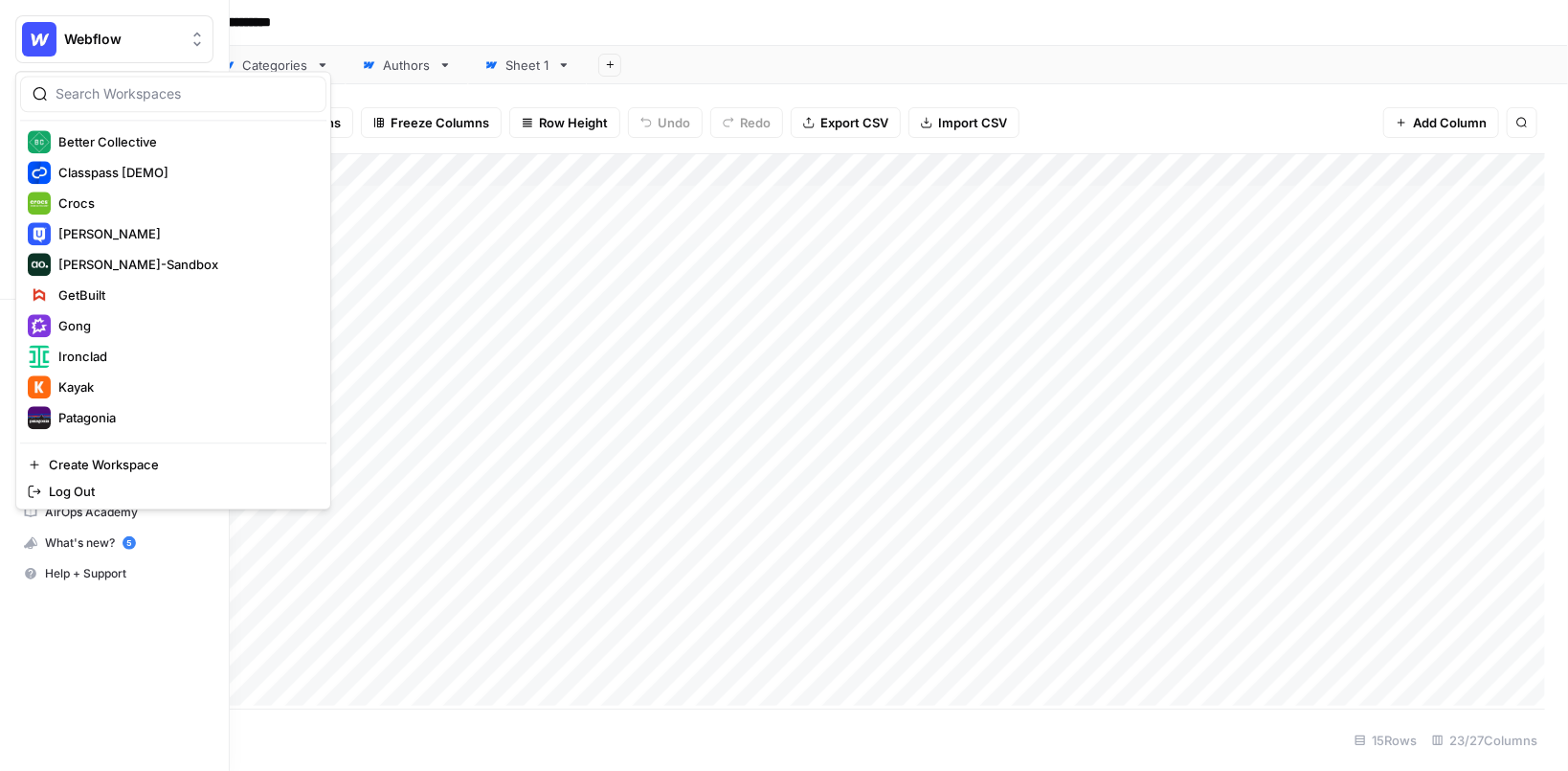 scroll, scrollTop: 251, scrollLeft: 0, axis: vertical 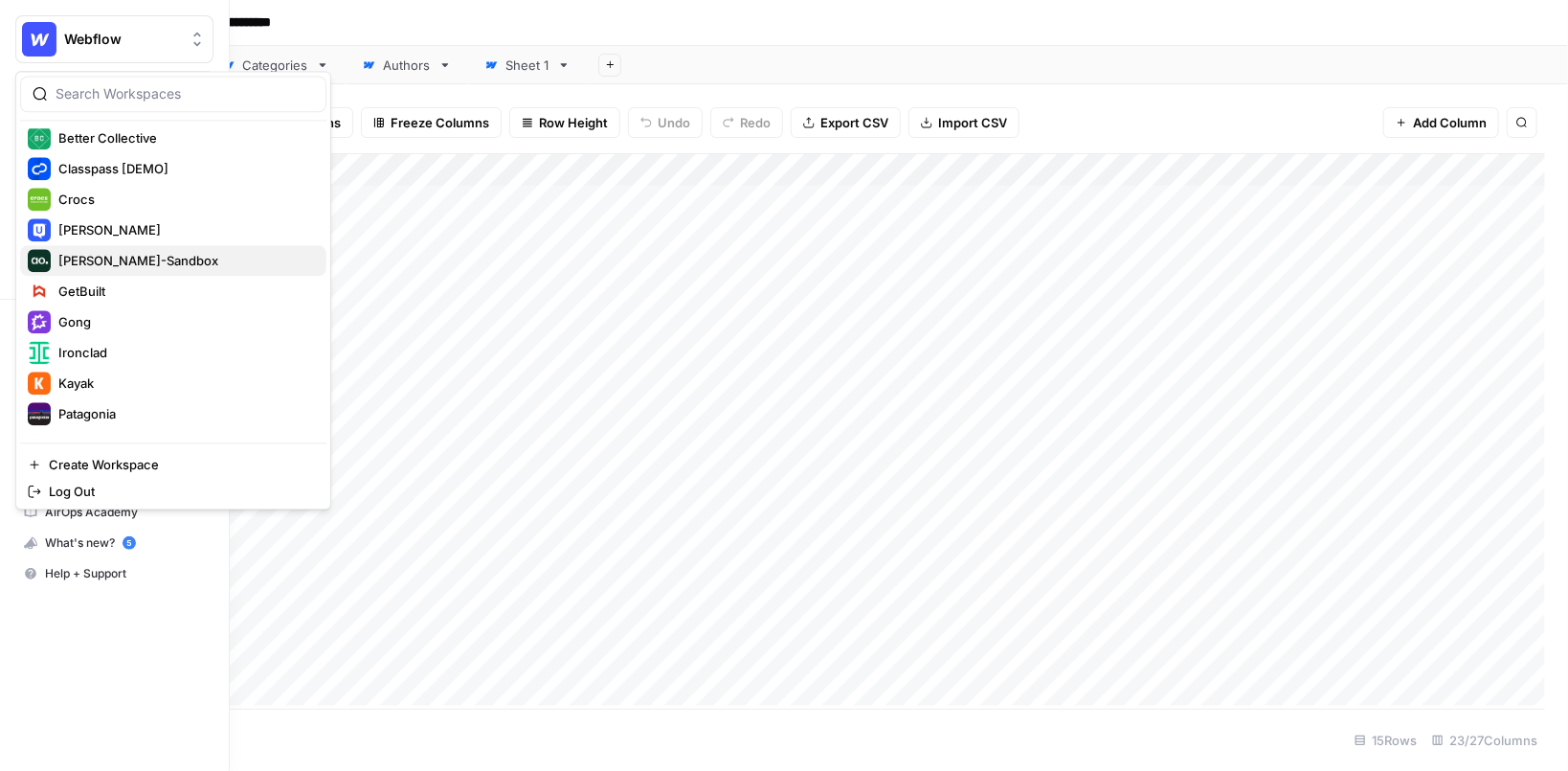 click on "[PERSON_NAME]-Sandbox" at bounding box center (138, 261) 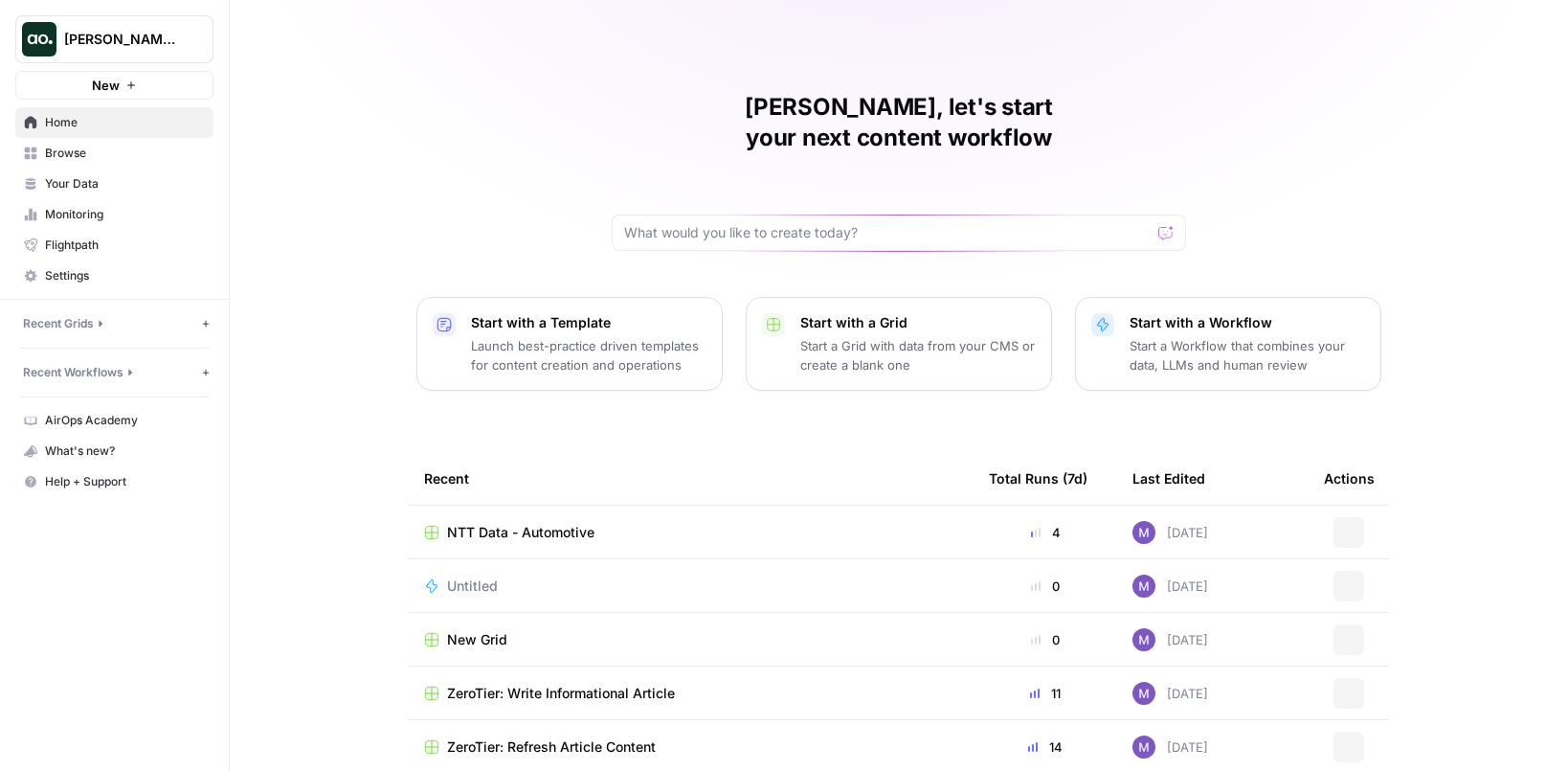 scroll, scrollTop: 0, scrollLeft: 0, axis: both 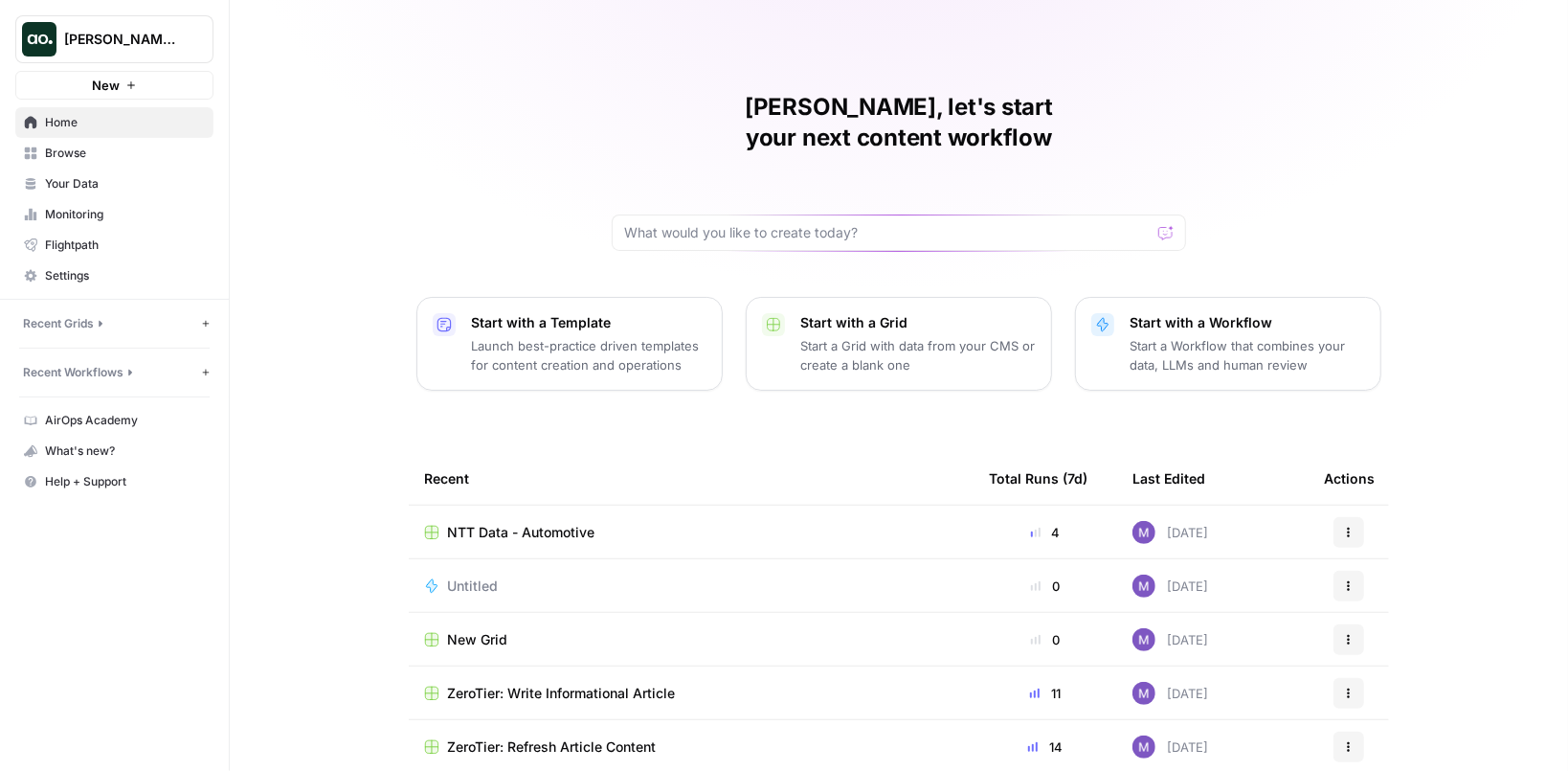 click on "[PERSON_NAME], let's start your next content workflow Start with a Template Launch best-practice driven templates for content creation and operations Start with a Grid Start a Grid with data from your CMS or create a blank one Start with a Workflow Start a Workflow that combines your data, LLMs and human review Recent Total Runs (7d) Last Edited Actions NTT Data - Automotive 4 [DATE] Actions Untitled 0 [DATE] Actions New Grid 0 [DATE] Actions ZeroTier: Write Informational Article 11 [DATE] Actions ZeroTier: Refresh Article Content 14 [DATE] Actions ZeroTier: Repurpose Grid 3 [DATE] Actions ZeroTier: Repurpose 0 [DATE] Actions" at bounding box center [899, 456] 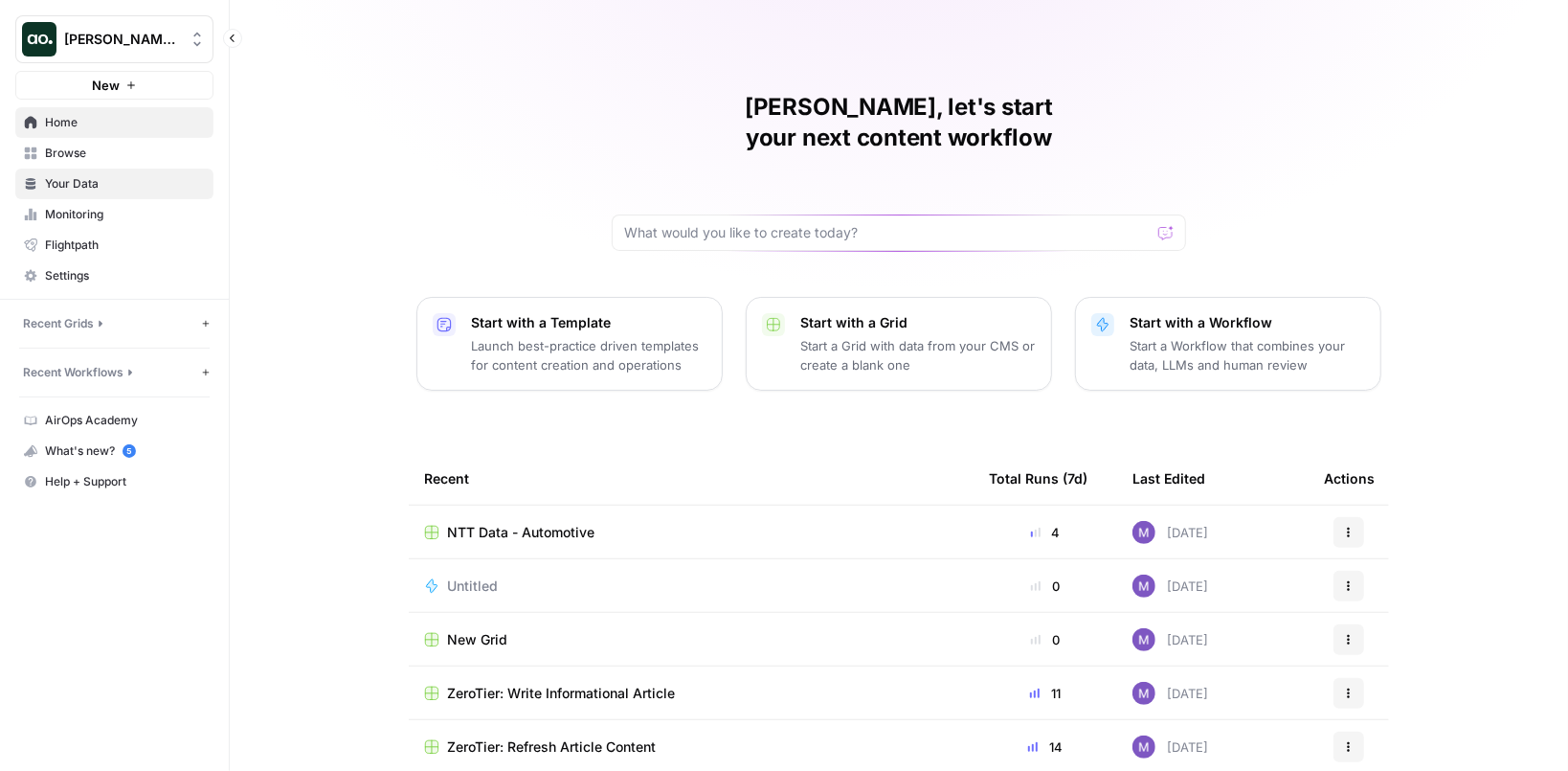 click on "Your Data" at bounding box center (124, 184) 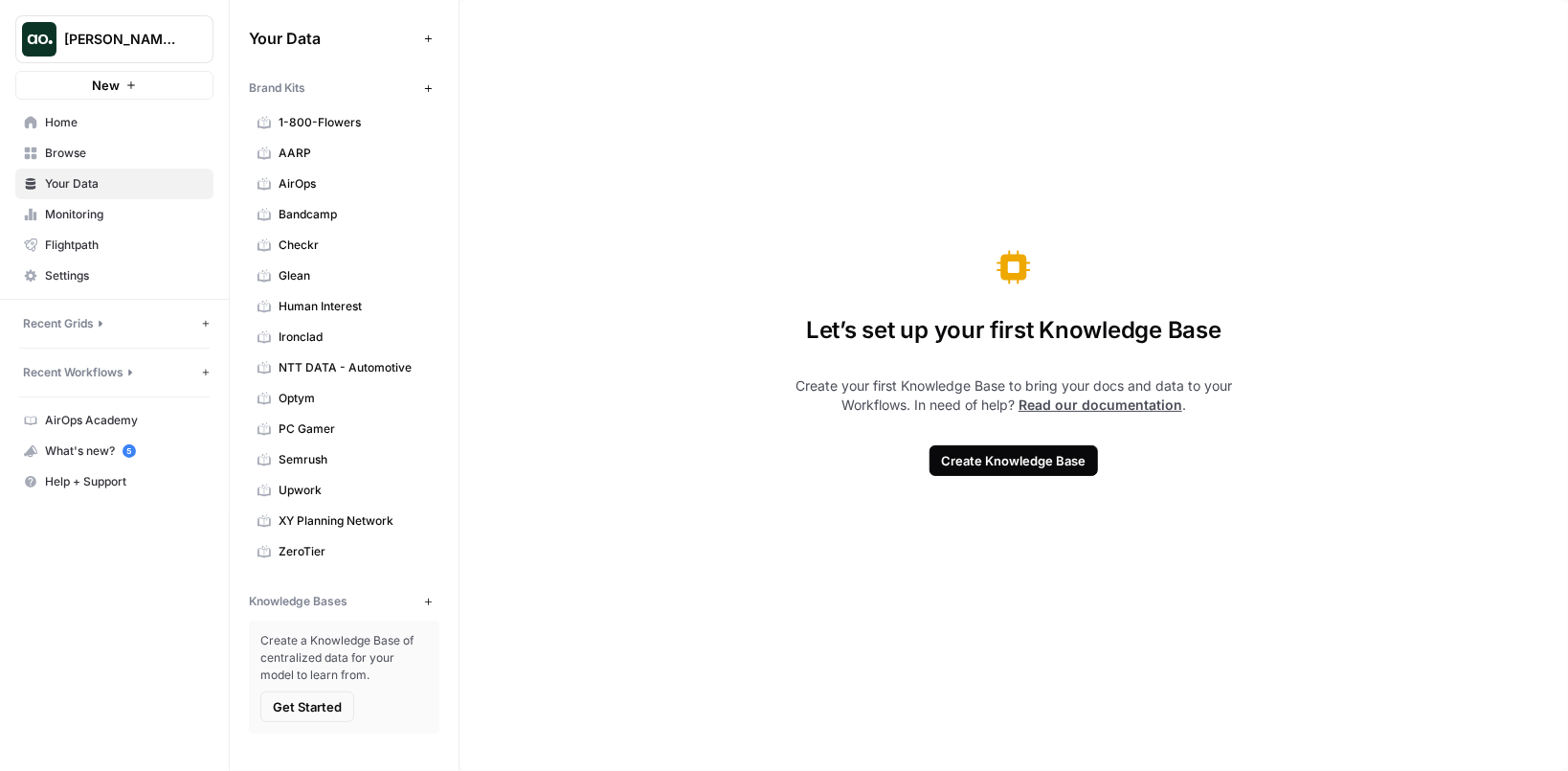 click on "Let’s set up your first Knowledge Base Create your first Knowledge Base to bring your docs and data to your Workflows. In need of help?   Read our documentation . Create Knowledge Base" at bounding box center [1014, 385] 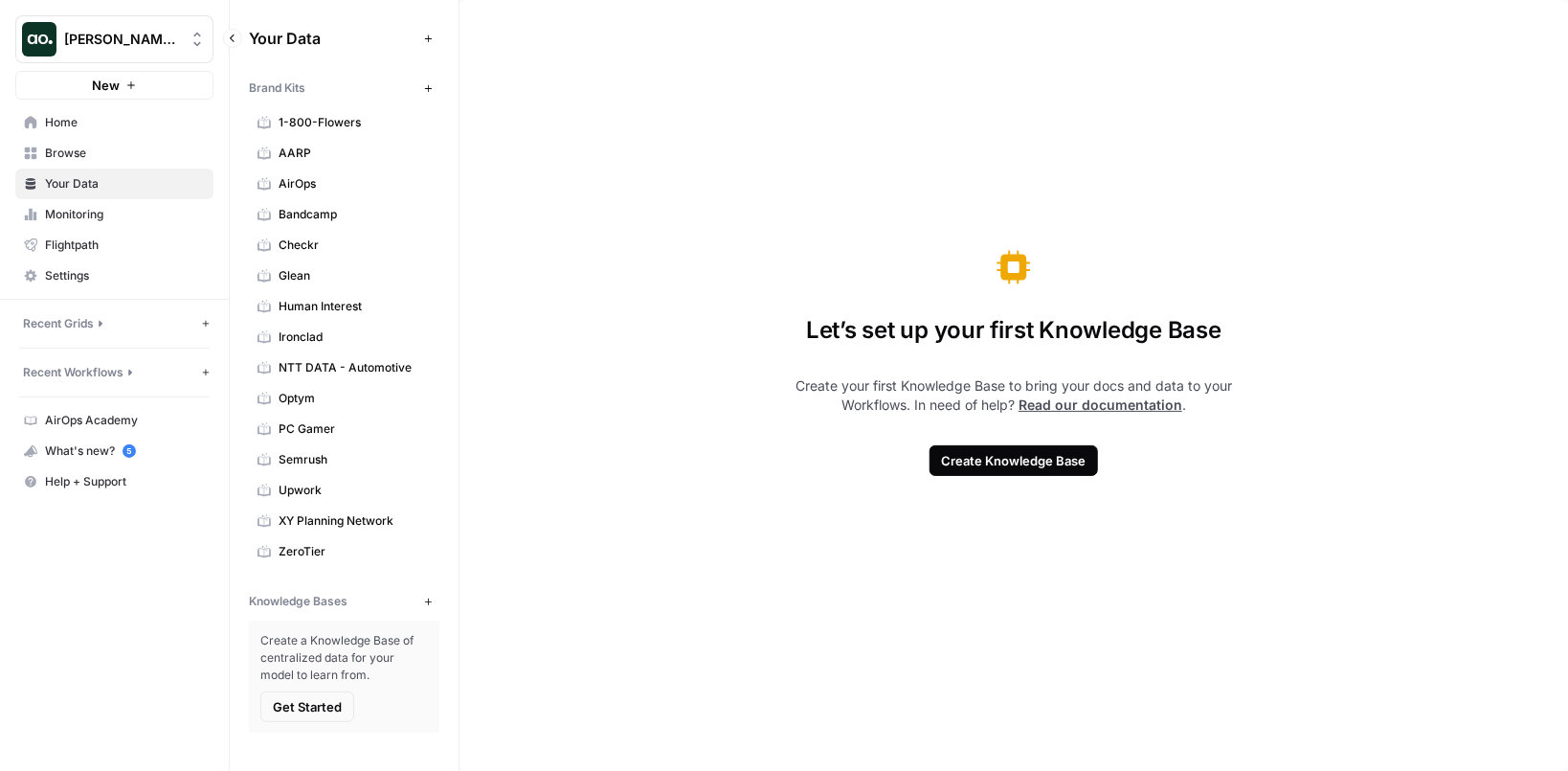 click 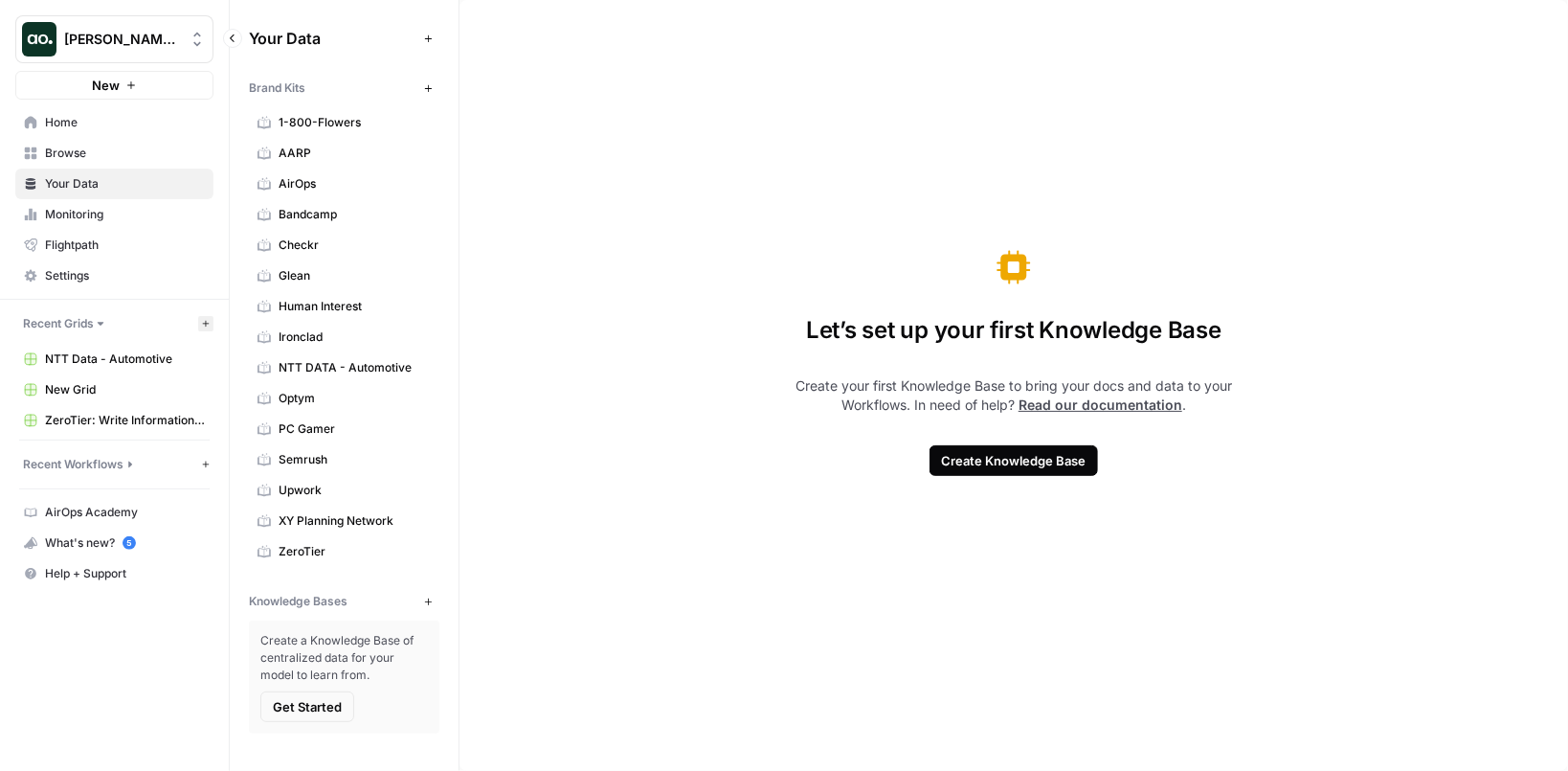 click 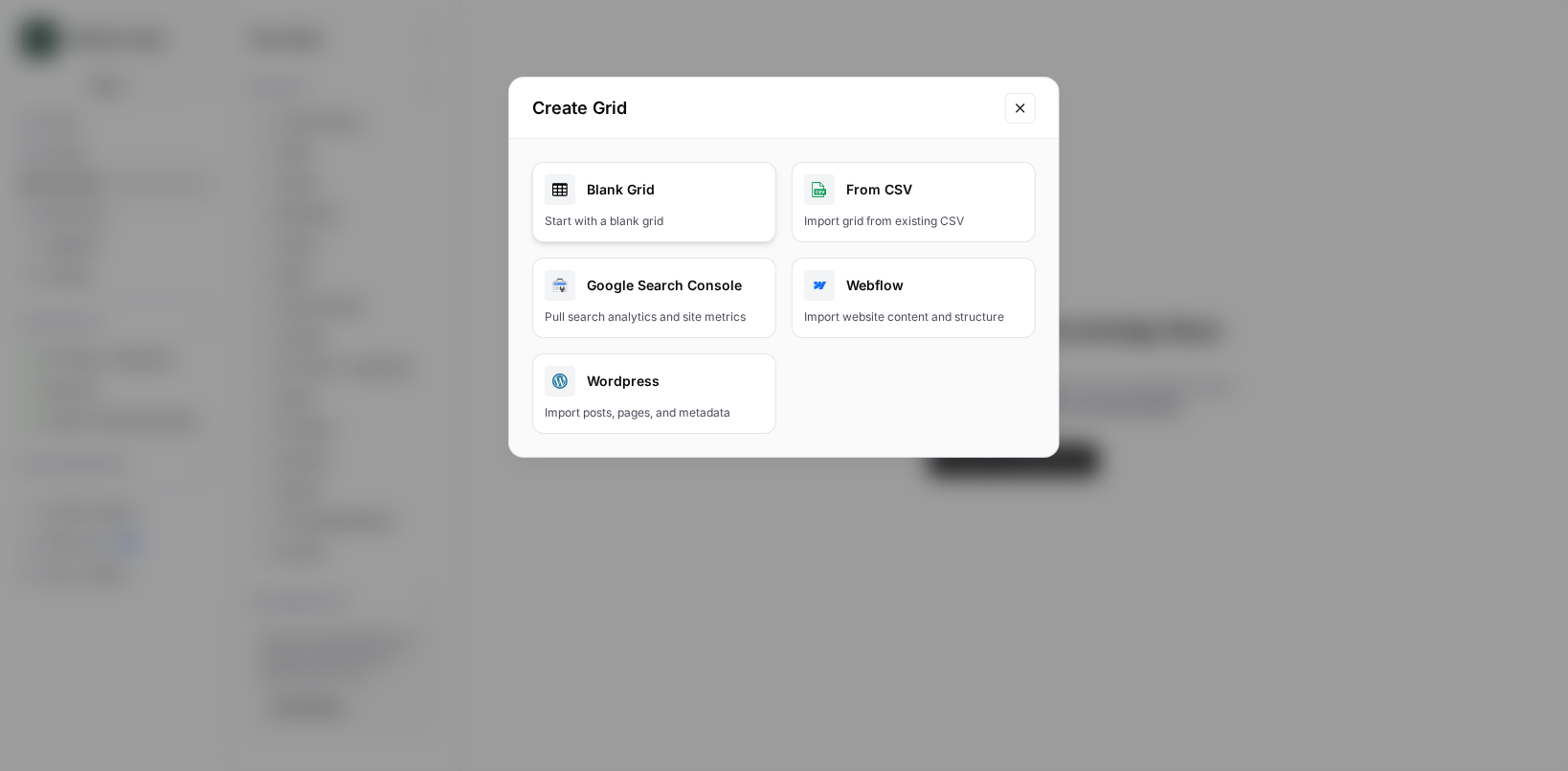 click on "Blank Grid" at bounding box center (654, 190) 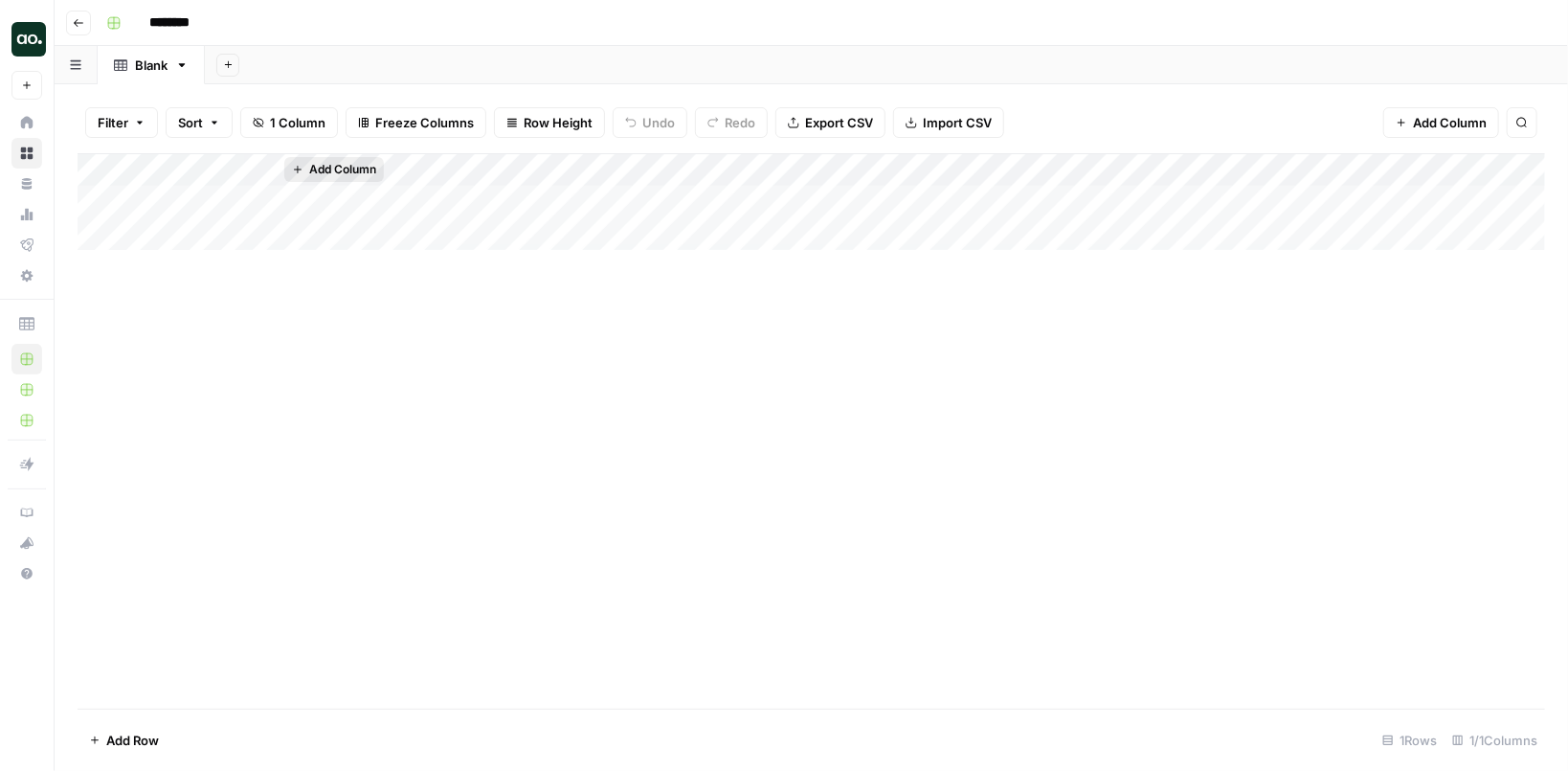click on "Add Column" at bounding box center (343, 170) 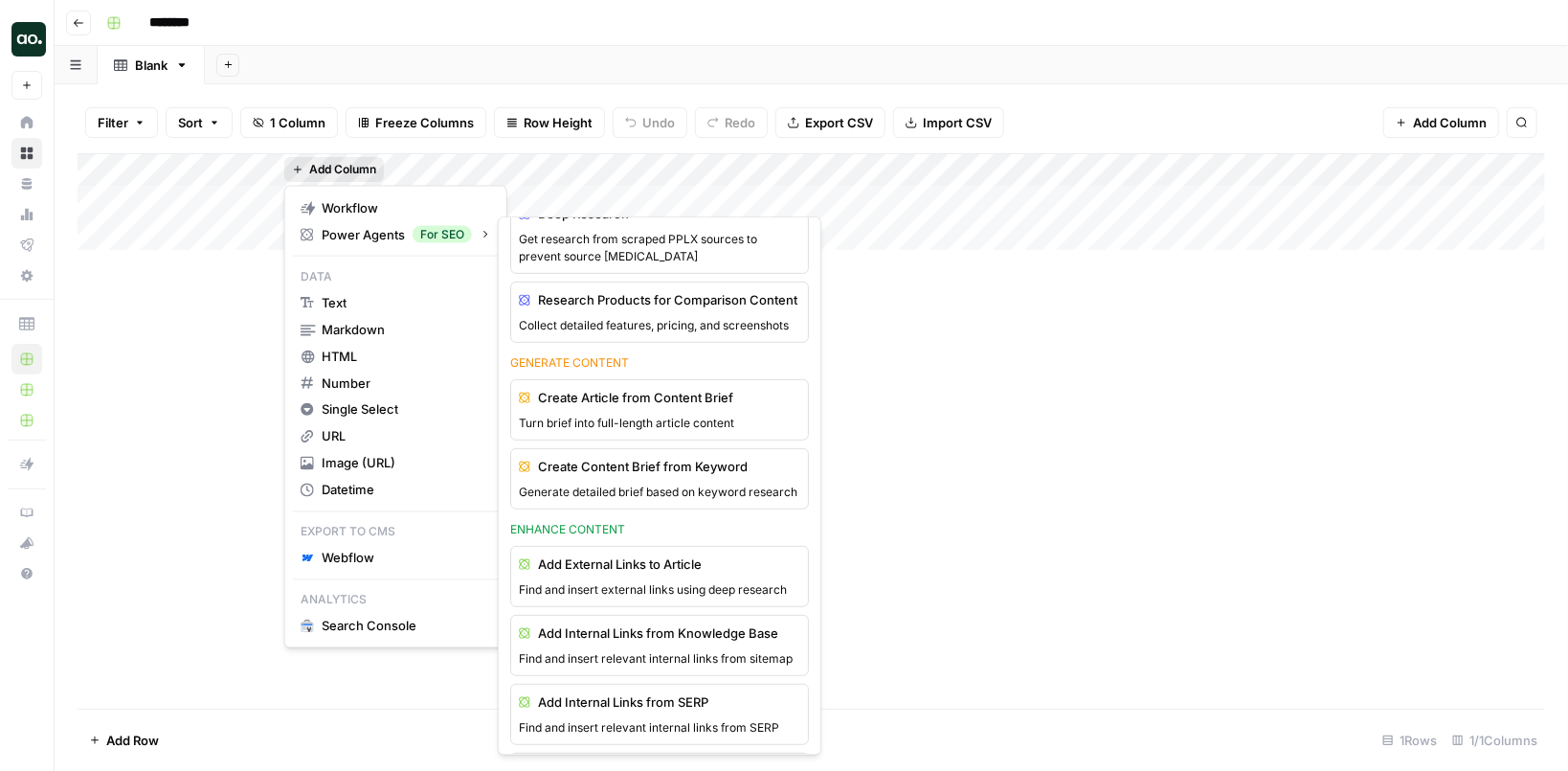 scroll, scrollTop: 387, scrollLeft: 0, axis: vertical 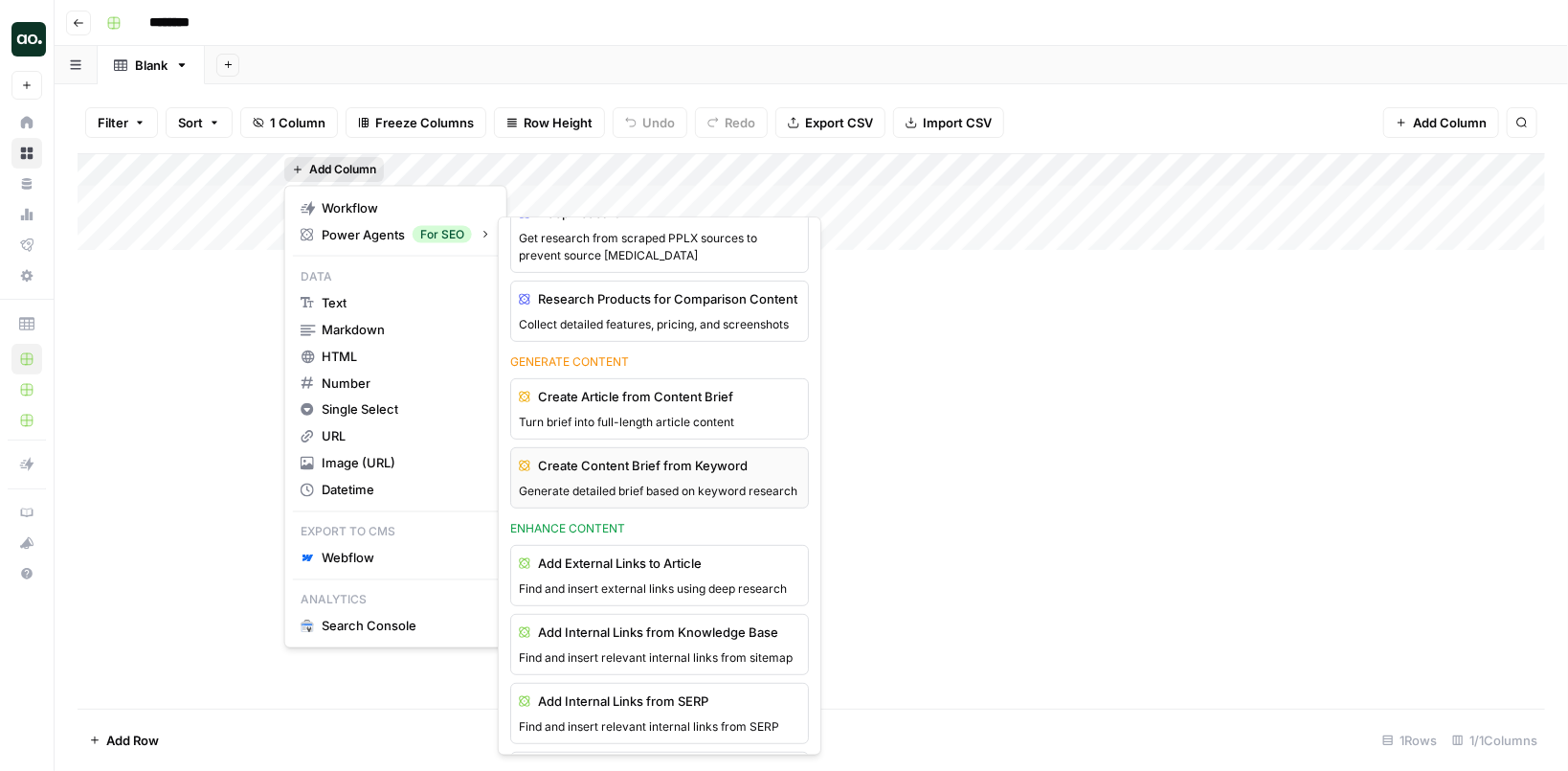 click on "Create Content Brief from Keyword Generate detailed brief based on keyword research" at bounding box center (660, 478) 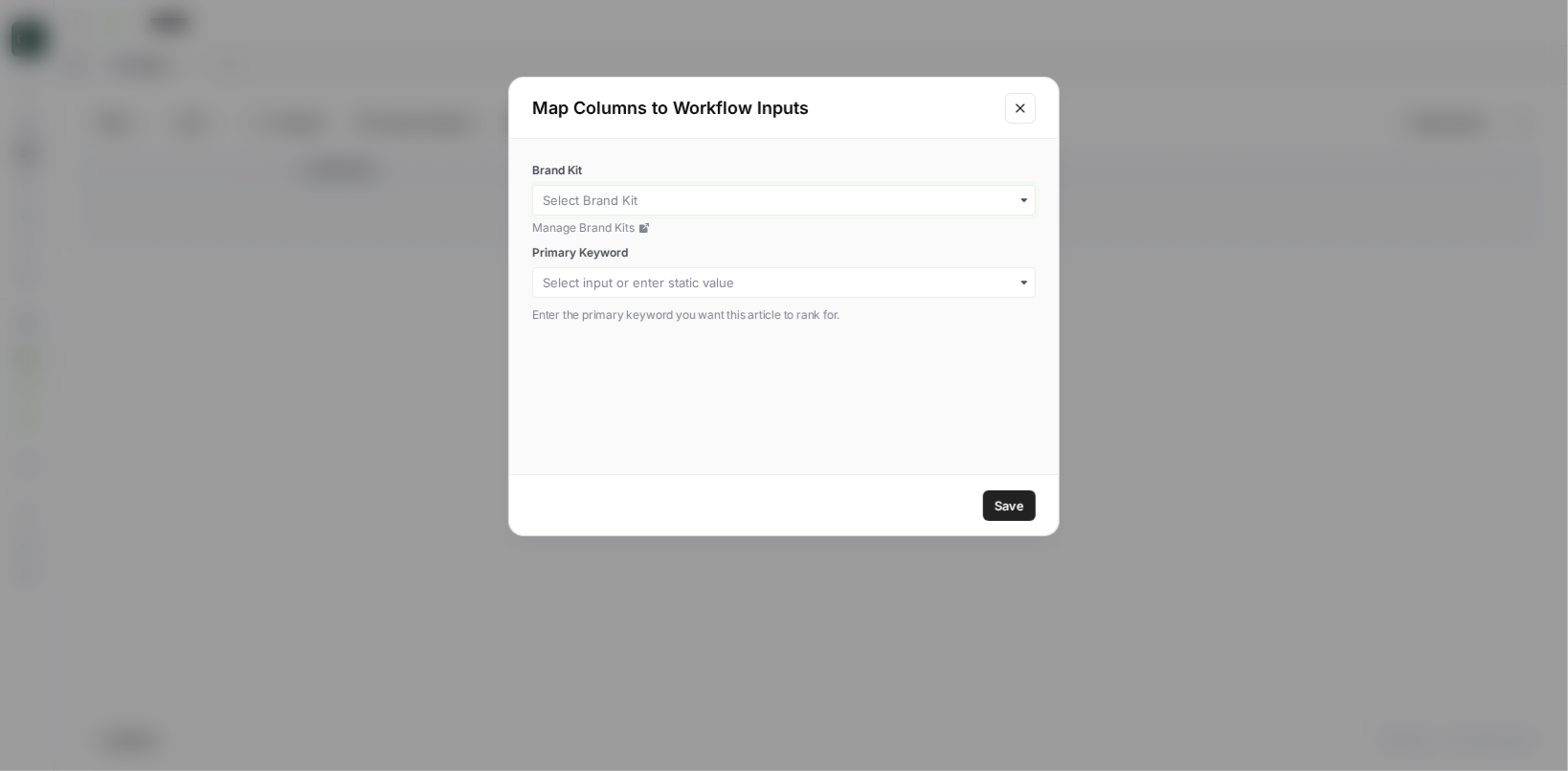 click on "Brand Kit" at bounding box center [784, 200] 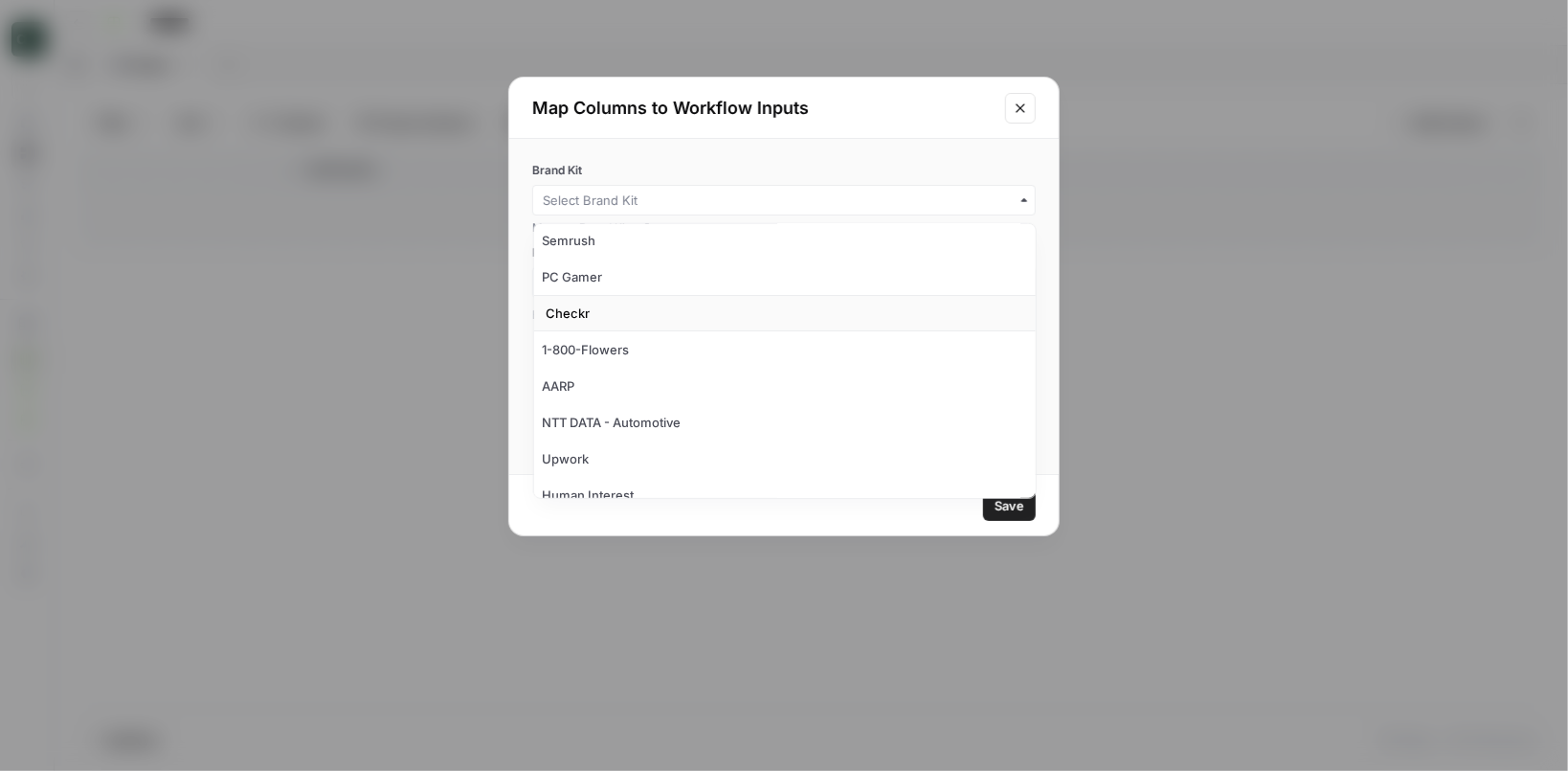 scroll, scrollTop: 88, scrollLeft: 0, axis: vertical 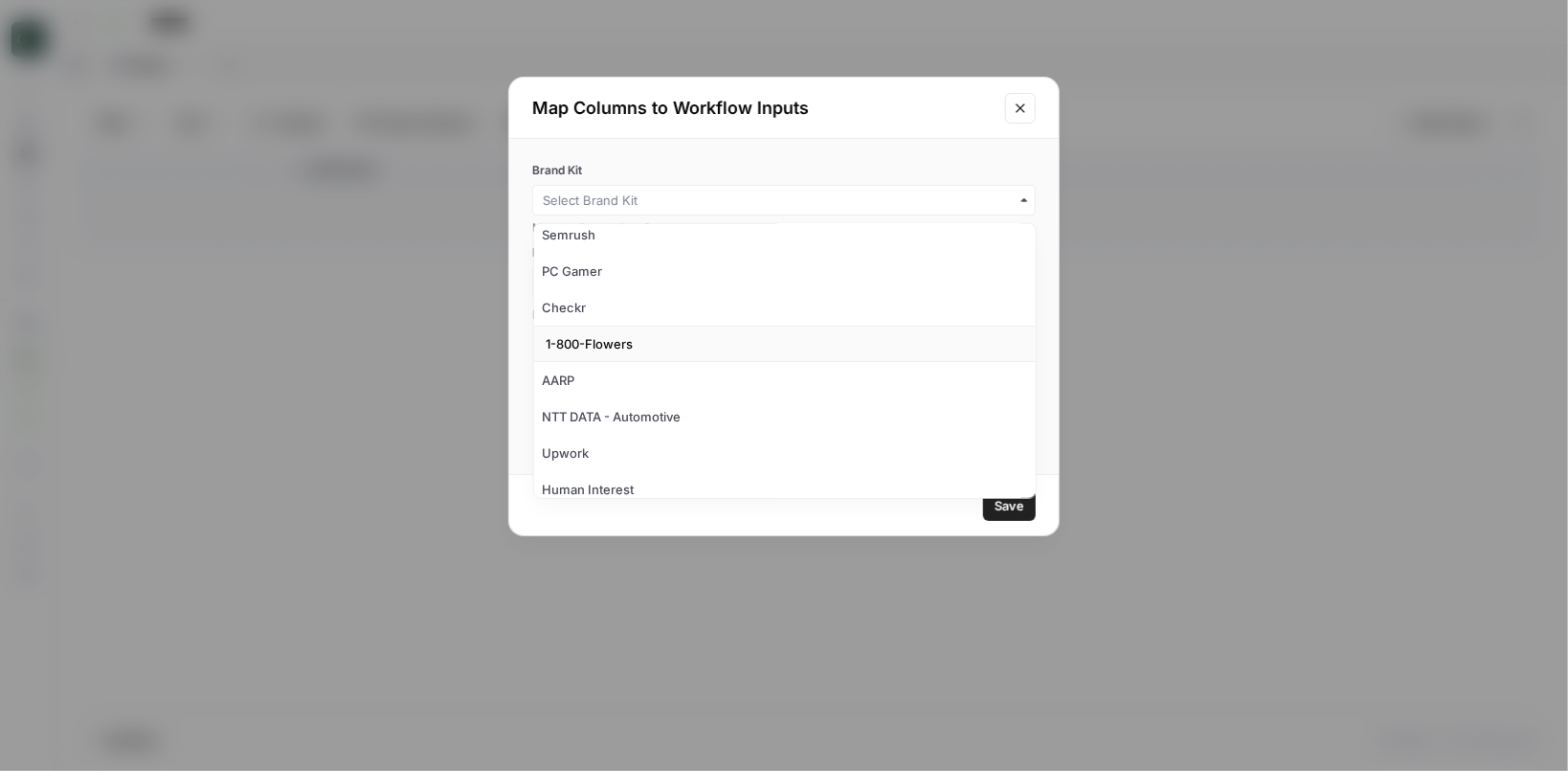 click on "1-800-Flowers" at bounding box center (784, 344) 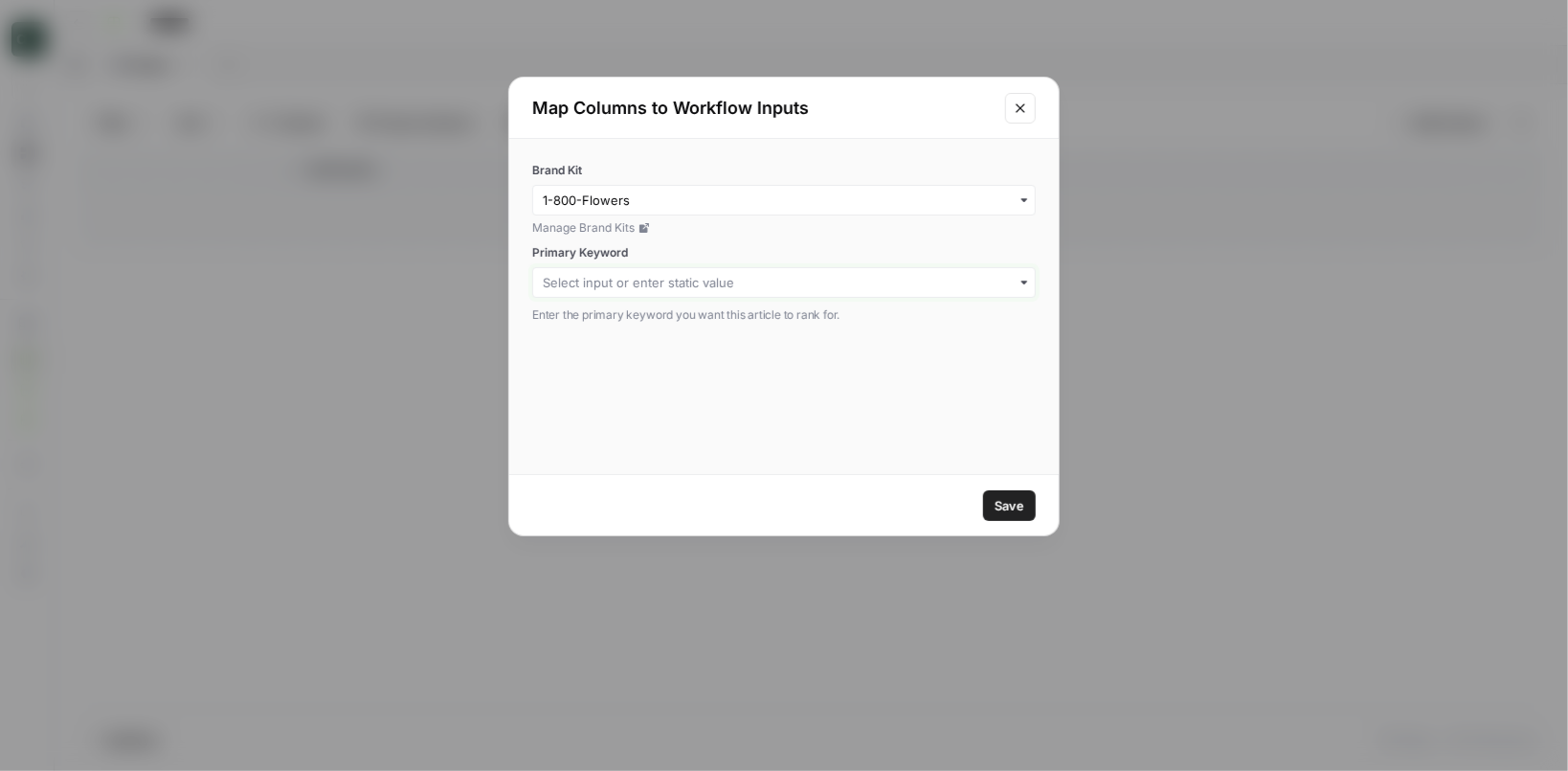 click on "Primary Keyword" at bounding box center (784, 283) 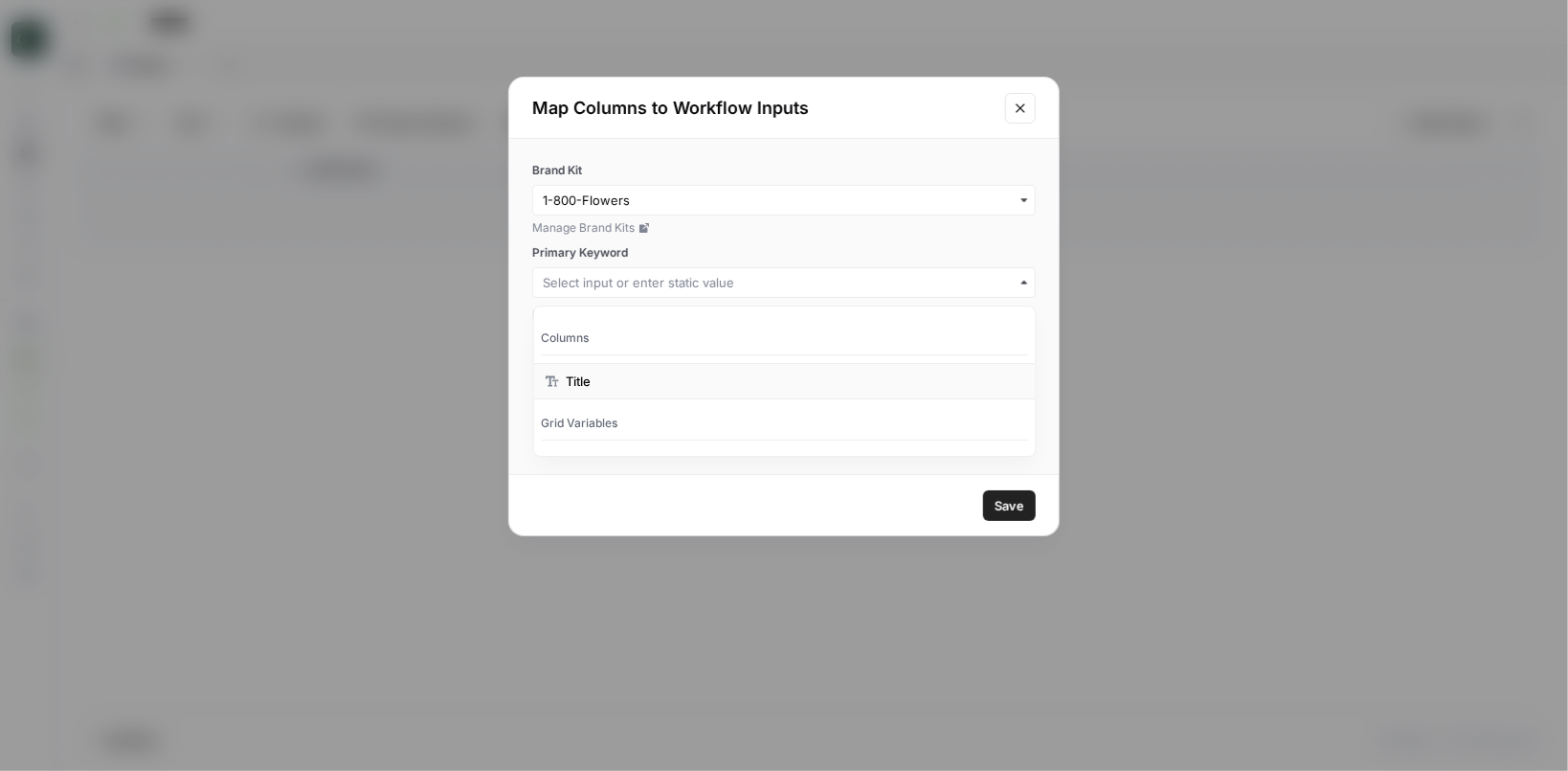 click on "Title" at bounding box center (578, 381) 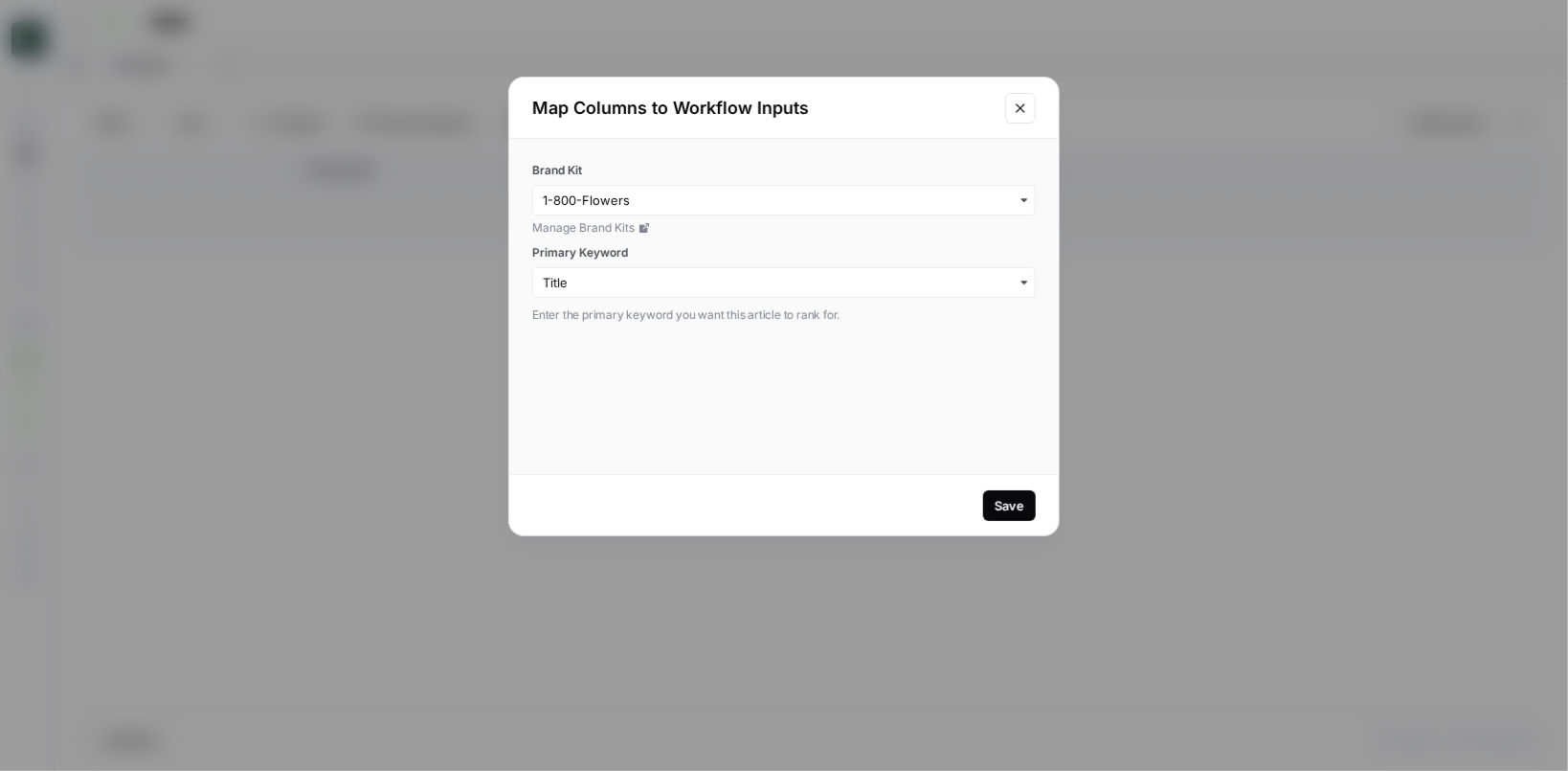 click on "Save" at bounding box center (1009, 506) 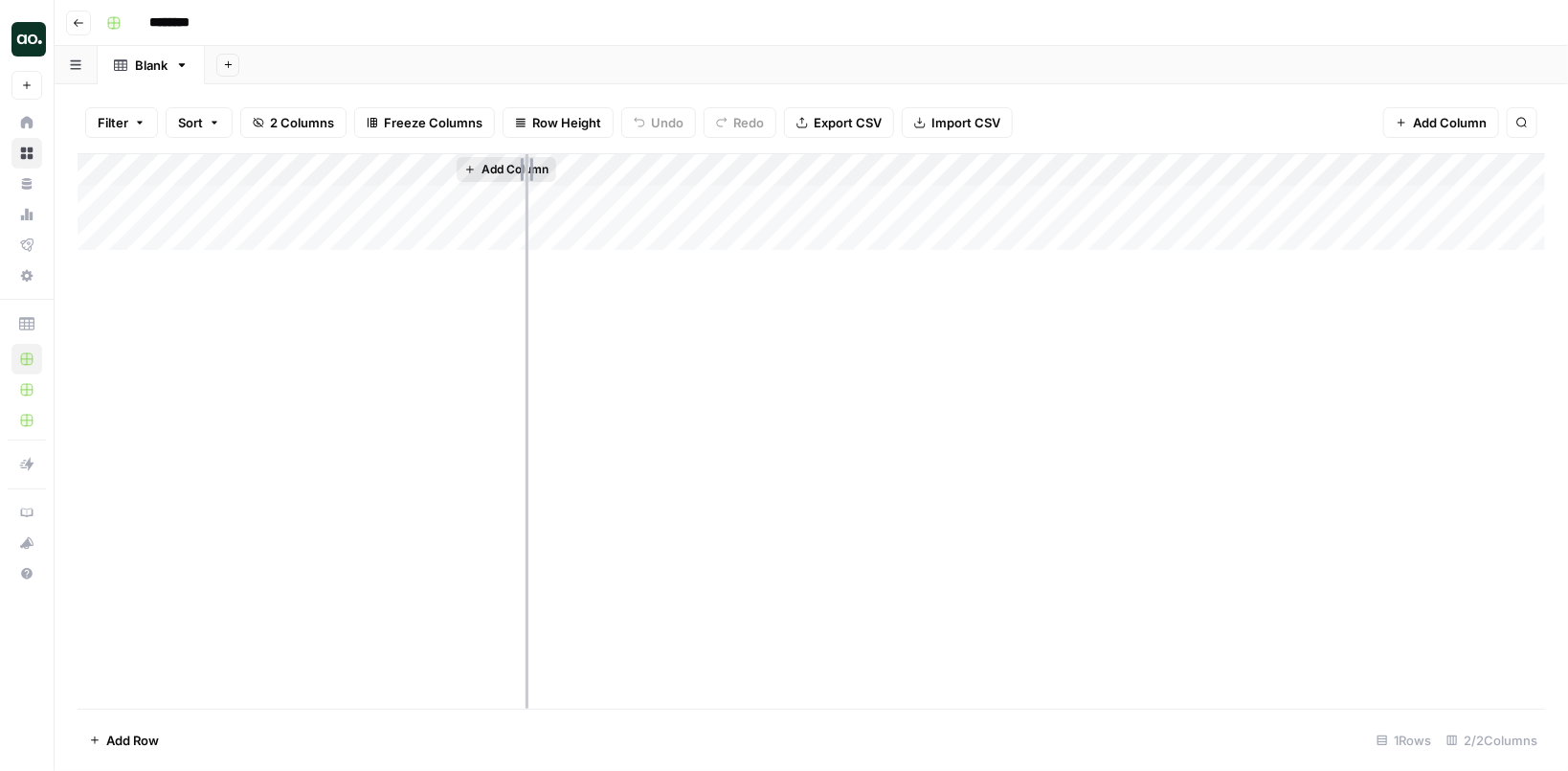 drag, startPoint x: 450, startPoint y: 173, endPoint x: 537, endPoint y: 173, distance: 87 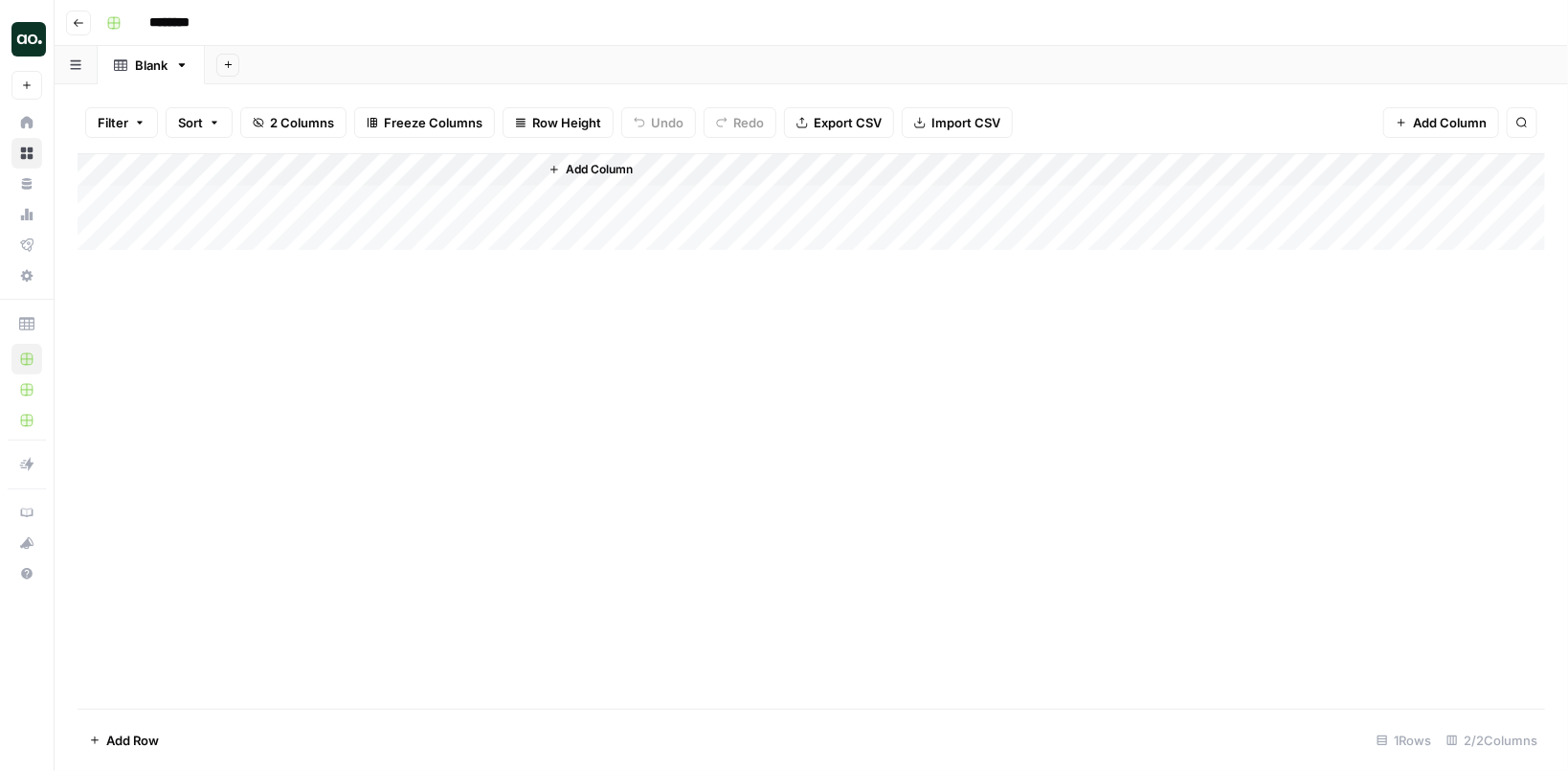 click on "Add Column" at bounding box center (811, 202) 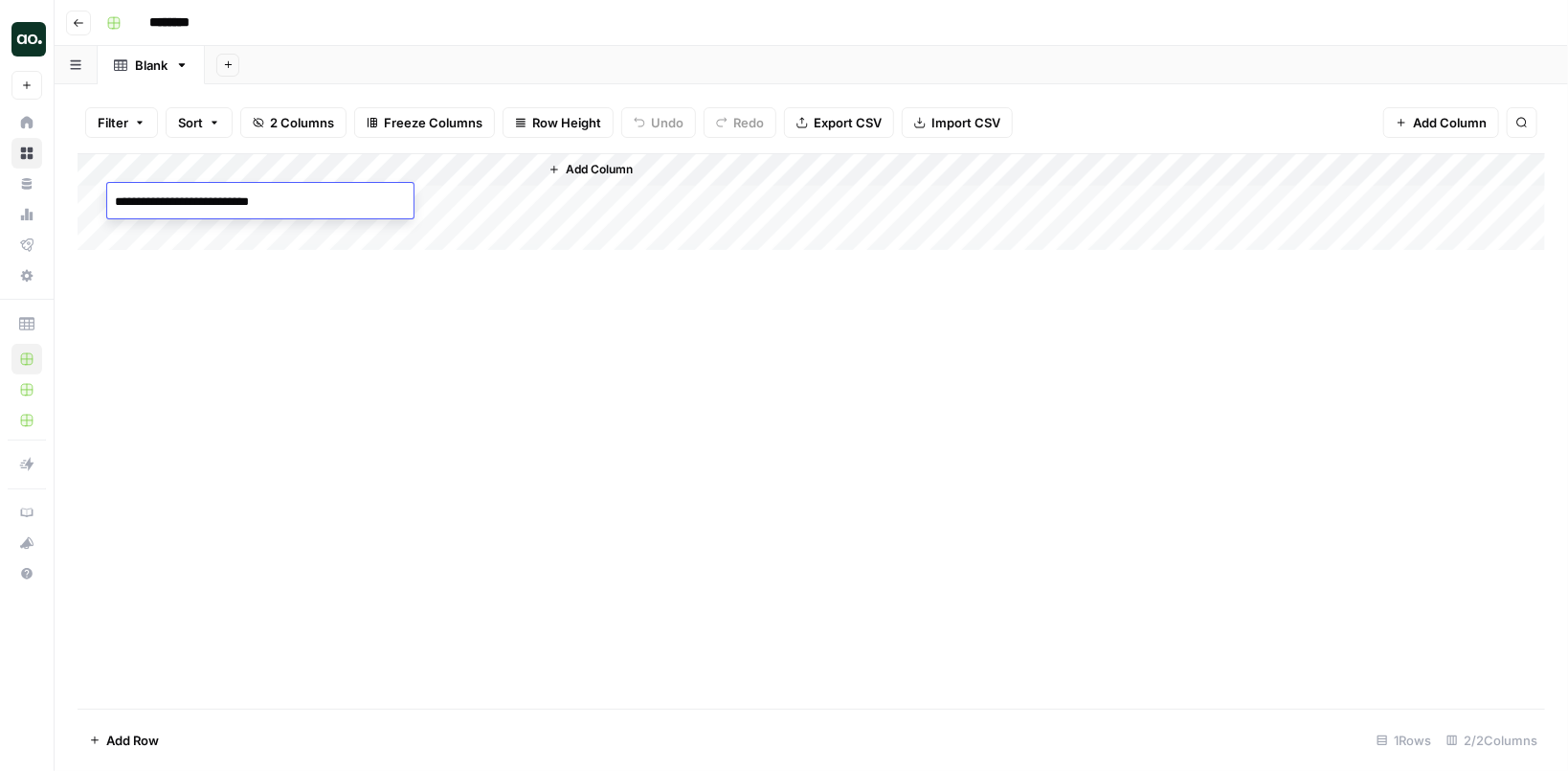type on "**********" 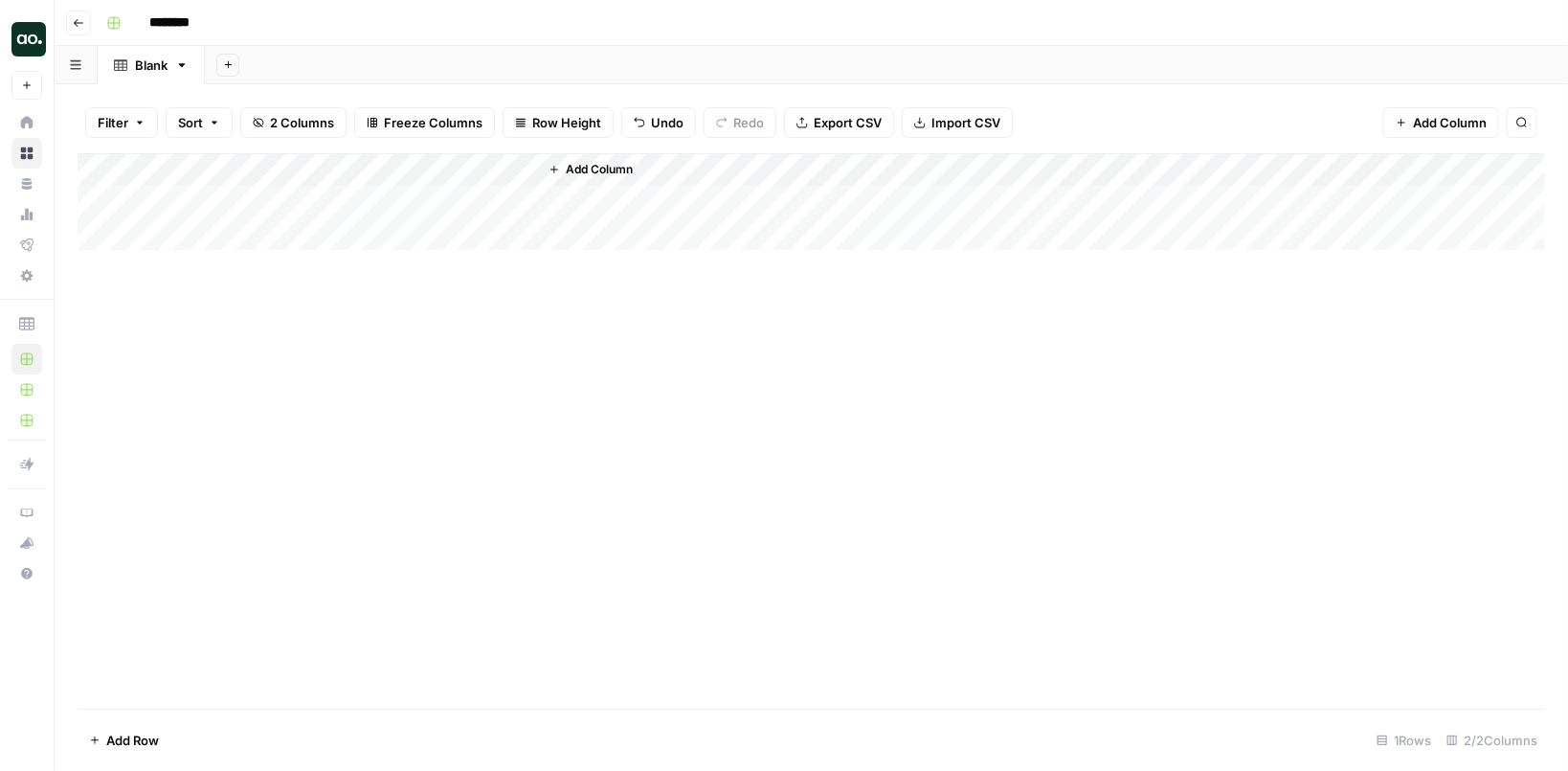 click on "Add Column" at bounding box center [811, 202] 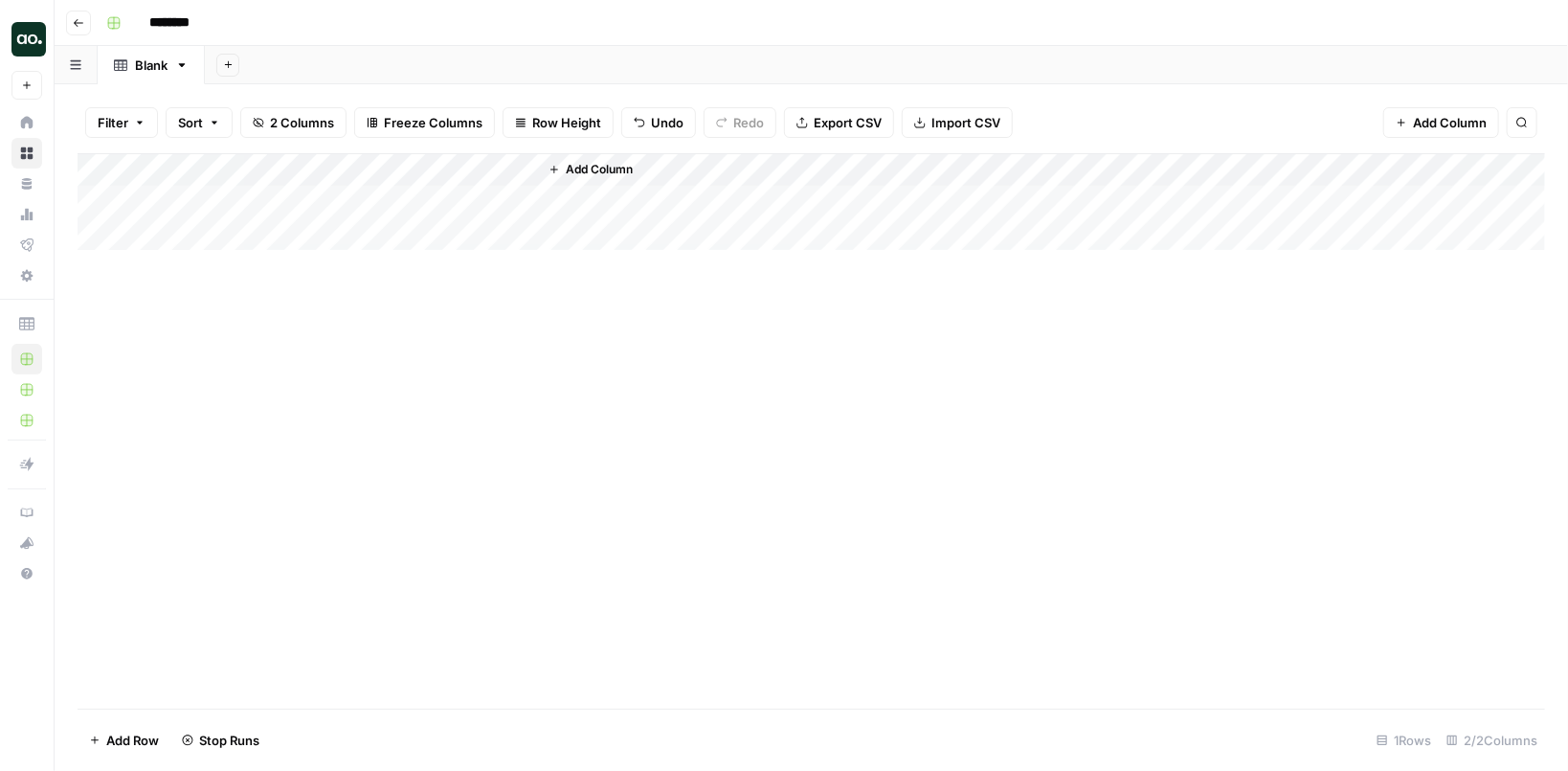 click on "Add Column" at bounding box center [811, 202] 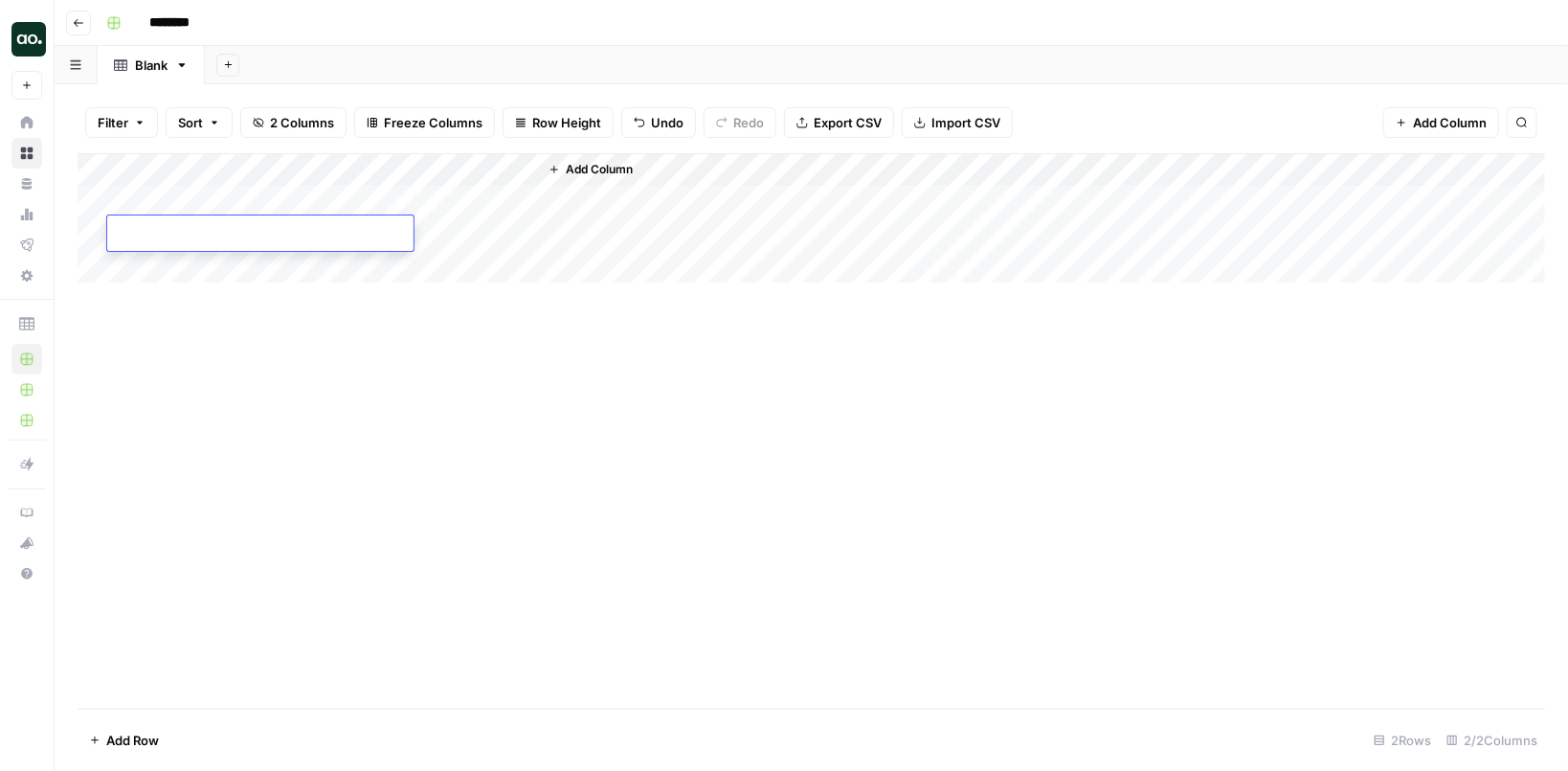 click on "Add Column" at bounding box center [811, 218] 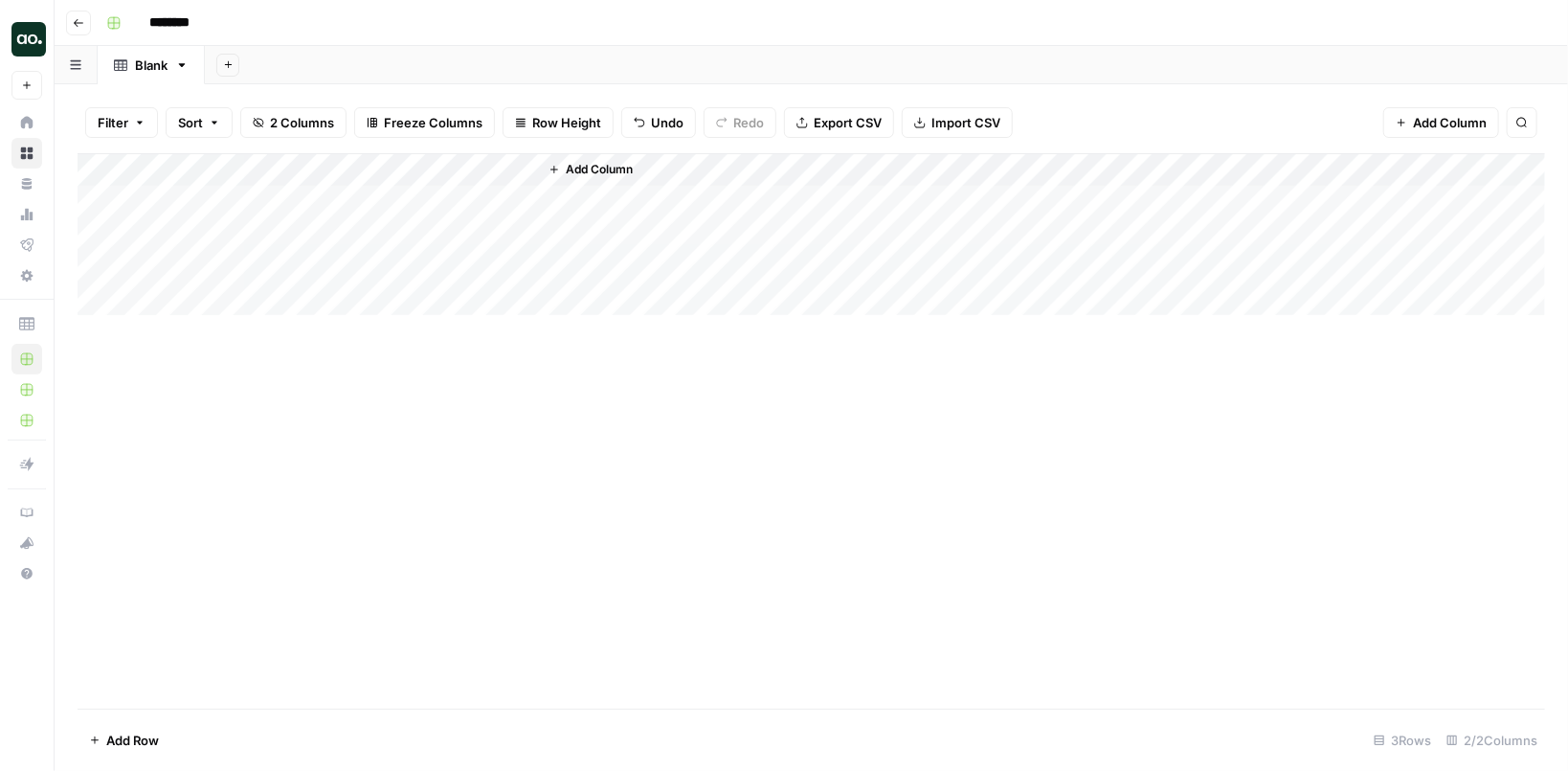 click on "Add Column" at bounding box center [811, 235] 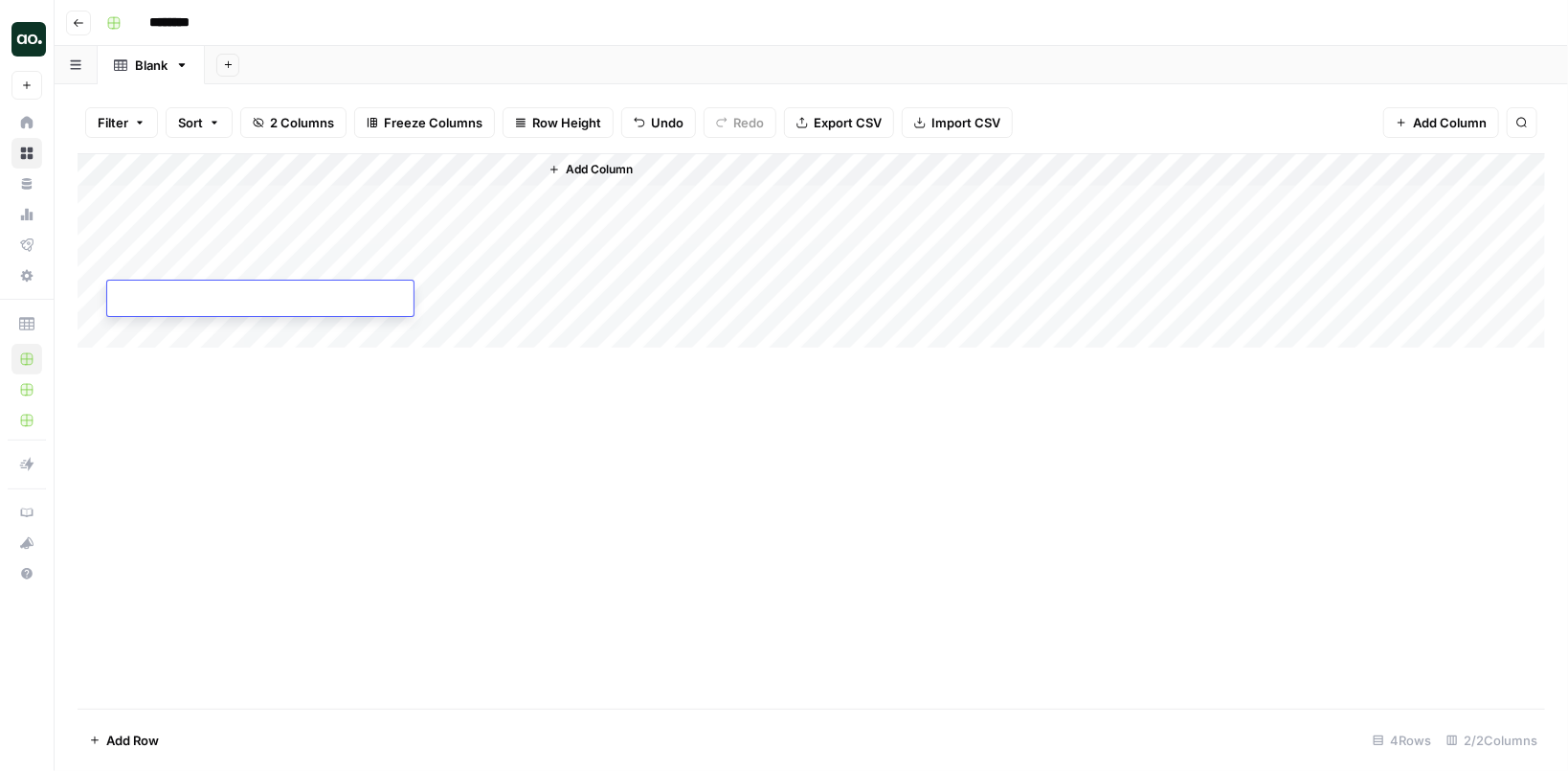 click on "Add Column" at bounding box center [811, 431] 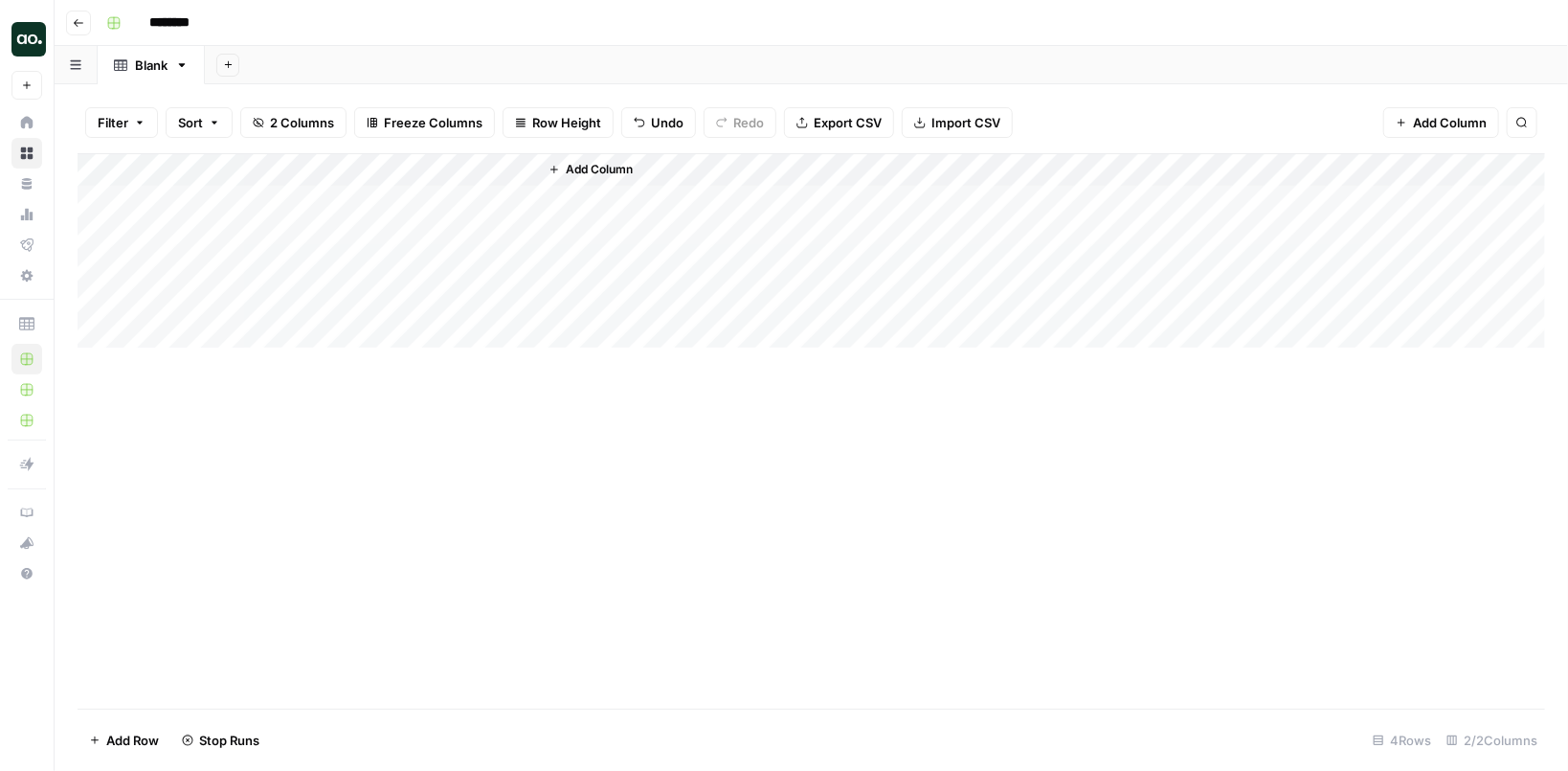 click on "Add Column" at bounding box center (811, 431) 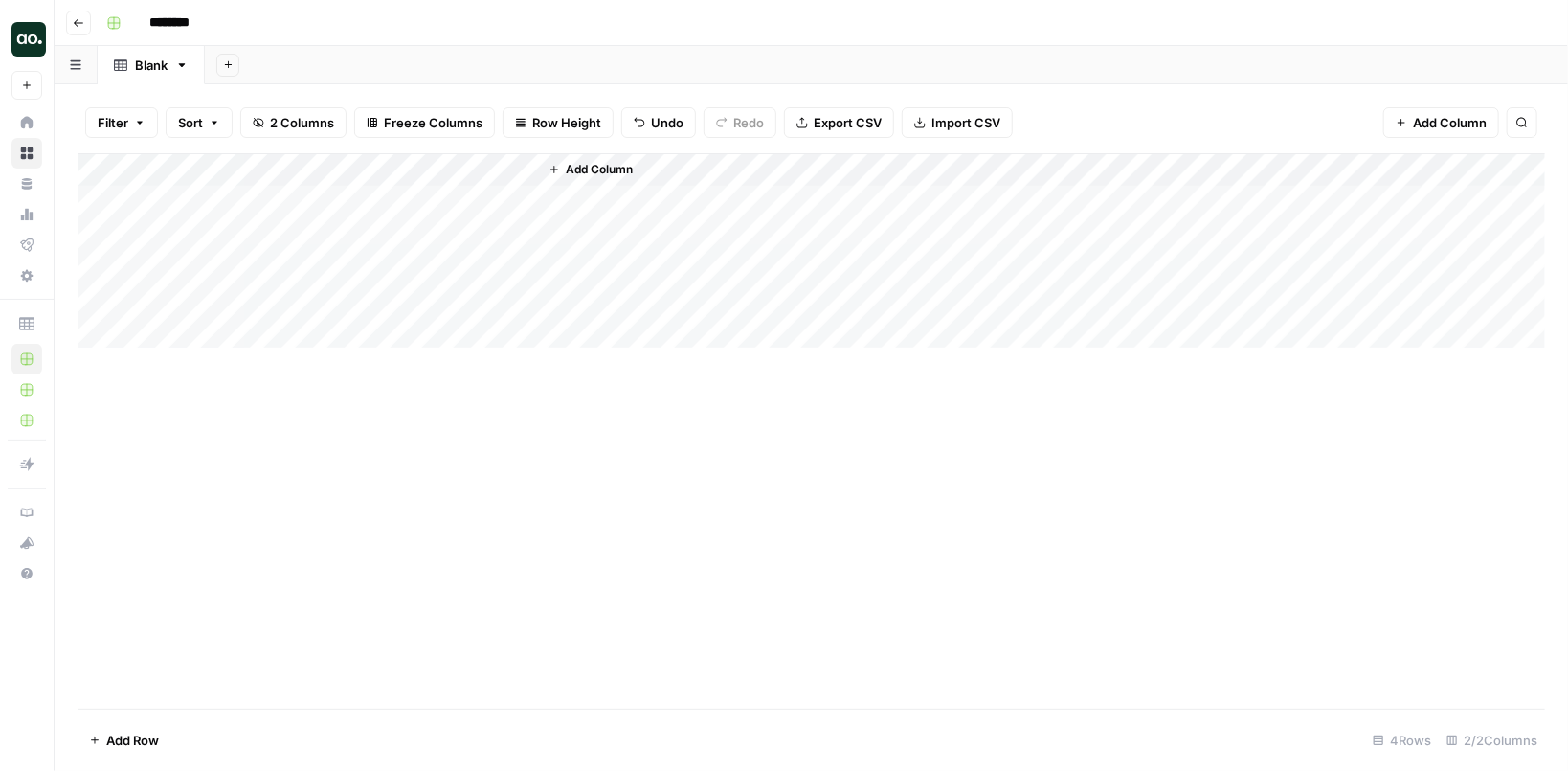 click on "Add Sheet" at bounding box center [886, 65] 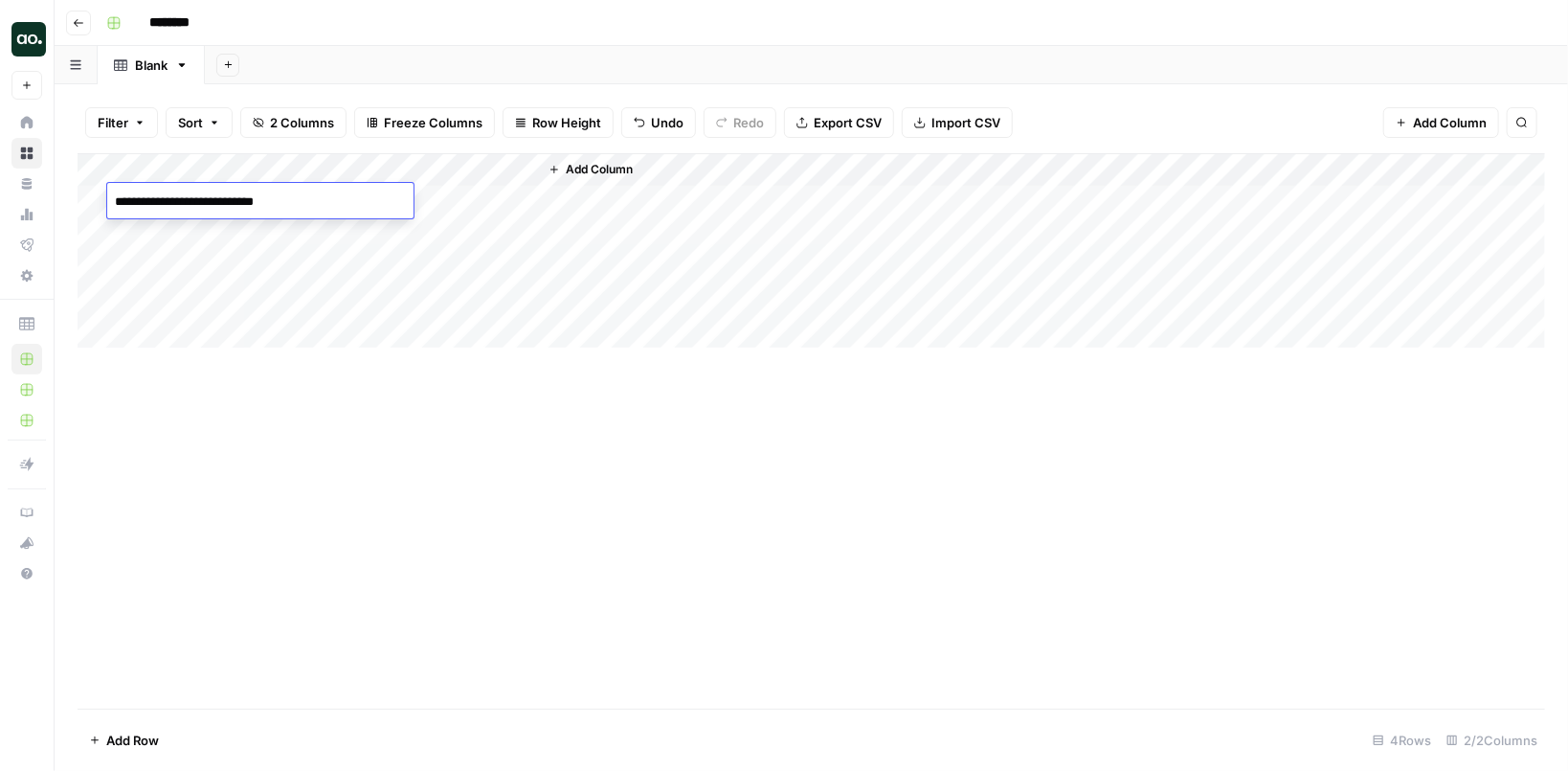 click on "**********" at bounding box center (260, 202) 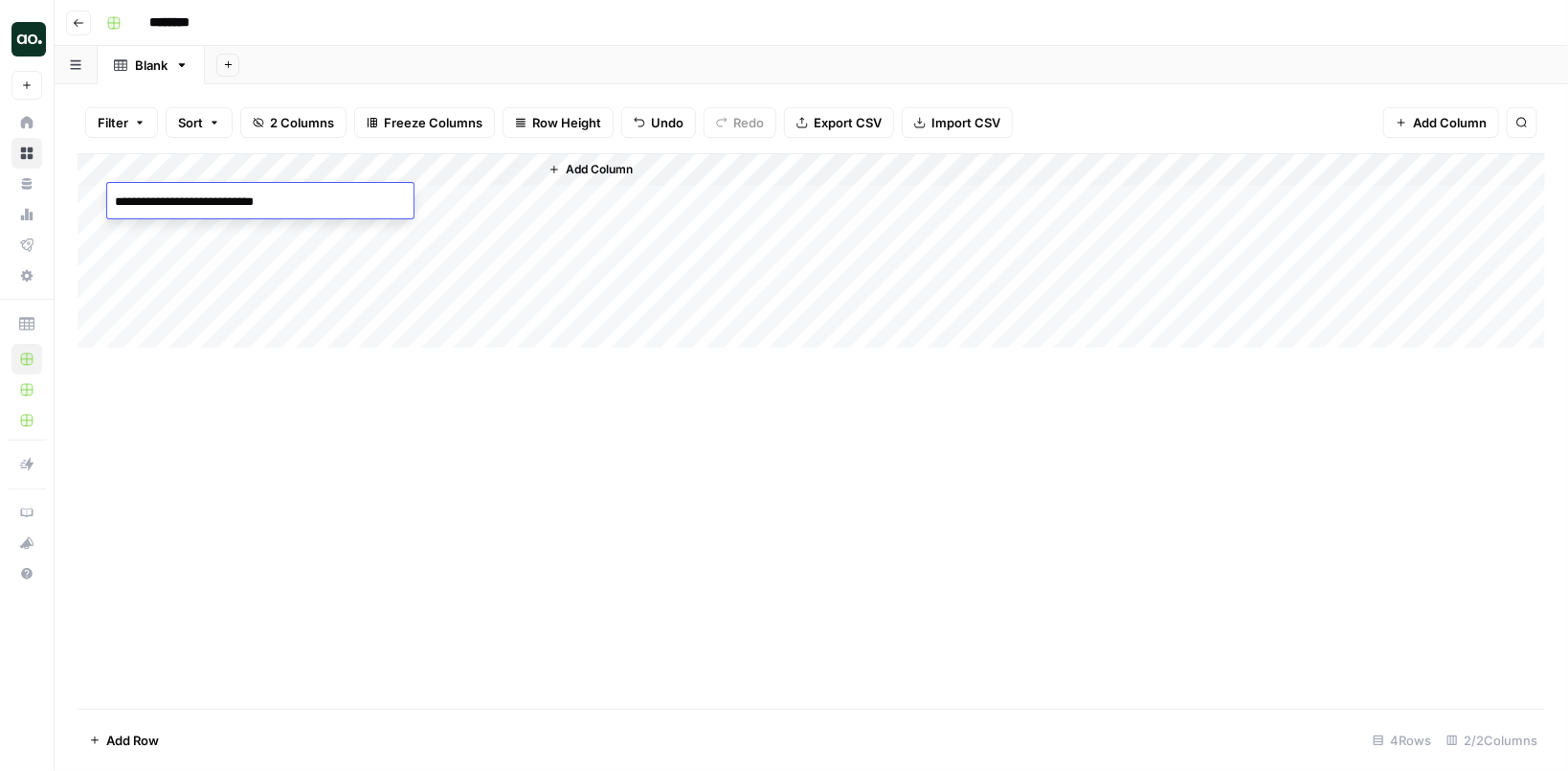 click on "Add Column" at bounding box center (811, 431) 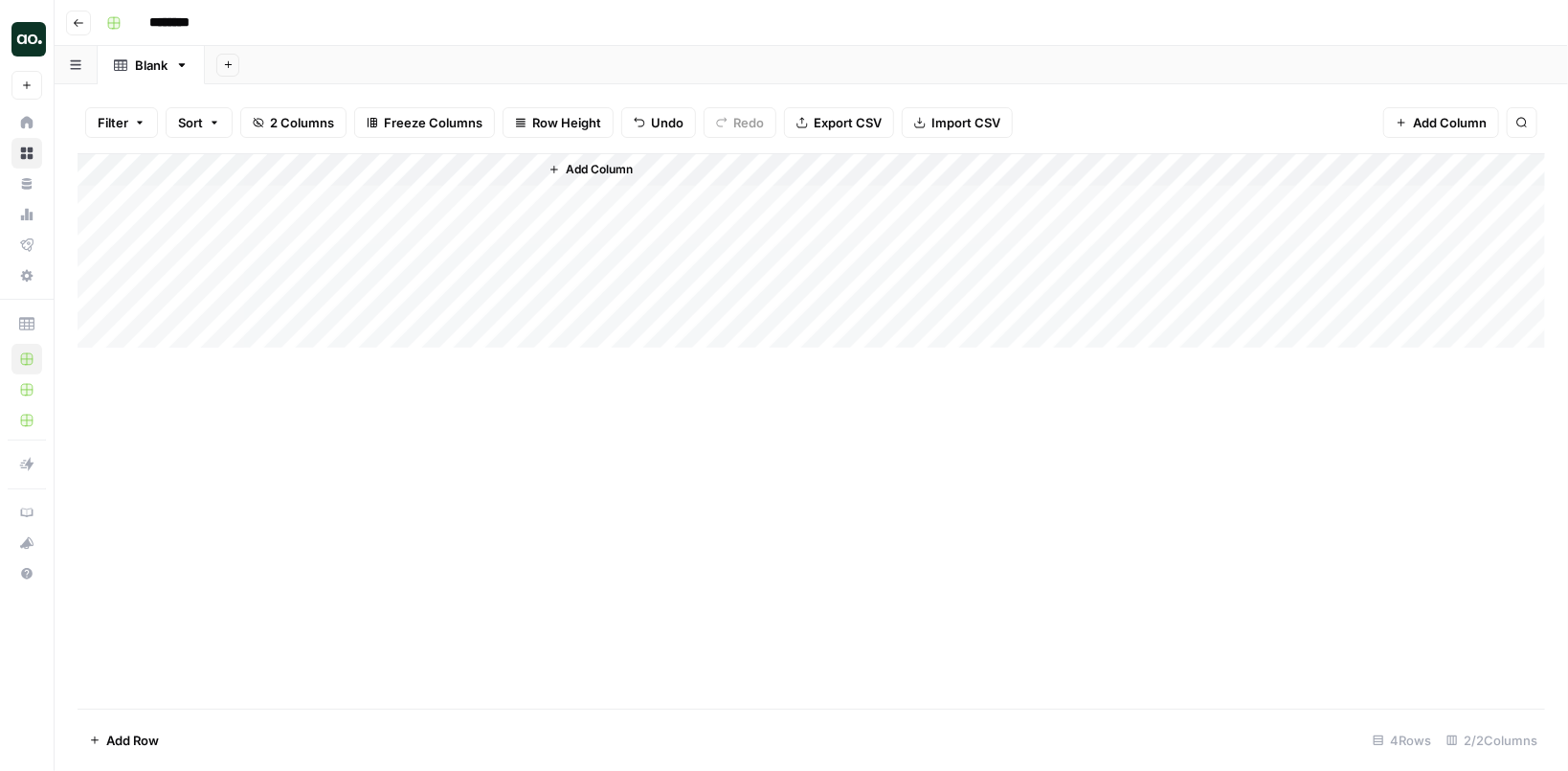 click on "Add Column" at bounding box center [811, 251] 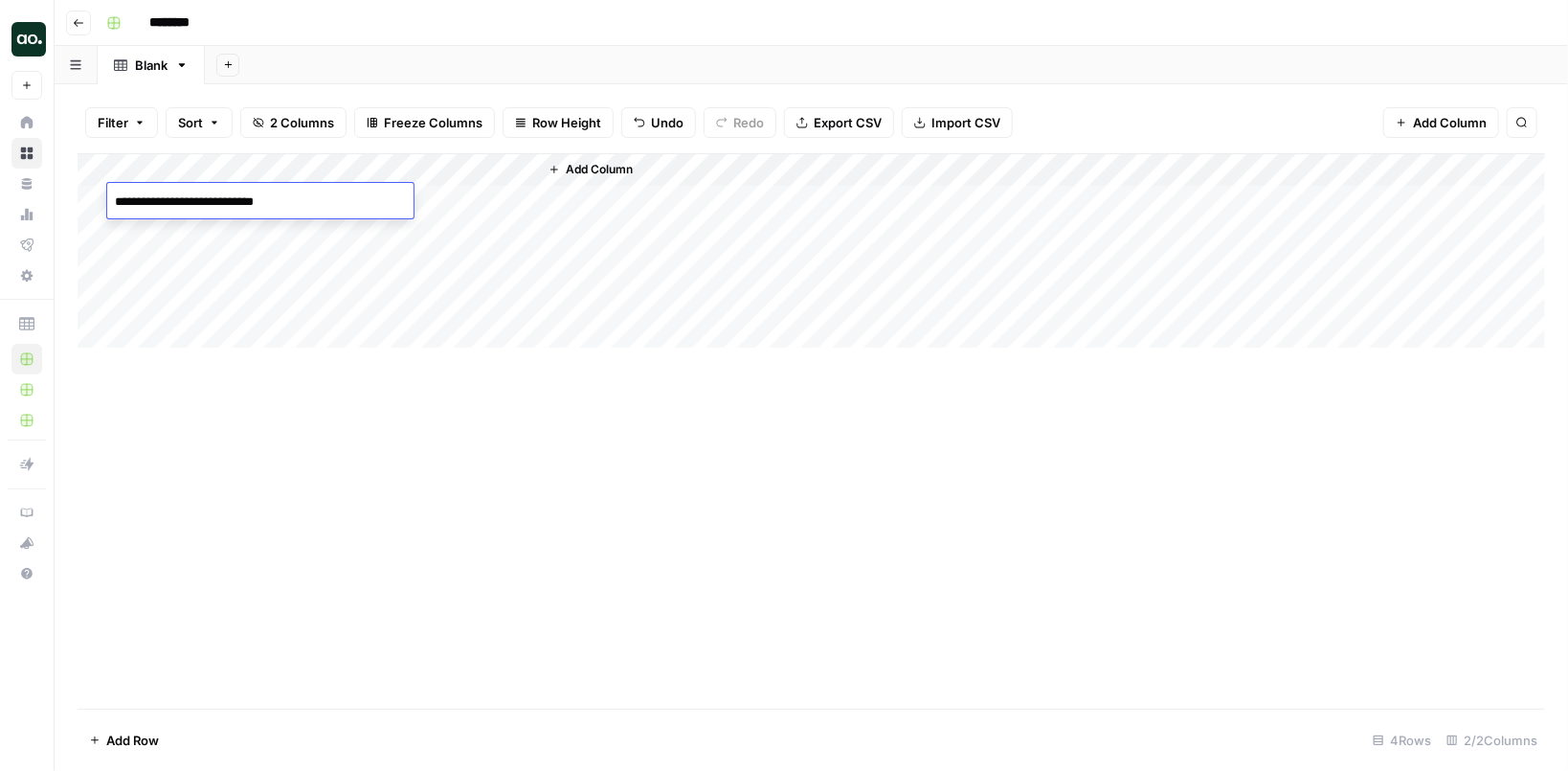 click on "**********" at bounding box center [260, 202] 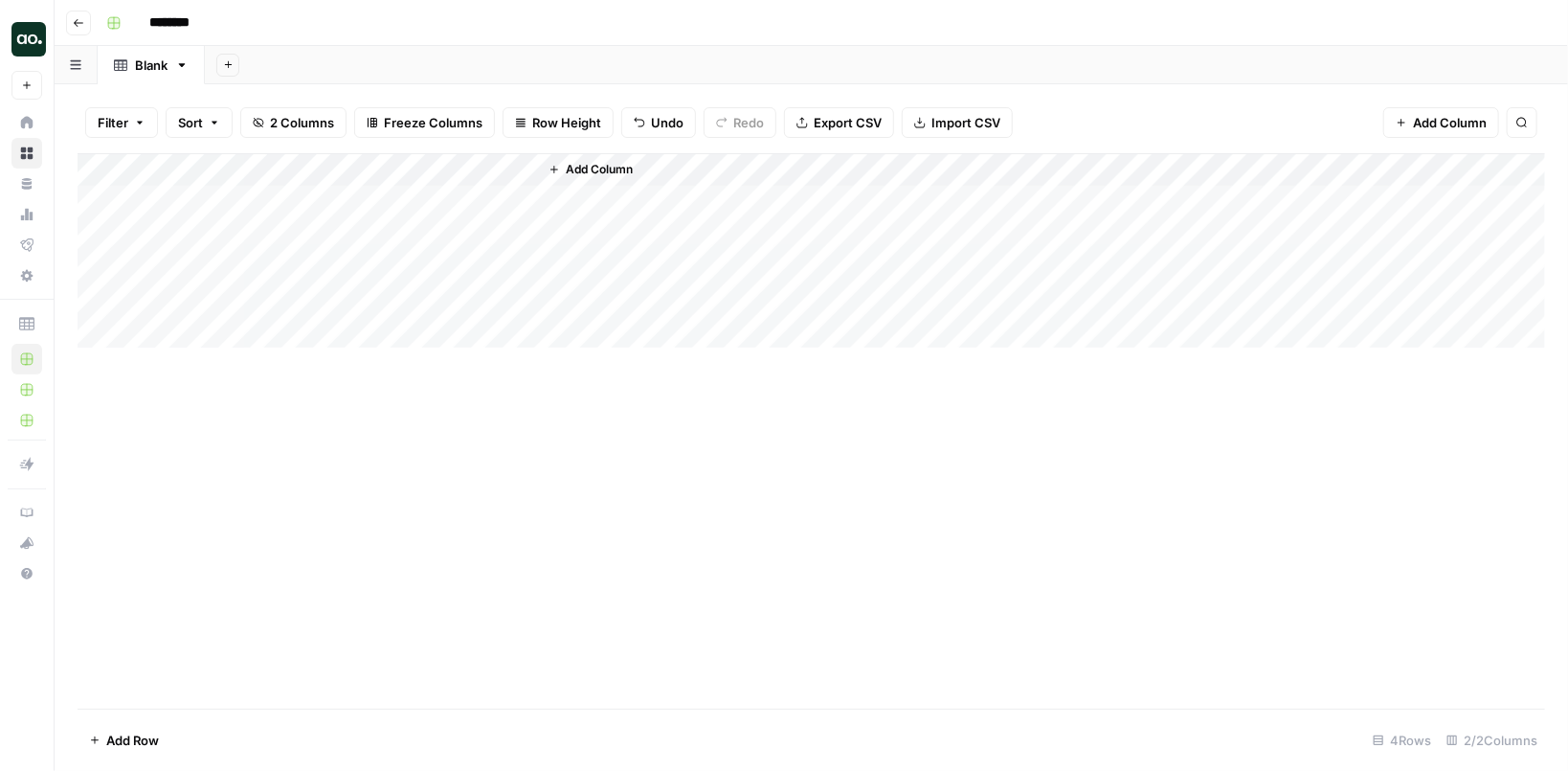click on "Add Column" at bounding box center [811, 431] 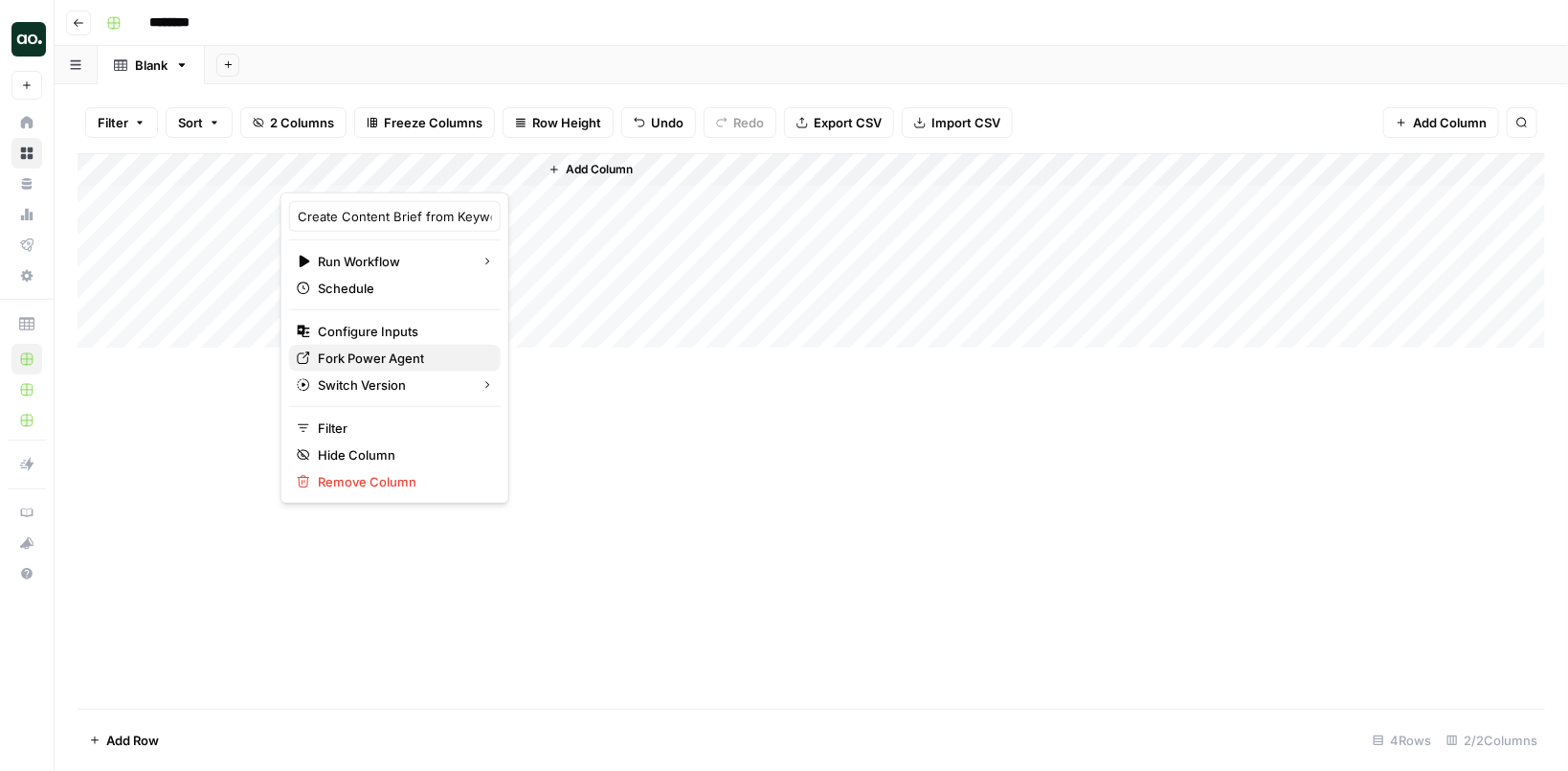click on "Fork Power Agent" at bounding box center [370, 358] 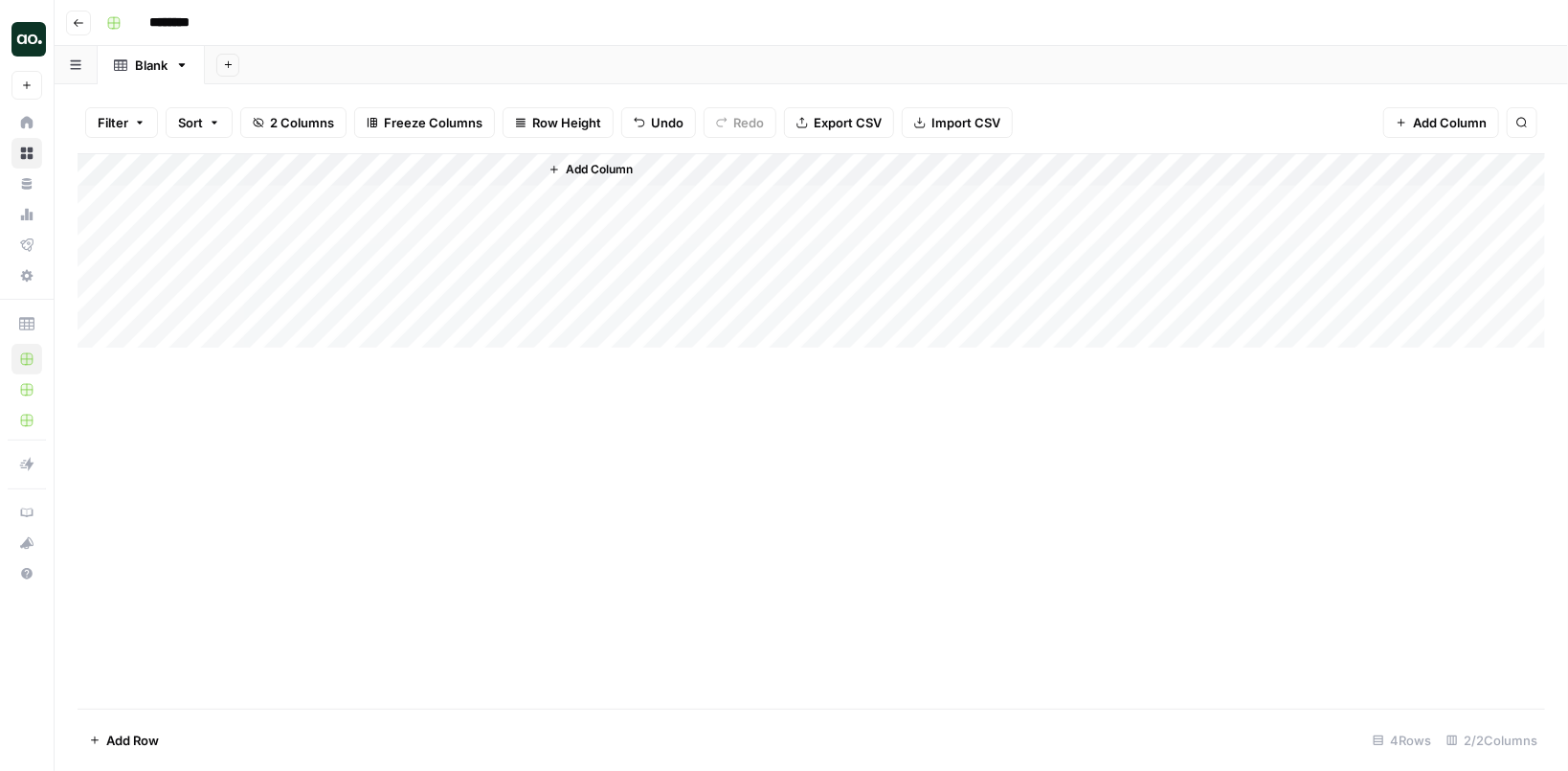 click on "Add Column" at bounding box center [811, 251] 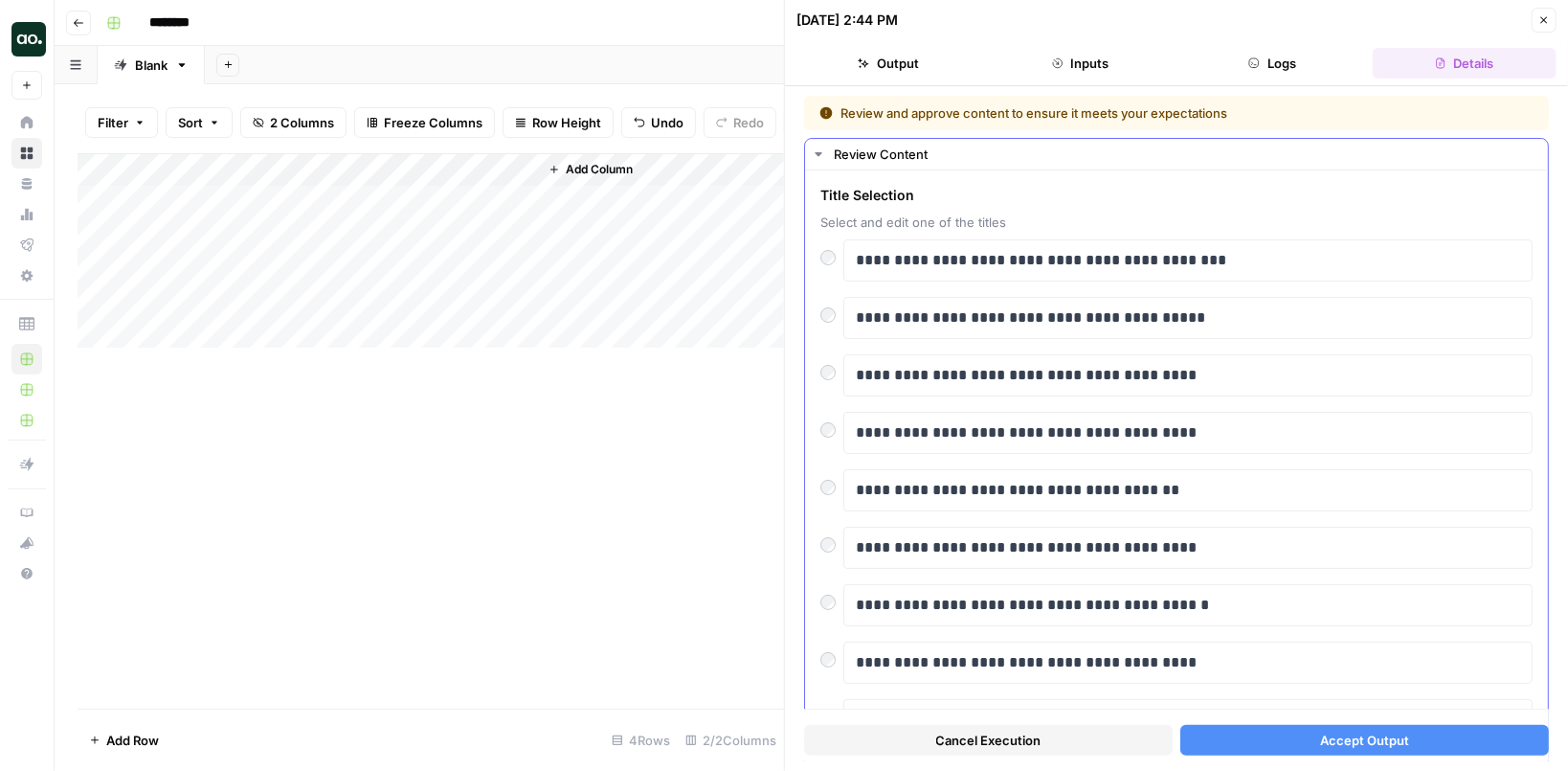 click at bounding box center [832, 368] 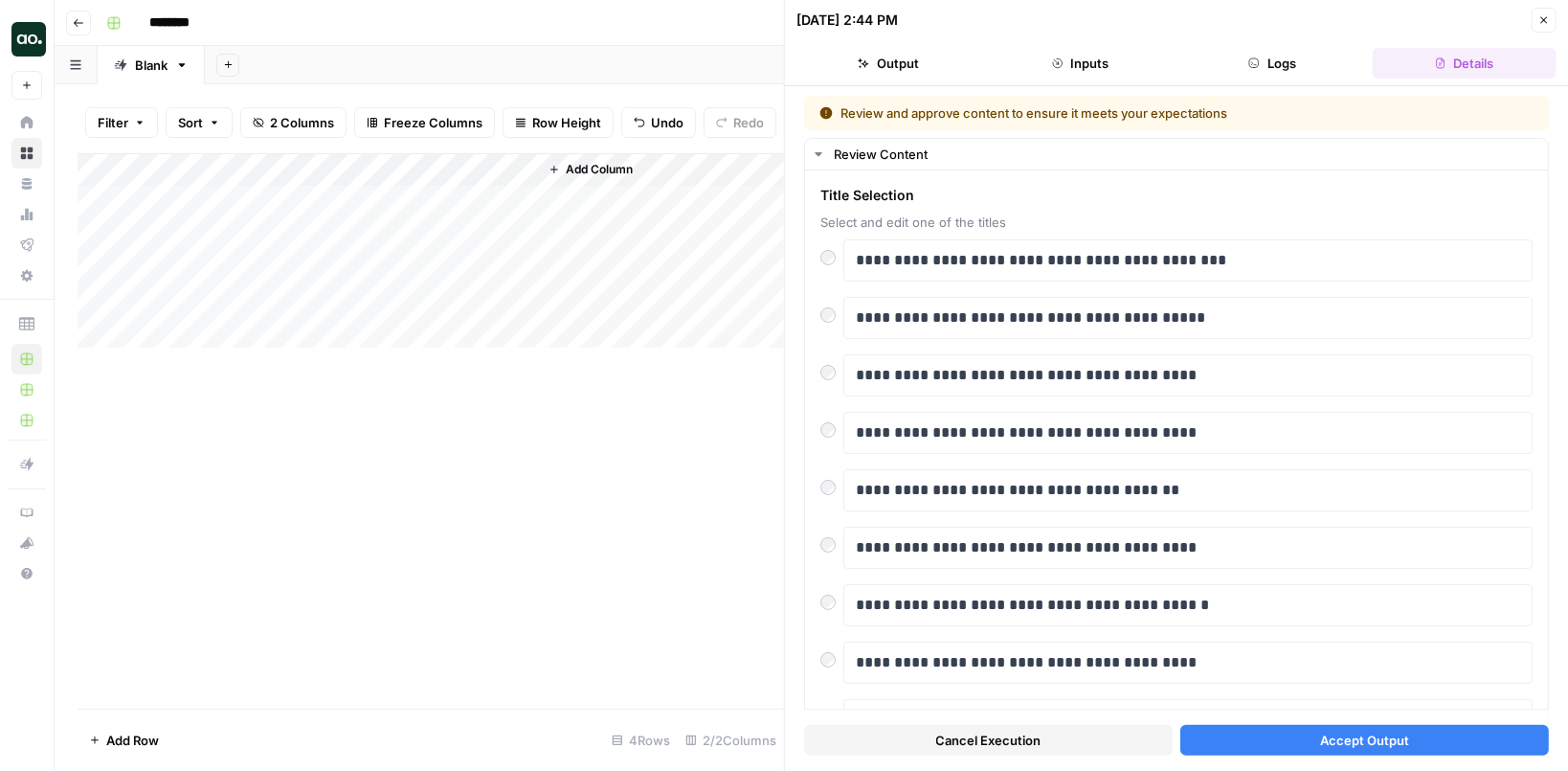 click on "Accept Output" at bounding box center (1364, 740) 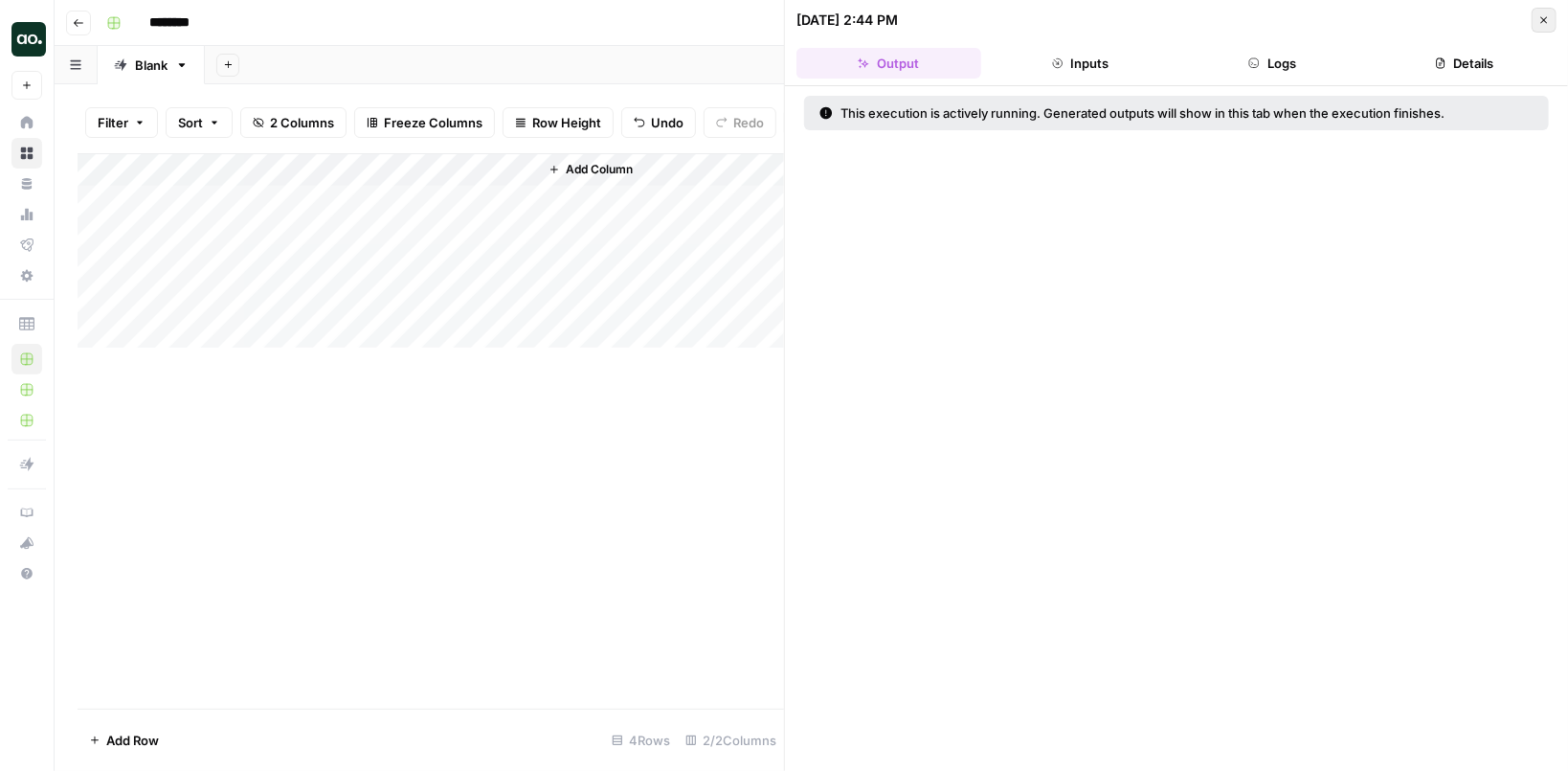 click 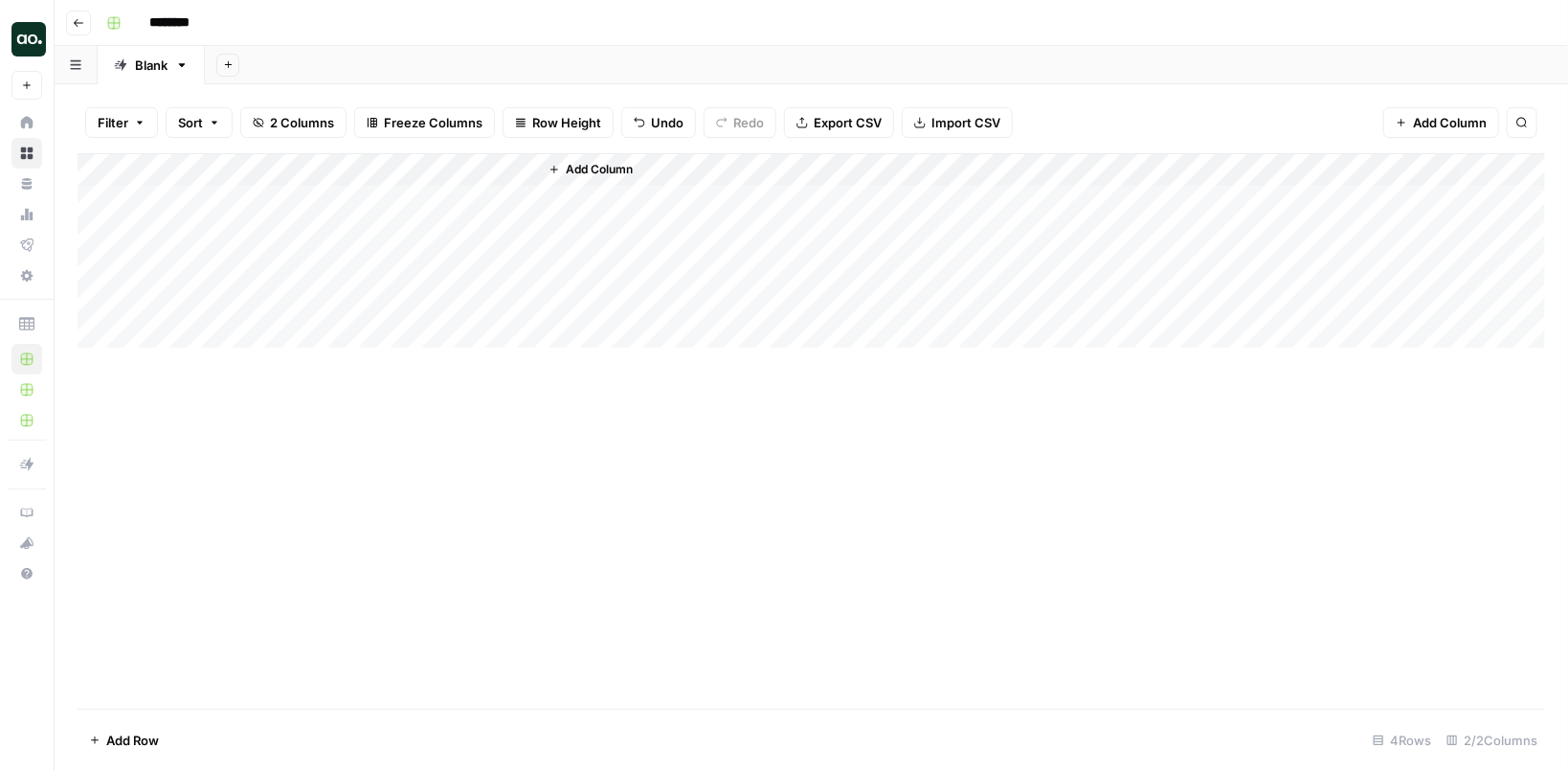 click on "Add Column" at bounding box center [811, 431] 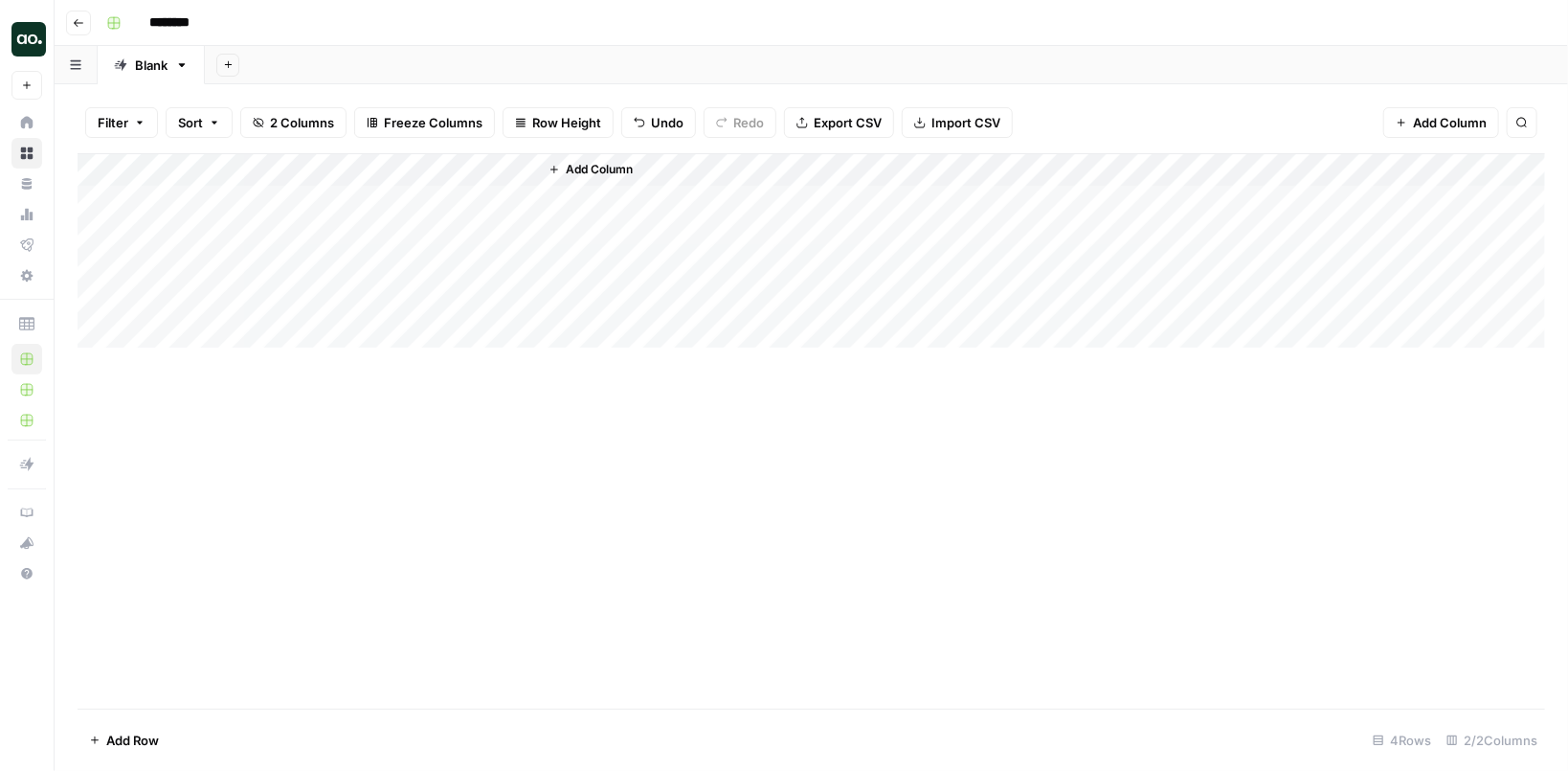 click on "********" at bounding box center [823, 23] 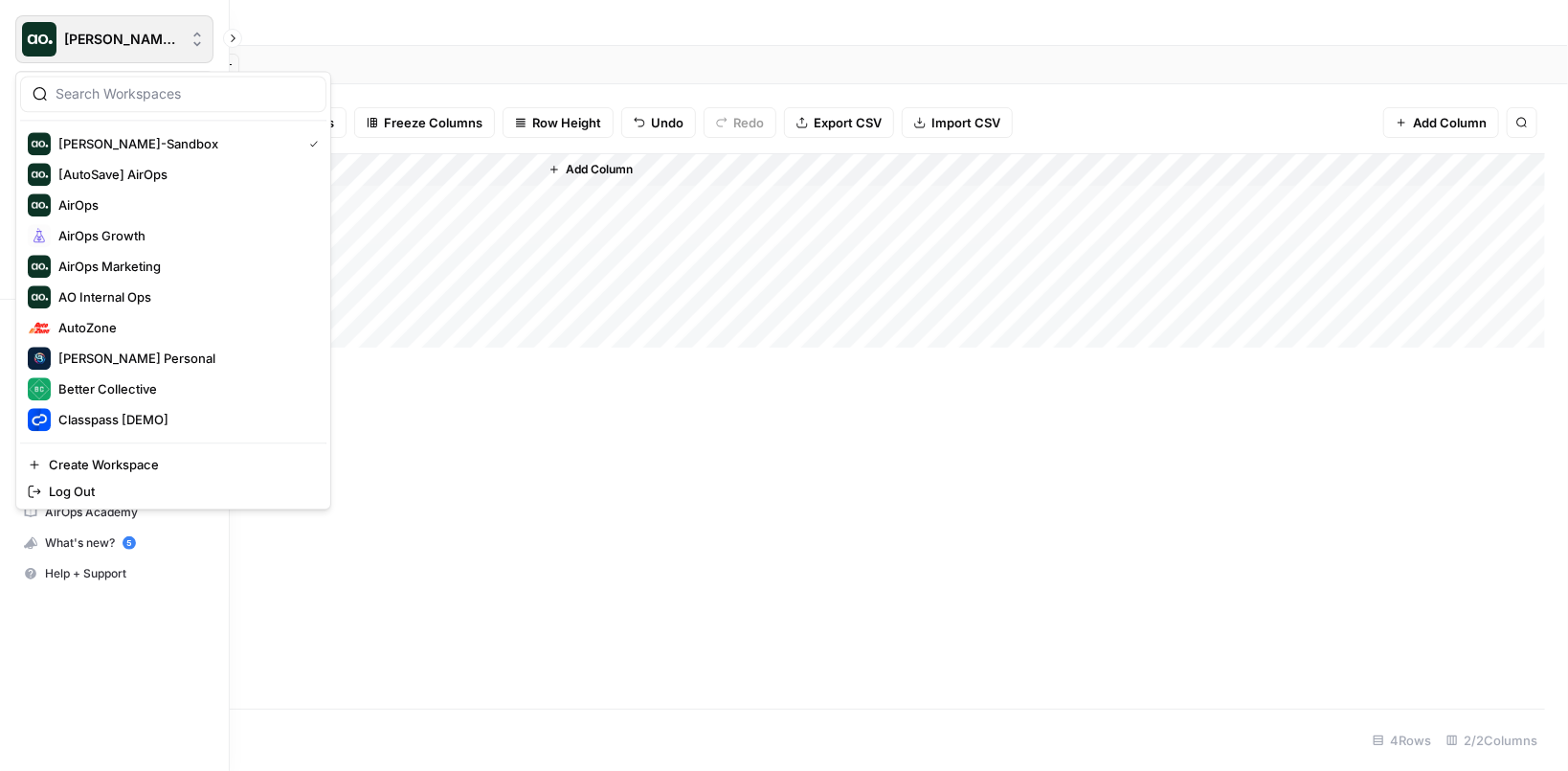 click on "Dille-Sandbox" at bounding box center (114, 39) 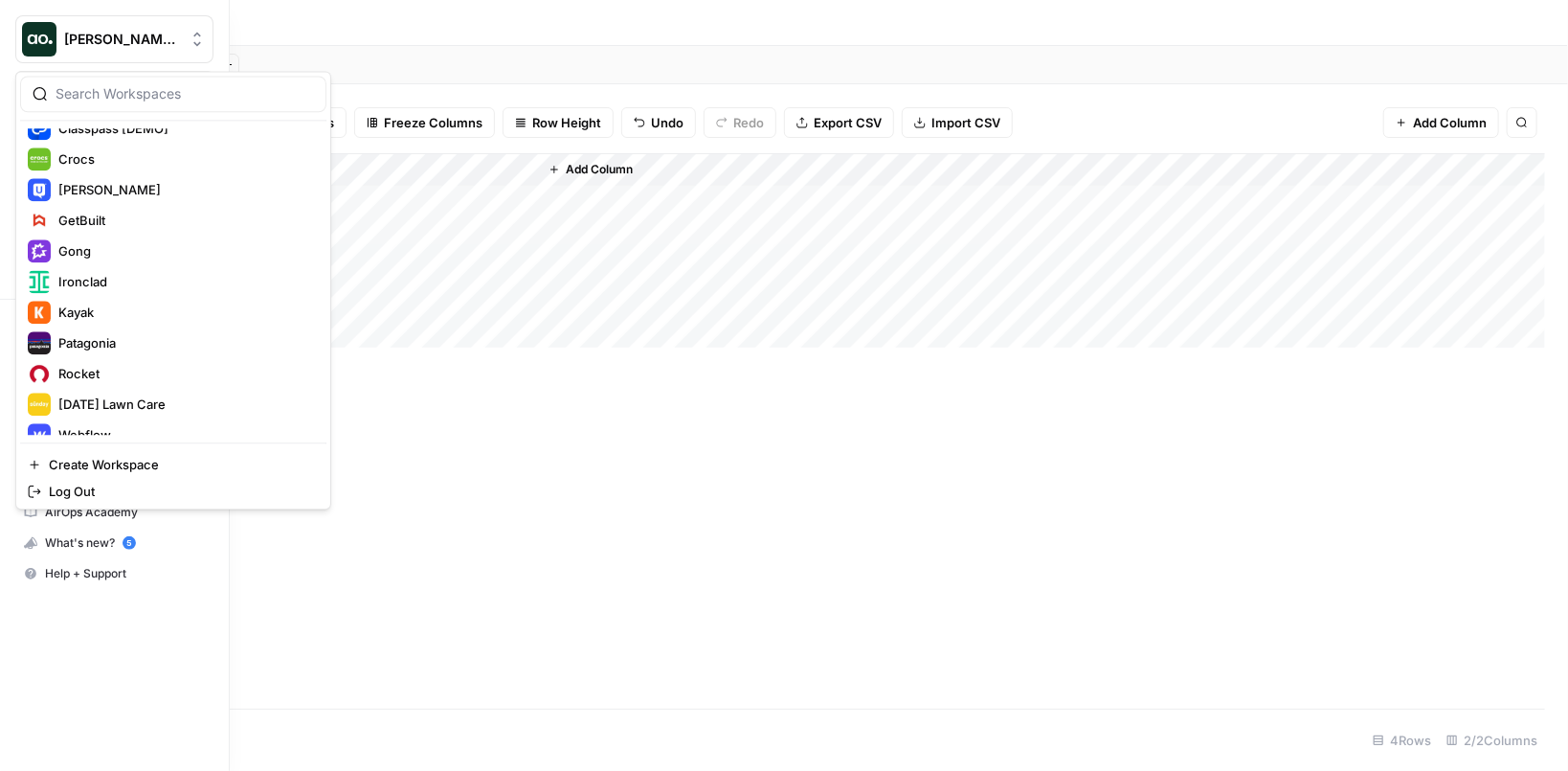 scroll, scrollTop: 337, scrollLeft: 0, axis: vertical 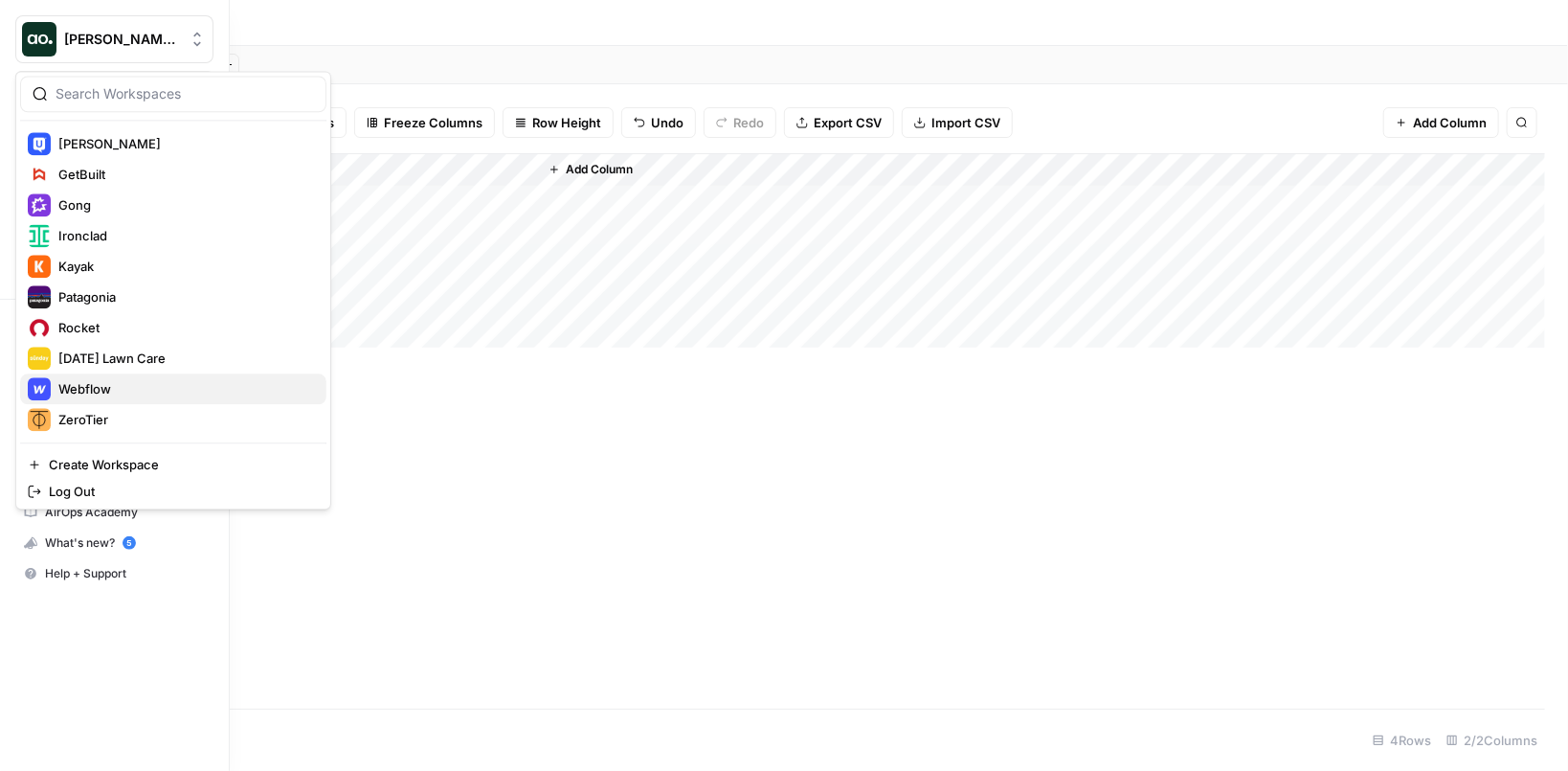 click on "Webflow" at bounding box center (173, 389) 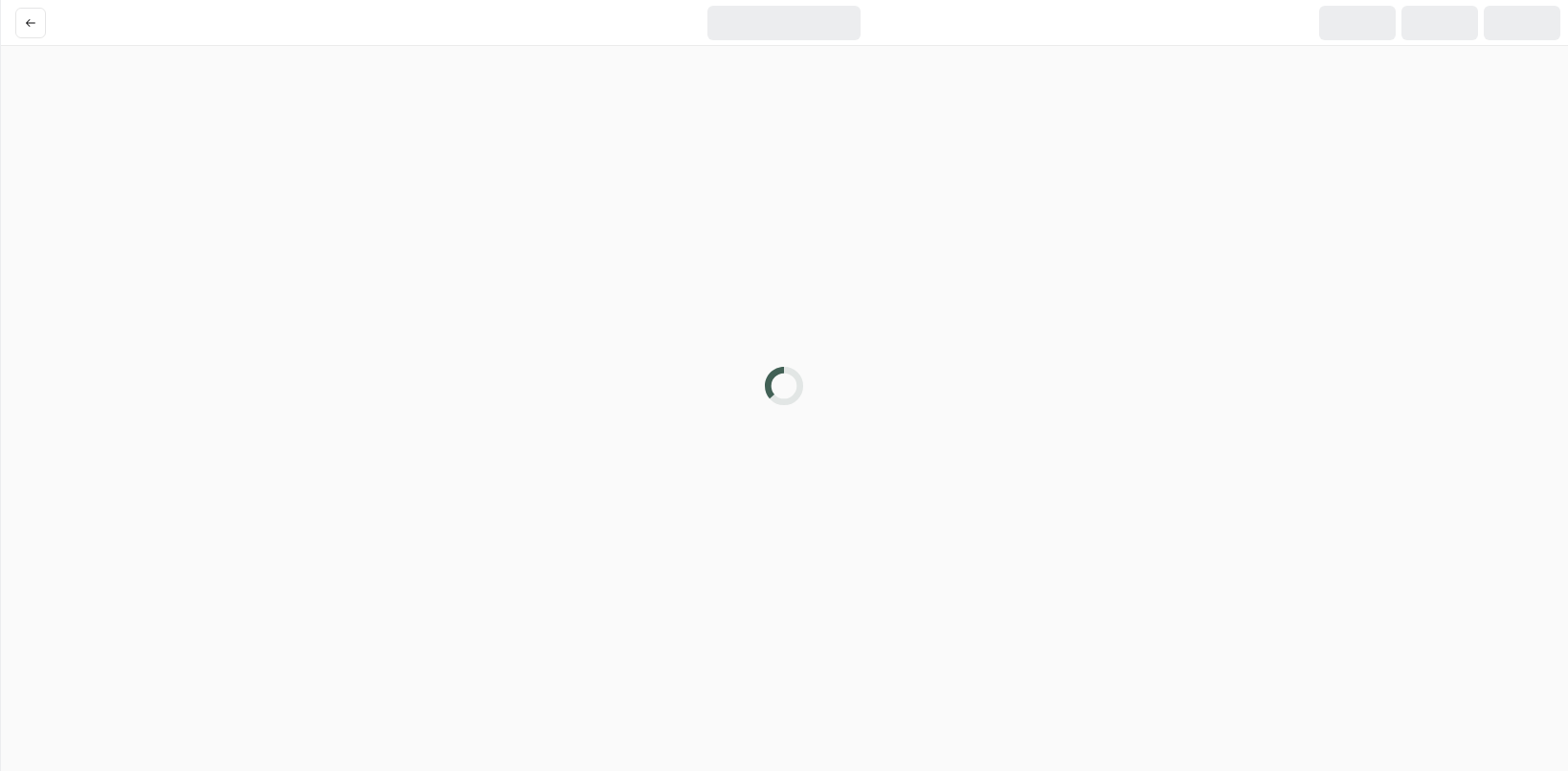 scroll, scrollTop: 0, scrollLeft: 0, axis: both 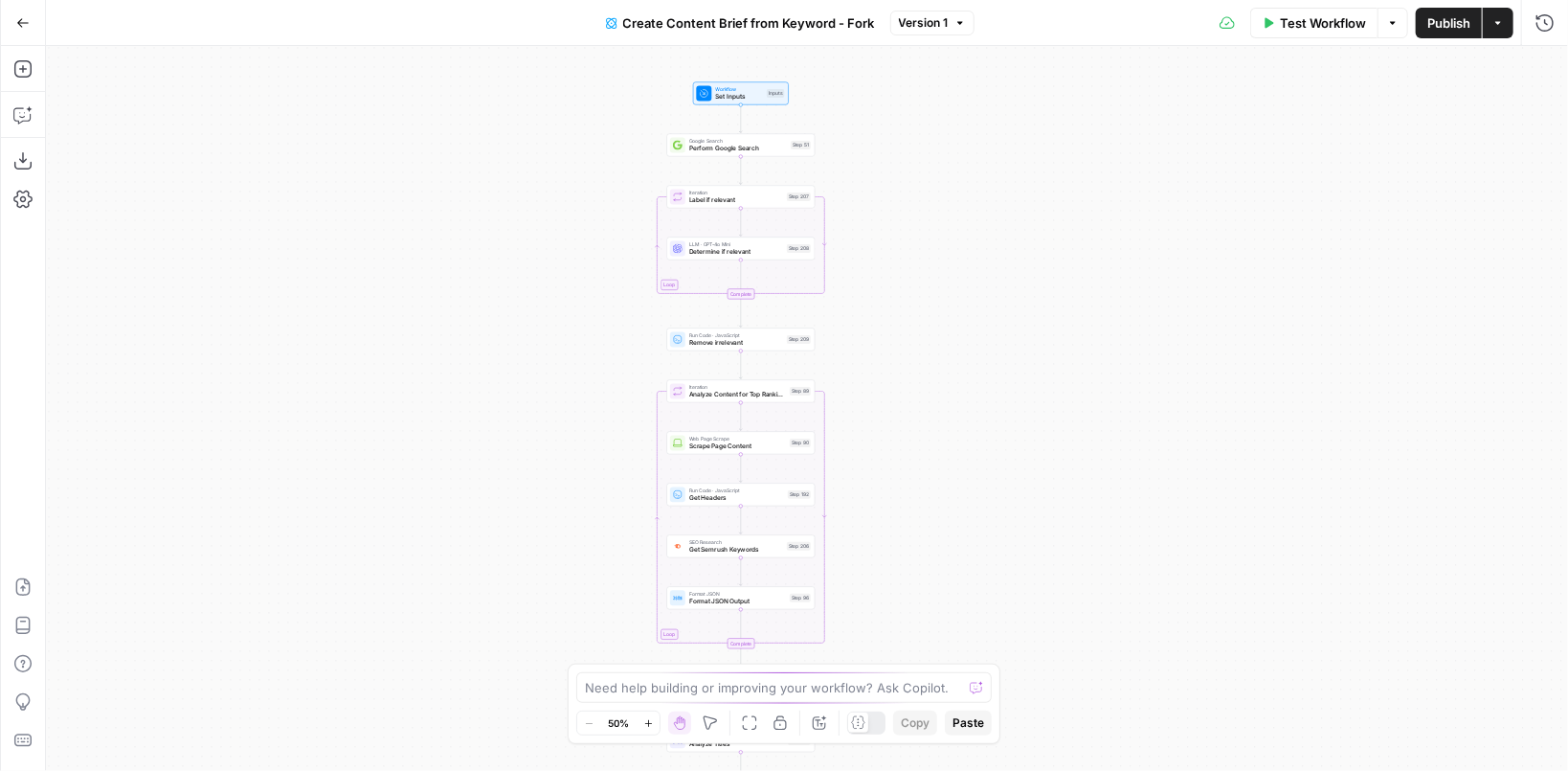 drag, startPoint x: 989, startPoint y: 146, endPoint x: 930, endPoint y: 470, distance: 329.3281 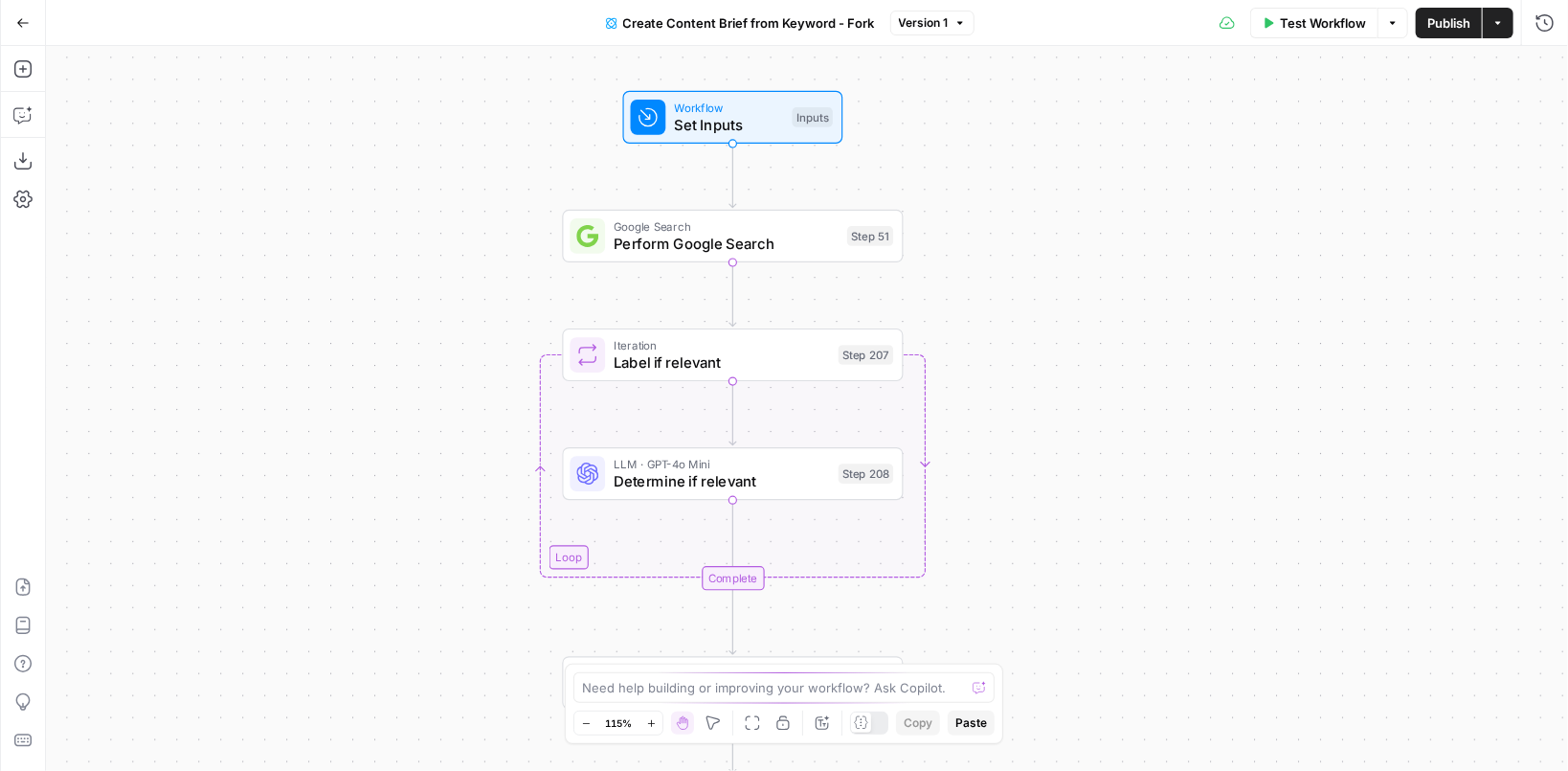 drag, startPoint x: 872, startPoint y: 230, endPoint x: 1017, endPoint y: 299, distance: 160.5802 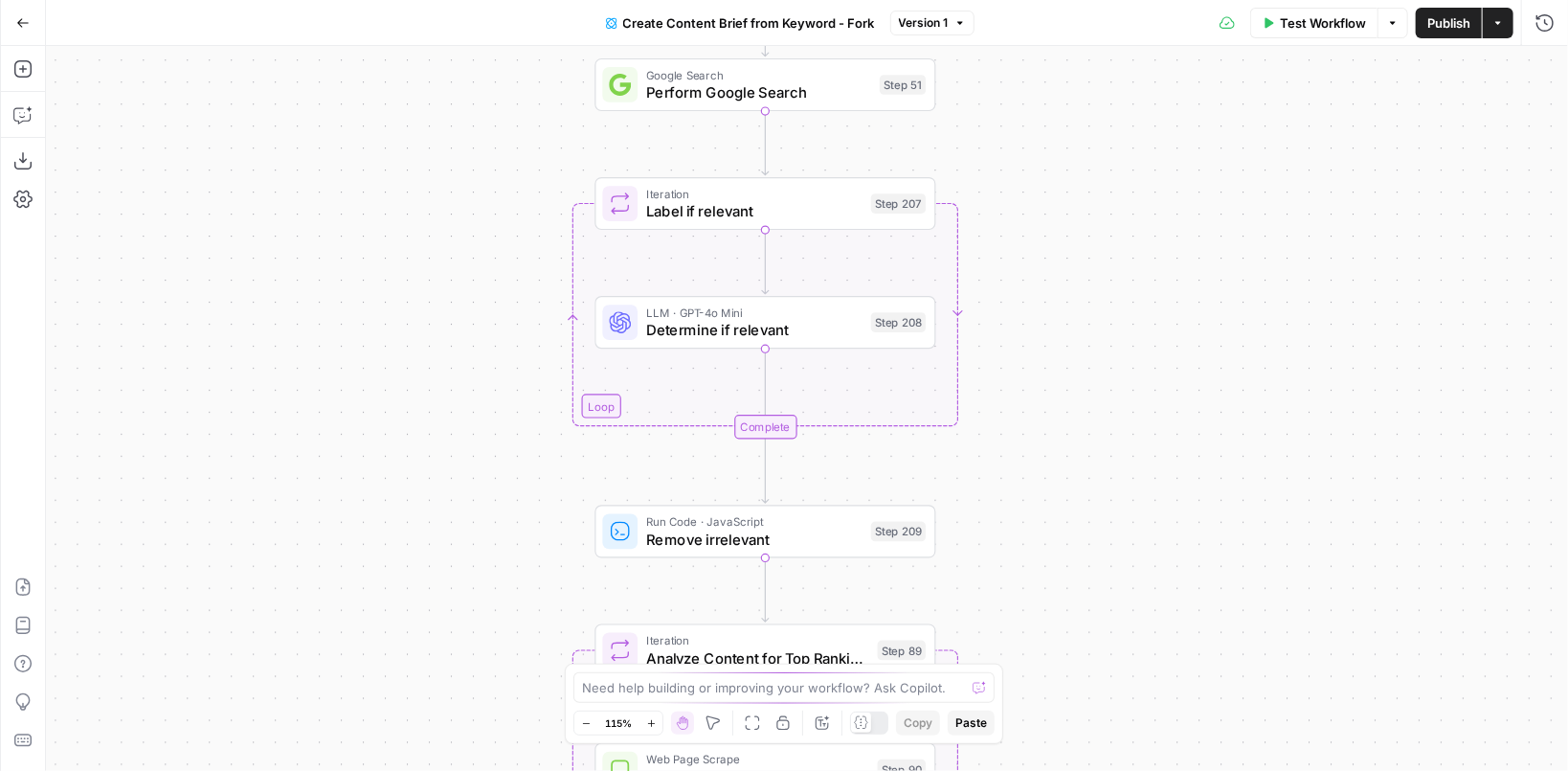 drag, startPoint x: 1083, startPoint y: 448, endPoint x: 1118, endPoint y: 279, distance: 172.58621 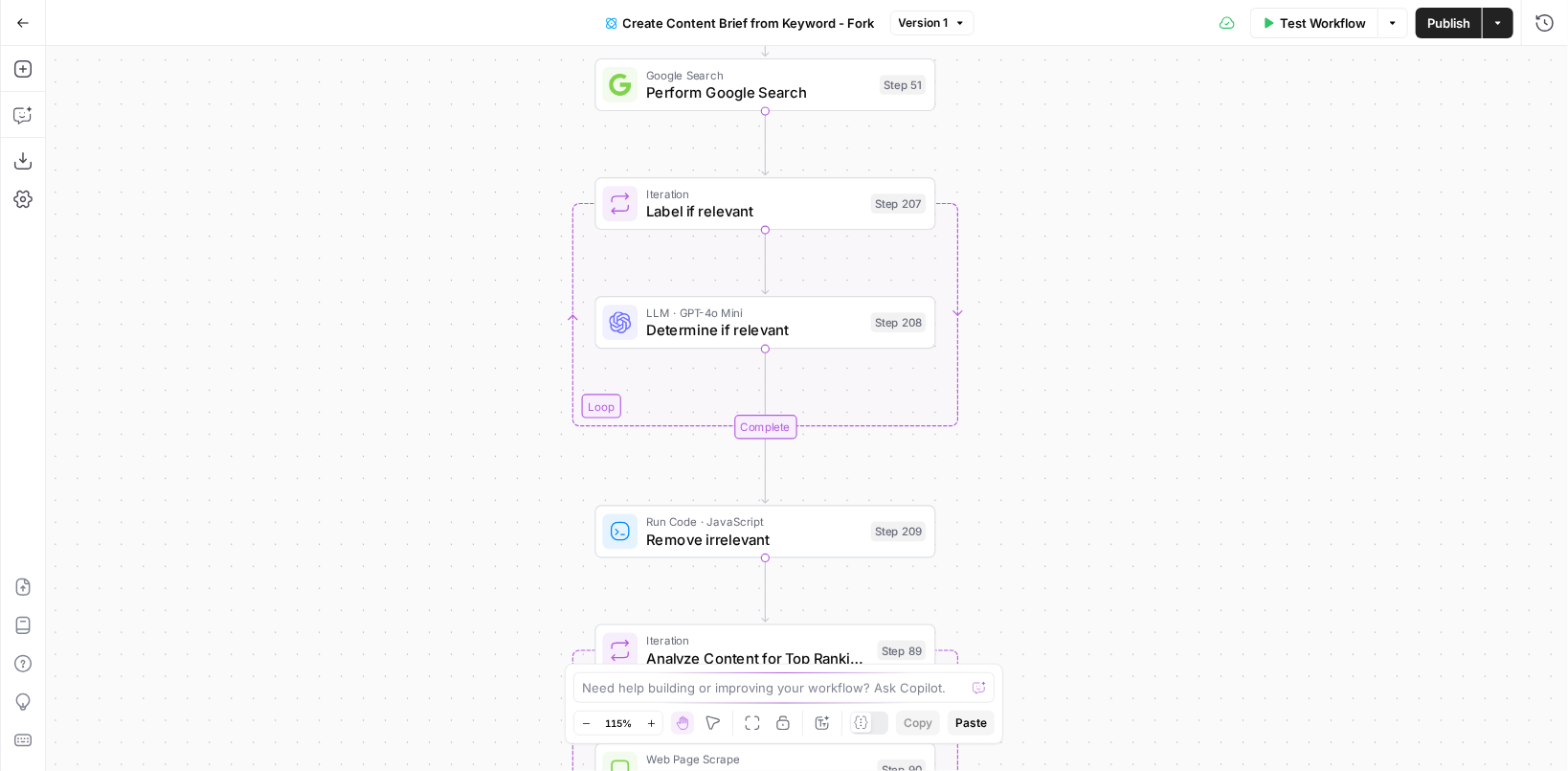 click on "Workflow Set Inputs Inputs Google Search Perform Google Search Step 51 Loop Iteration Label if relevant Step 207 LLM · GPT-4o Mini Determine if relevant Step 208 Complete Run Code · JavaScript Remove irrelevant Step 209 Loop Iteration Analyze Content for Top Ranking Pages Step 89 Web Page Scrape Scrape Page Content Step 90 Run Code · JavaScript Get Headers Step 192 SEO Research Get Semrush Keywords Step 206 Format JSON Format JSON Output Step 96 Complete Run Code · JavaScript Structure Competitor Keywords Step 212 LLM · [PERSON_NAME] 3.7 Sonnet Analyze Titles Step 198 LLM · GPT-4o Extract Titles Step 214 Human Review Review Title Selection Step 202 LLM · Perplexity Sonar Pro Perplexity Research Step 218 LLM · O1 Analysis + Outline Step 197 LLM · GPT-4.1 Extract Brief Step 204 LLM · [PERSON_NAME] 3.7 Sonnet Develop outline Step 219 LLM · GPT-4.1 Extract only outline Step 220 Write Liquid Text Combine Brief Step 205 Format JSON JSON Step 203 End Output" at bounding box center (807, 408) 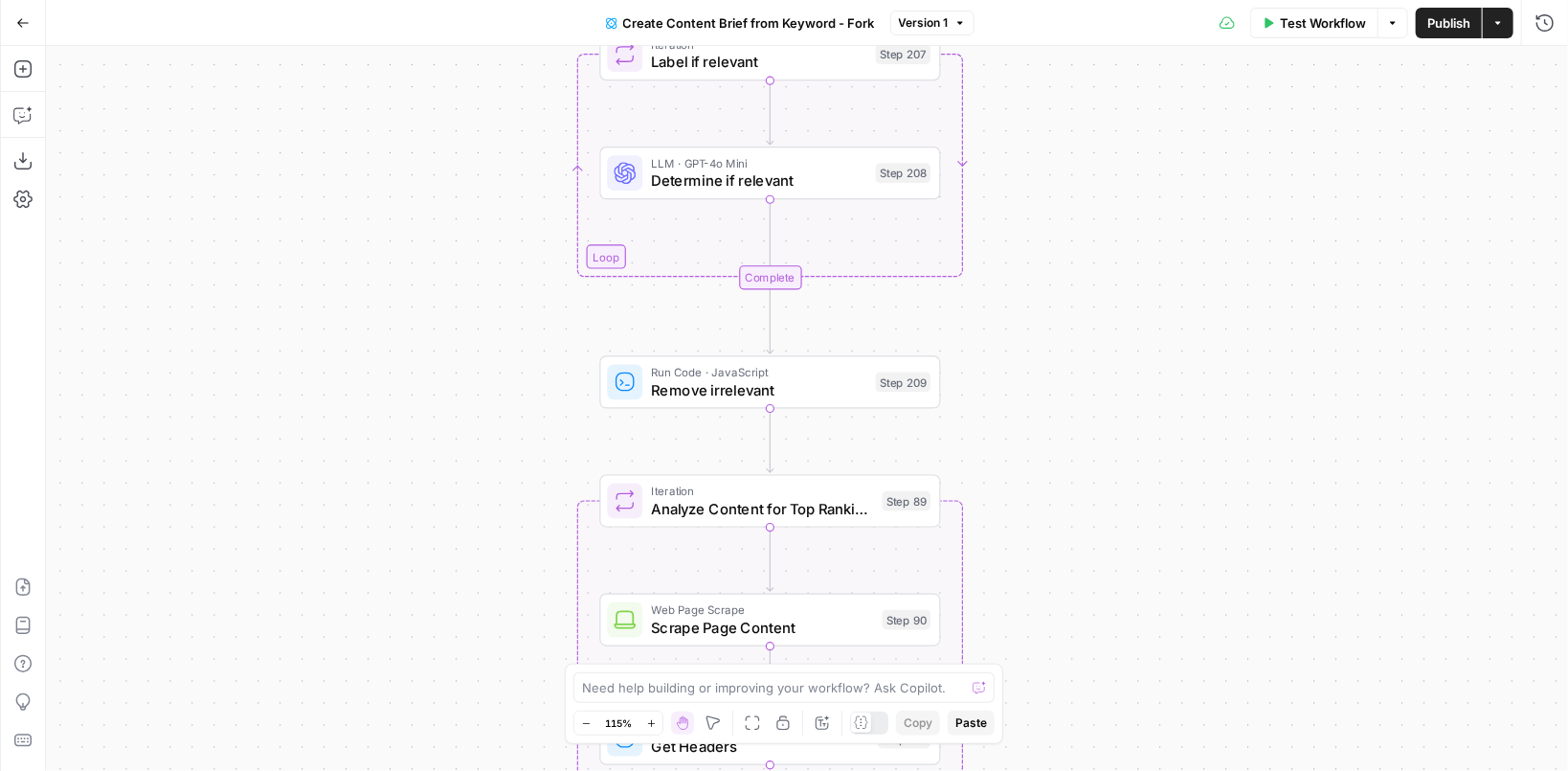 drag, startPoint x: 1017, startPoint y: 446, endPoint x: 1019, endPoint y: 315, distance: 131.0153 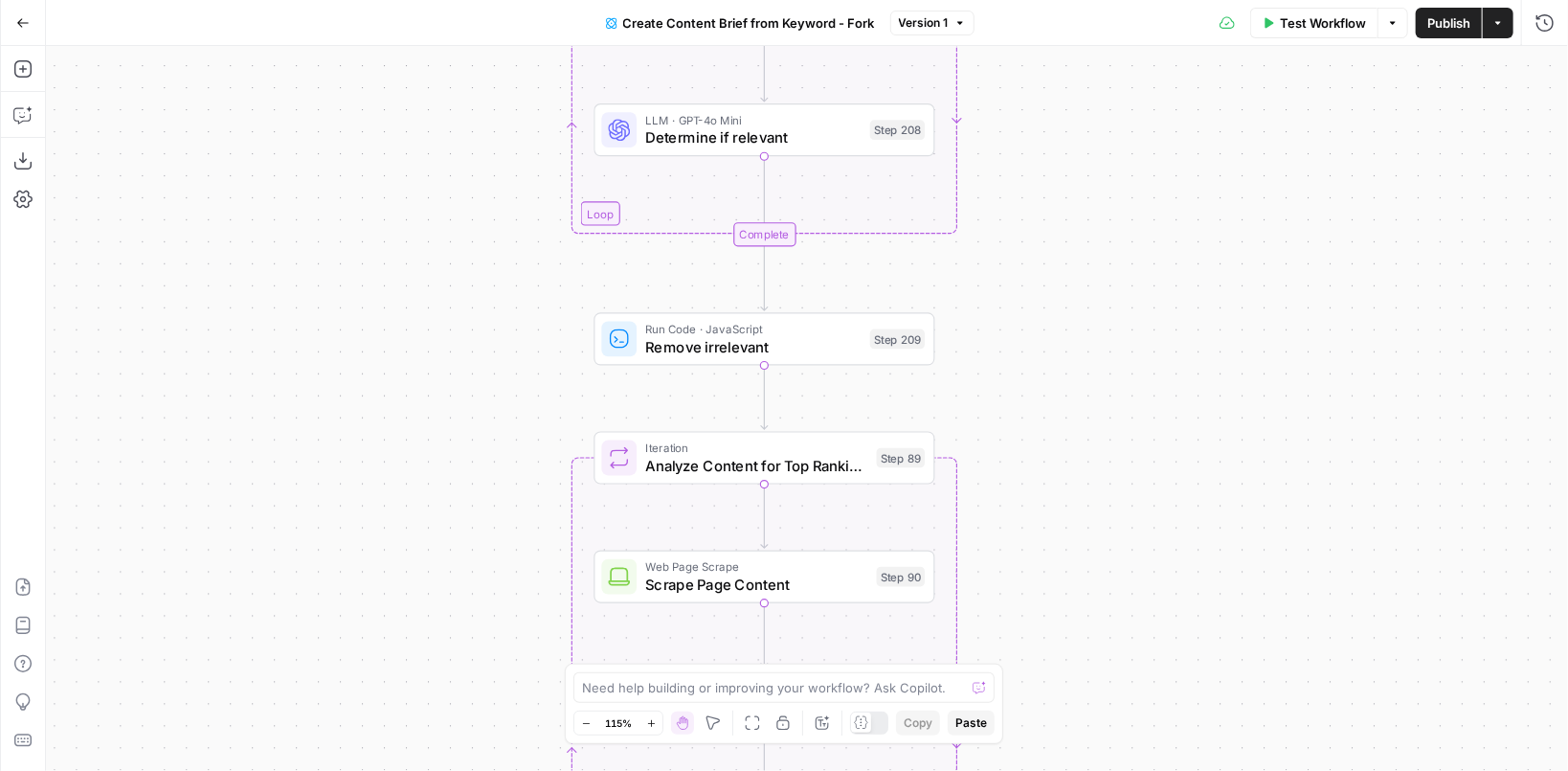 drag, startPoint x: 1033, startPoint y: 495, endPoint x: 1019, endPoint y: 374, distance: 121.80722 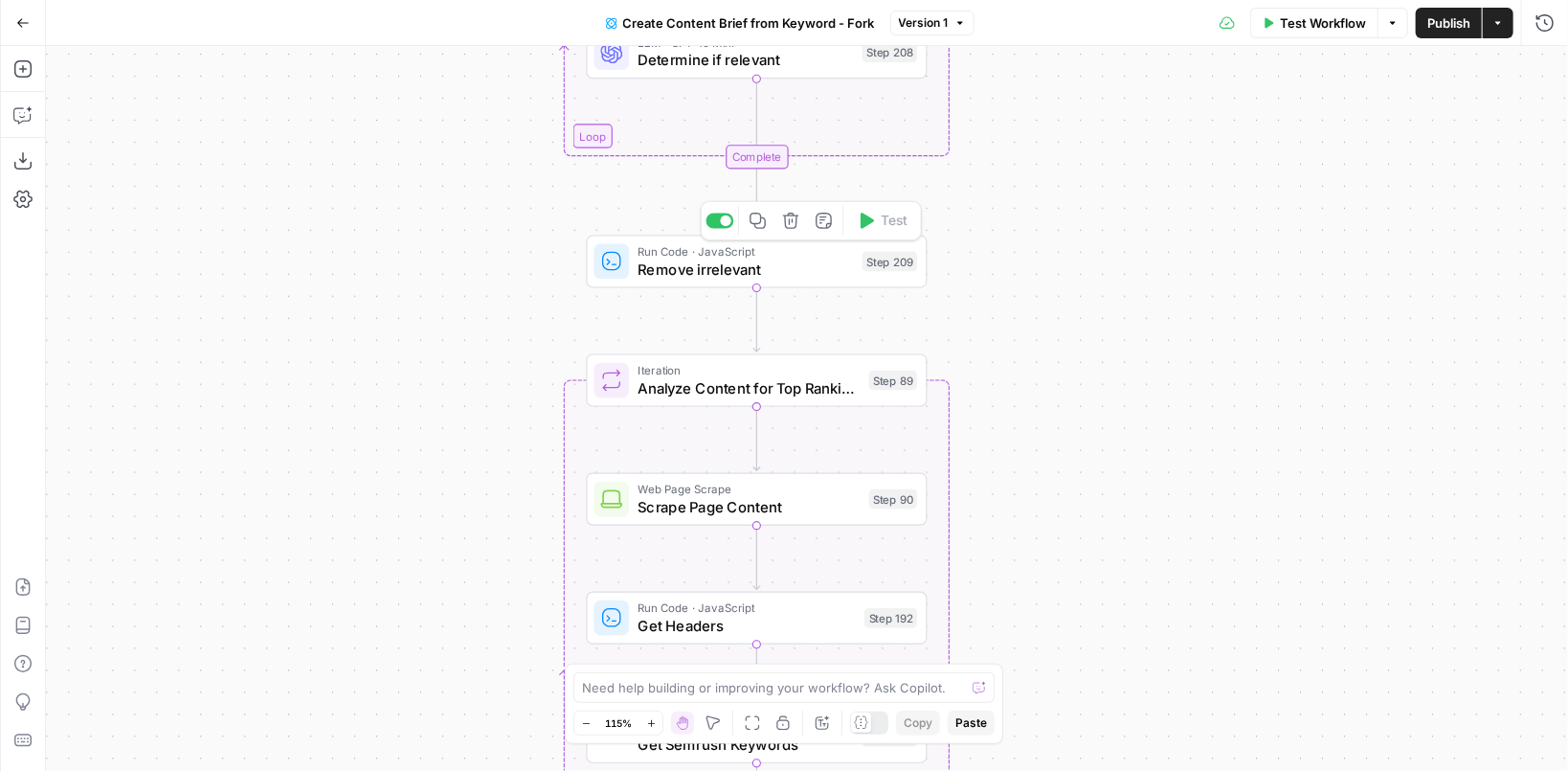 click on "Remove irrelevant" at bounding box center [745, 269] 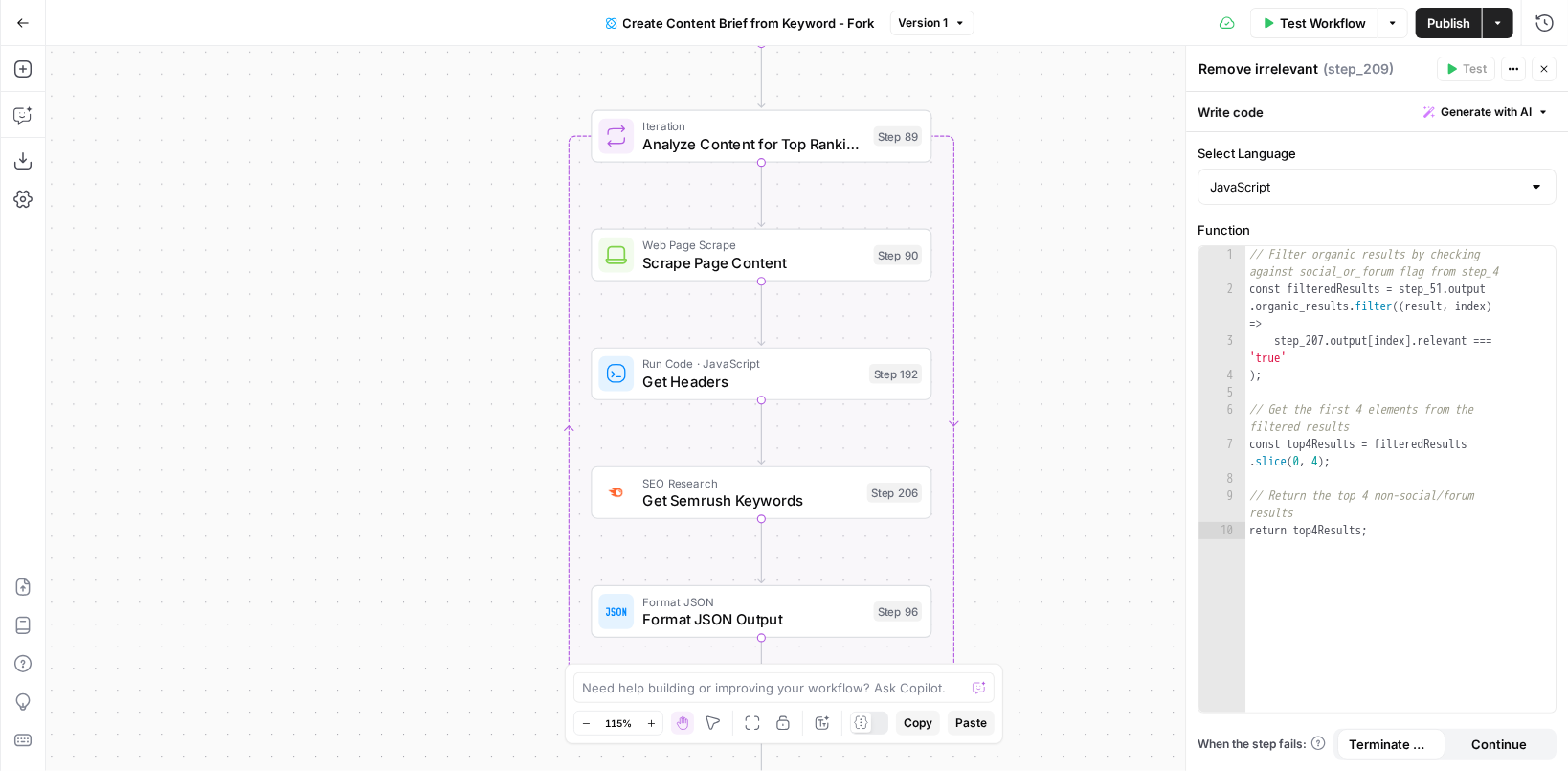 drag, startPoint x: 1089, startPoint y: 500, endPoint x: 1094, endPoint y: 252, distance: 248.0504 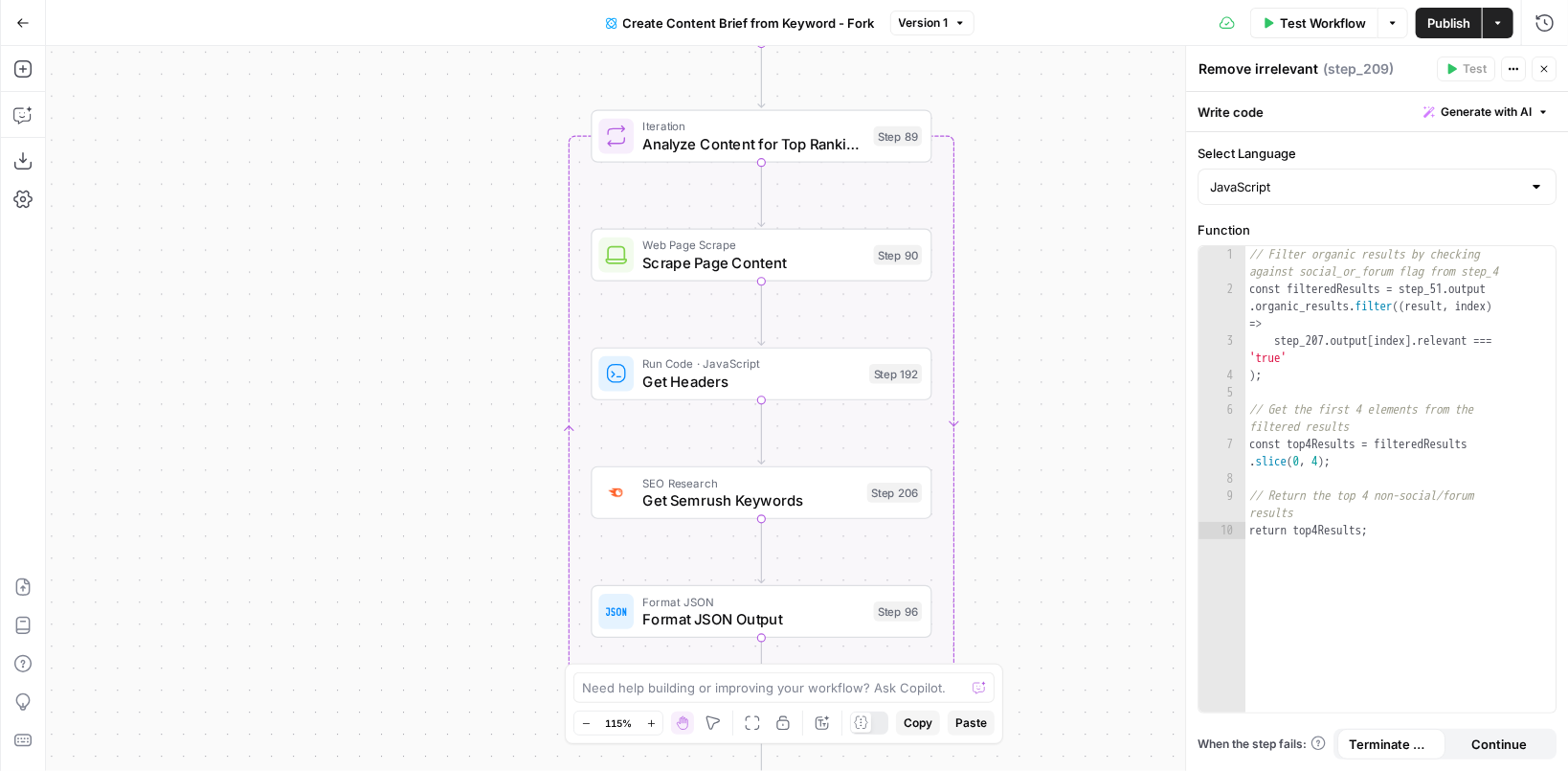 click on "Workflow Set Inputs Inputs Google Search Perform Google Search Step 51 Loop Iteration Label if relevant Step 207 LLM · GPT-4o Mini Determine if relevant Step 208 Complete Run Code · JavaScript Remove irrelevant Step 209 Loop Iteration Analyze Content for Top Ranking Pages Step 89 Web Page Scrape Scrape Page Content Step 90 Run Code · JavaScript Get Headers Step 192 SEO Research Get Semrush Keywords Step 206 Format JSON Format JSON Output Step 96 Complete Run Code · JavaScript Structure Competitor Keywords Step 212 LLM · [PERSON_NAME] 3.7 Sonnet Analyze Titles Step 198 LLM · GPT-4o Extract Titles Step 214 Human Review Review Title Selection Step 202 LLM · Perplexity Sonar Pro Perplexity Research Step 218 LLM · O1 Analysis + Outline Step 197 LLM · GPT-4.1 Extract Brief Step 204 LLM · [PERSON_NAME] 3.7 Sonnet Develop outline Step 219 LLM · GPT-4.1 Extract only outline Step 220 Write Liquid Text Combine Brief Step 205 Format JSON JSON Step 203 End Output" at bounding box center (807, 408) 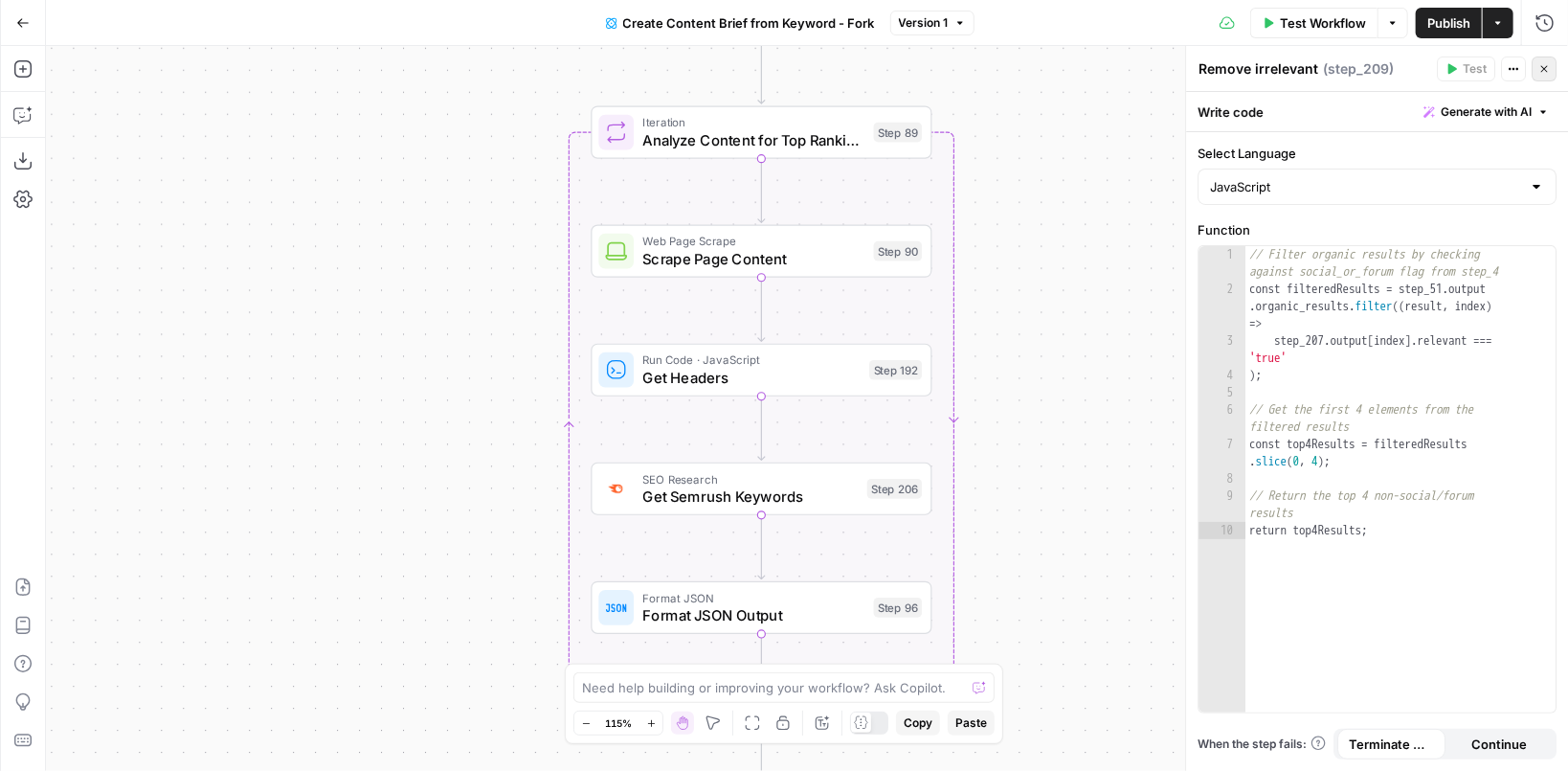 click on "Close" at bounding box center (1549, 69) 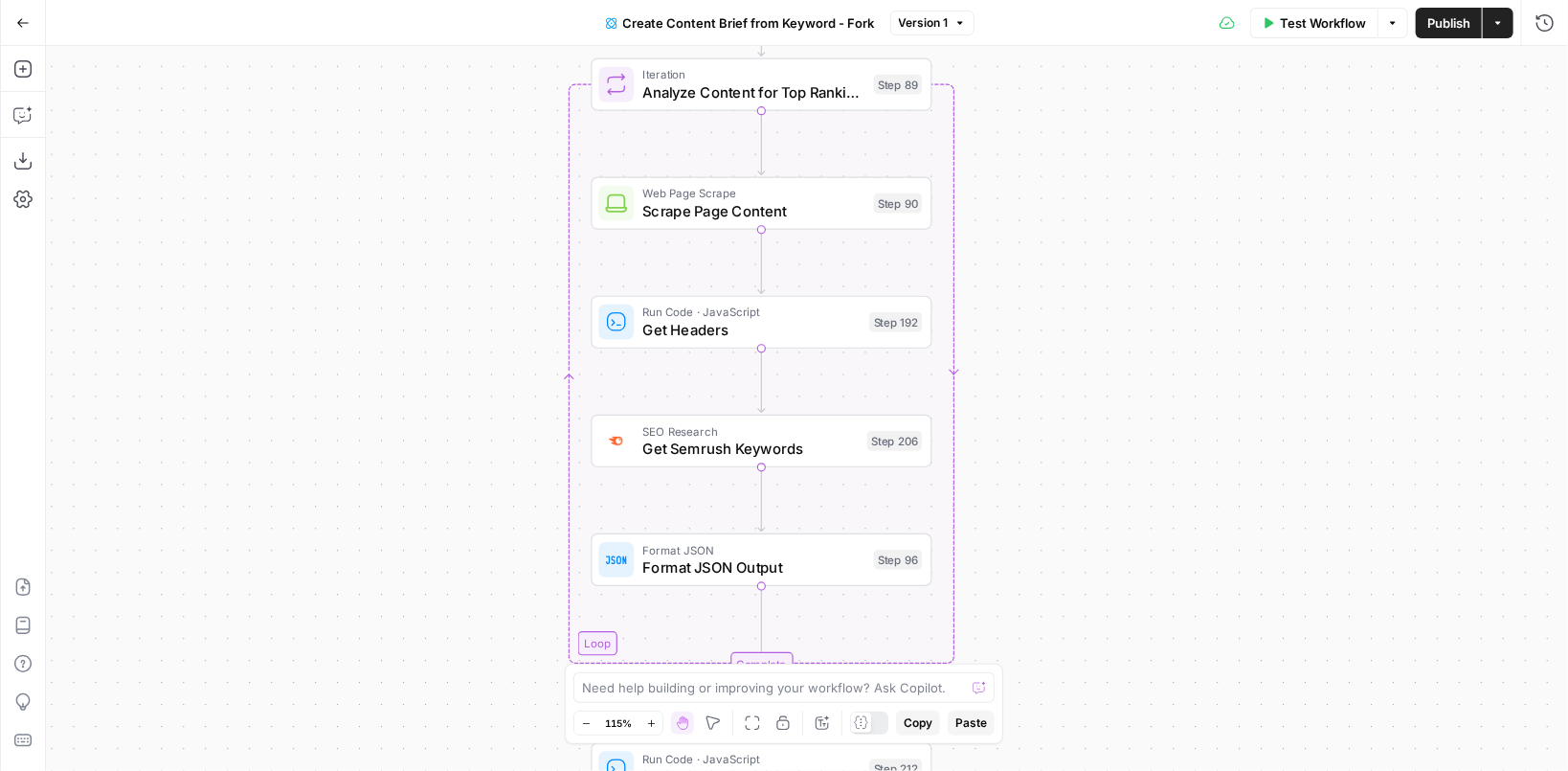 drag, startPoint x: 1053, startPoint y: 322, endPoint x: 1053, endPoint y: 269, distance: 53 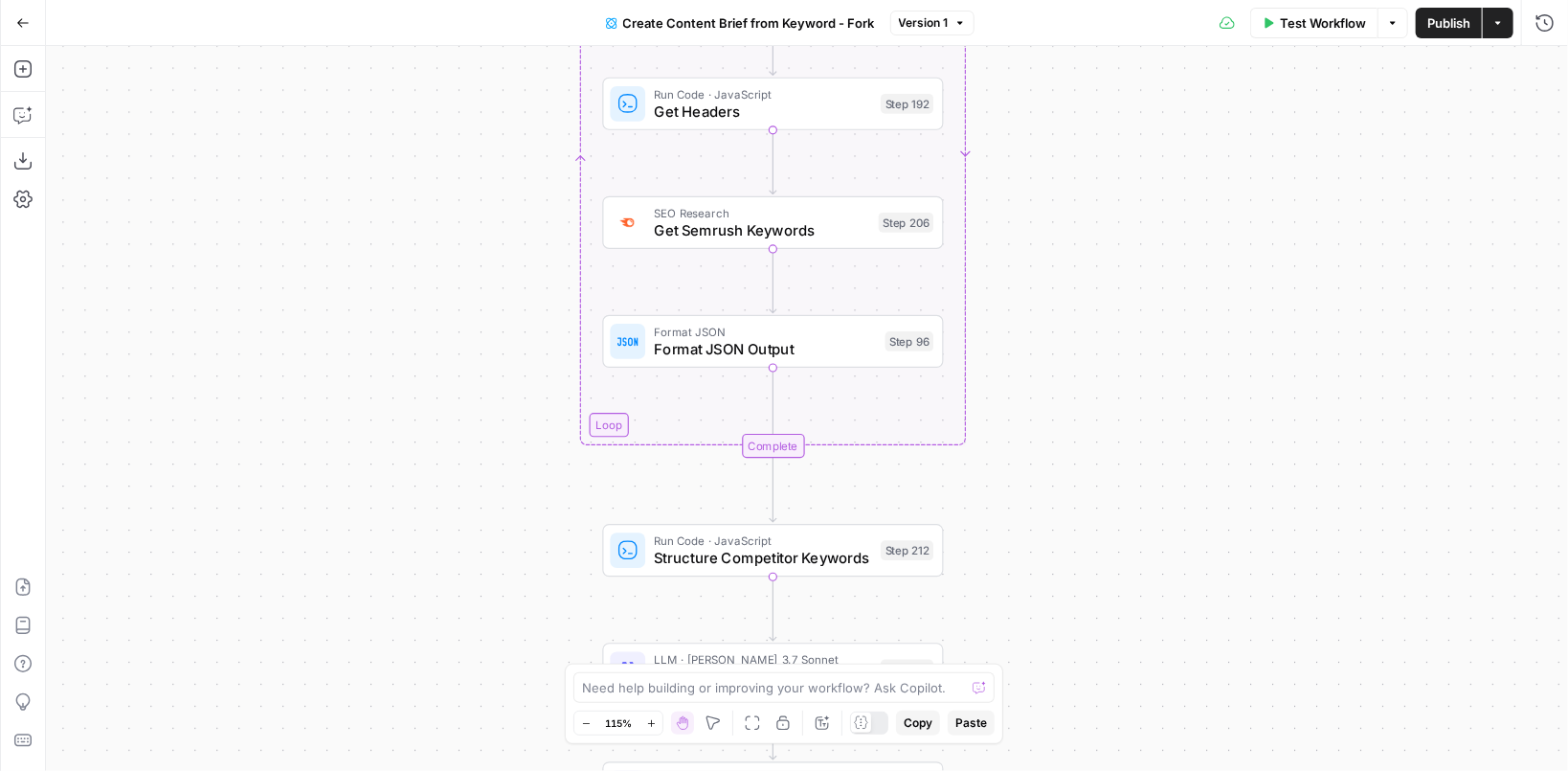 drag, startPoint x: 1113, startPoint y: 672, endPoint x: 1138, endPoint y: 371, distance: 302.0364 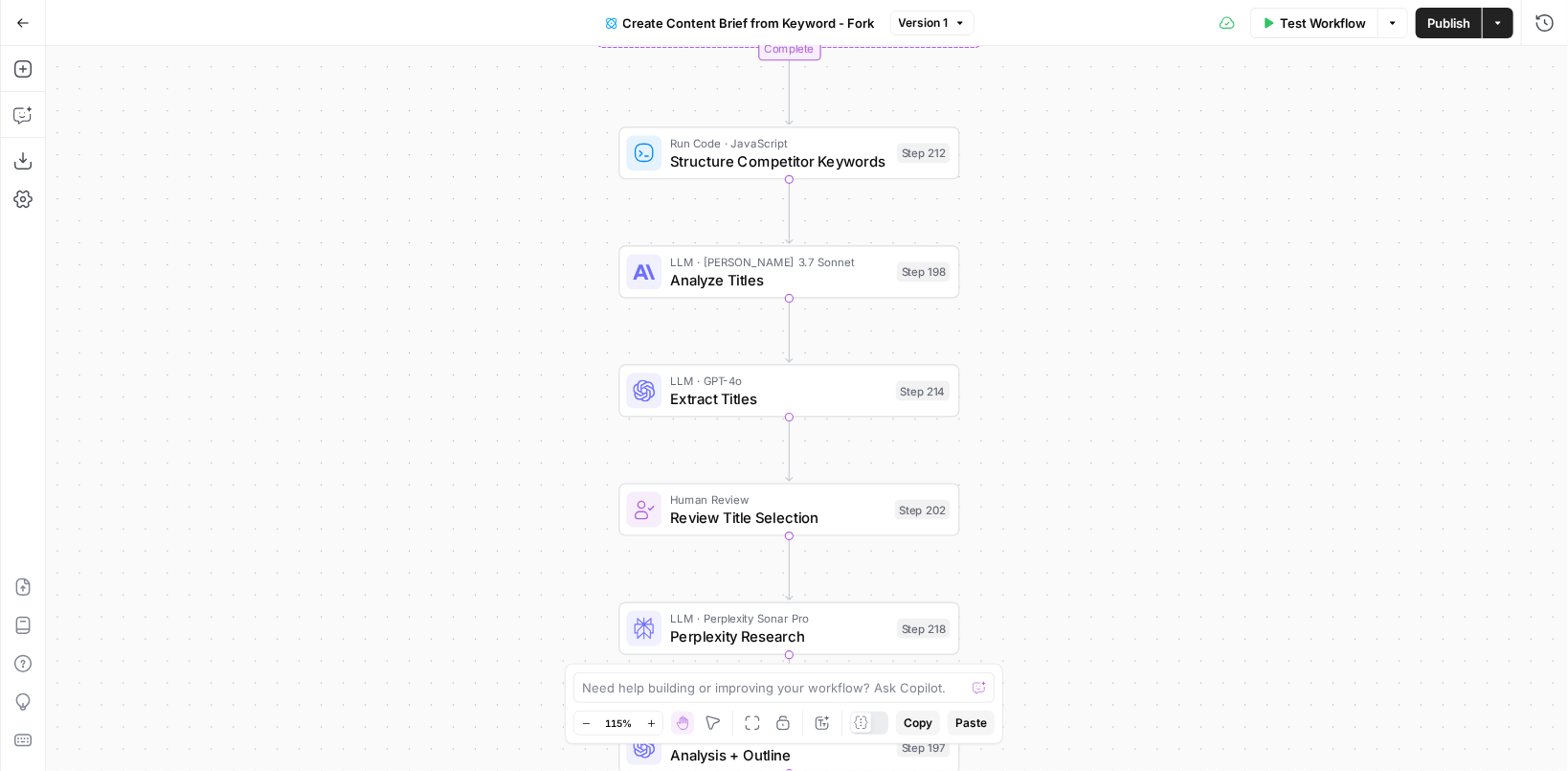 drag, startPoint x: 1138, startPoint y: 607, endPoint x: 1142, endPoint y: 296, distance: 311.02572 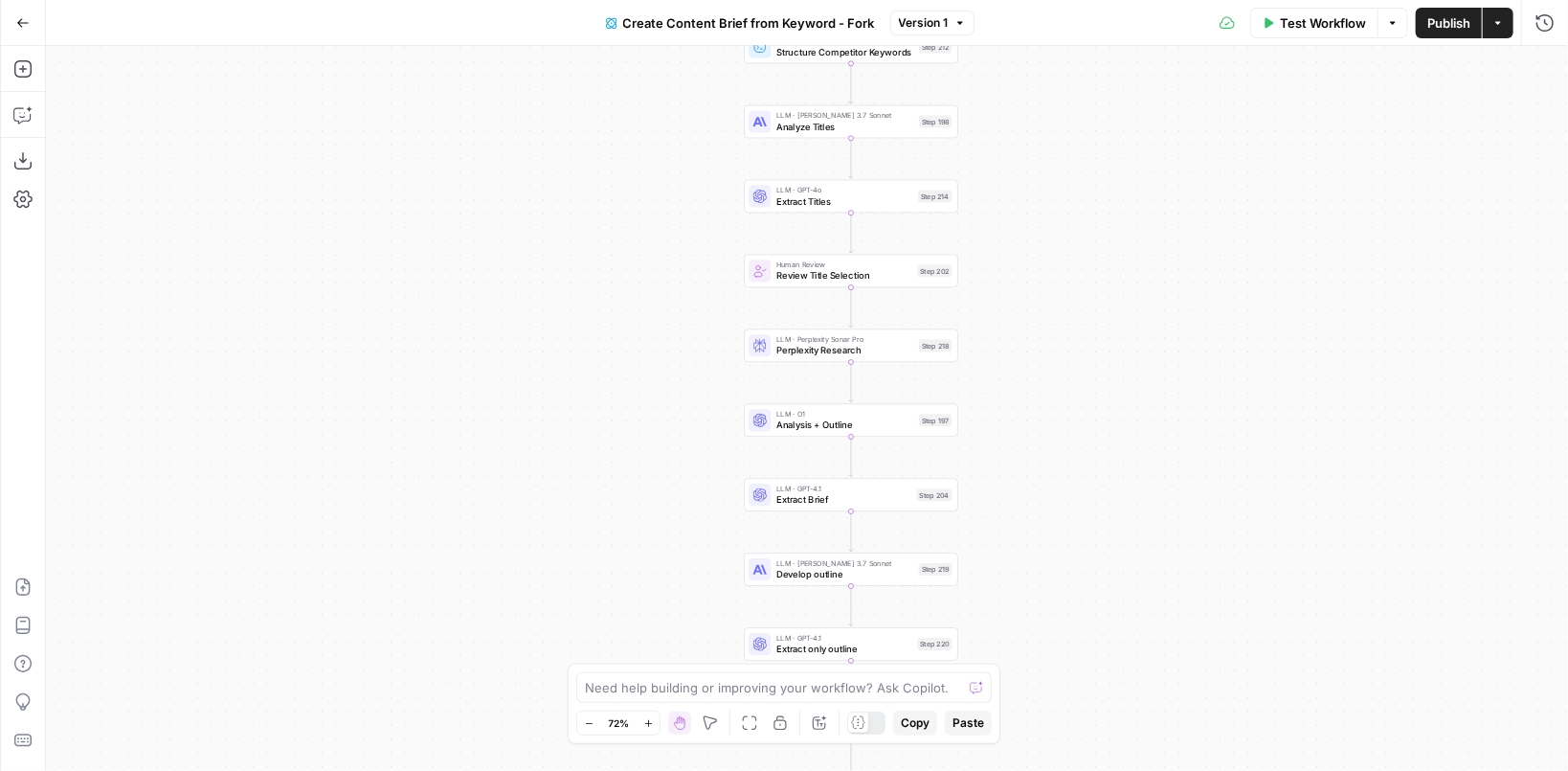 drag, startPoint x: 1171, startPoint y: 481, endPoint x: 1095, endPoint y: 319, distance: 178.94133 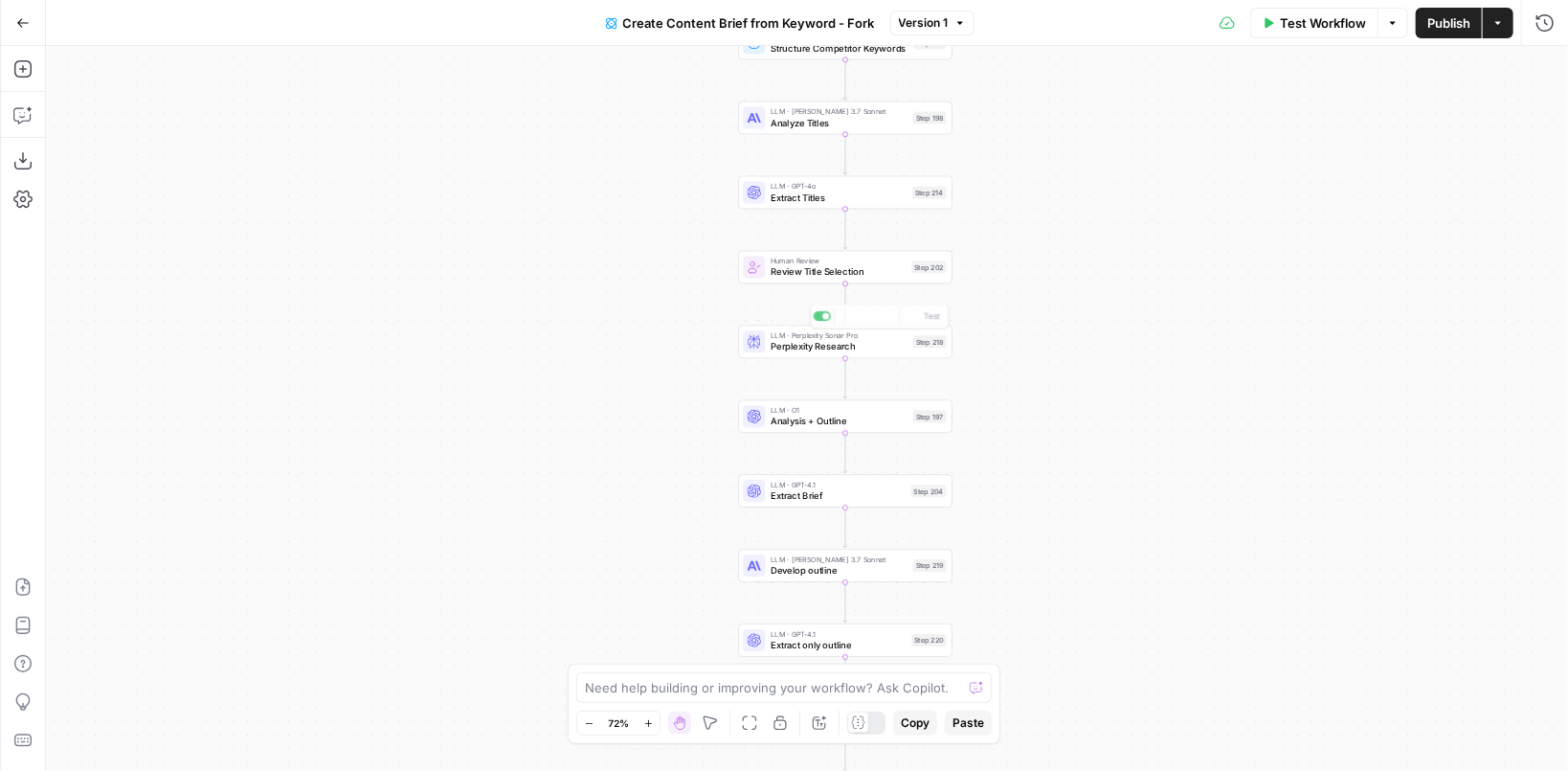 click on "LLM · Perplexity Sonar Pro Perplexity Research Step 218 Copy step Delete step Add Note Test" at bounding box center [845, 342] 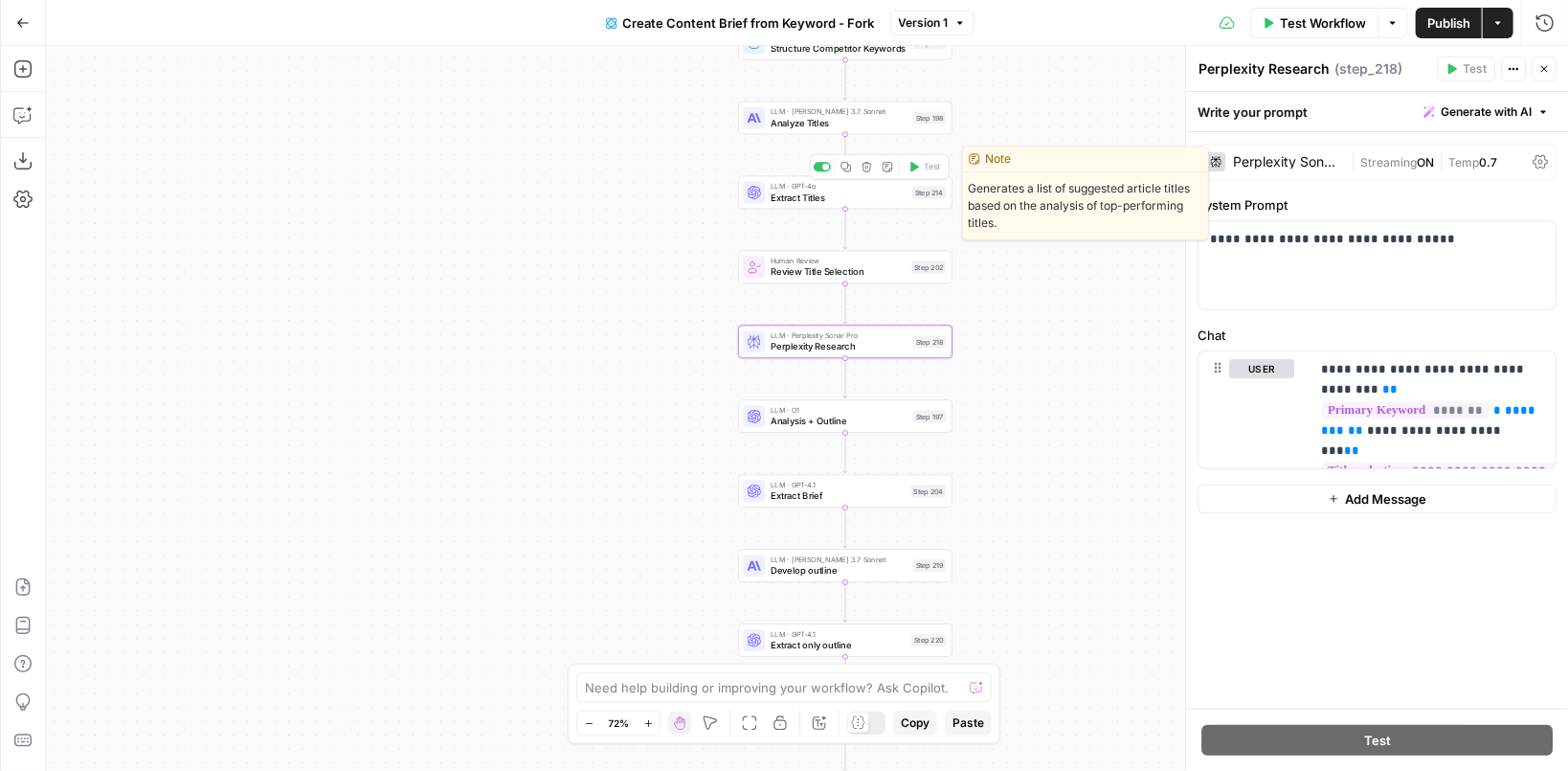click on "LLM · GPT-4o Extract Titles Step 214 Copy step Delete step Edit Note Test" at bounding box center (845, 193) 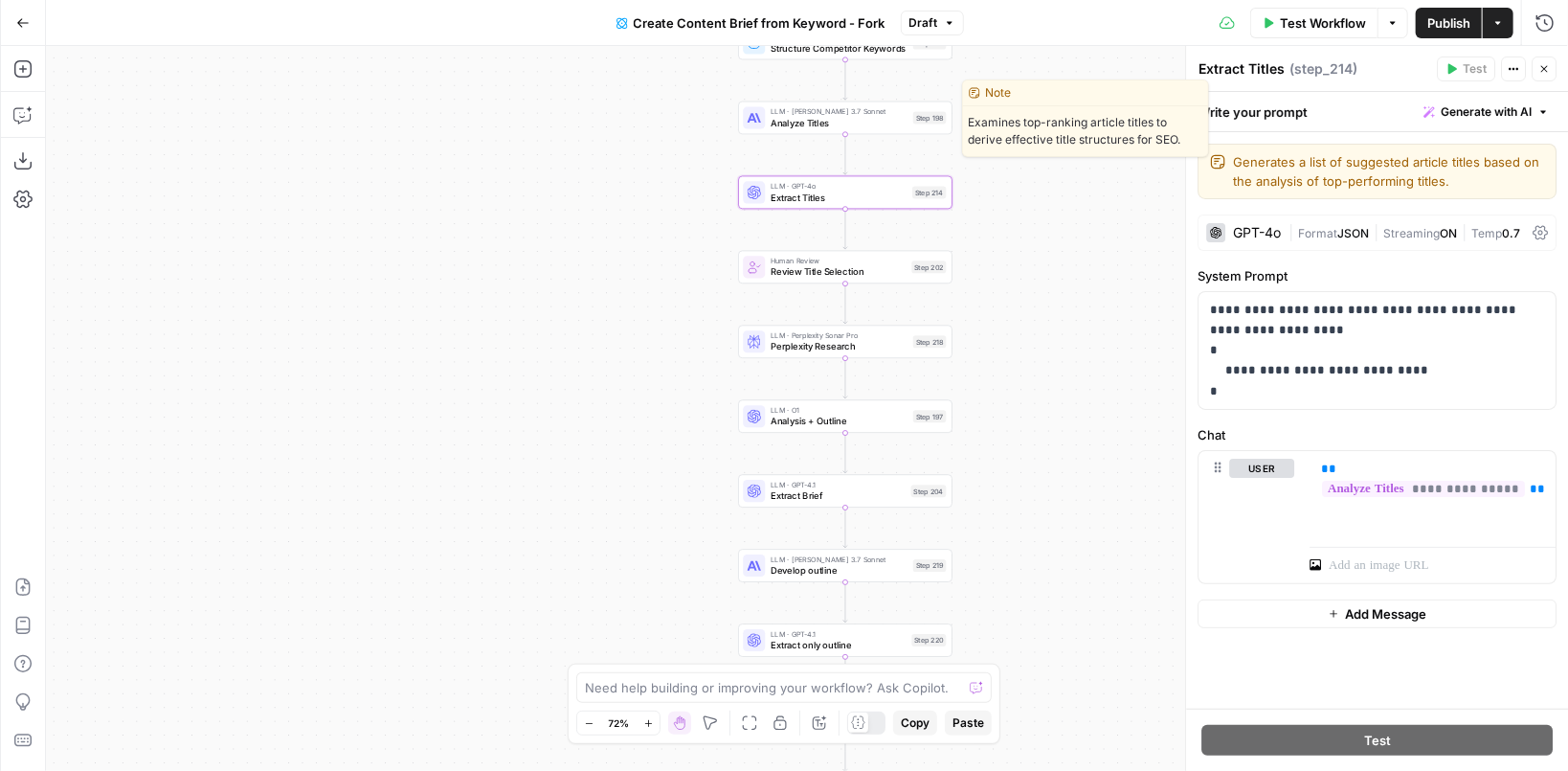 click on "Analyze Titles" at bounding box center (839, 123) 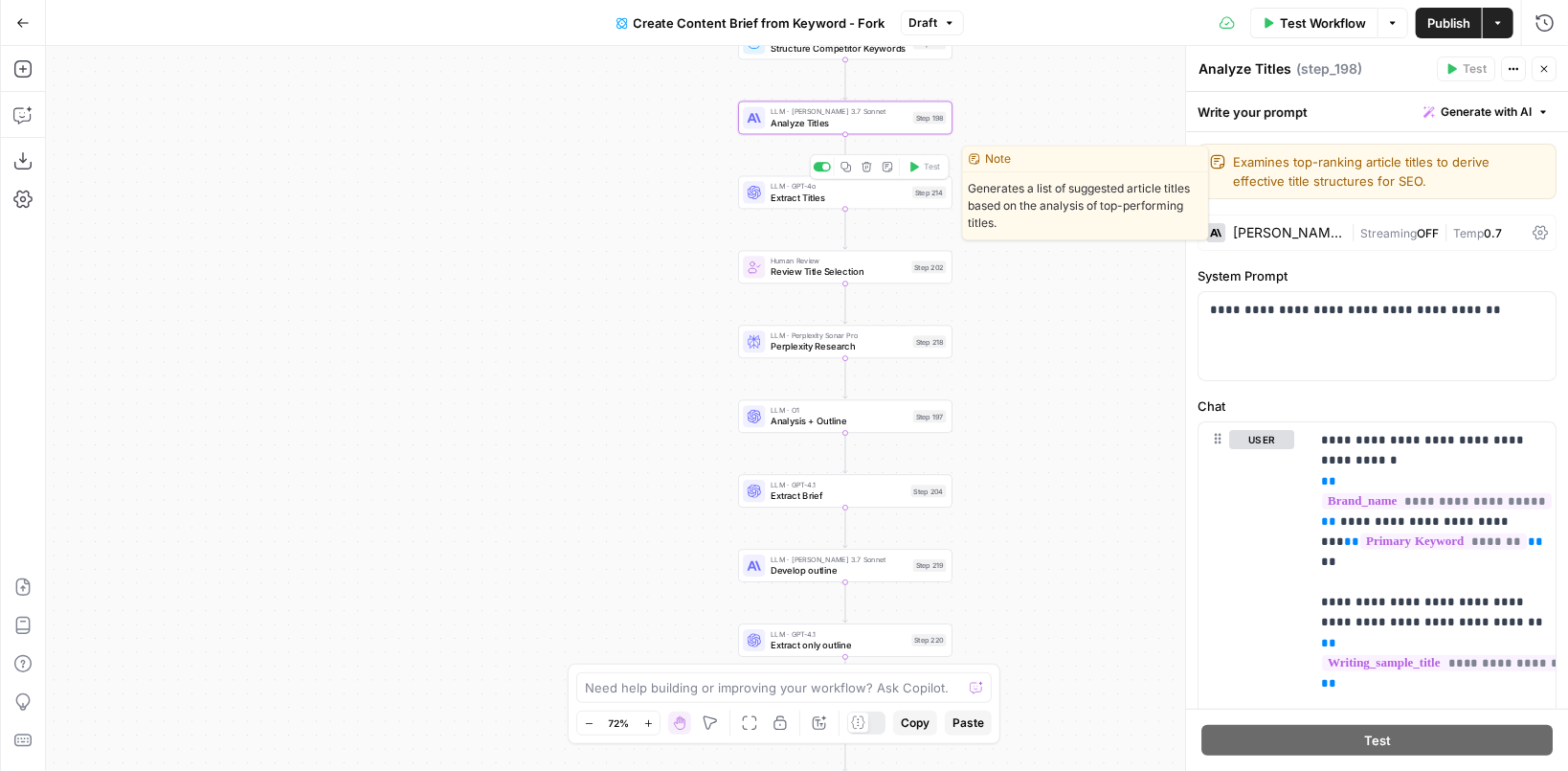 click on "Extract Titles" at bounding box center [839, 197] 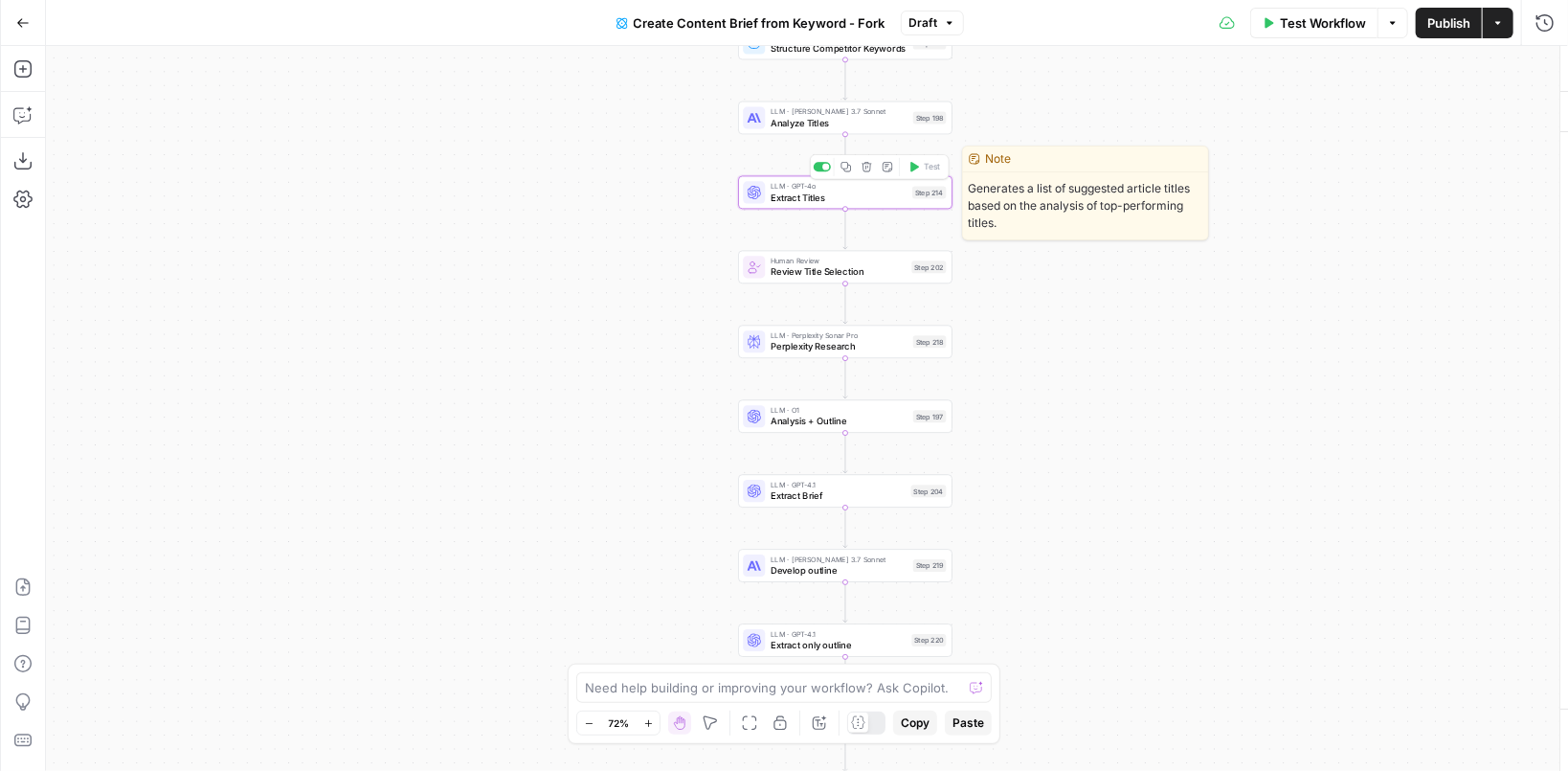 type on "Extract Titles" 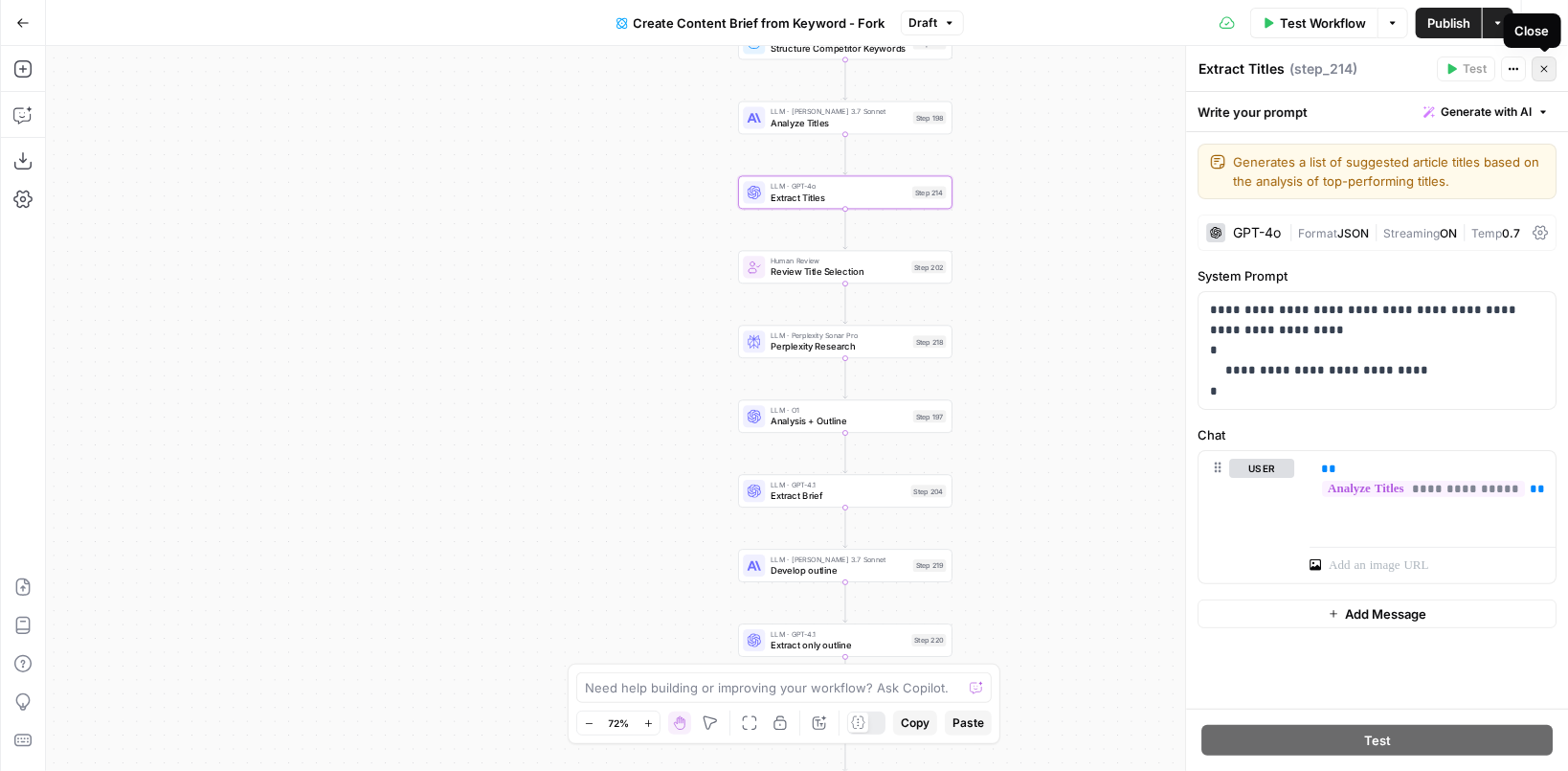 click 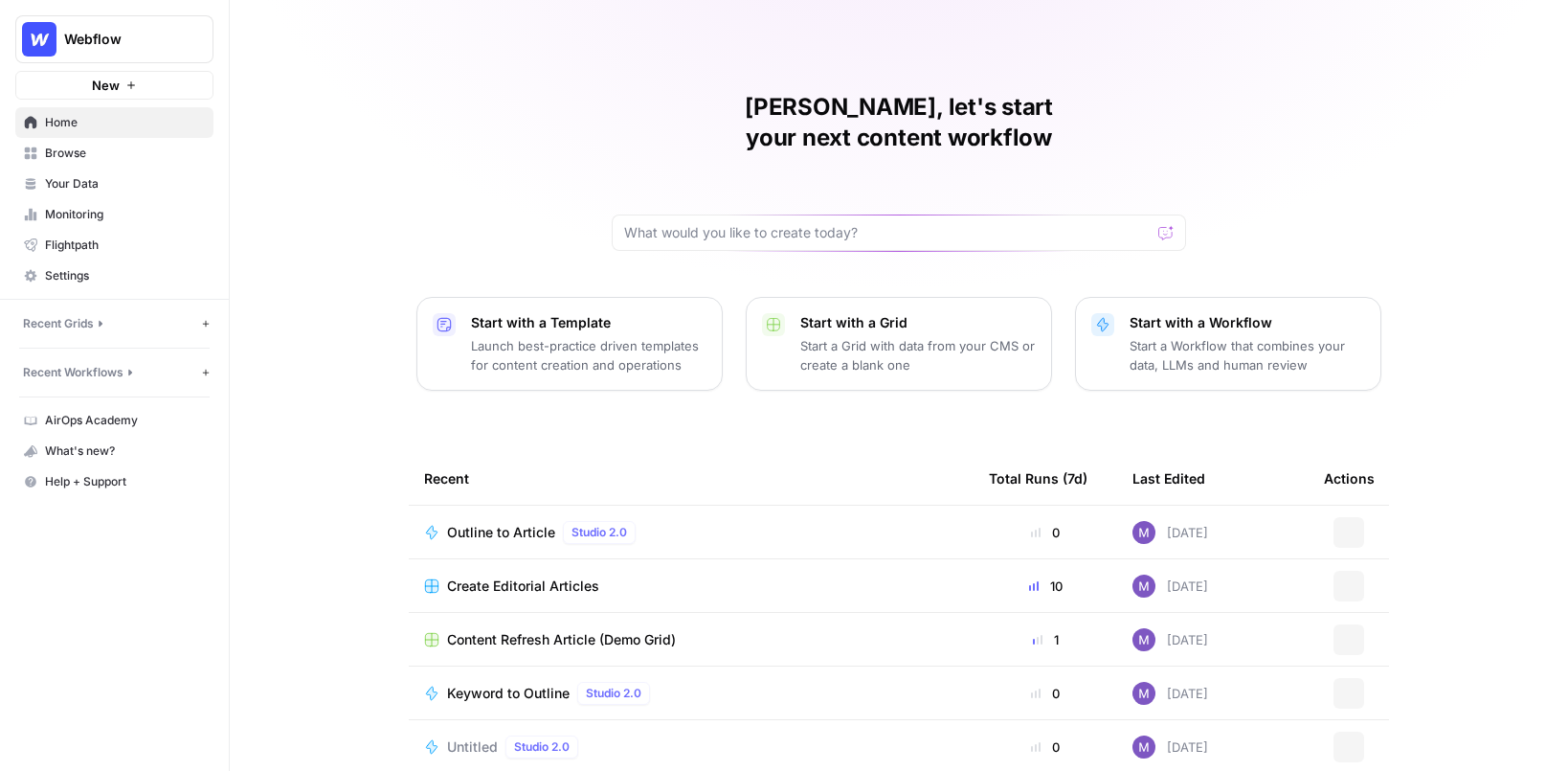 scroll, scrollTop: 0, scrollLeft: 0, axis: both 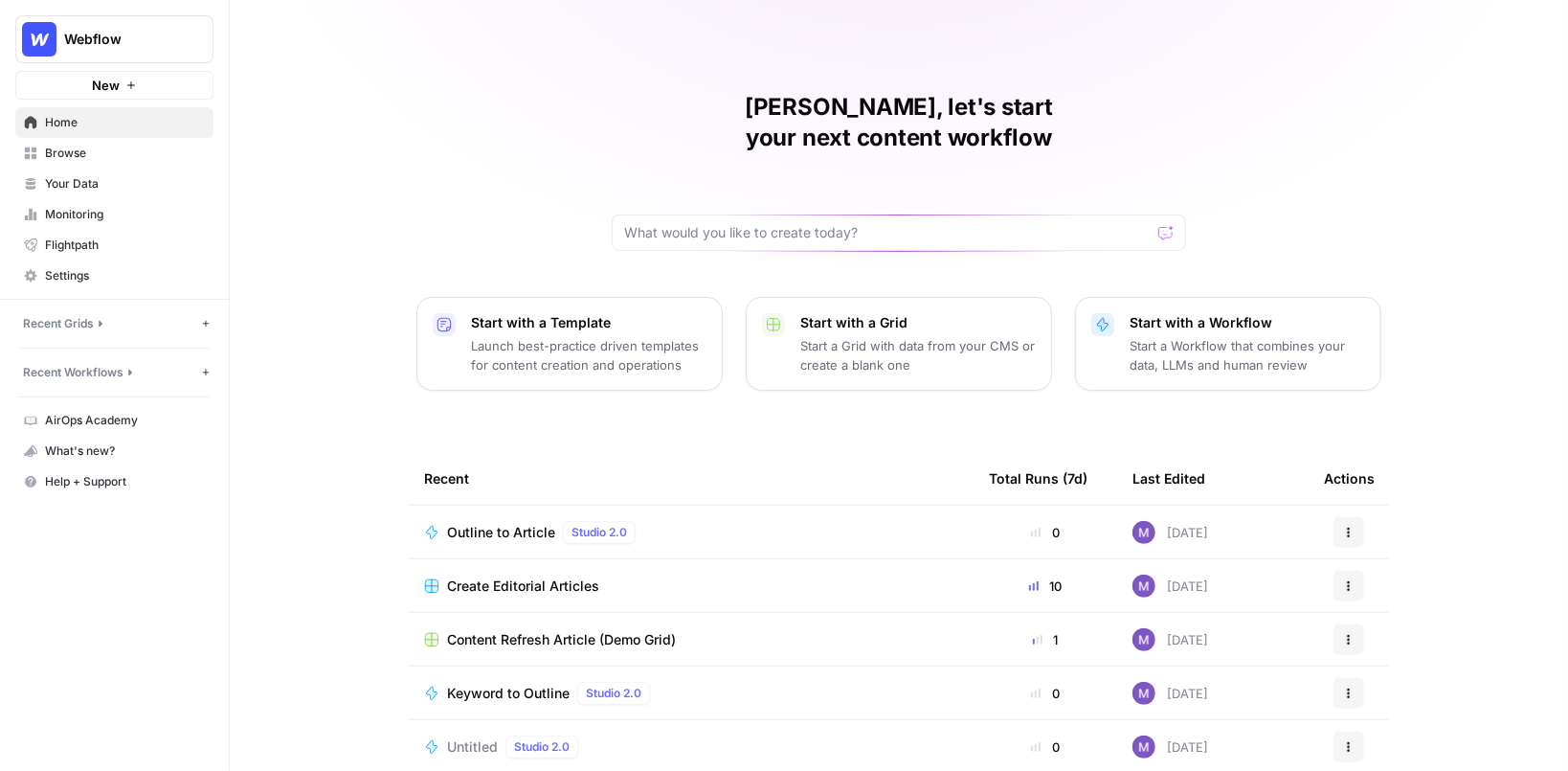 click on "[PERSON_NAME], let's start your next content workflow Start with a Template Launch best-practice driven templates for content creation and operations Start with a Grid Start a Grid with data from your CMS or create a blank one Start with a Workflow Start a Workflow that combines your data, LLMs and human review Recent Total Runs (7d) Last Edited Actions Outline to Article Studio 2.0 0 [DATE] Actions Create Editorial Articles 10 [DATE] Actions Content Refresh Article (Demo Grid) 1 [DATE] Actions Keyword to Outline Studio 2.0 0 [DATE] Actions Untitled Studio 2.0 0 [DATE] Actions Untitled Studio 2.0 0 [DATE] Actions Write Informational Article 0 [DATE] Actions" at bounding box center (899, 456) 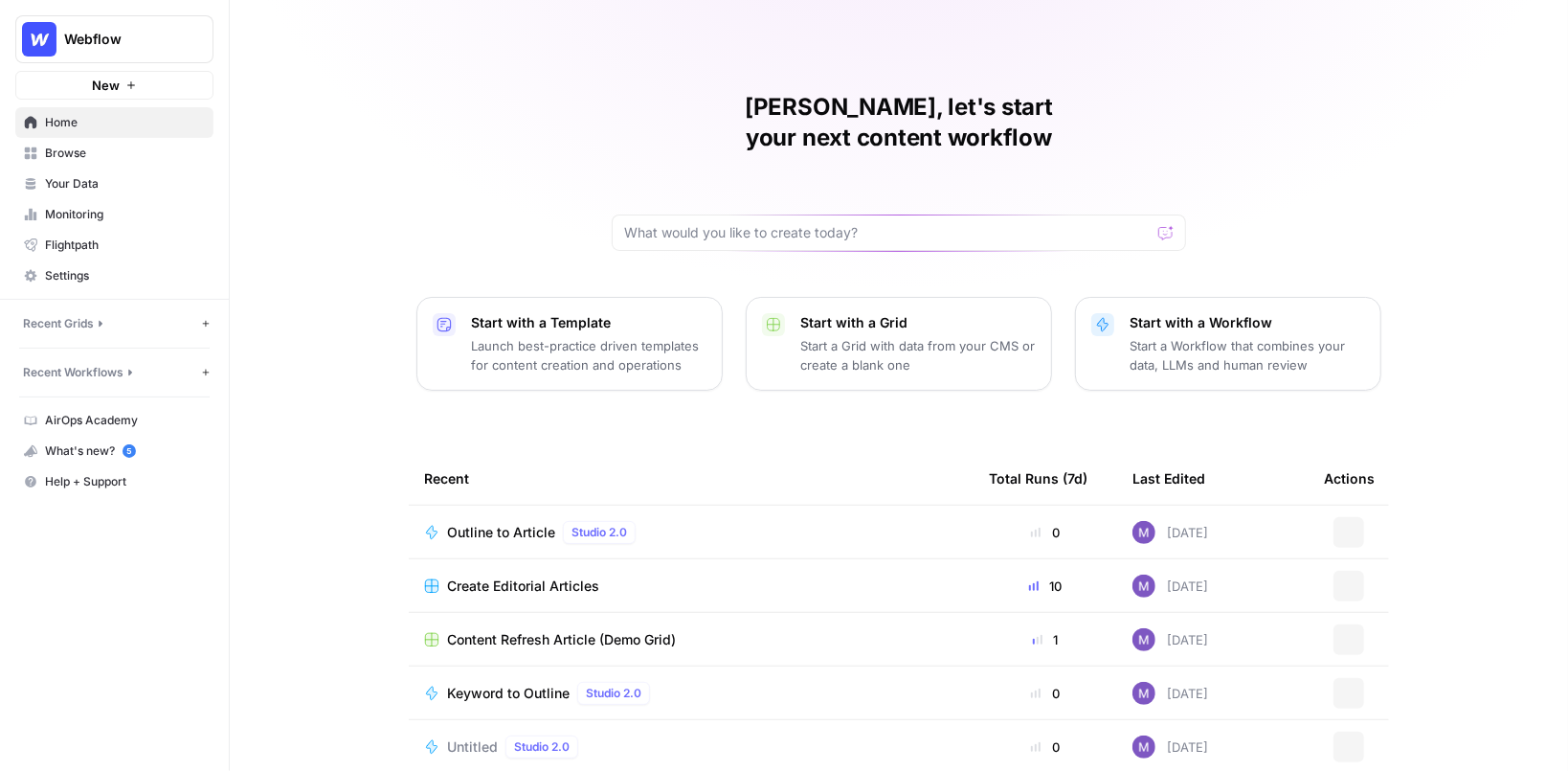 scroll, scrollTop: 0, scrollLeft: 0, axis: both 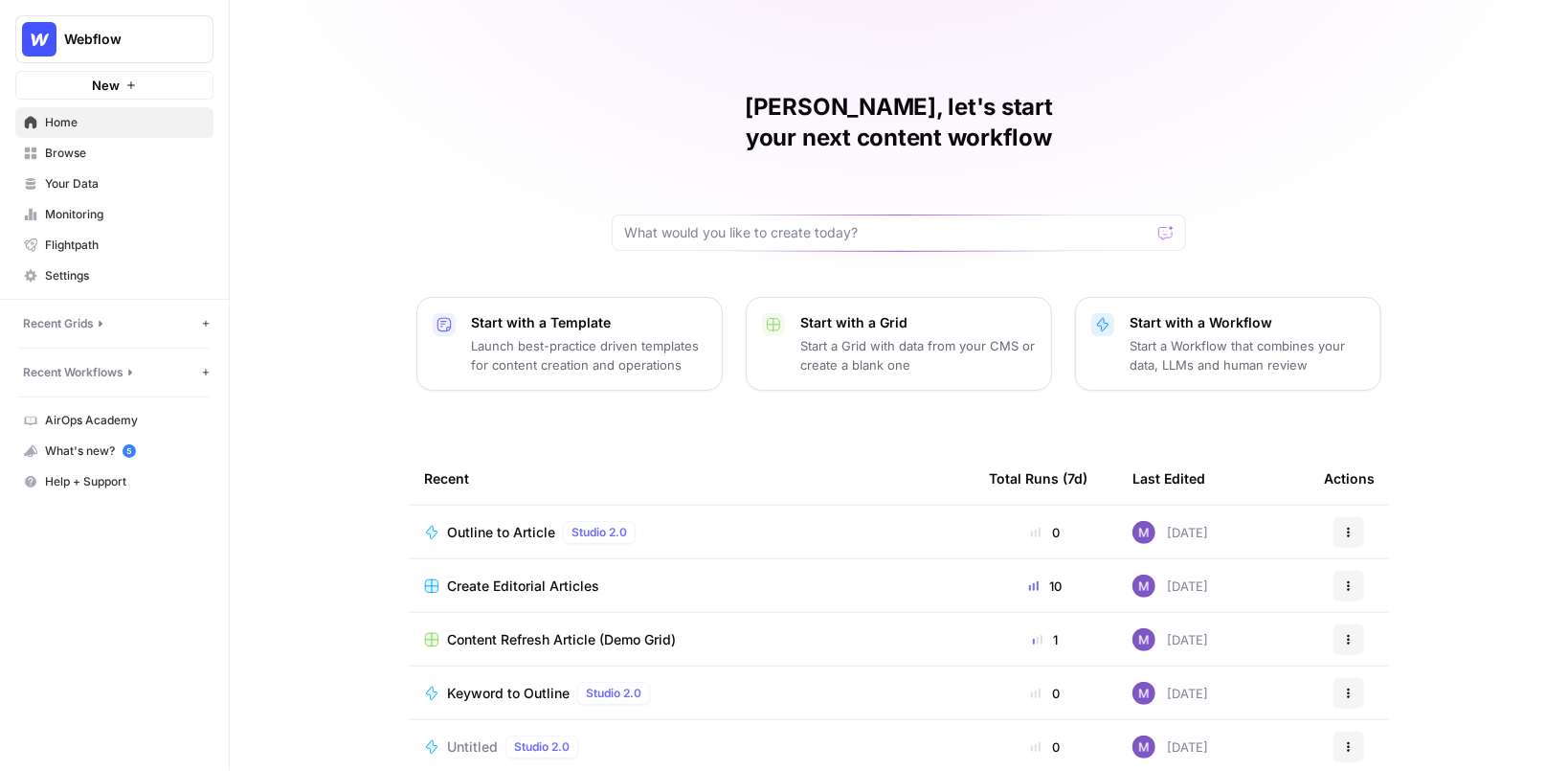 click on "[PERSON_NAME], let's start your next content workflow Start with a Template Launch best-practice driven templates for content creation and operations Start with a Grid Start a Grid with data from your CMS or create a blank one Start with a Workflow Start a Workflow that combines your data, LLMs and human review Recent Total Runs (7d) Last Edited Actions Outline to Article Studio 2.0 0 [DATE] Actions Create Editorial Articles 10 [DATE] Actions Content Refresh Article (Demo Grid) 1 [DATE] Actions Keyword to Outline Studio 2.0 0 [DATE] Actions Untitled Studio 2.0 0 [DATE] Actions Untitled Studio 2.0 0 [DATE] Actions Write Informational Article 0 [DATE] Actions" at bounding box center [899, 456] 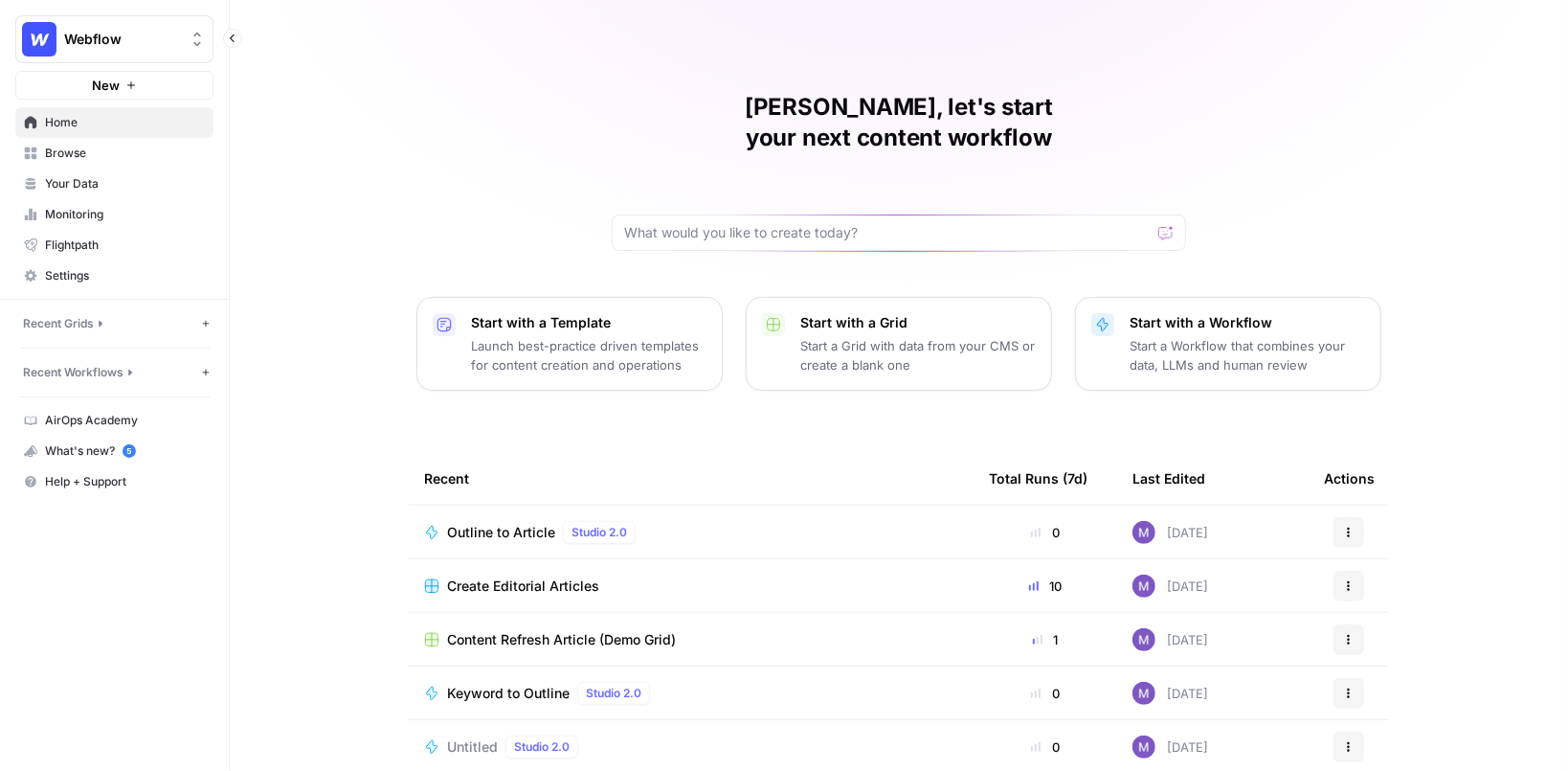 click 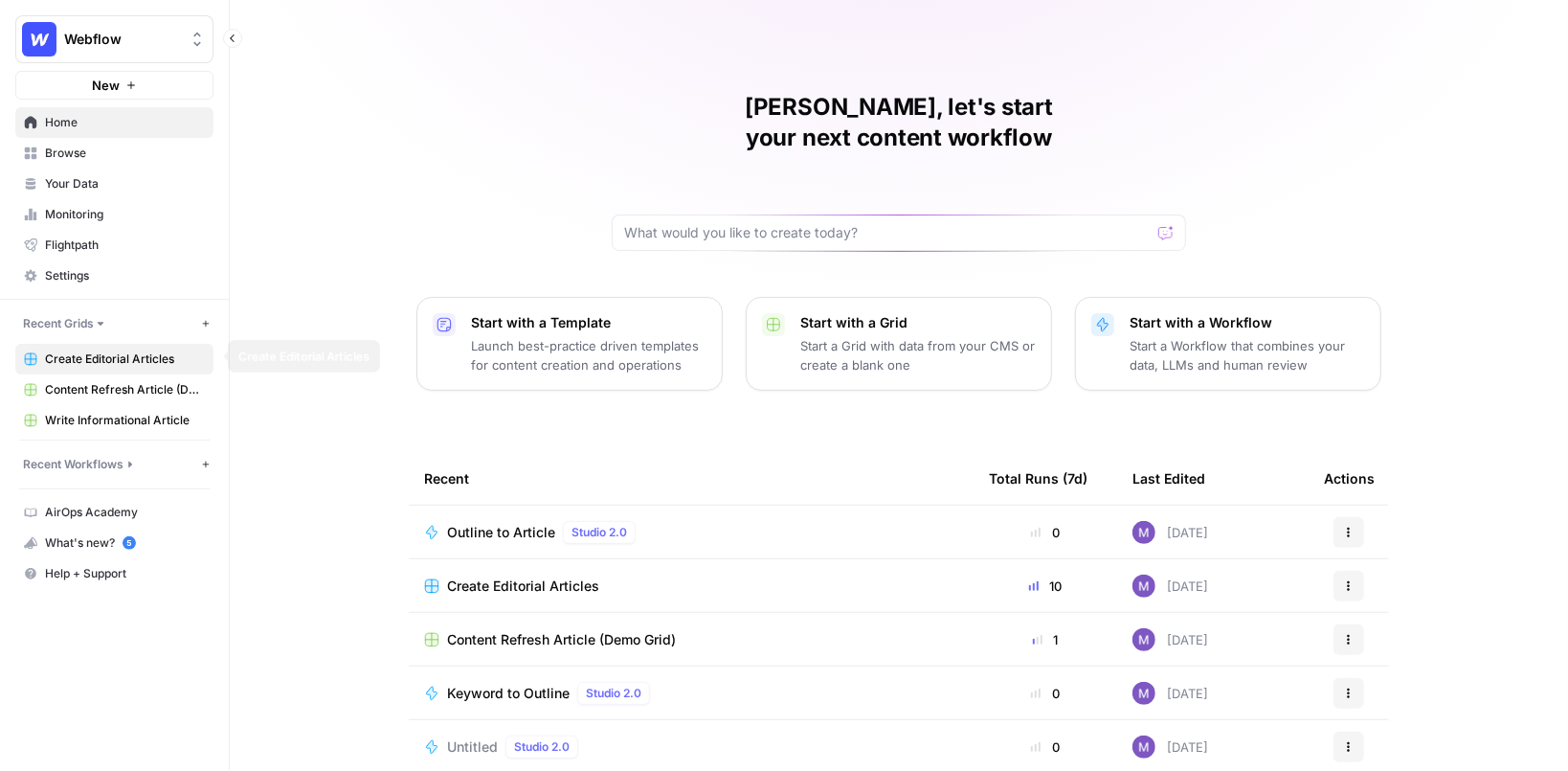 click on "Create Editorial Articles" at bounding box center [124, 359] 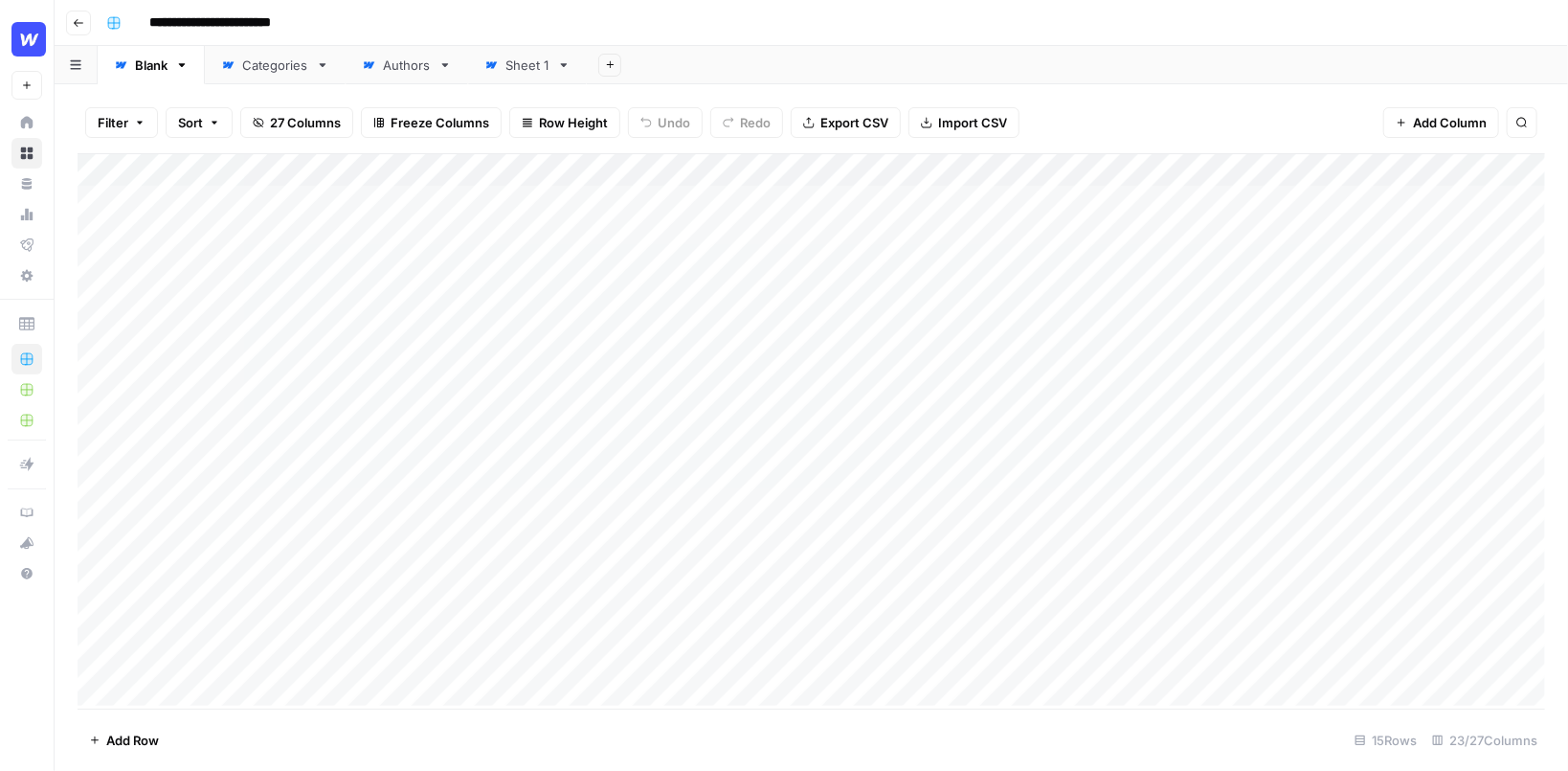 drag, startPoint x: 255, startPoint y: 202, endPoint x: 226, endPoint y: 681, distance: 479.8771 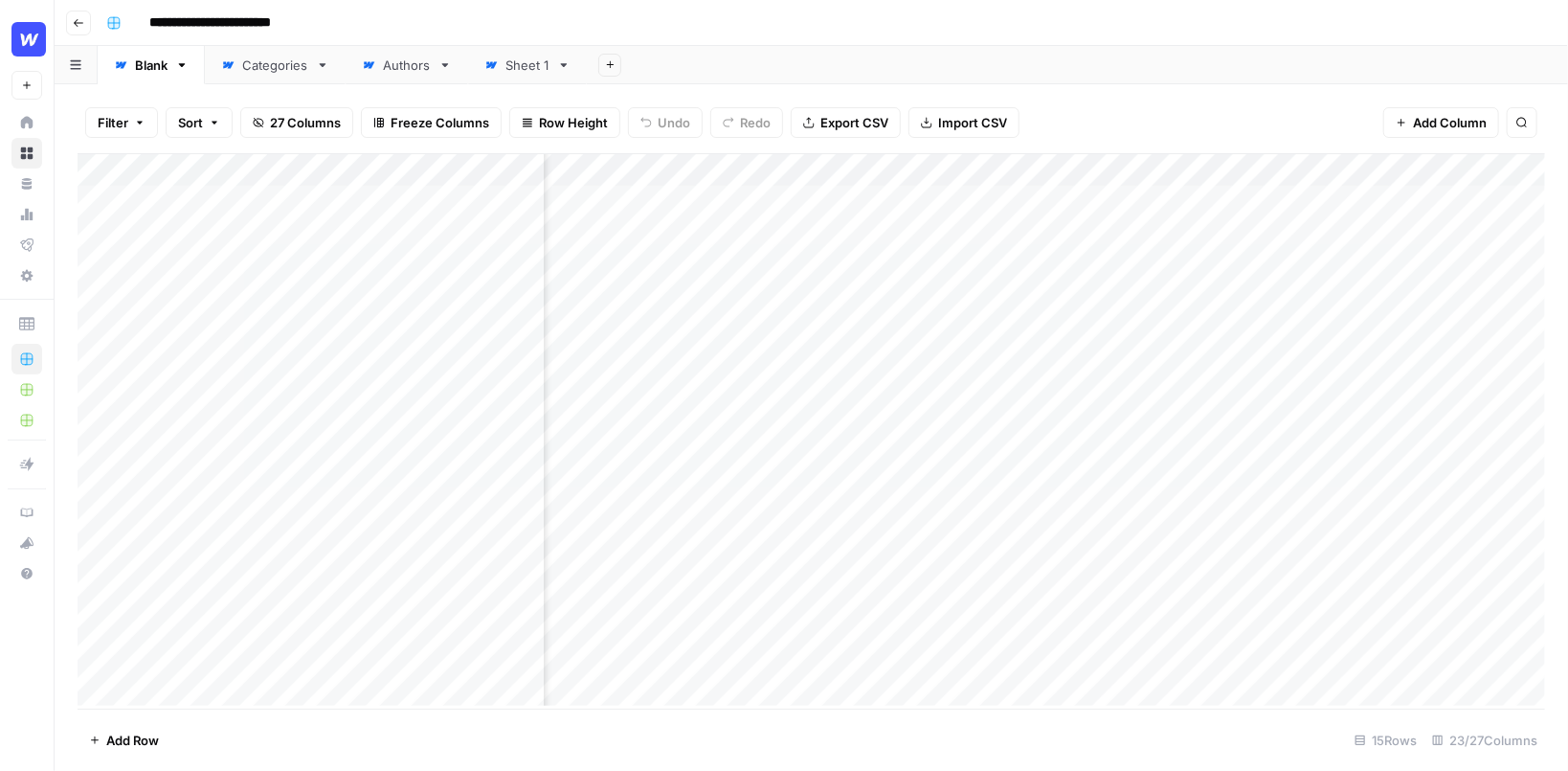 scroll, scrollTop: 0, scrollLeft: 395, axis: horizontal 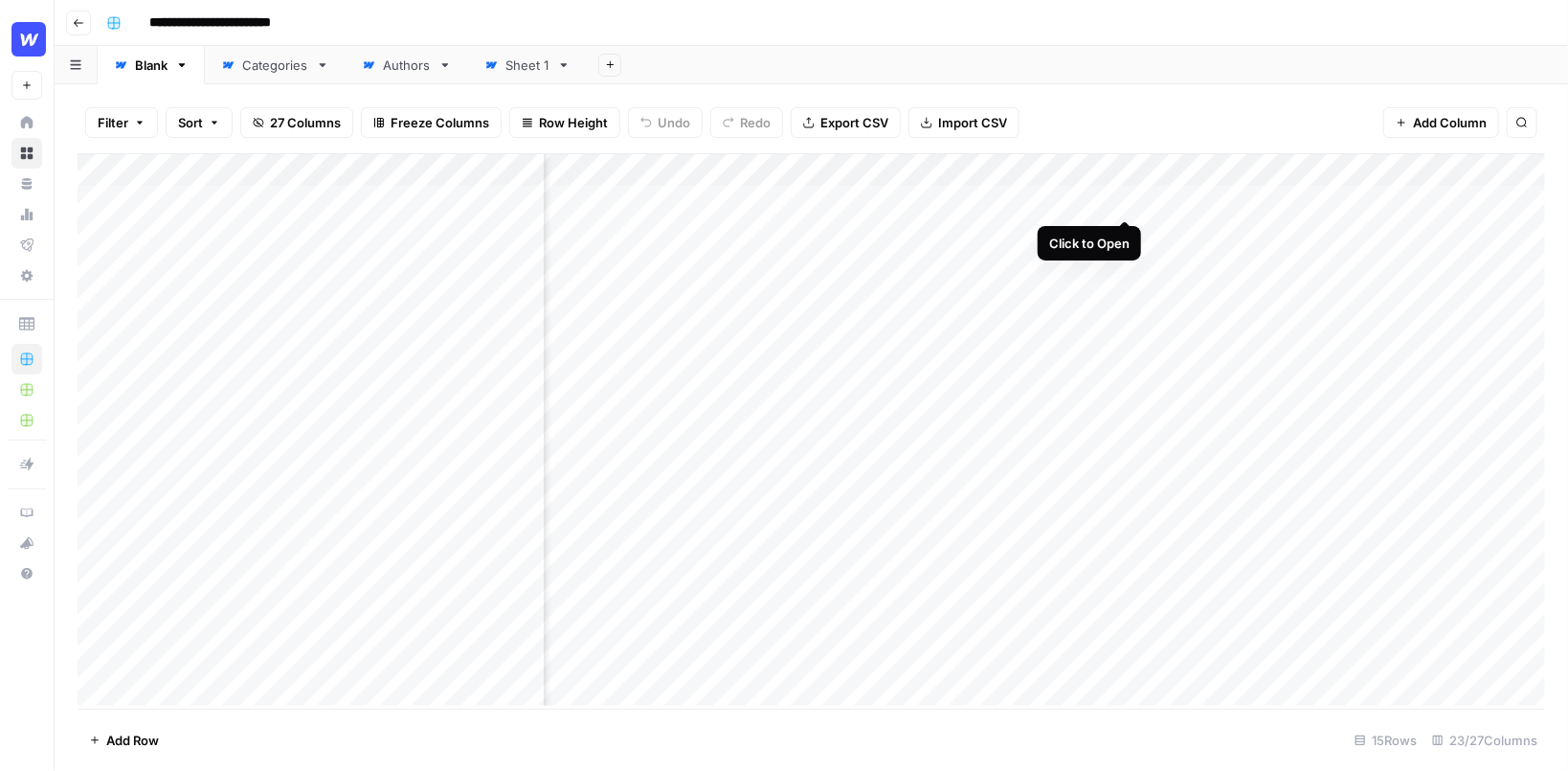 click on "Add Column" at bounding box center [811, 430] 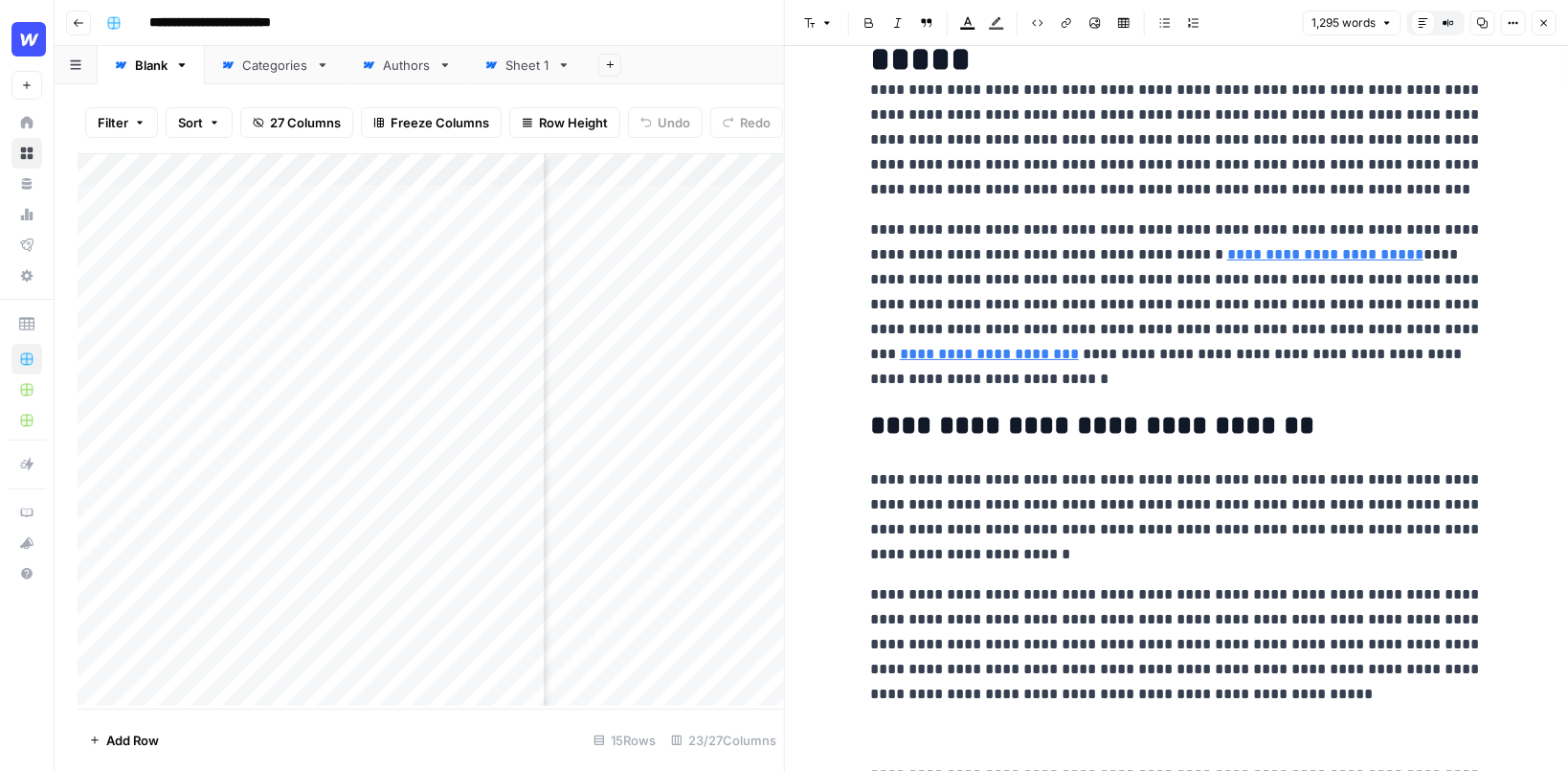 scroll, scrollTop: 0, scrollLeft: 0, axis: both 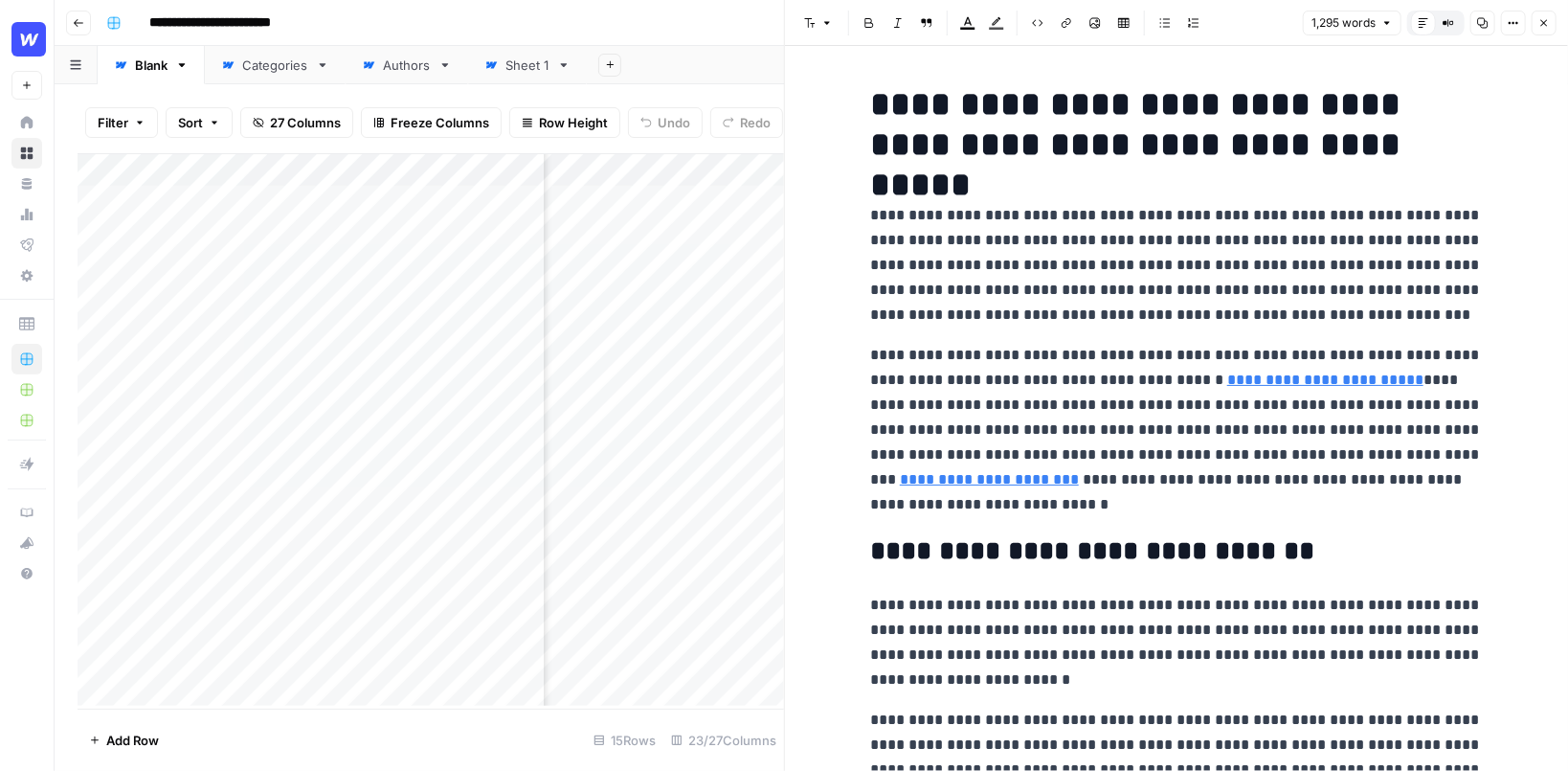 click on "**********" at bounding box center (1176, 430) 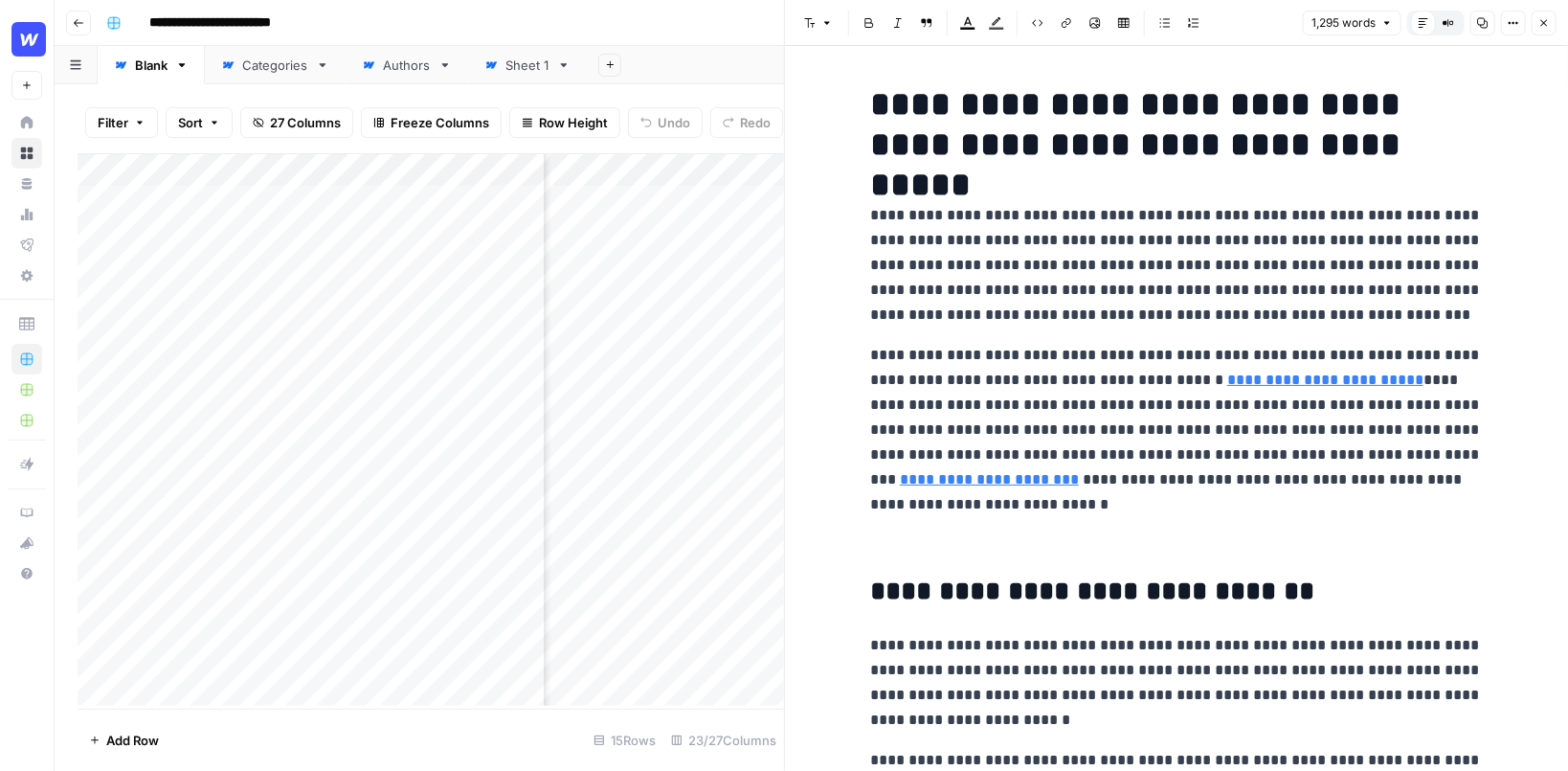 type 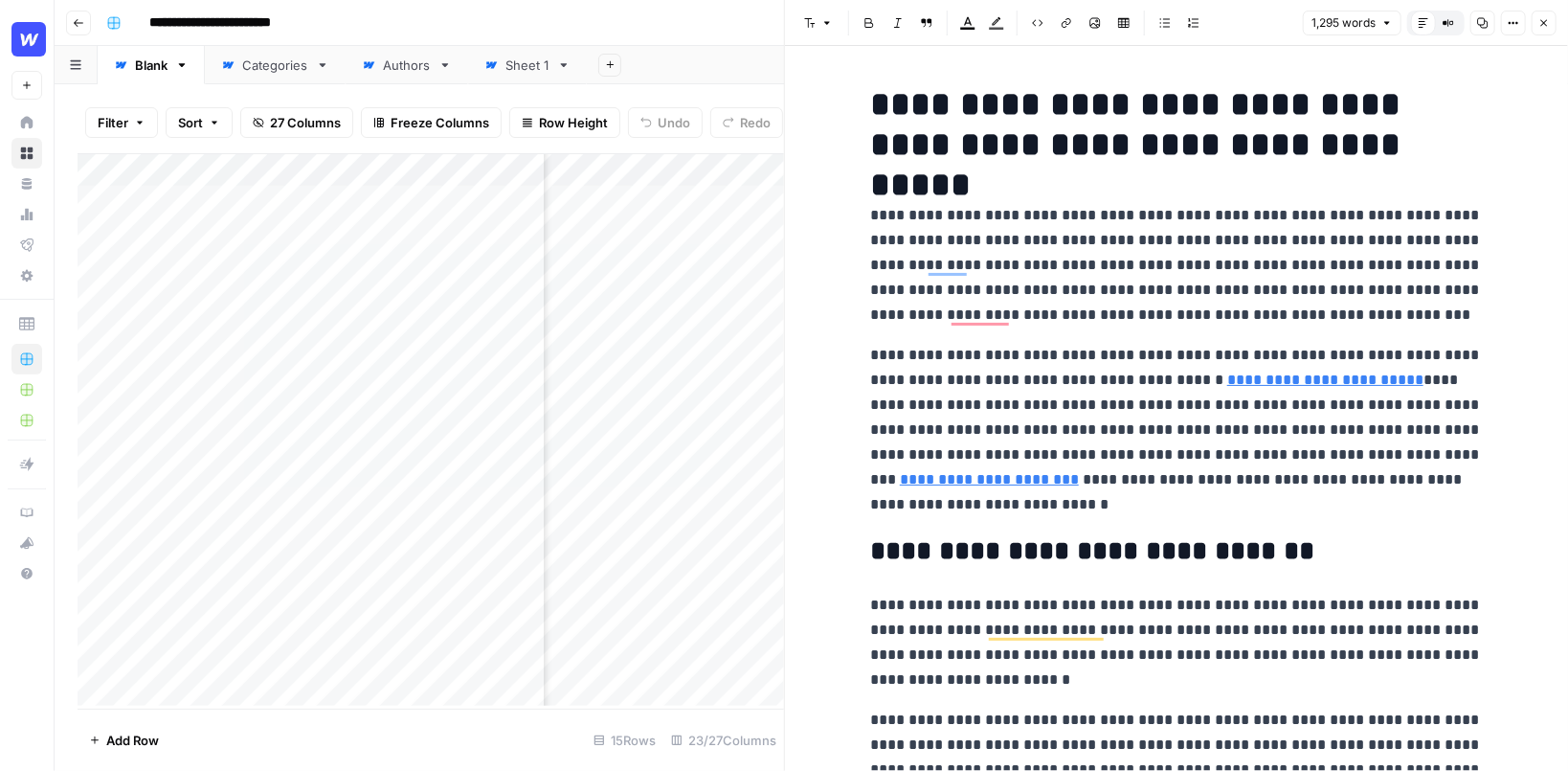 click on "**********" at bounding box center (1176, 430) 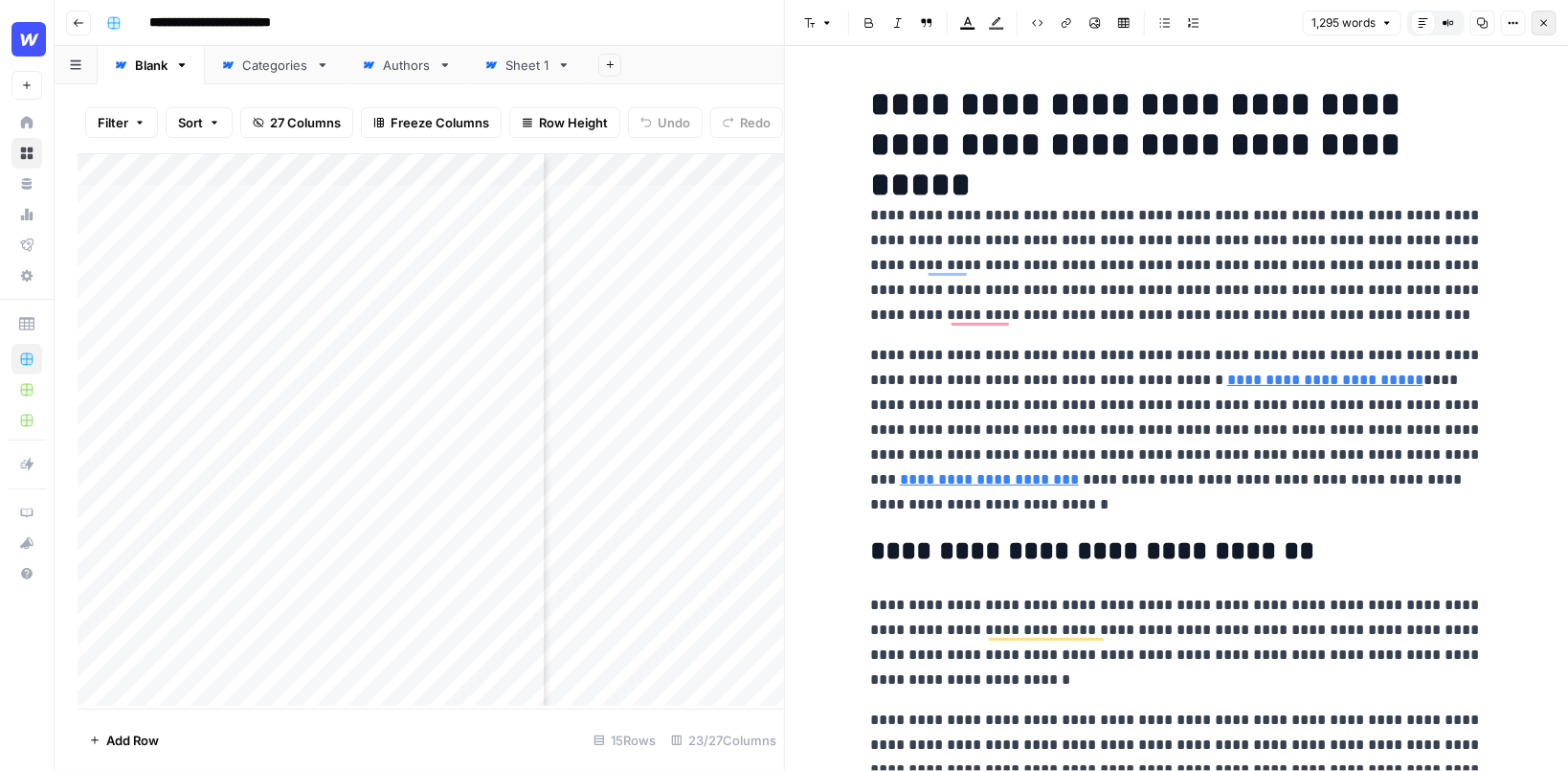 click 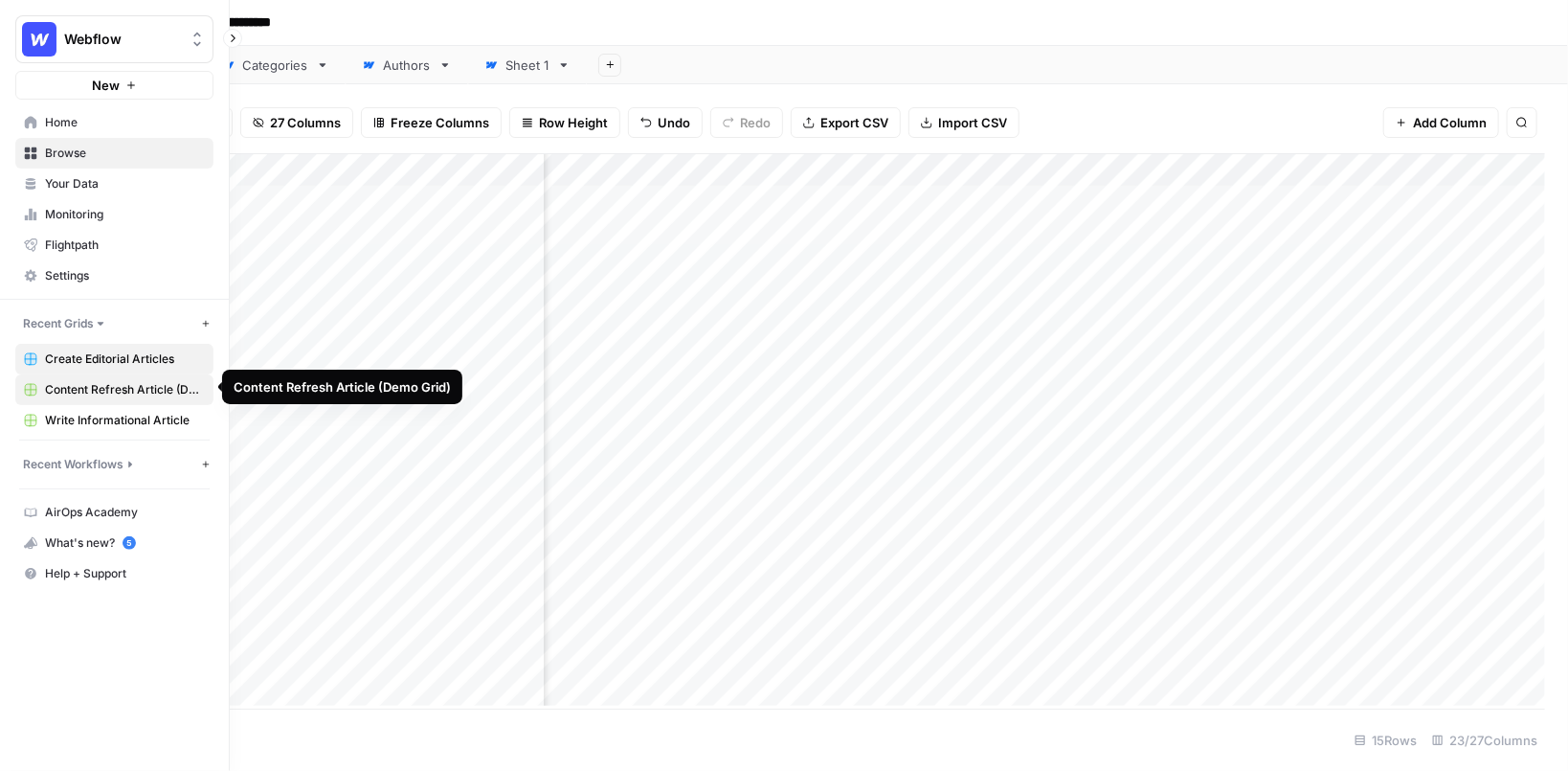 click on "Content Refresh Article (Demo Grid)" at bounding box center (124, 390) 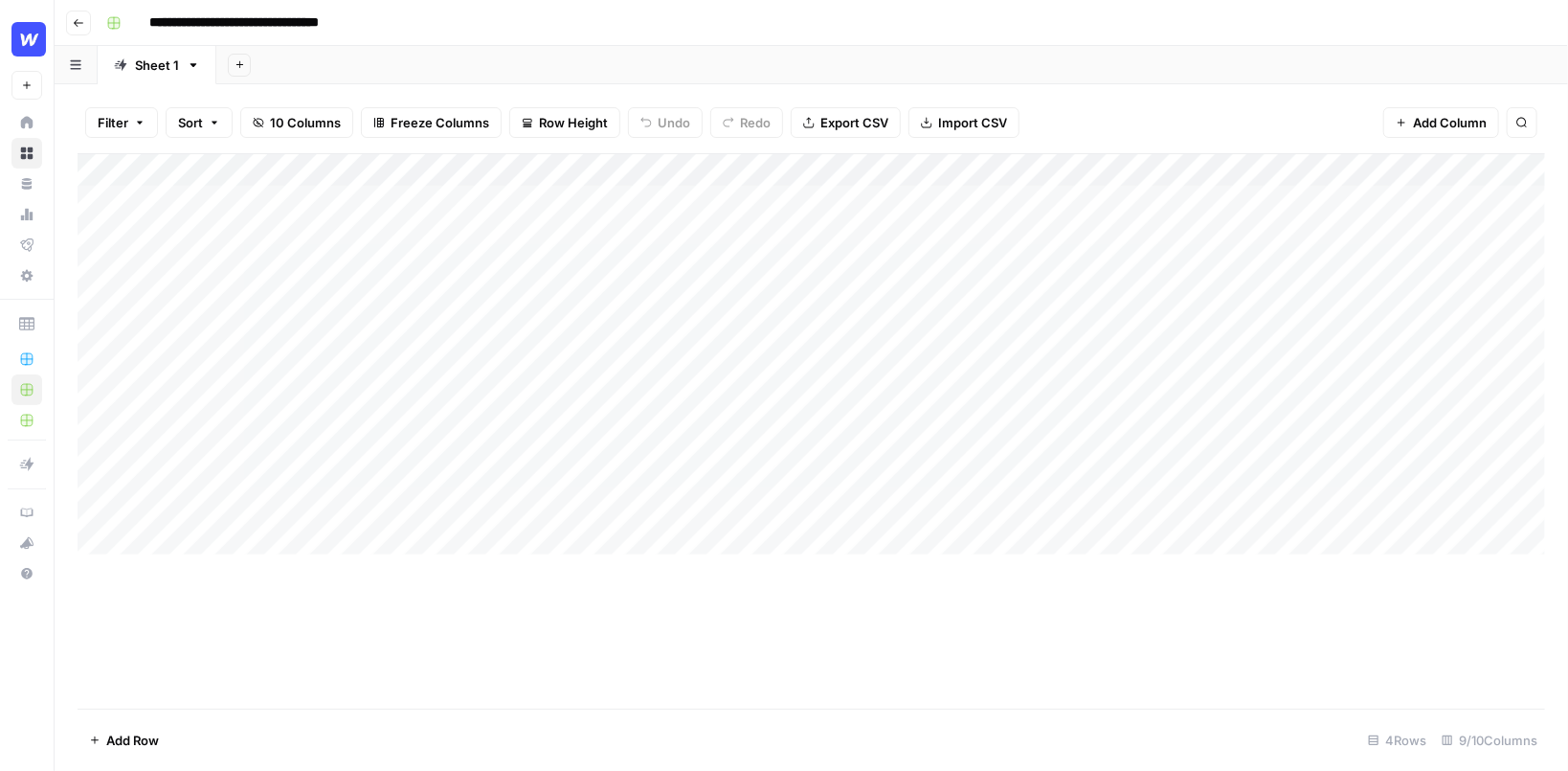 drag, startPoint x: 317, startPoint y: 241, endPoint x: 280, endPoint y: 396, distance: 159.35495 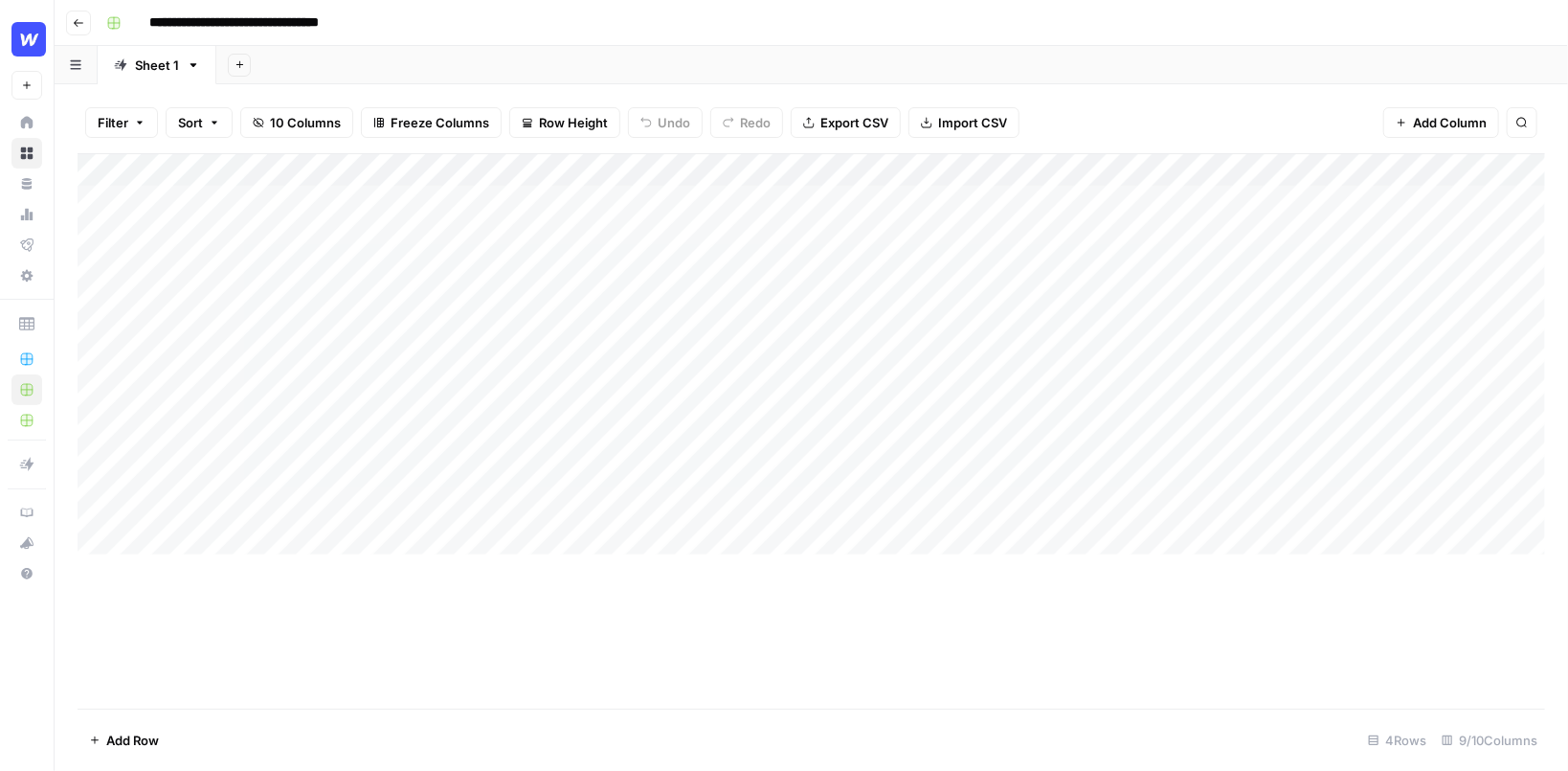 click on "Add Column" at bounding box center [811, 354] 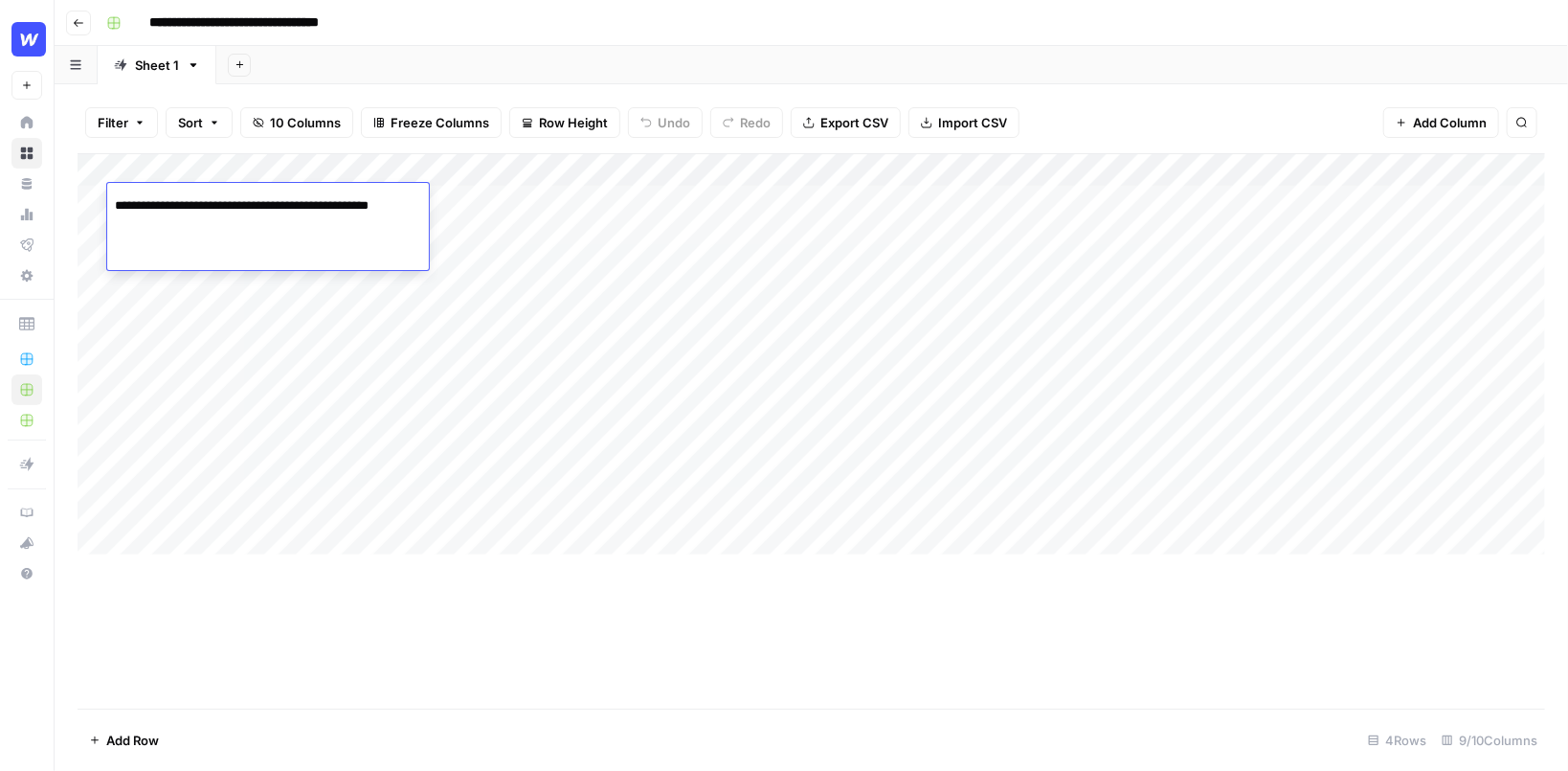 scroll, scrollTop: 0, scrollLeft: 13, axis: horizontal 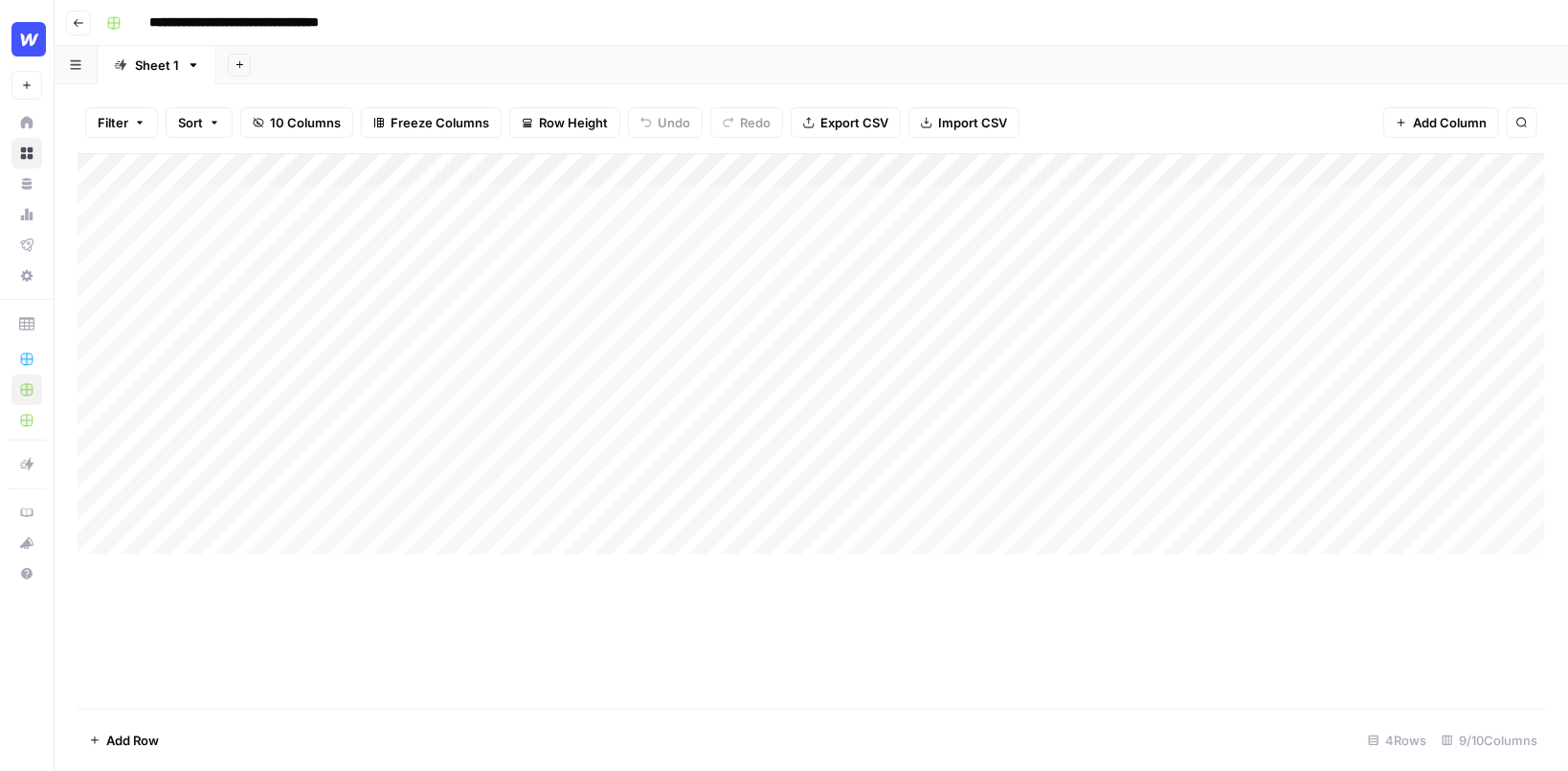click on "Add Column" at bounding box center (811, 354) 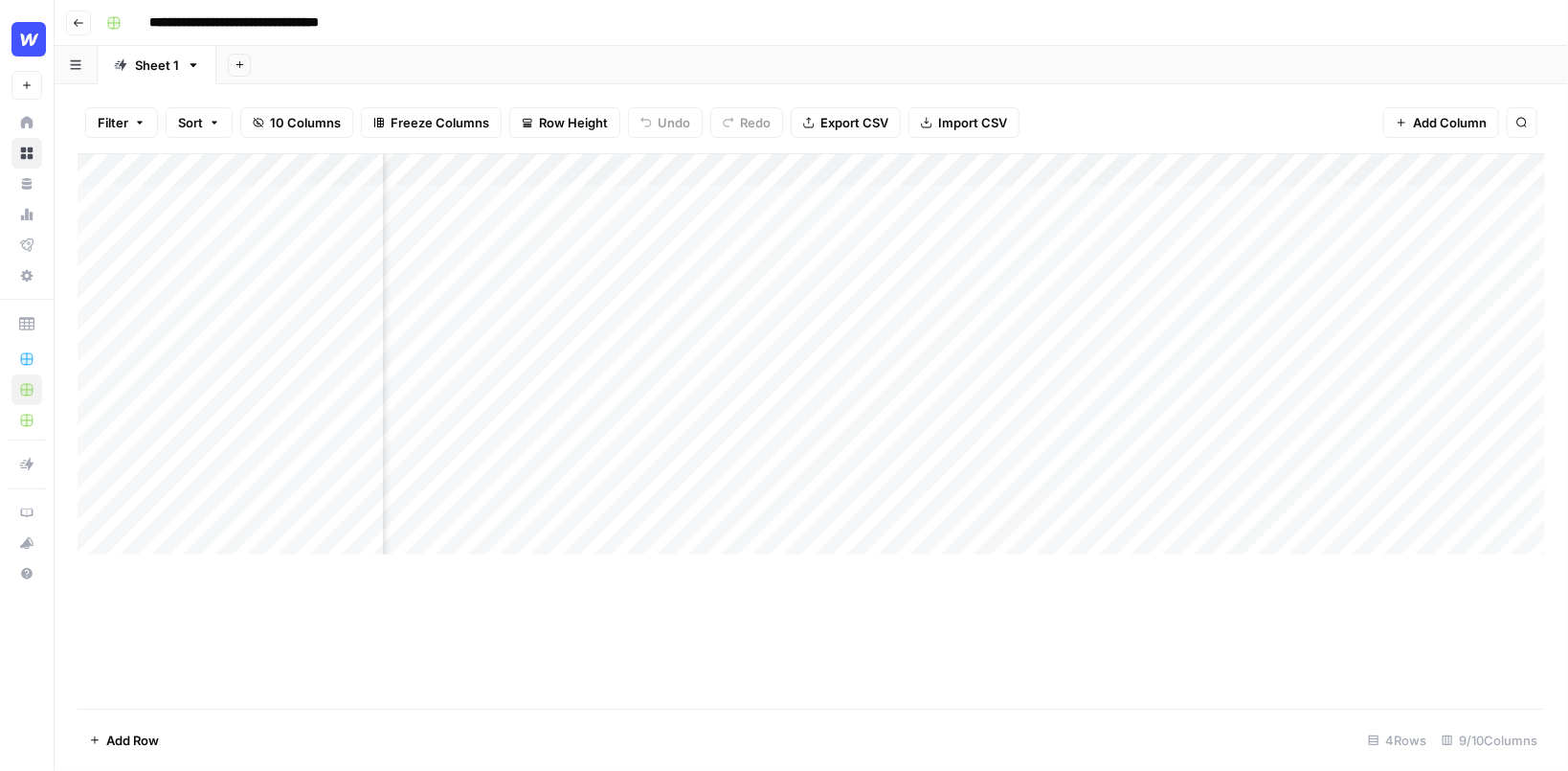 scroll, scrollTop: 0, scrollLeft: 878, axis: horizontal 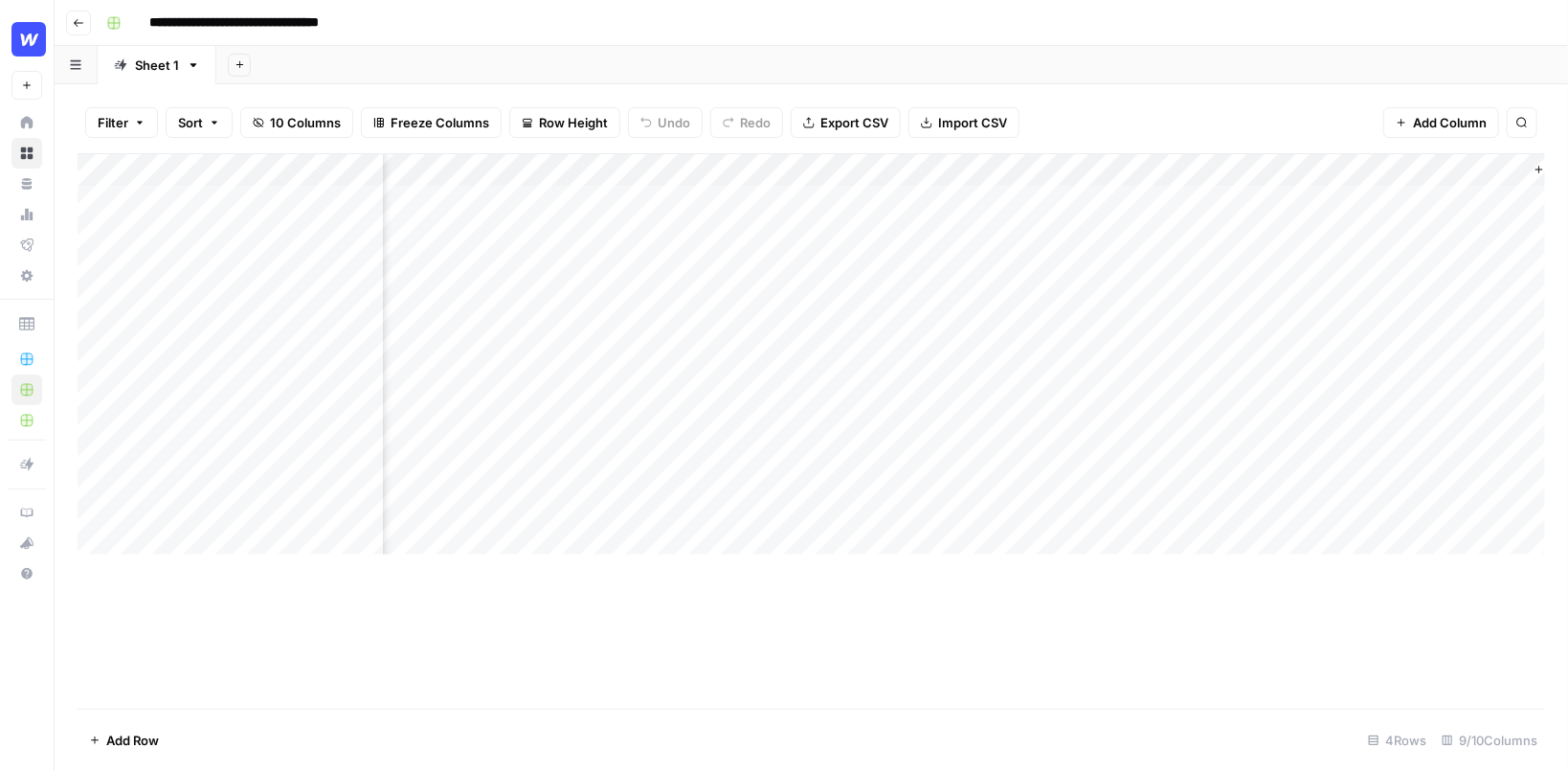 click on "Add Column" at bounding box center [811, 354] 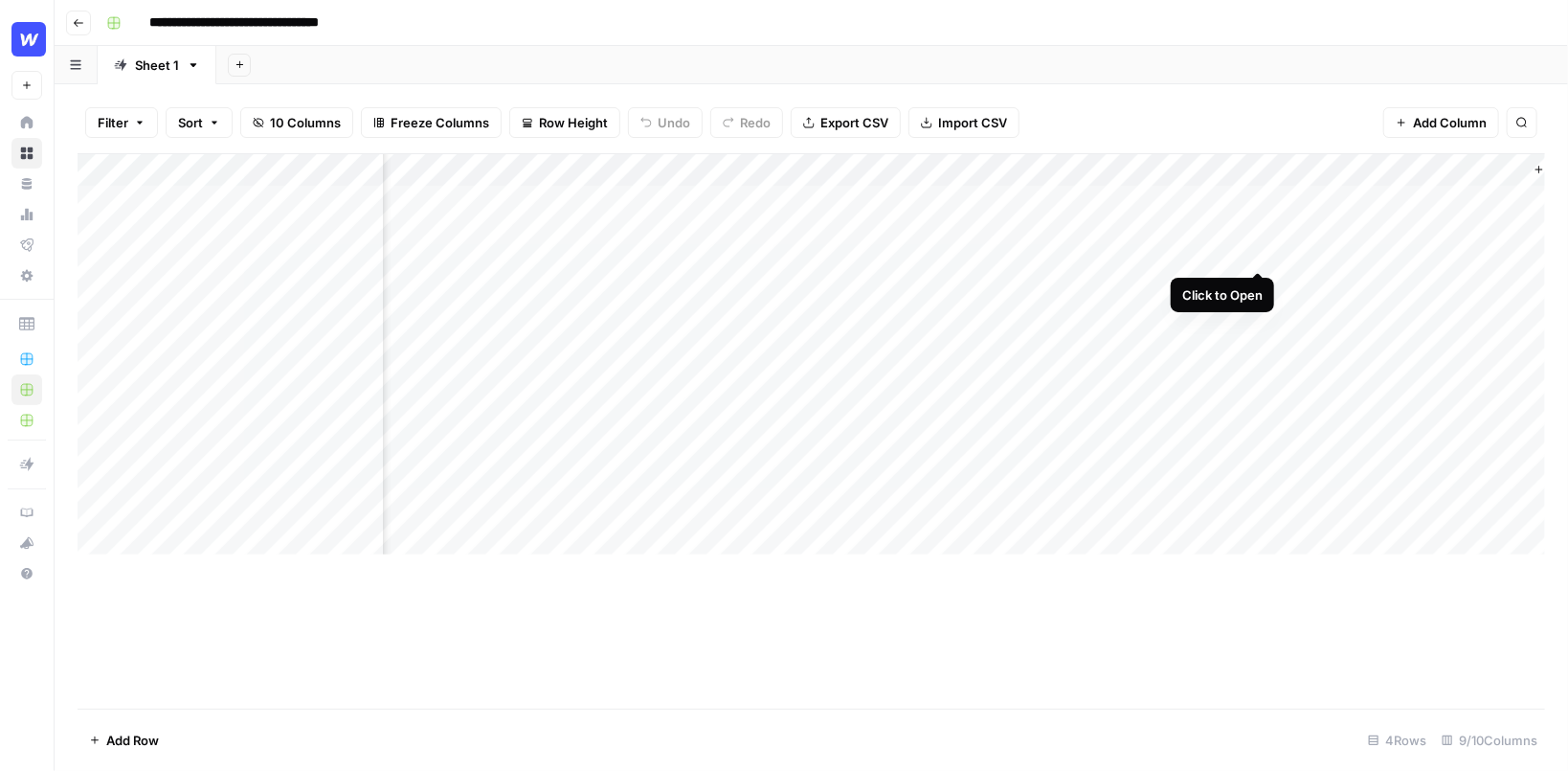 click on "Add Column" at bounding box center [811, 354] 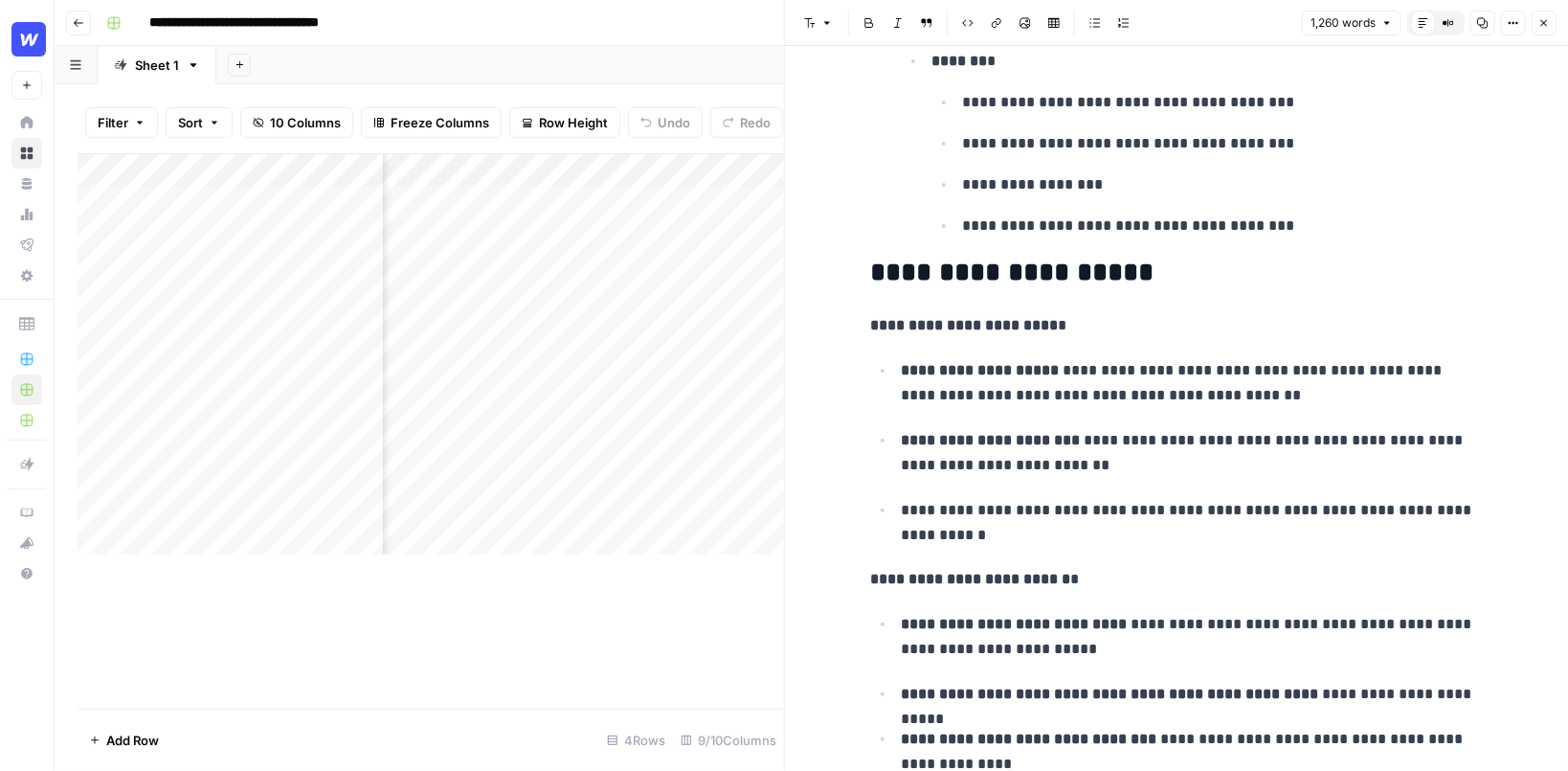 scroll, scrollTop: 2241, scrollLeft: 0, axis: vertical 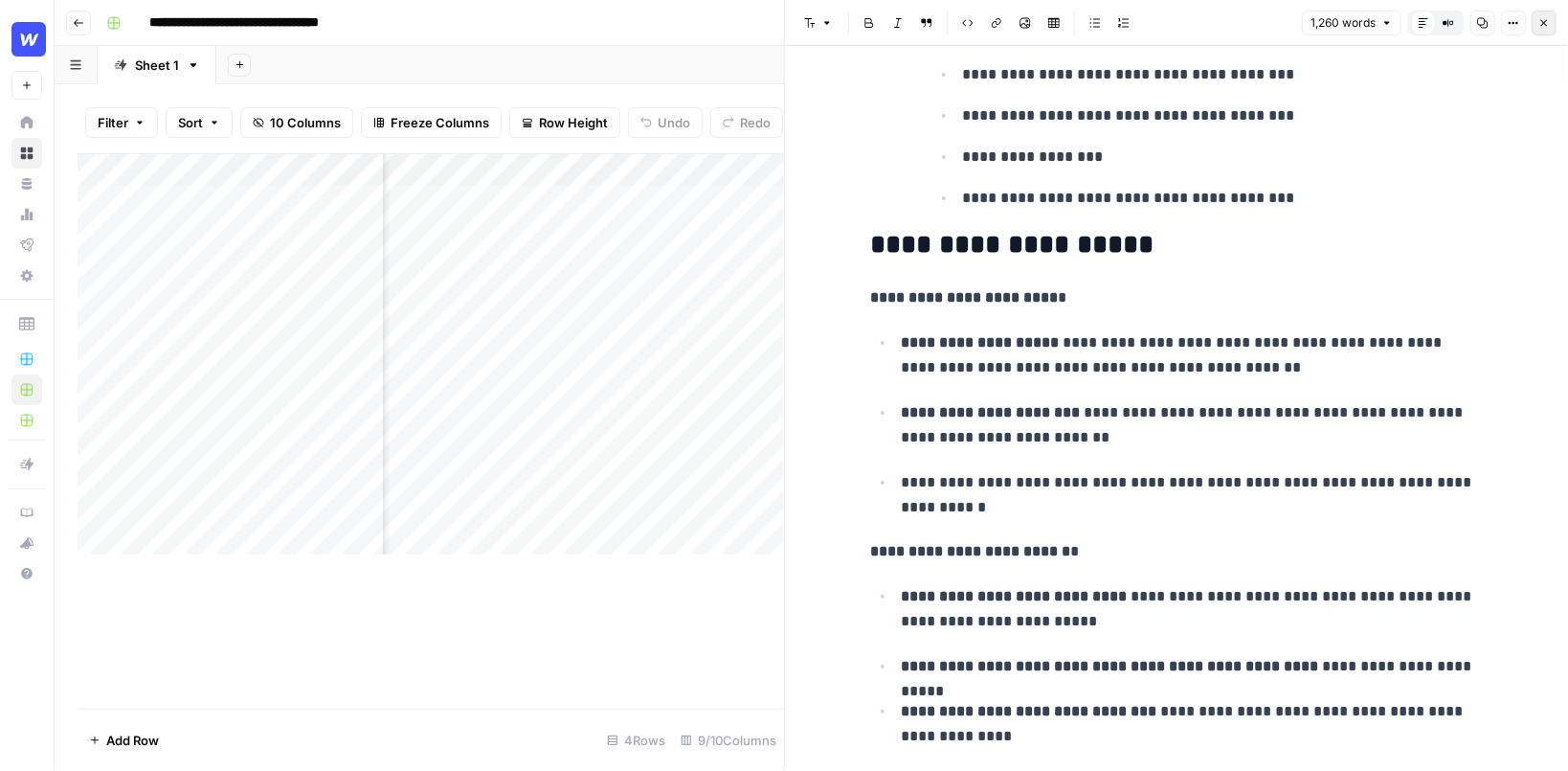 click on "Close" at bounding box center (1544, 23) 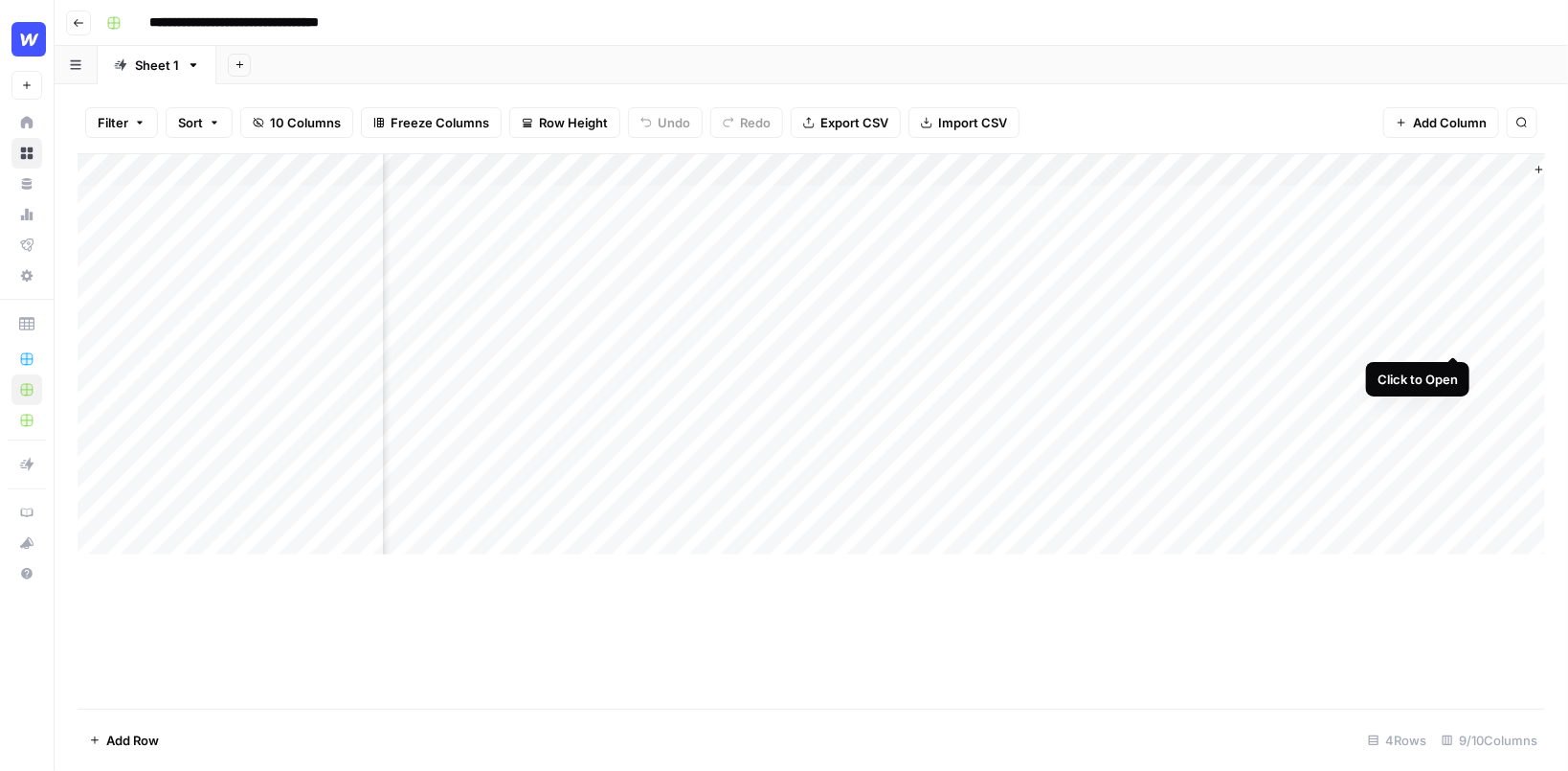 click on "Add Column" at bounding box center (811, 354) 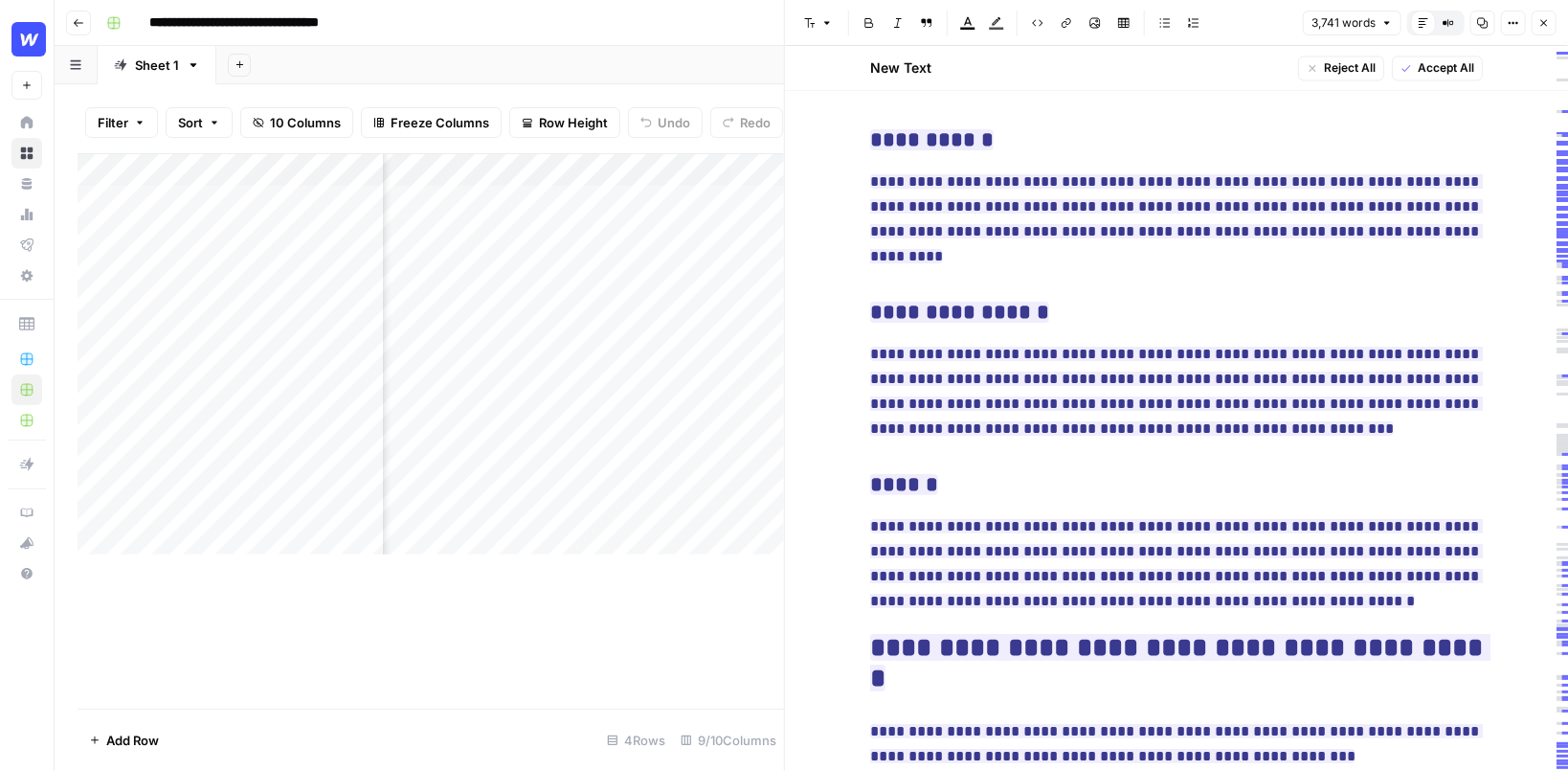 scroll, scrollTop: 2388, scrollLeft: 0, axis: vertical 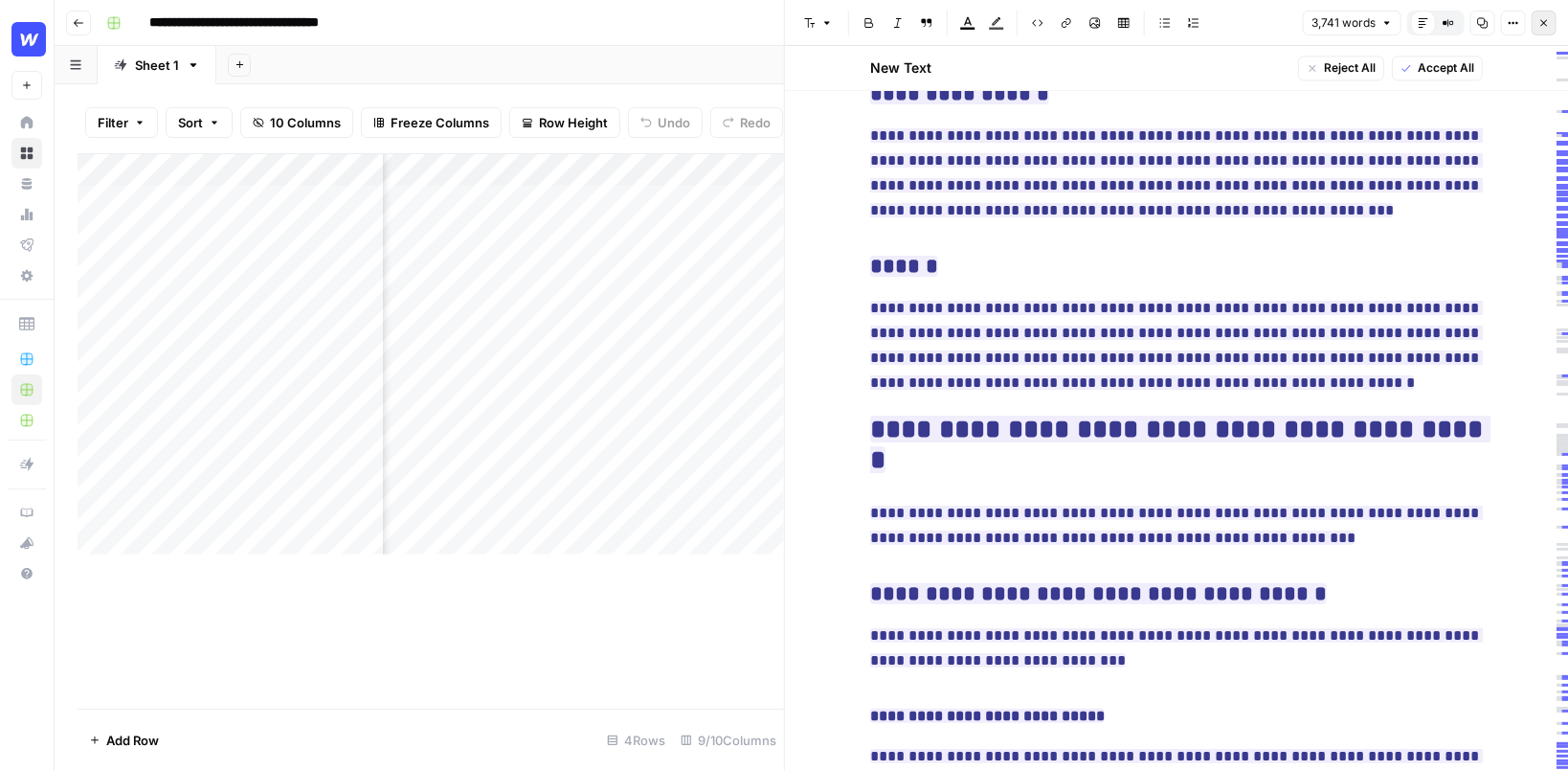 click on "Close" at bounding box center (1544, 23) 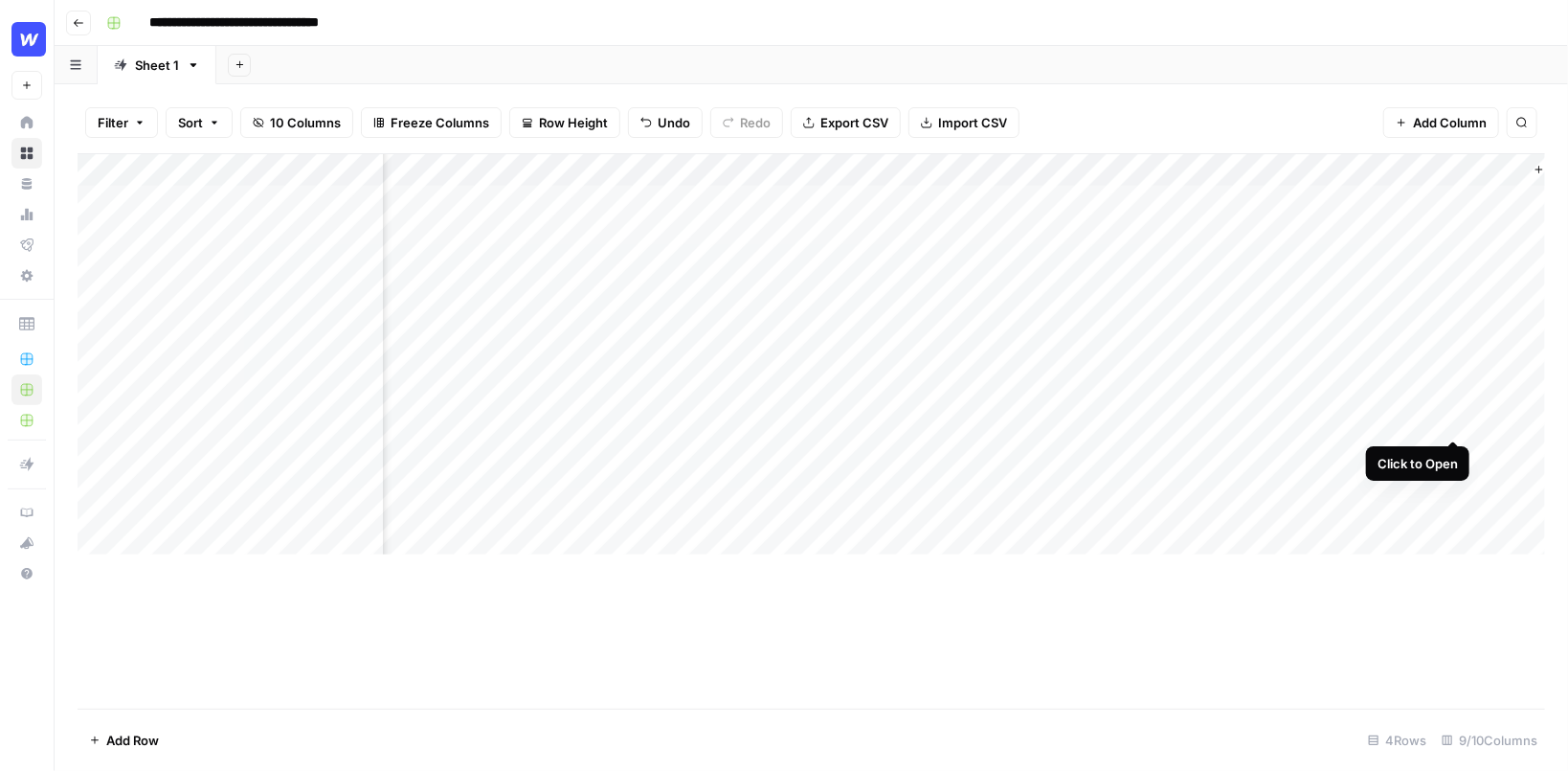 click on "Add Column" at bounding box center (811, 354) 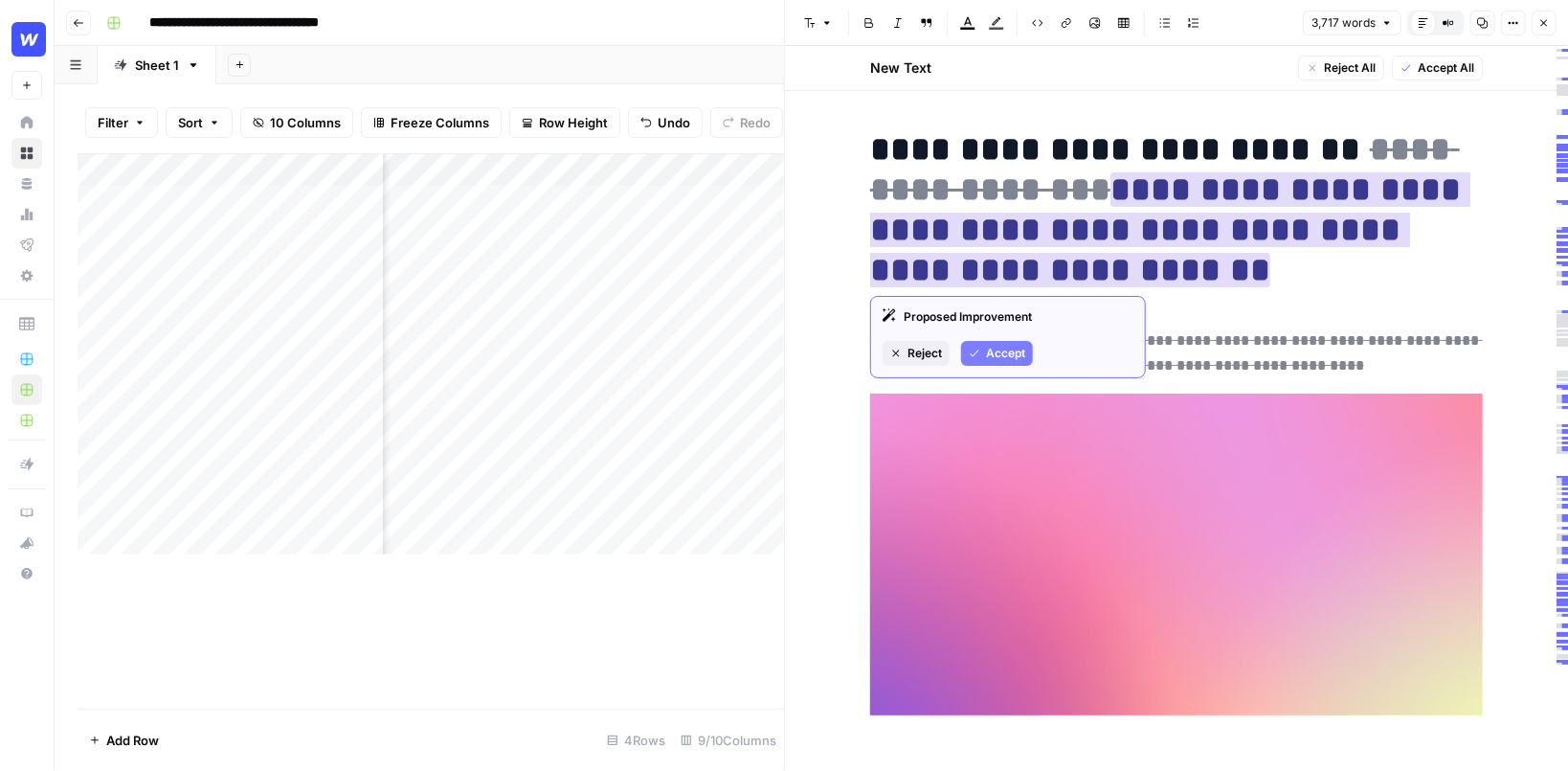 drag, startPoint x: 900, startPoint y: 315, endPoint x: 1039, endPoint y: 314, distance: 139.0036 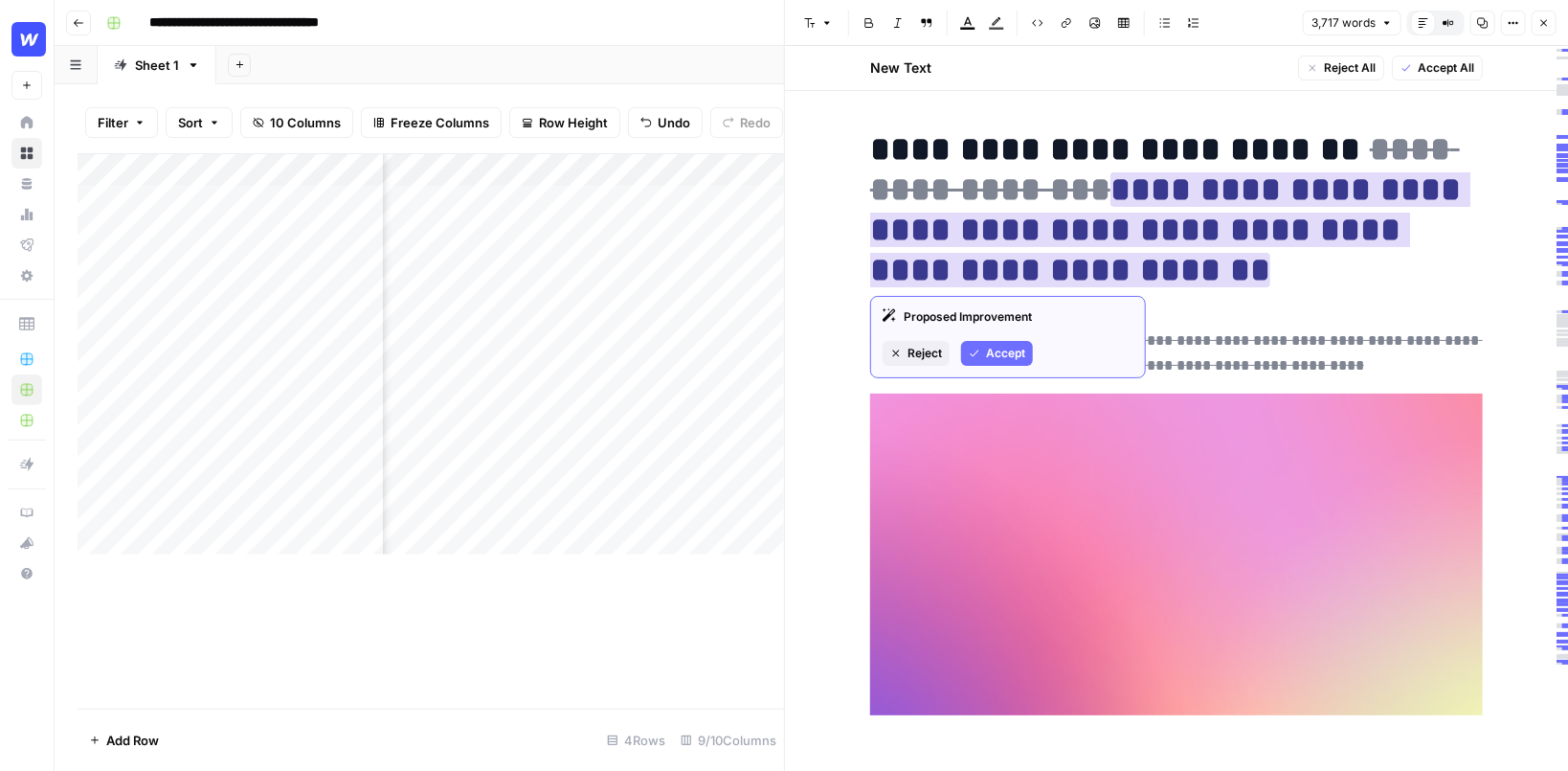 click on "Accept" at bounding box center (1005, 353) 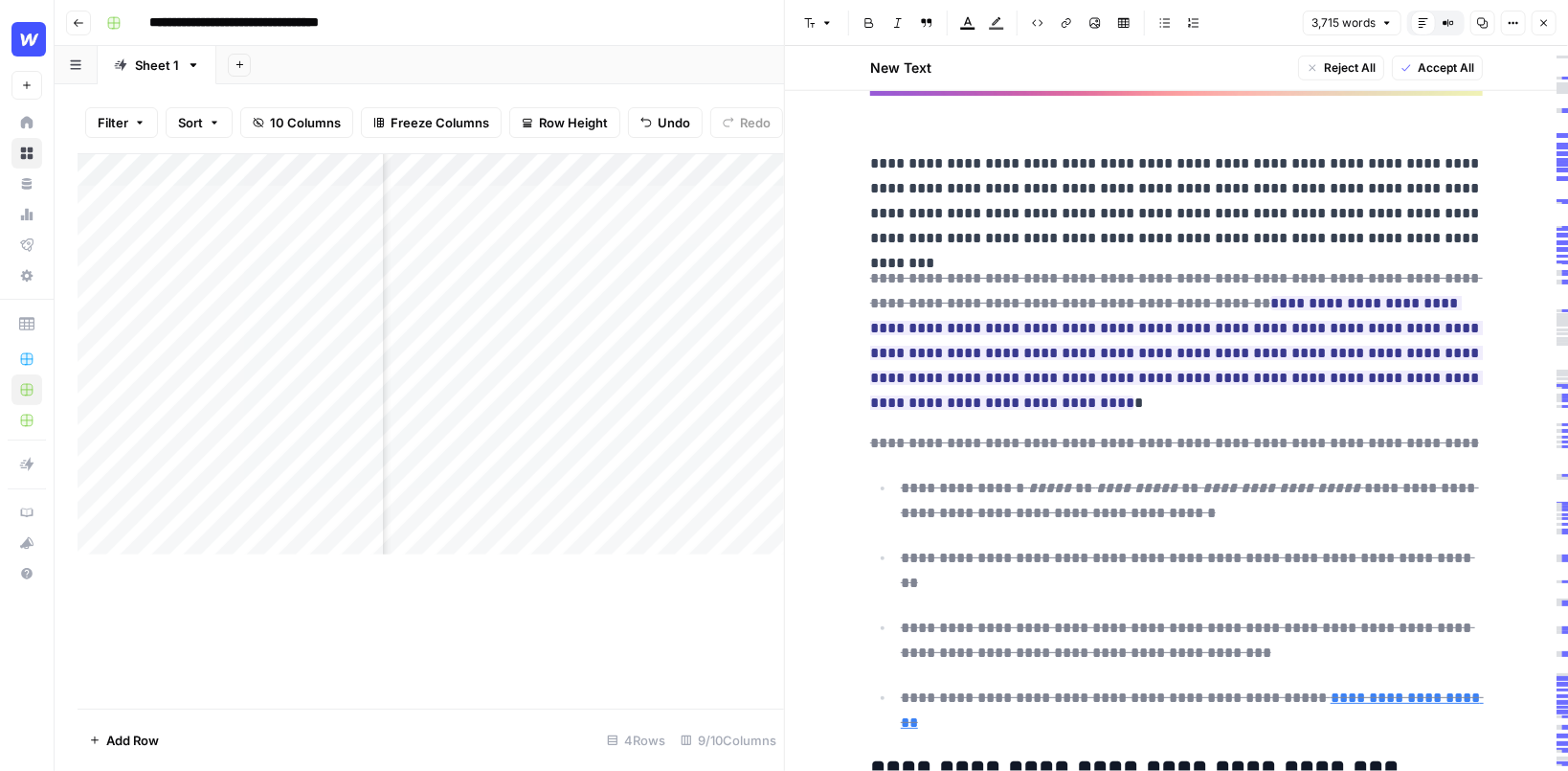 scroll, scrollTop: 574, scrollLeft: 0, axis: vertical 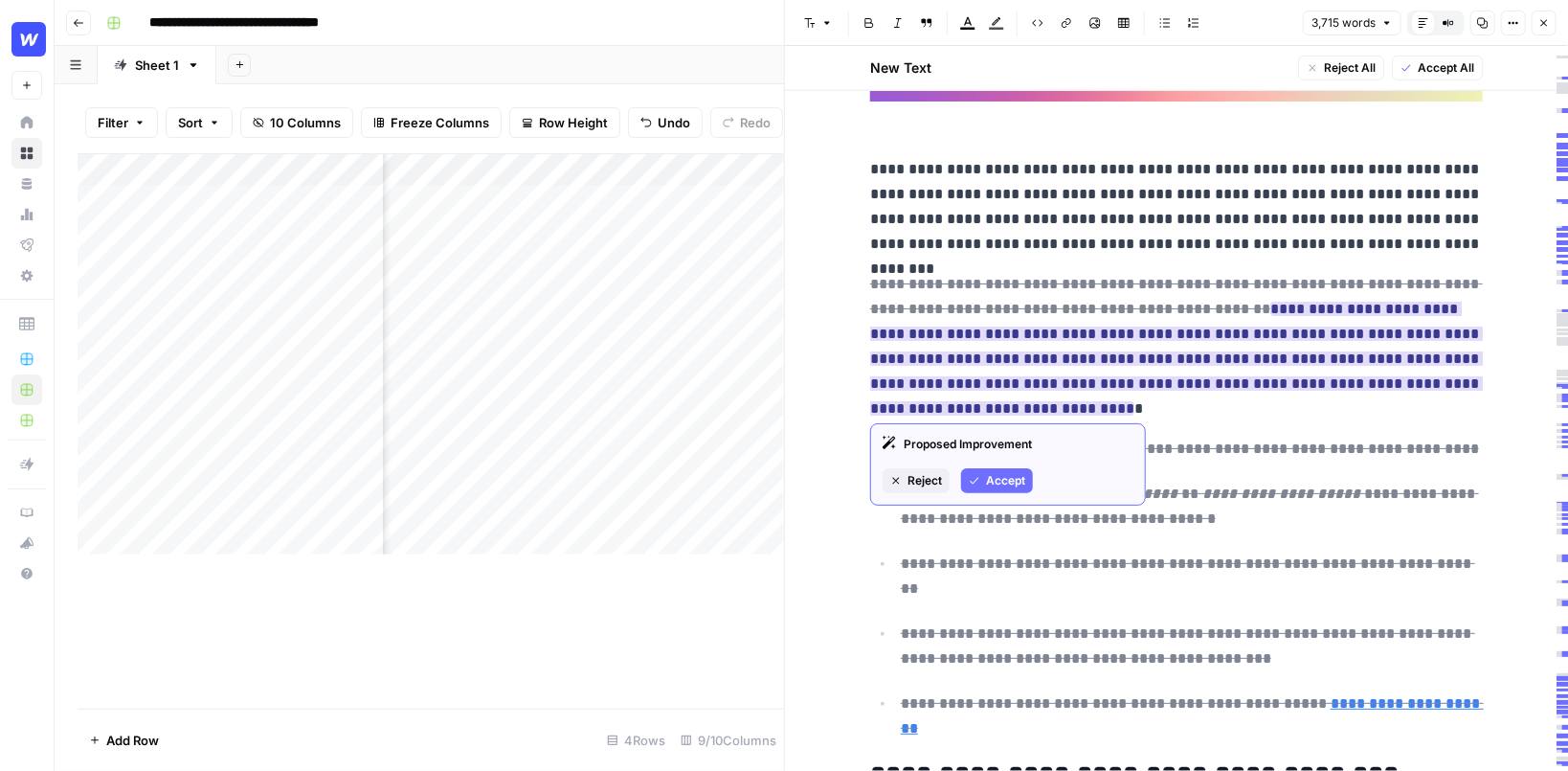 click on "Accept" at bounding box center [1005, 481] 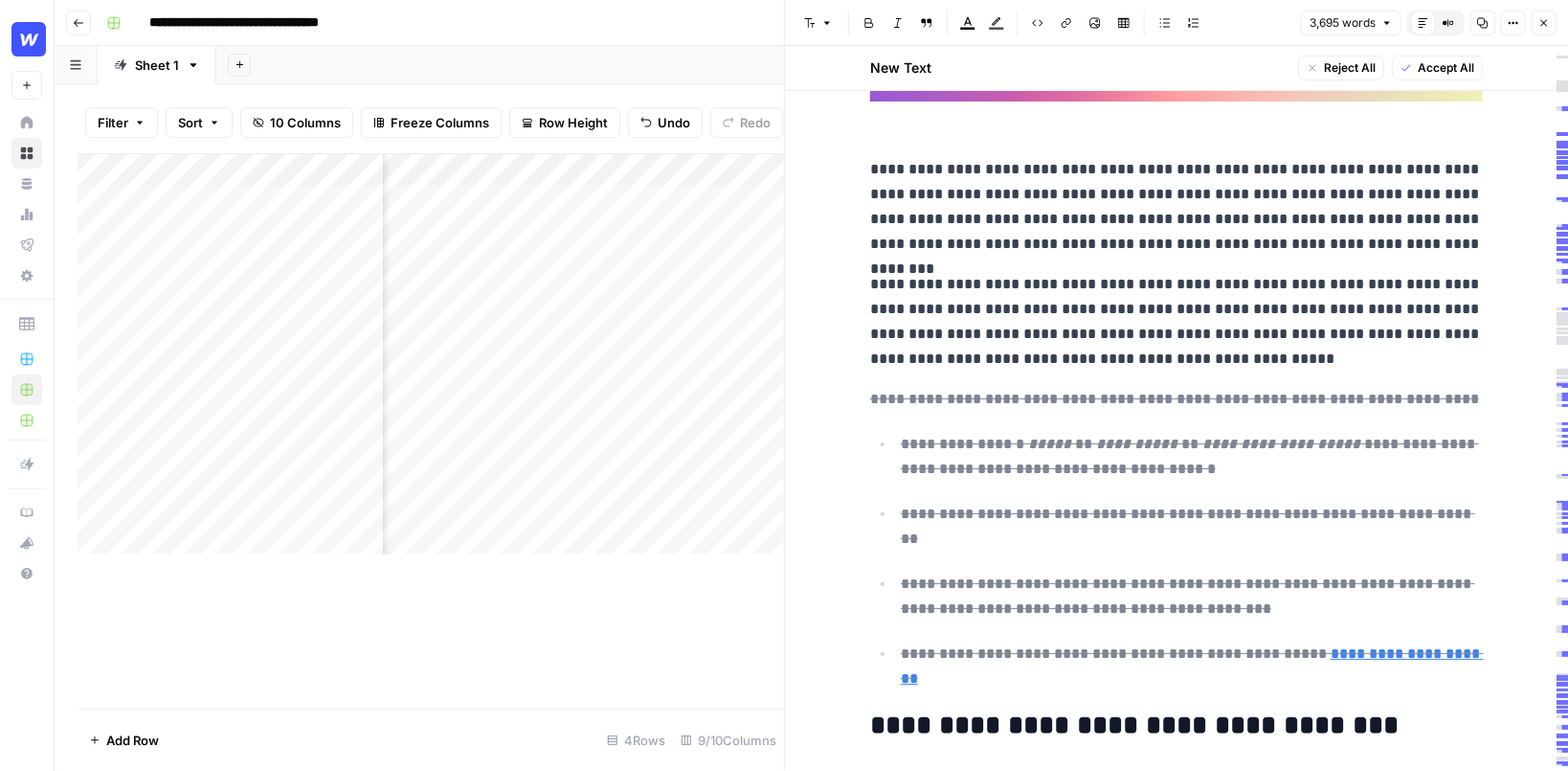click on "**********" at bounding box center [1176, 322] 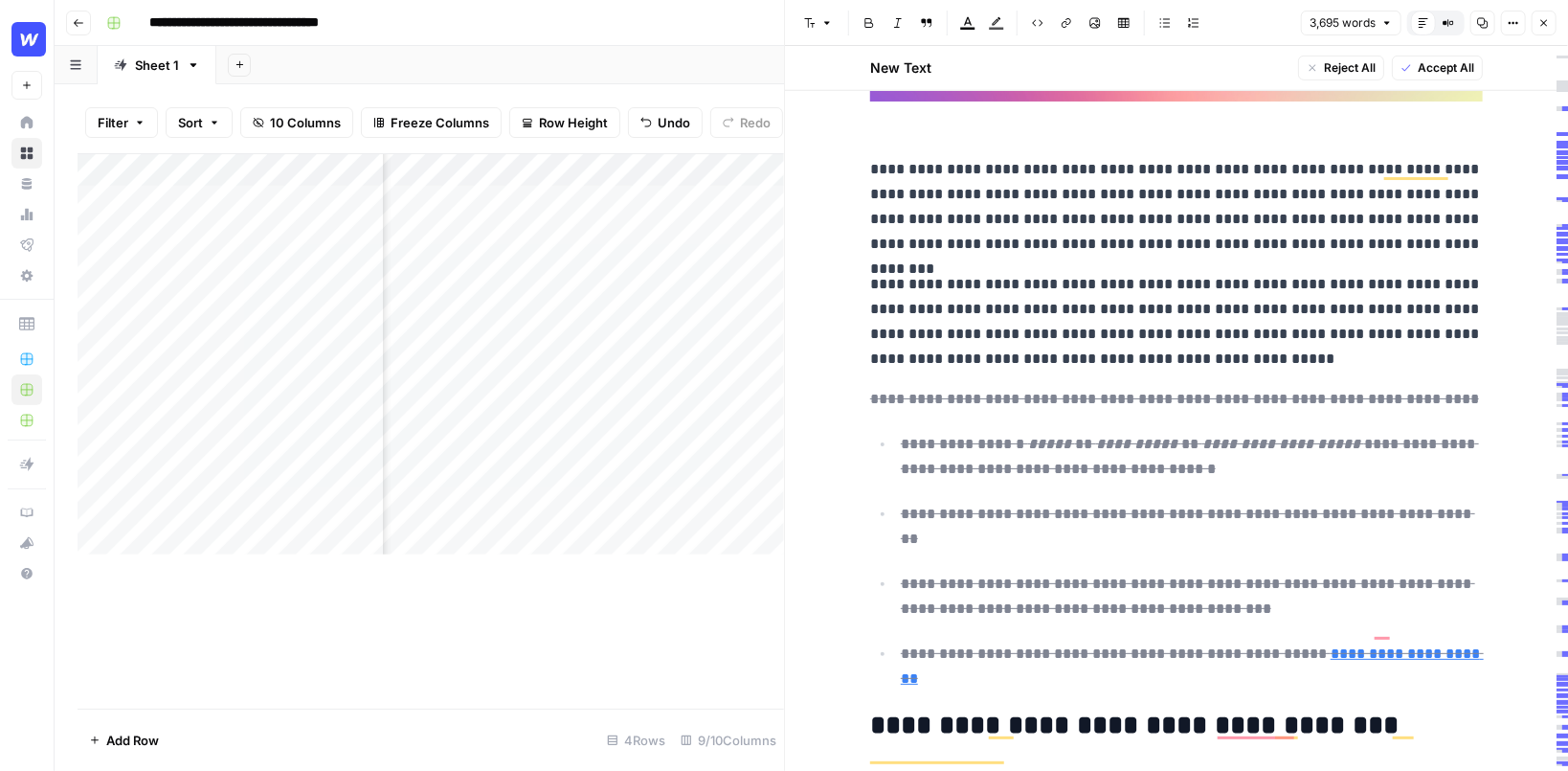 scroll, scrollTop: 574, scrollLeft: 0, axis: vertical 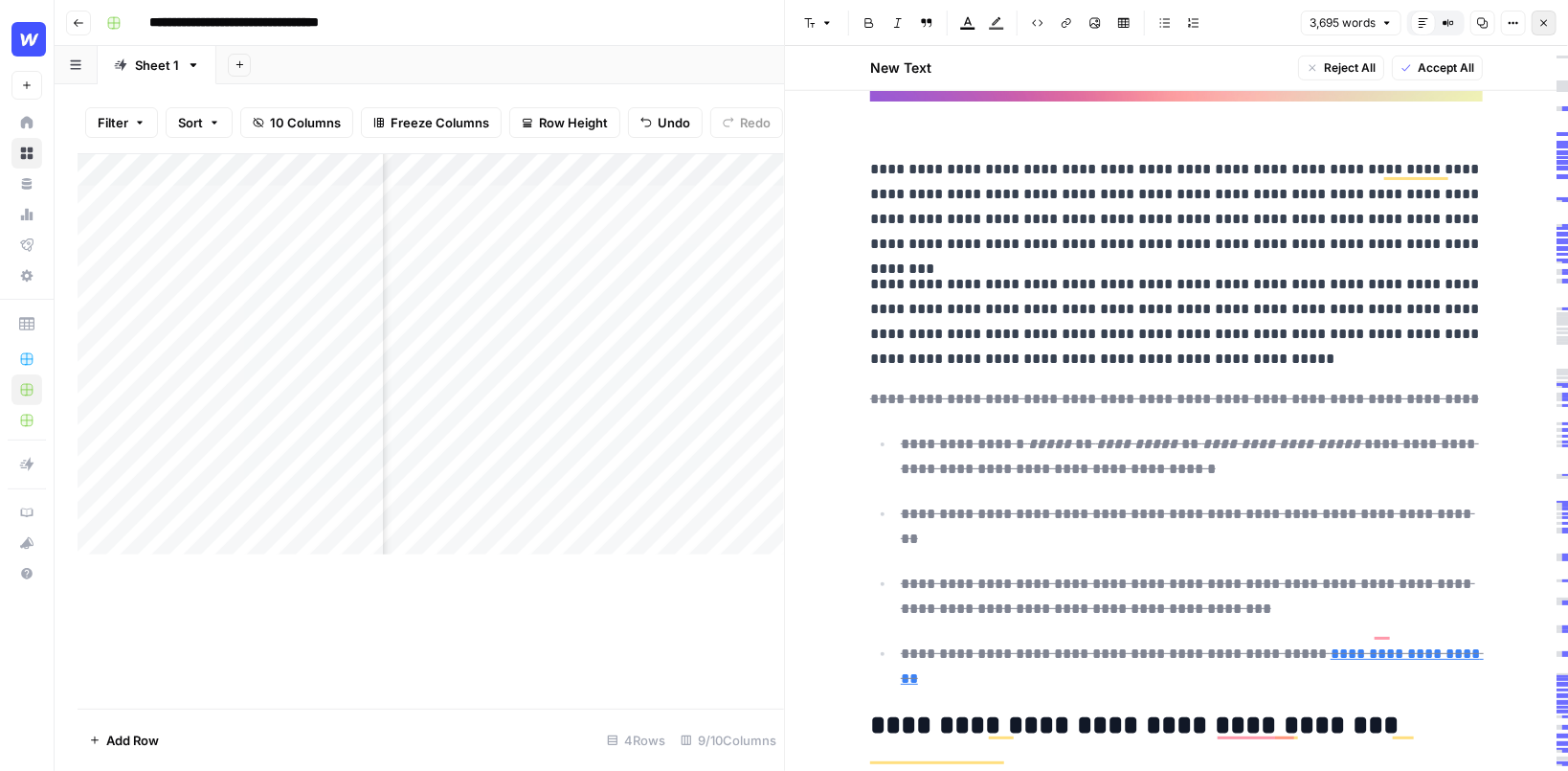 click 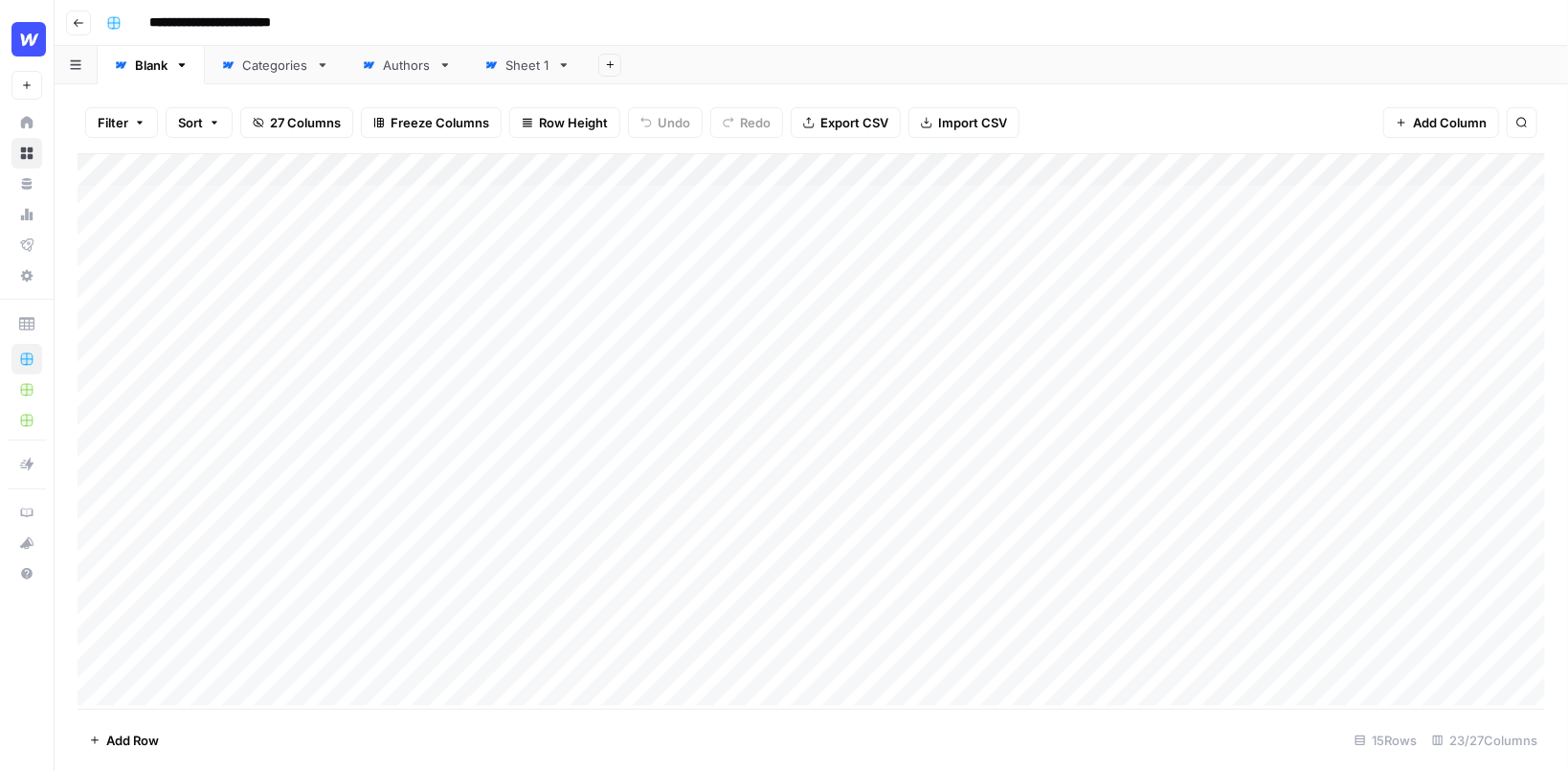 click on "Add Sheet" at bounding box center (1077, 65) 